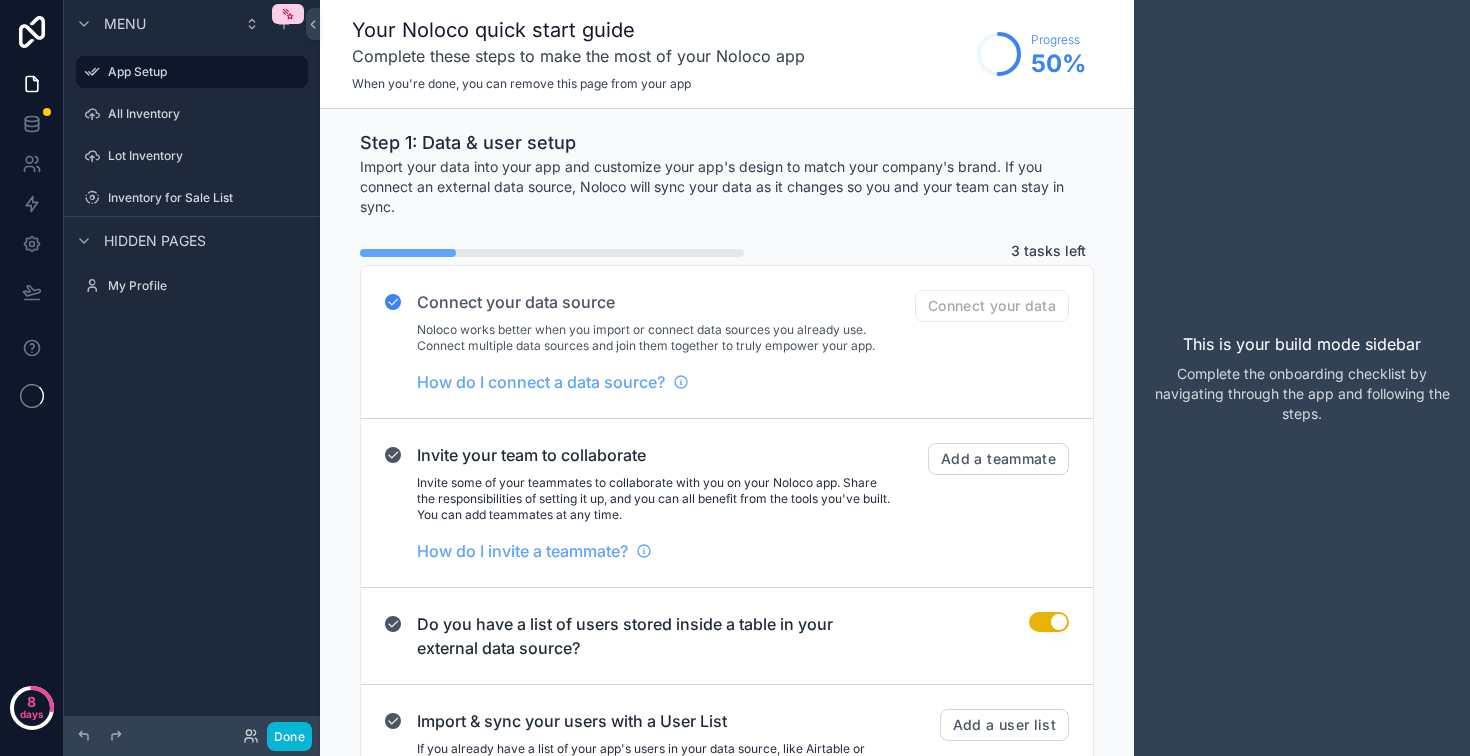 scroll, scrollTop: 0, scrollLeft: 0, axis: both 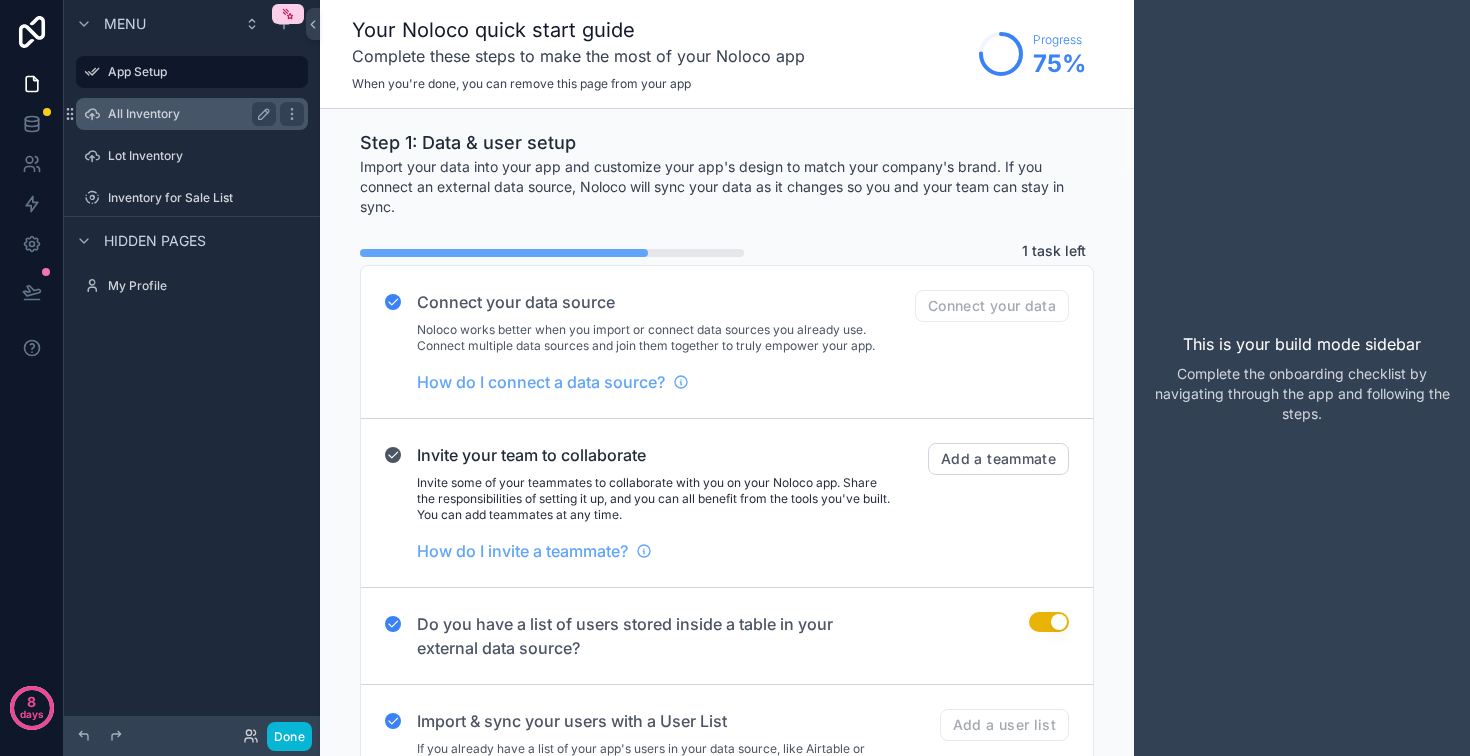 click on "All Inventory" at bounding box center [188, 114] 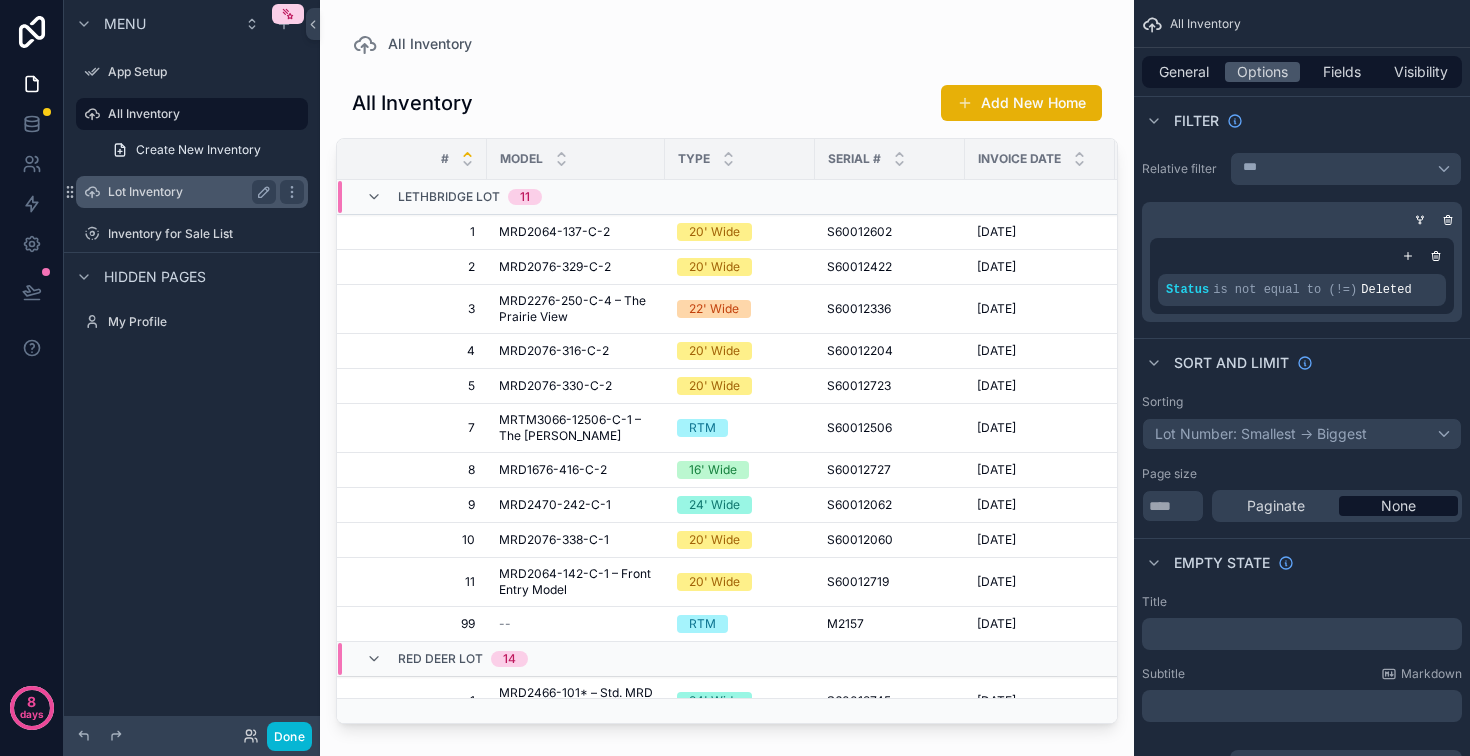 click on "Lot Inventory" at bounding box center [188, 192] 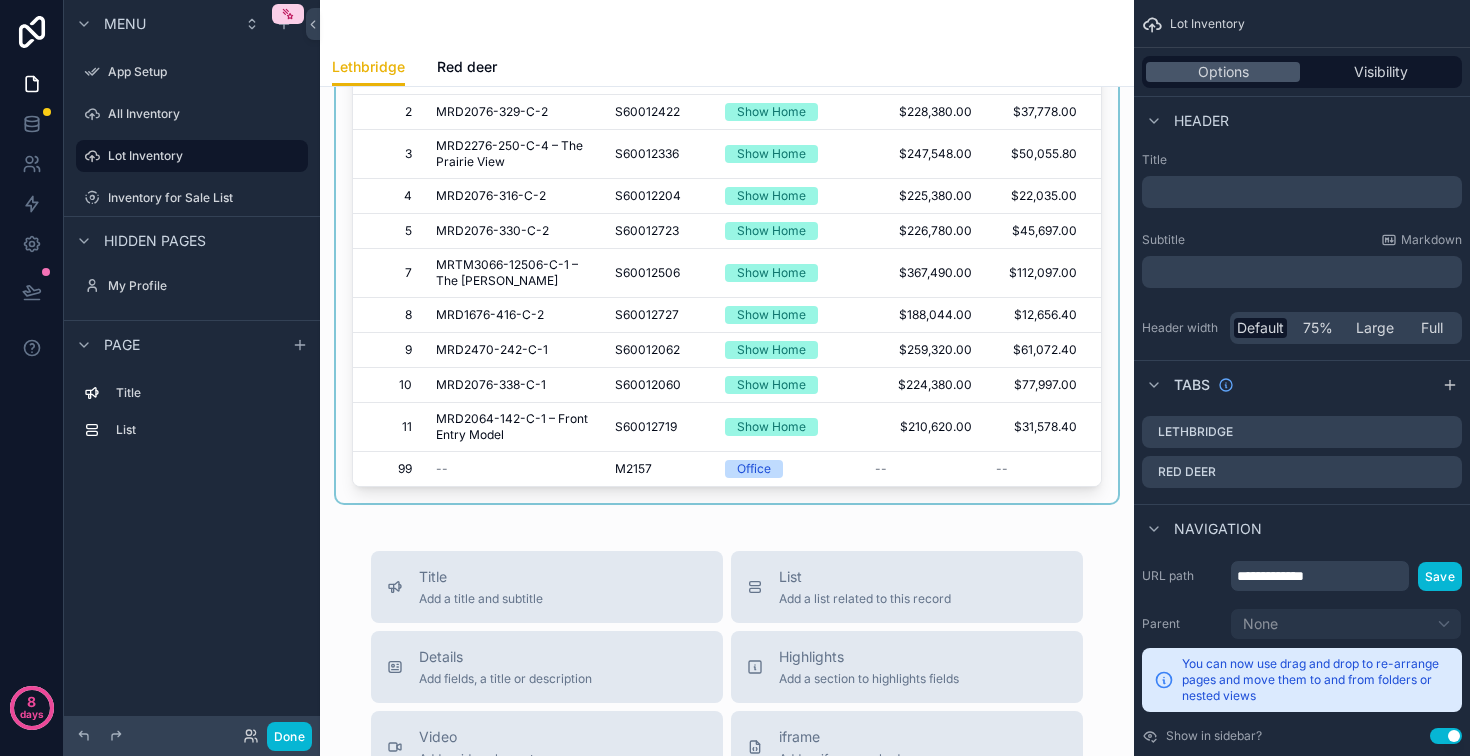 scroll, scrollTop: 259, scrollLeft: 0, axis: vertical 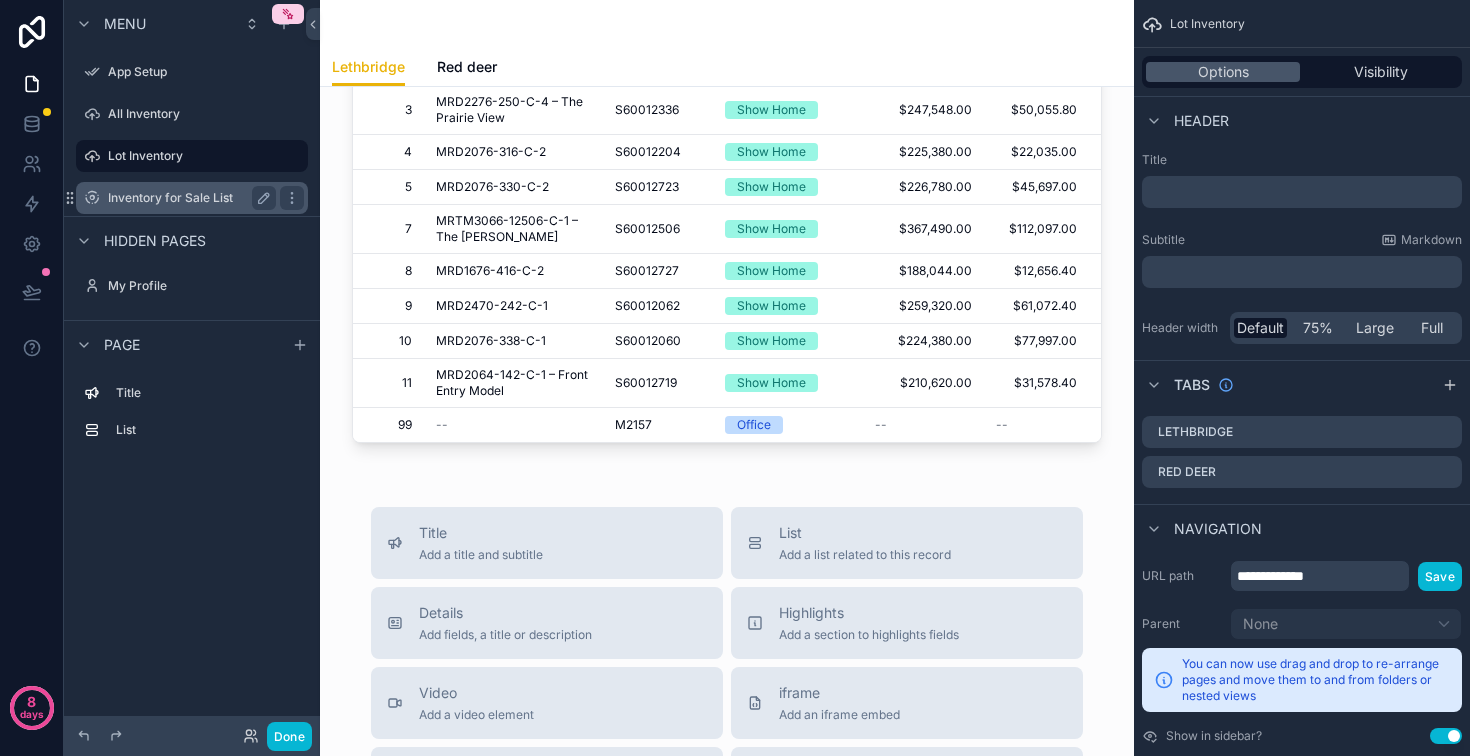 click on "Inventory for Sale List" at bounding box center [188, 198] 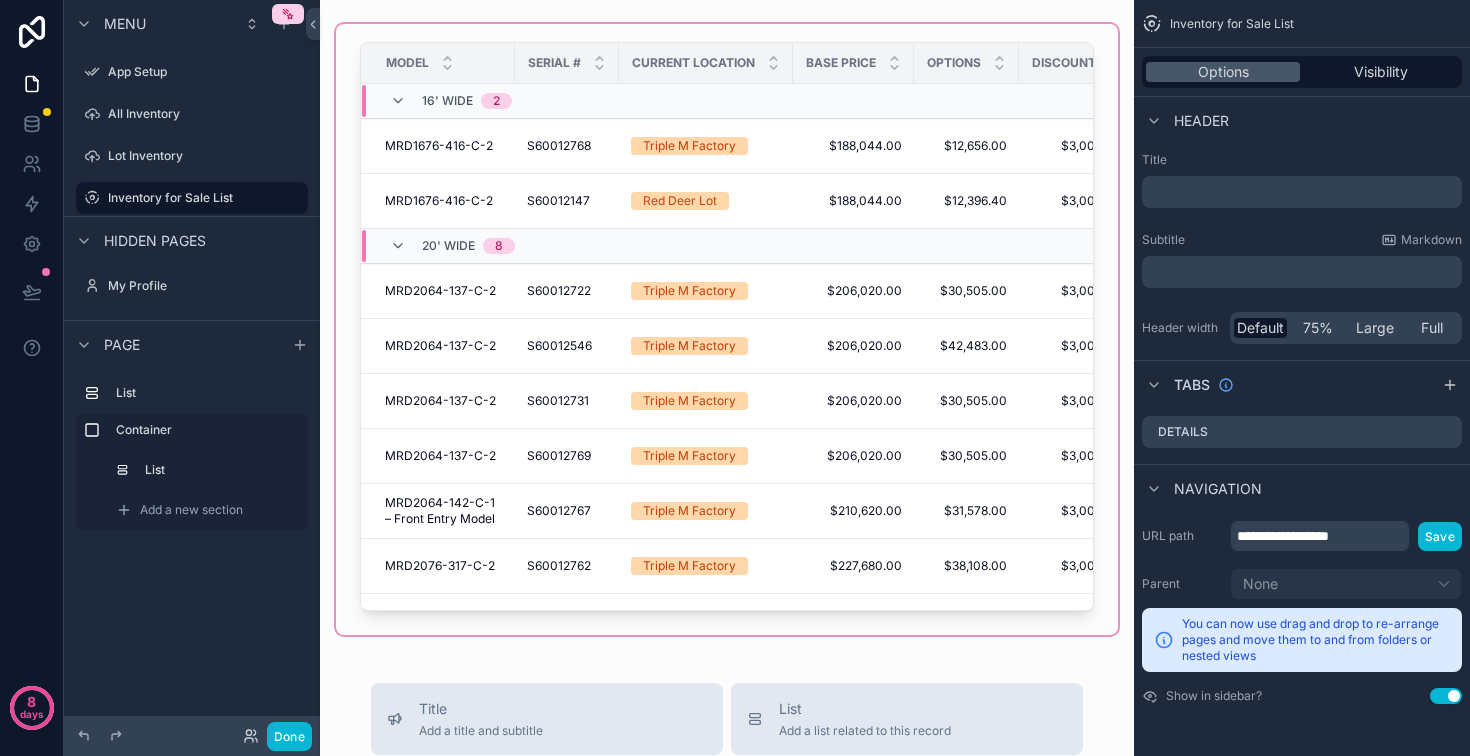 scroll, scrollTop: 198, scrollLeft: 0, axis: vertical 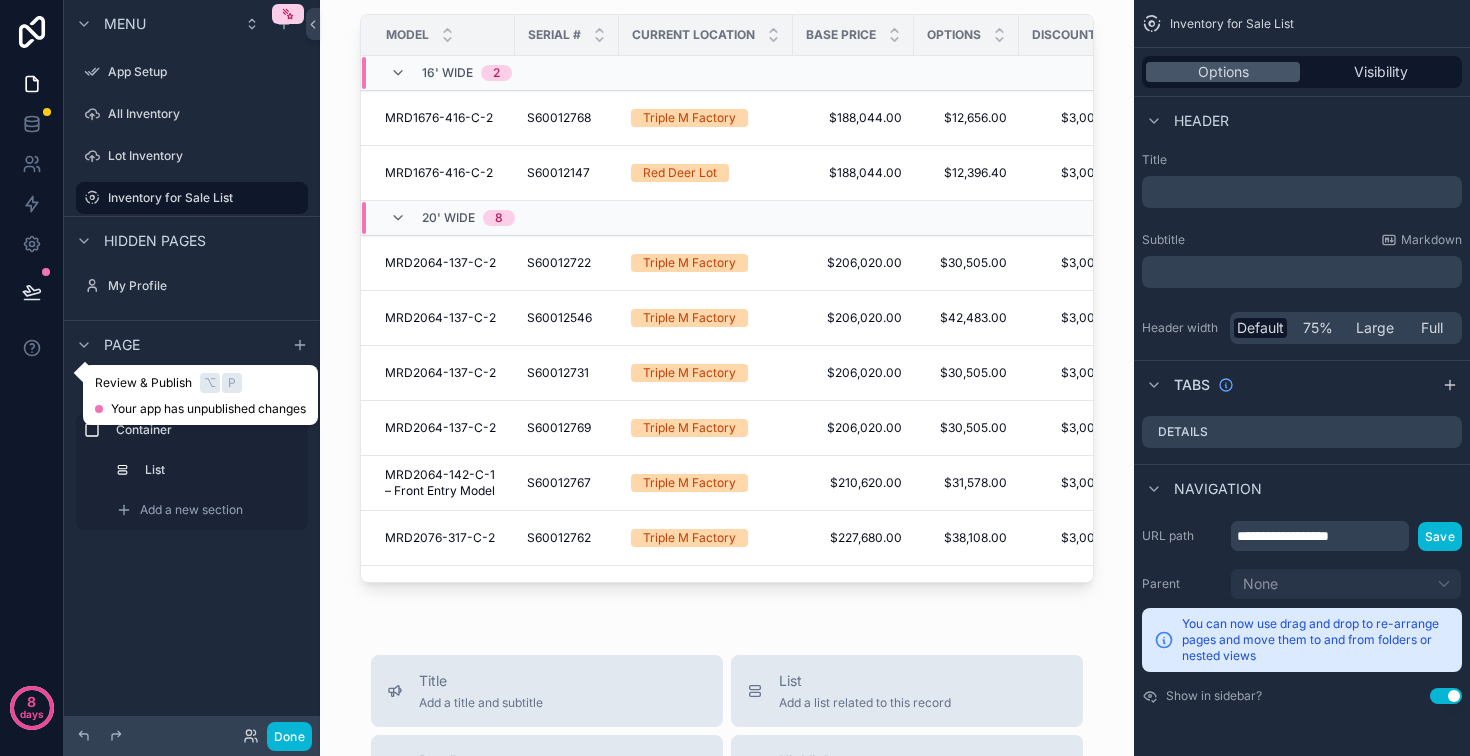 click at bounding box center [32, 292] 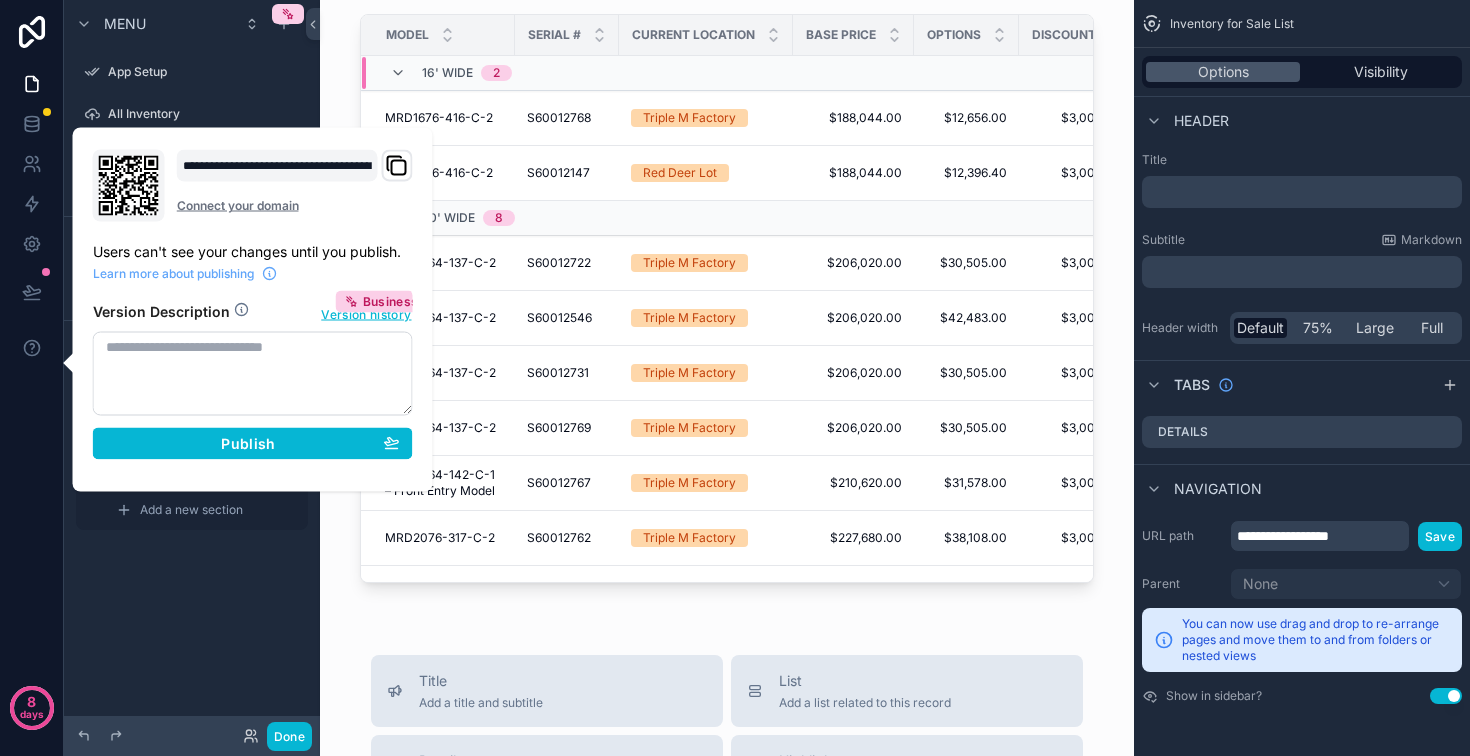 click 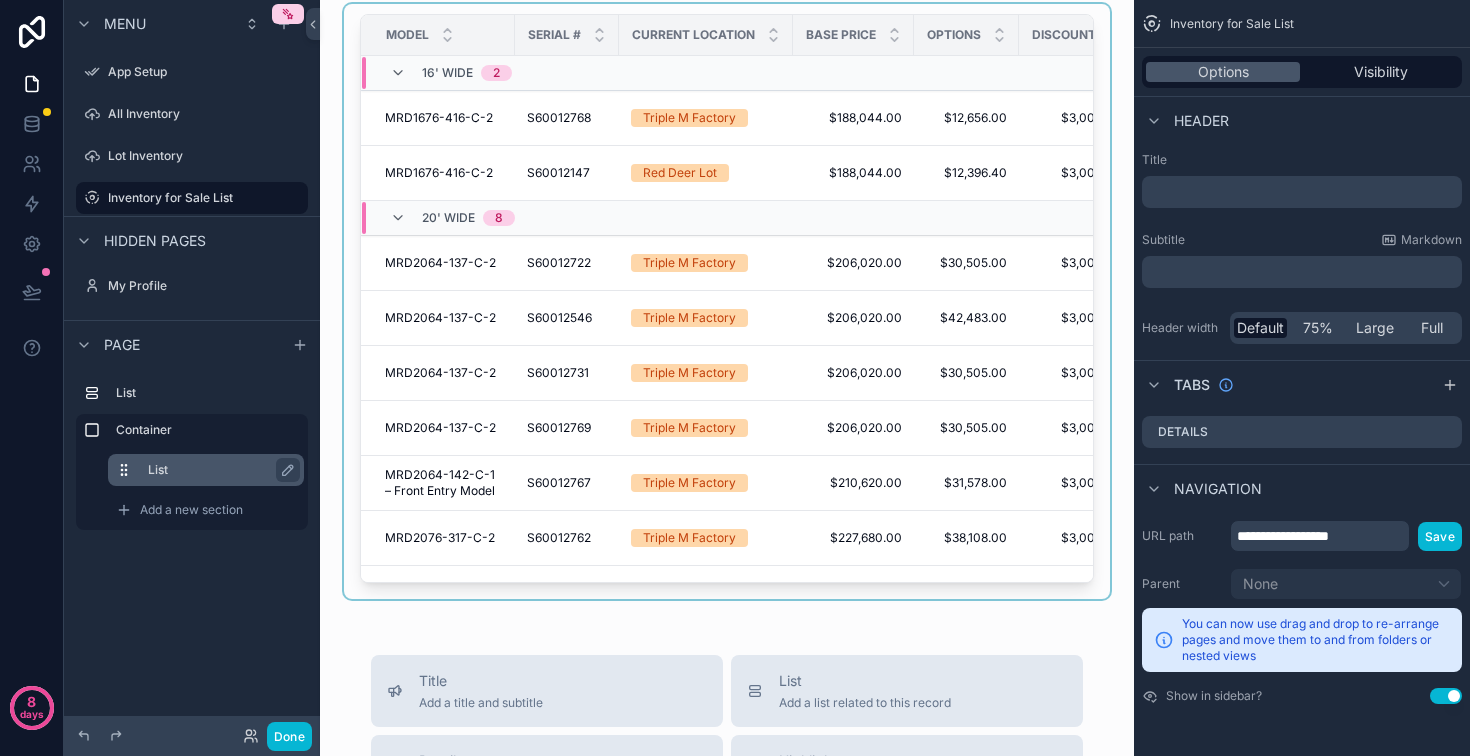 click on "List" at bounding box center (218, 470) 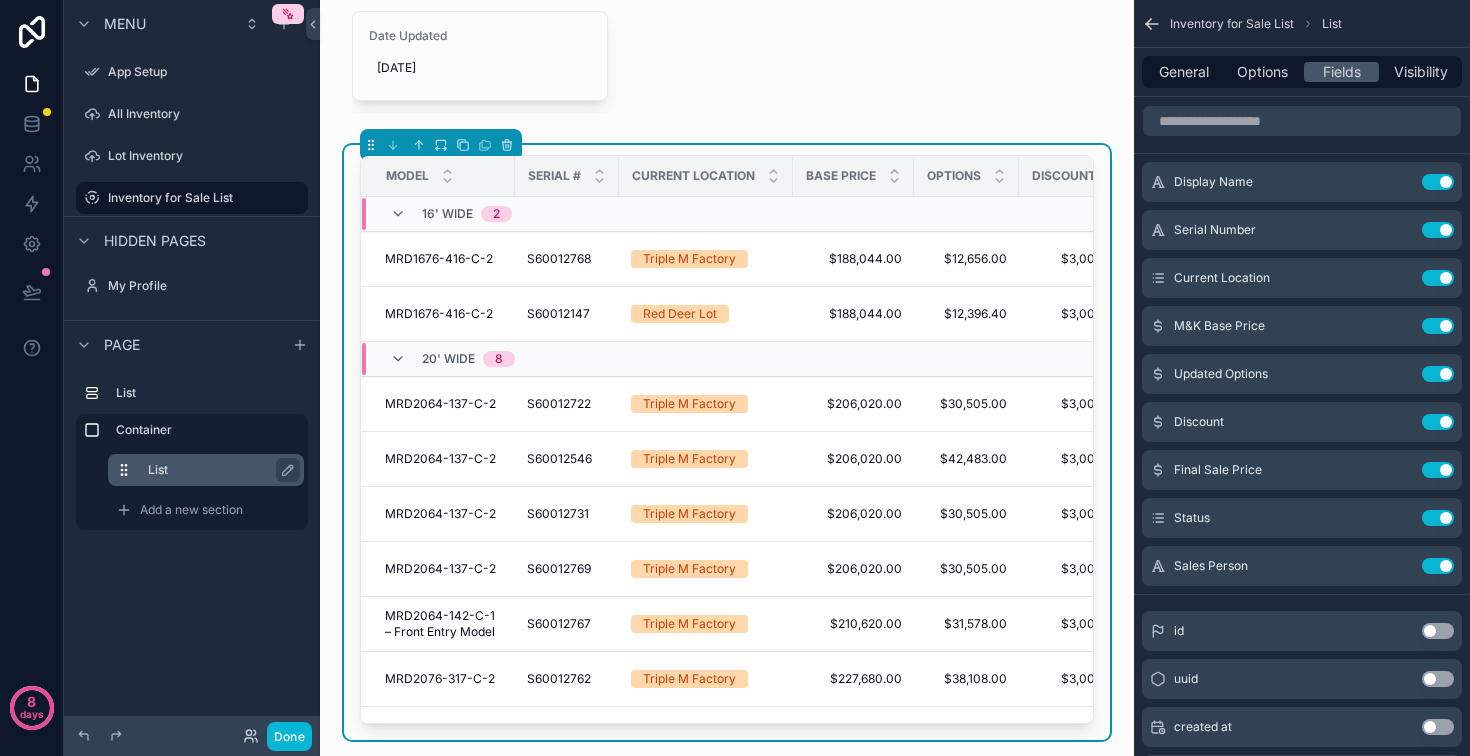 scroll, scrollTop: 0, scrollLeft: 0, axis: both 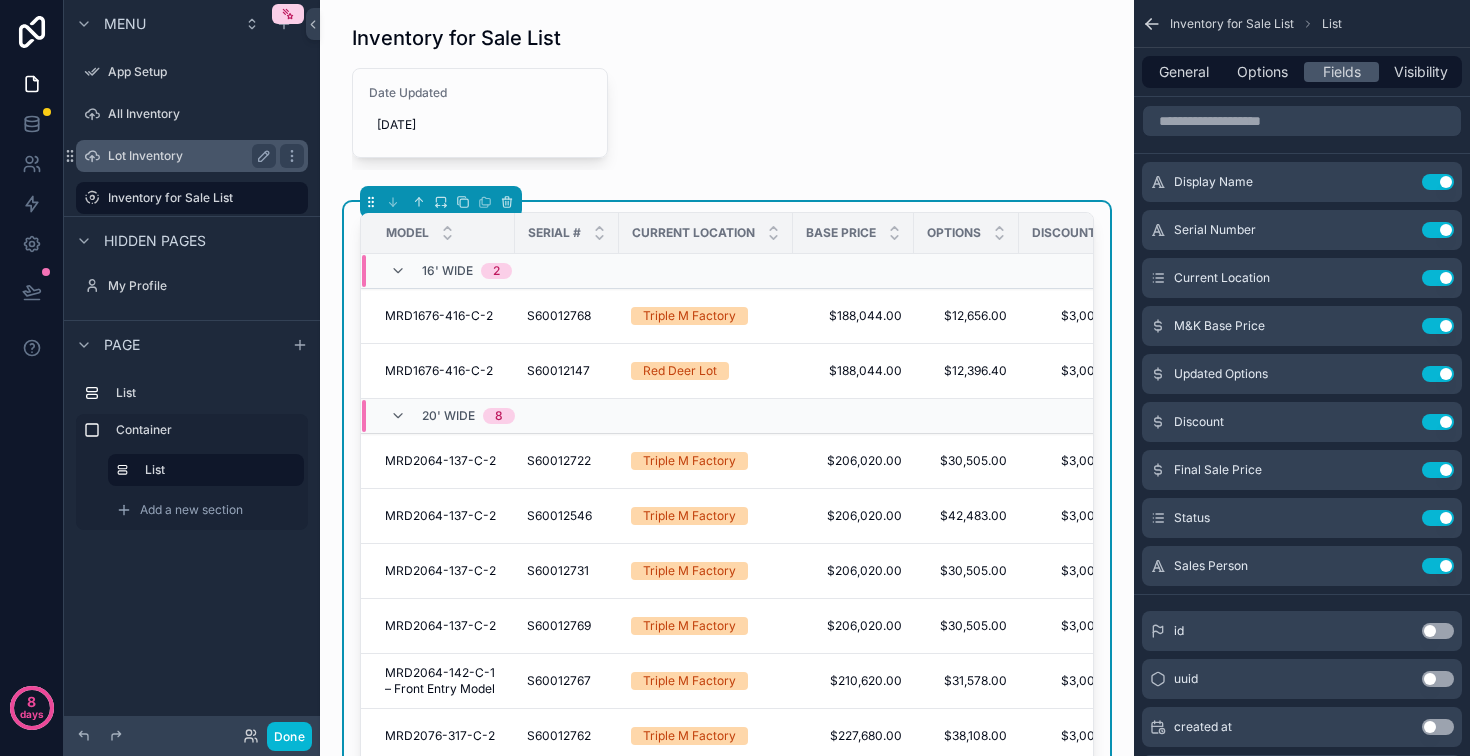 click on "Lot Inventory" at bounding box center (188, 156) 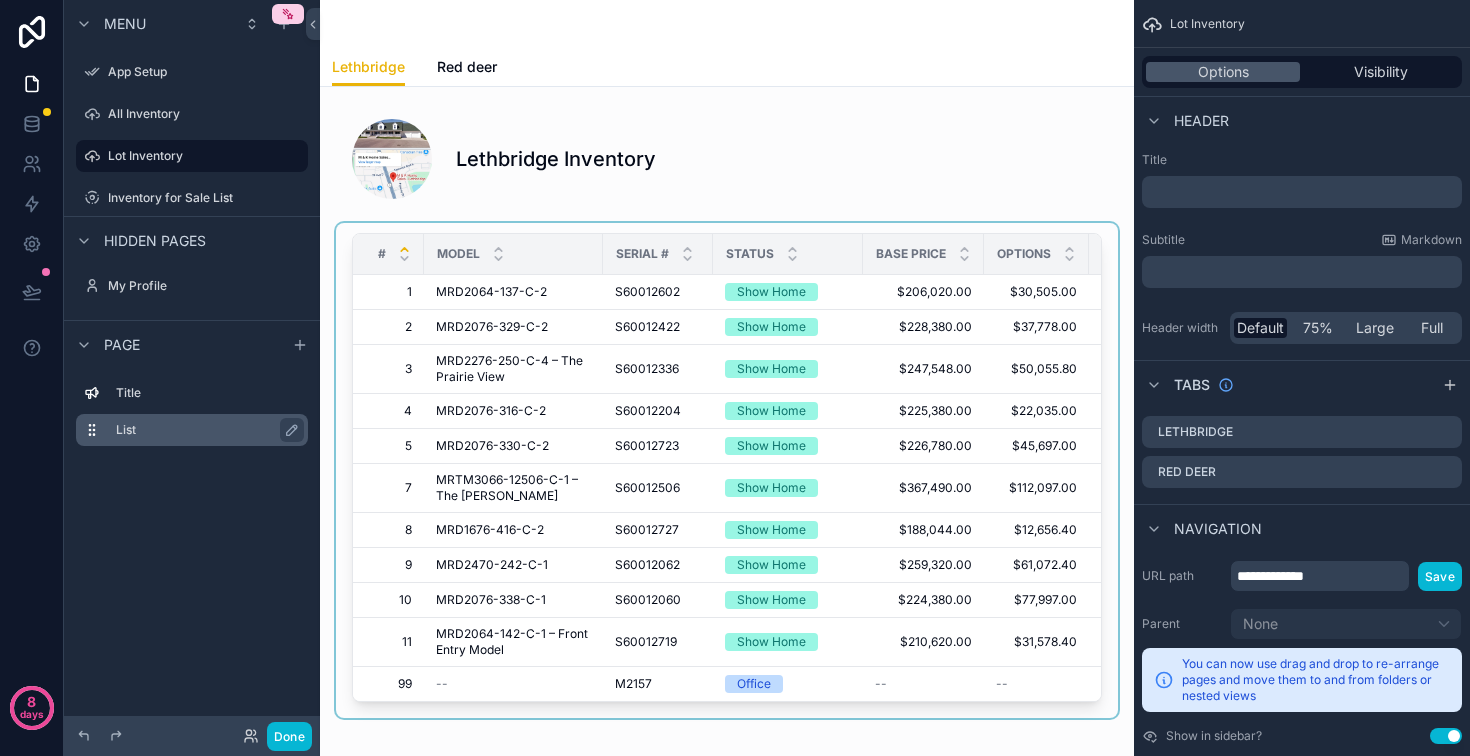 click on "List" at bounding box center (204, 430) 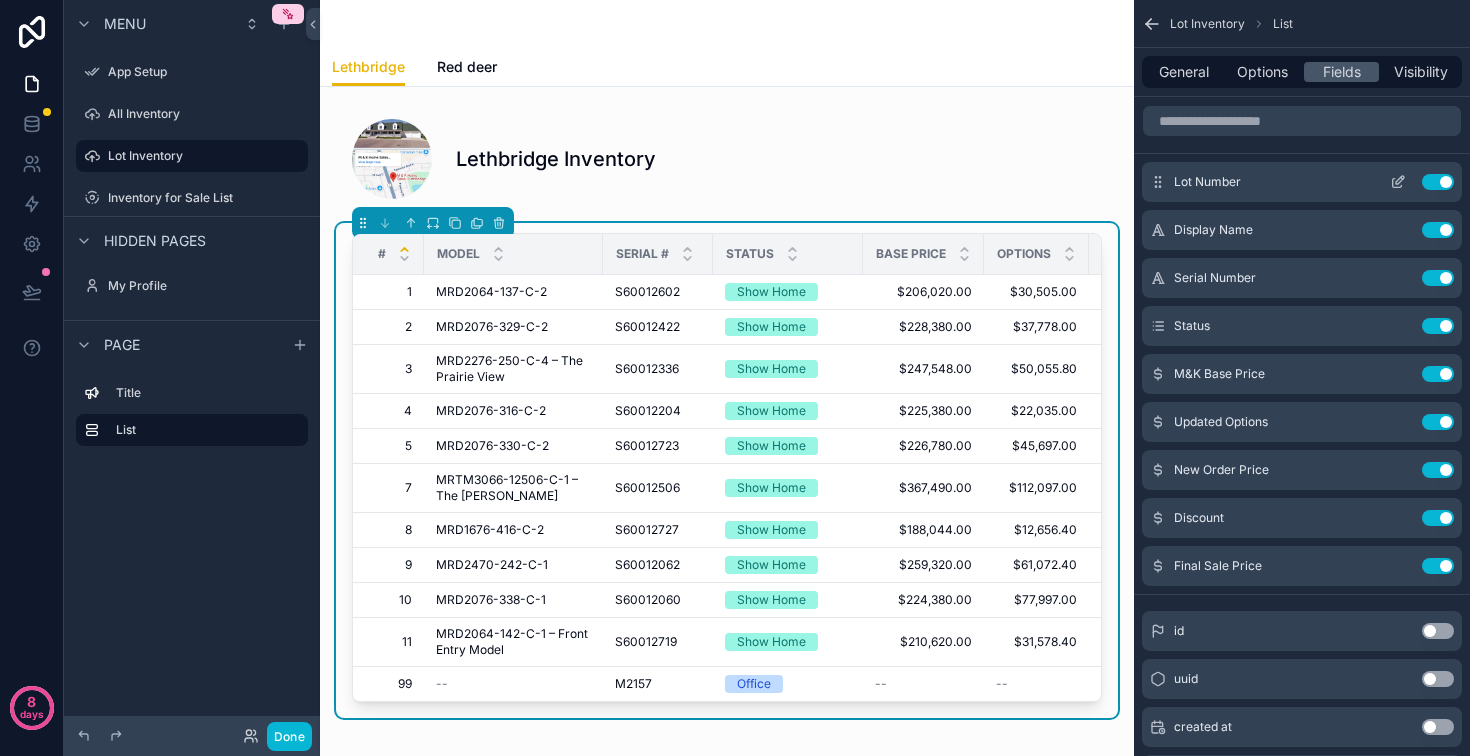 click 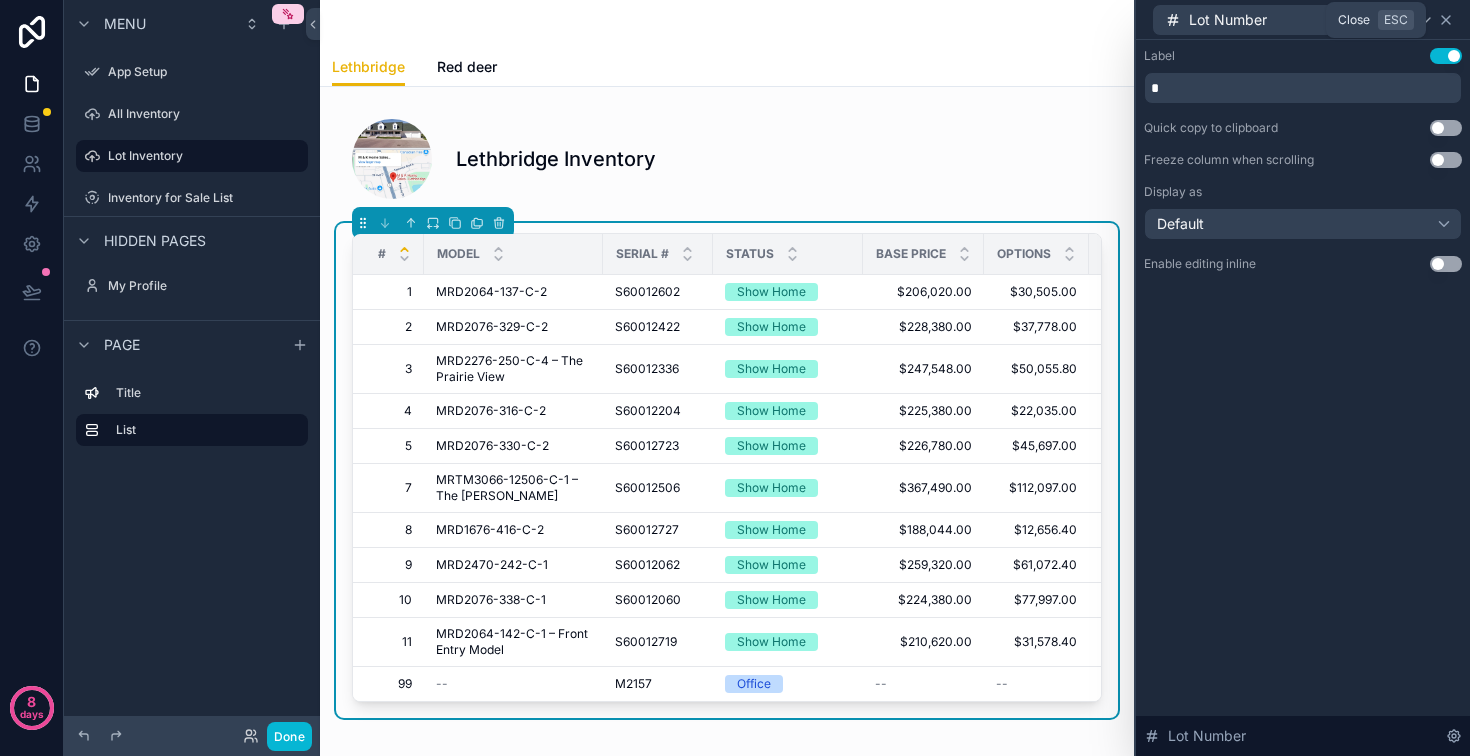 click 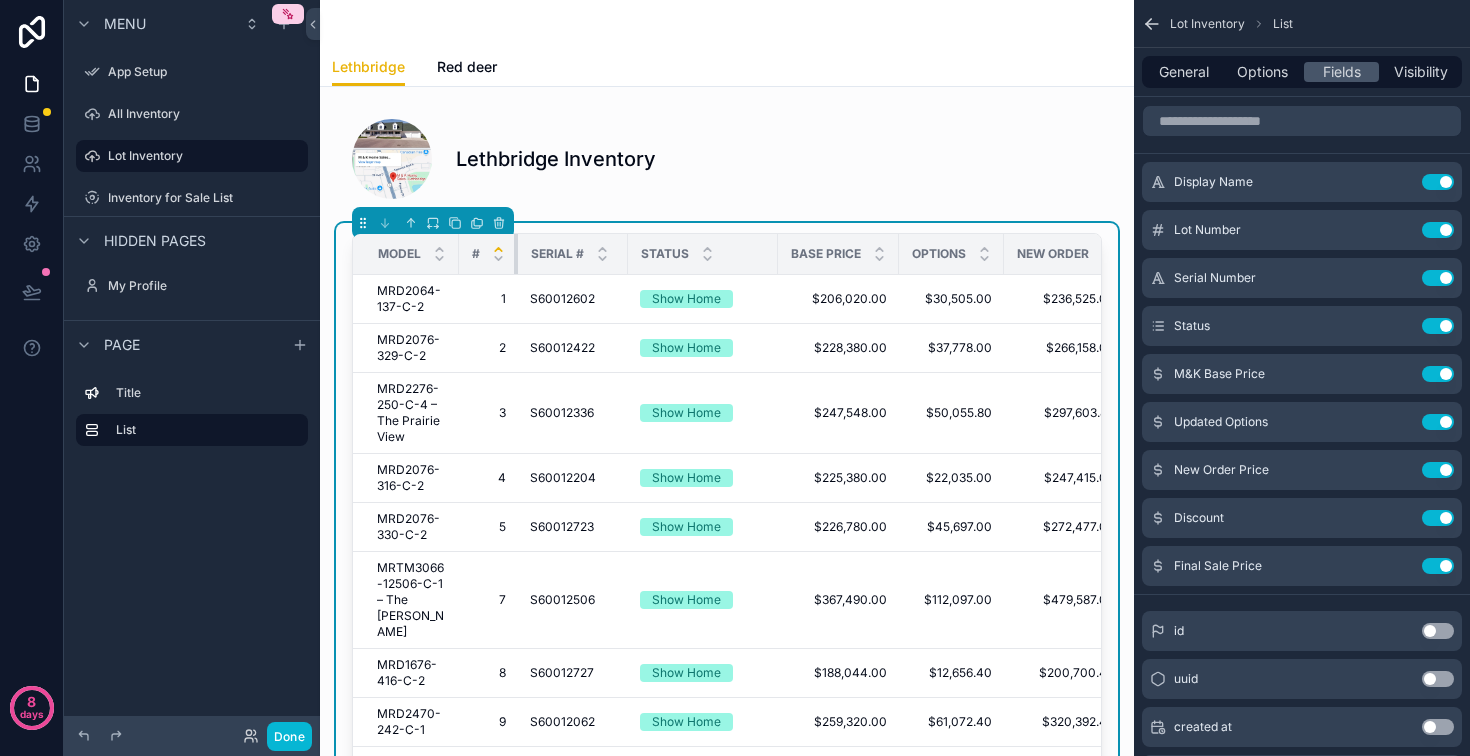 drag, startPoint x: 729, startPoint y: 309, endPoint x: 605, endPoint y: 320, distance: 124.486946 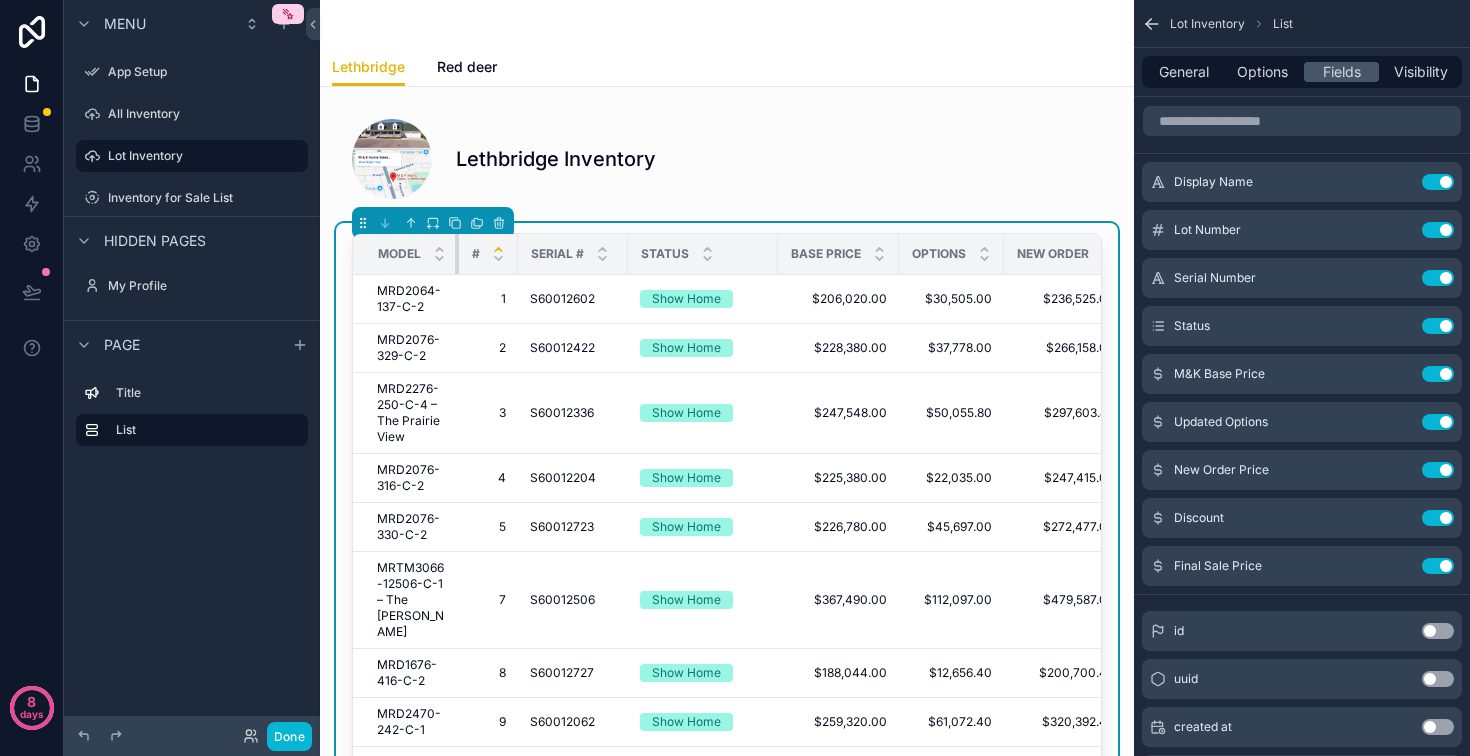 click on "Model # Serial # Status Base Price Options New Order Discount Sale Price" at bounding box center (873, 254) 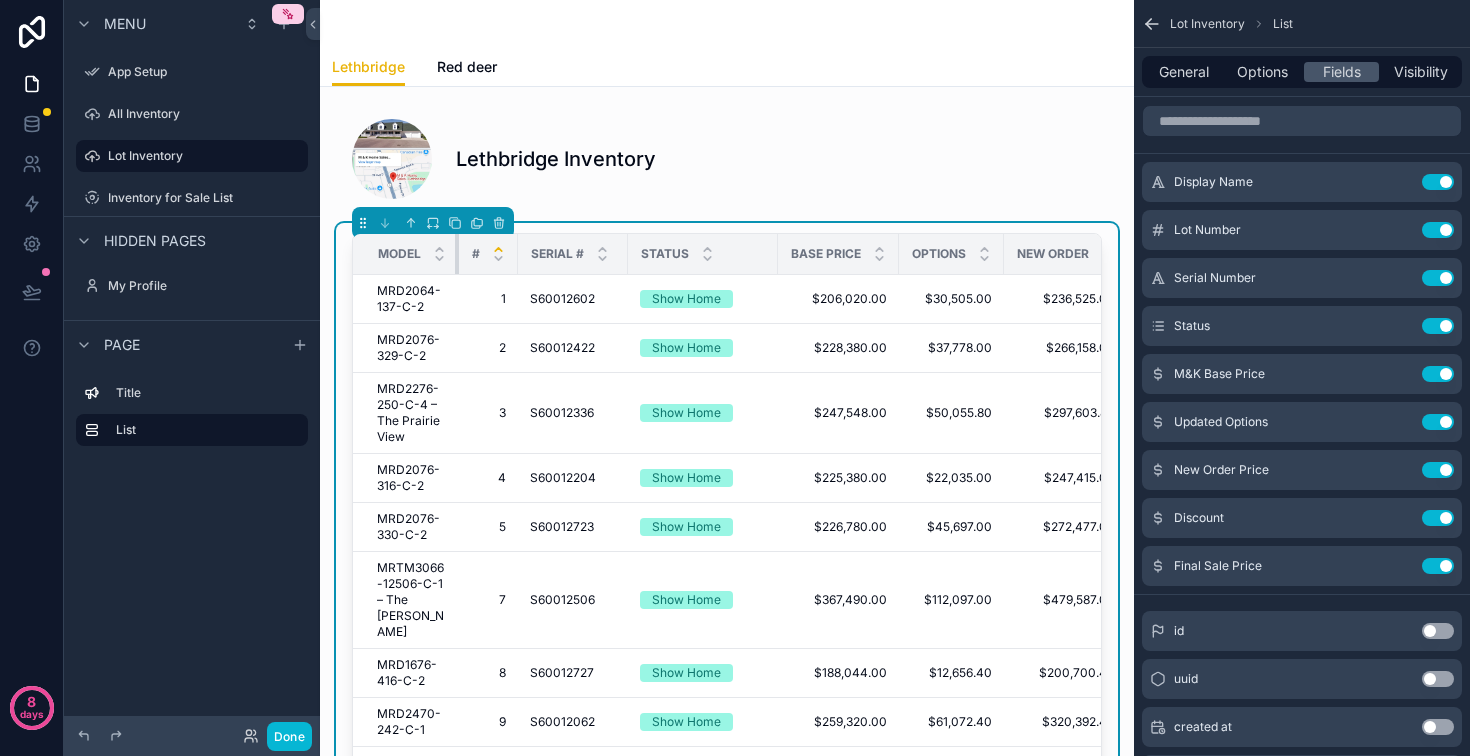 drag, startPoint x: 566, startPoint y: 316, endPoint x: 582, endPoint y: 317, distance: 16.03122 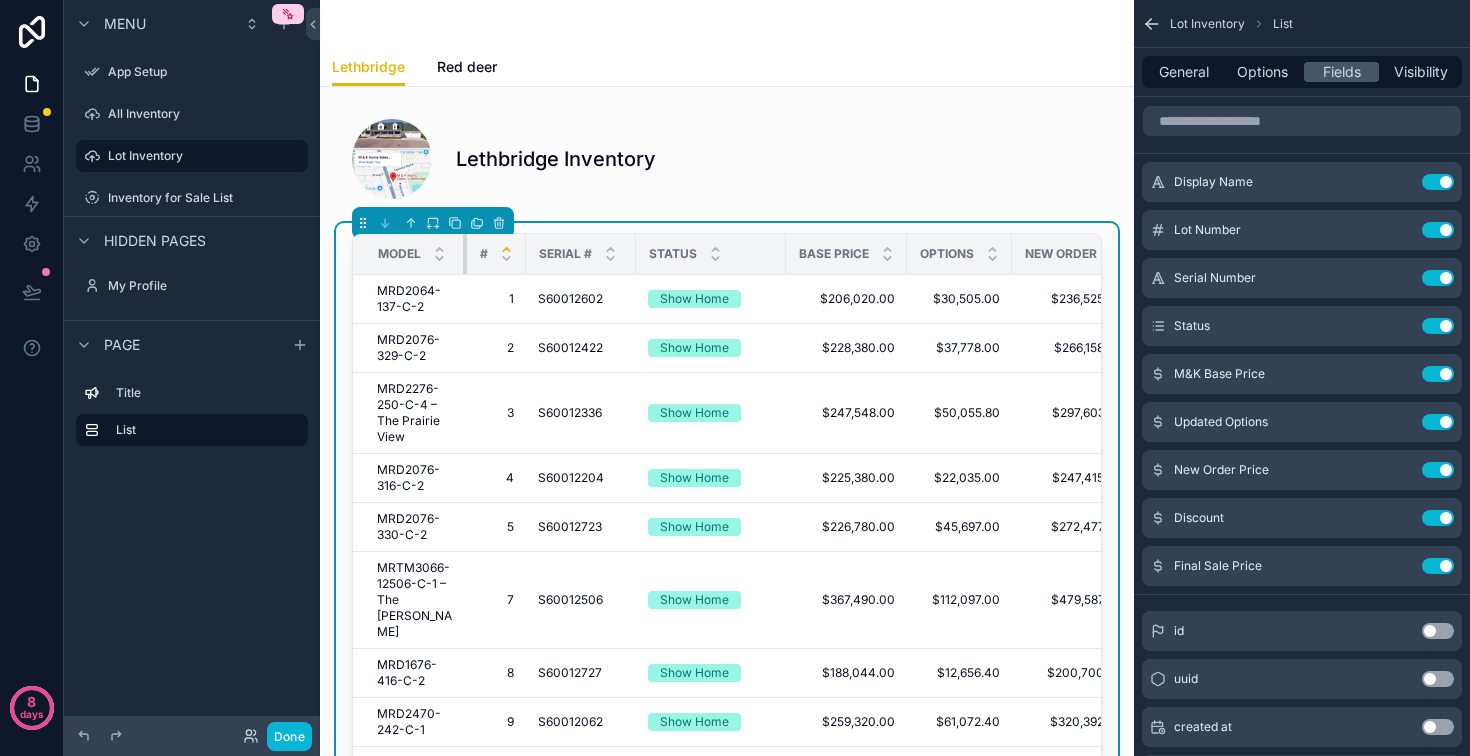 drag, startPoint x: 565, startPoint y: 296, endPoint x: 589, endPoint y: 300, distance: 24.33105 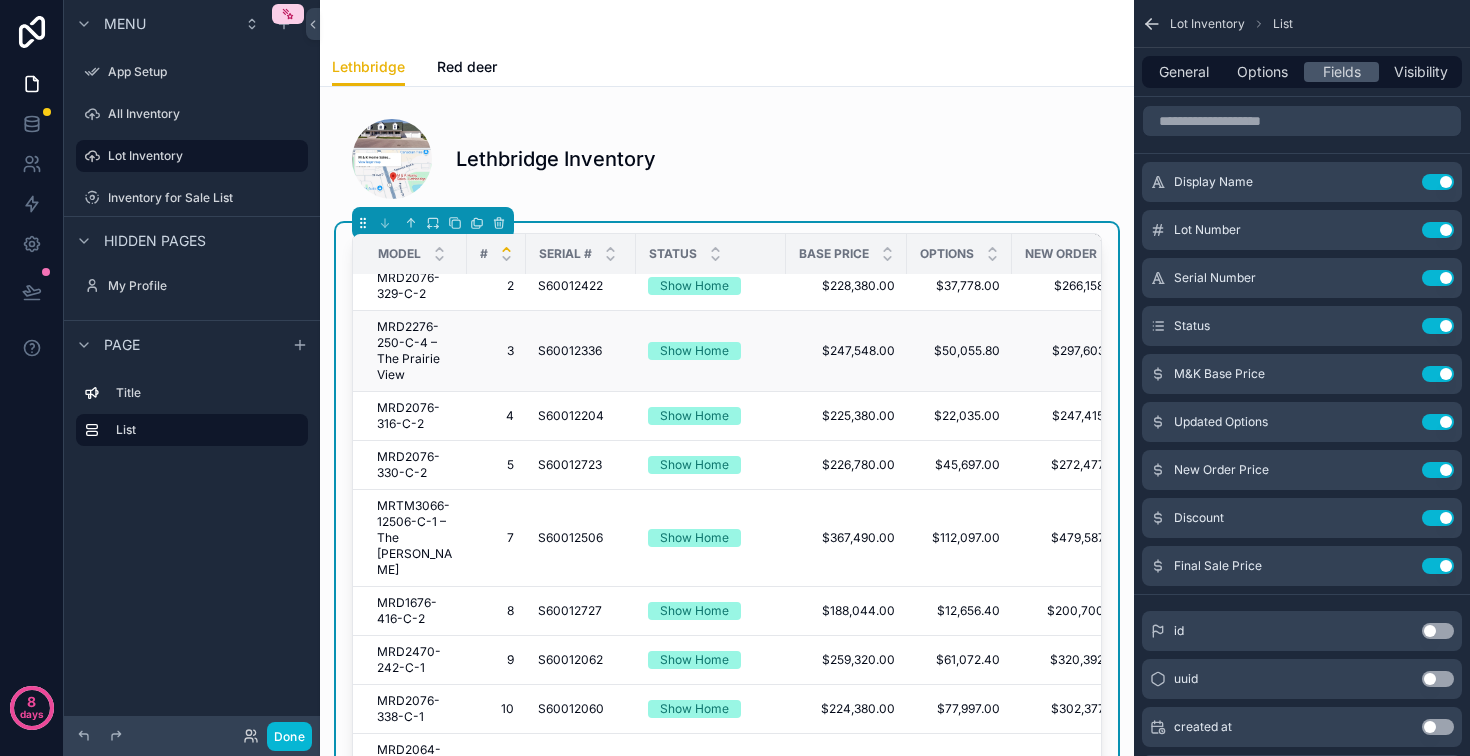 scroll, scrollTop: 0, scrollLeft: 0, axis: both 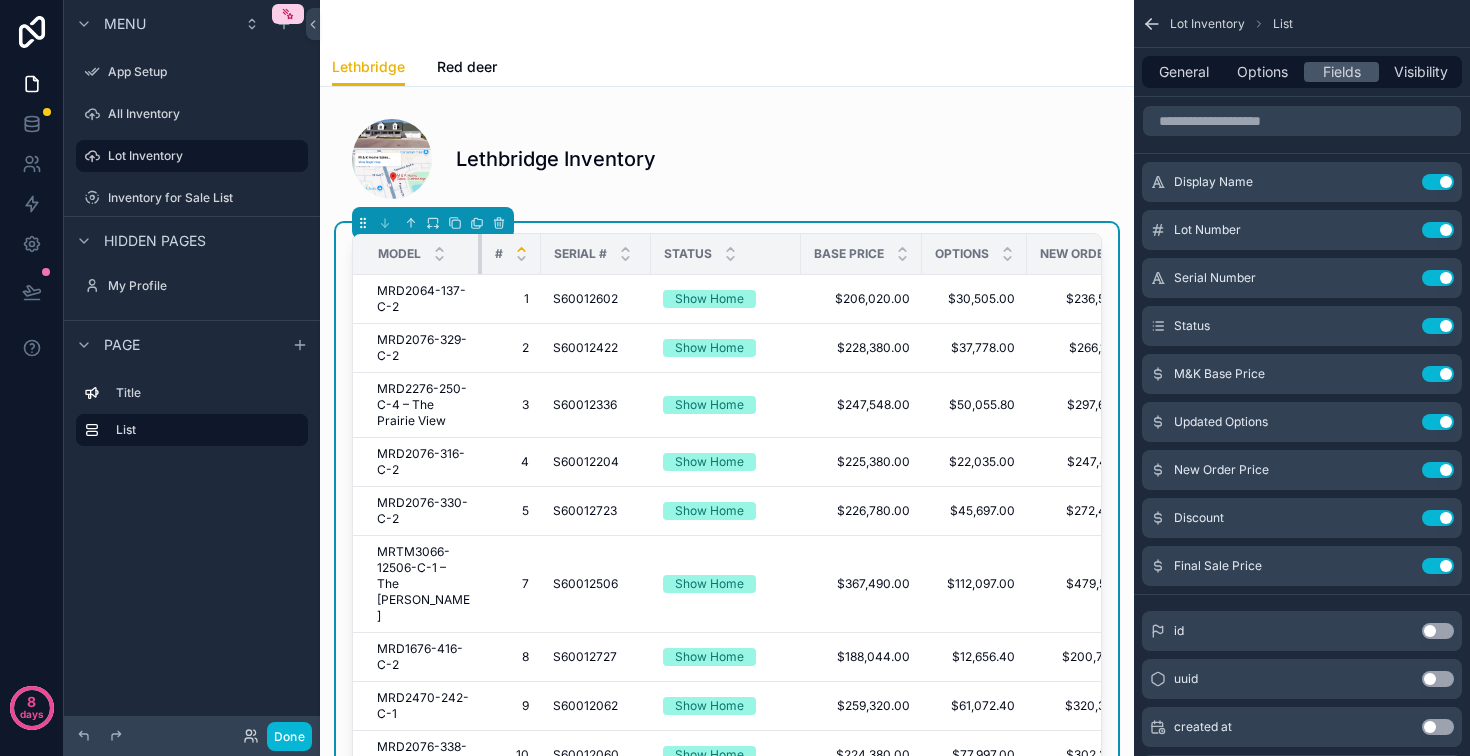 drag, startPoint x: 568, startPoint y: 298, endPoint x: 590, endPoint y: 298, distance: 22 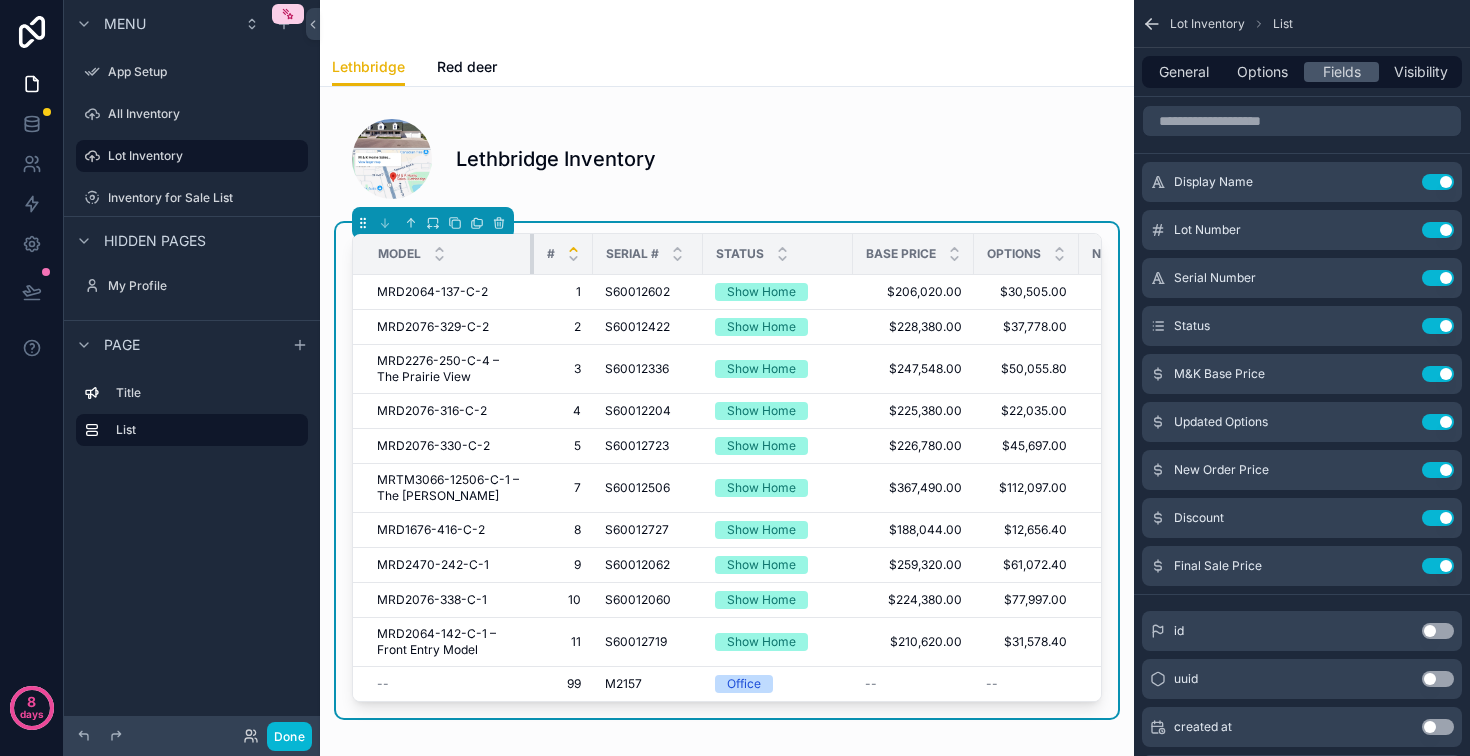 drag, startPoint x: 573, startPoint y: 308, endPoint x: 618, endPoint y: 309, distance: 45.01111 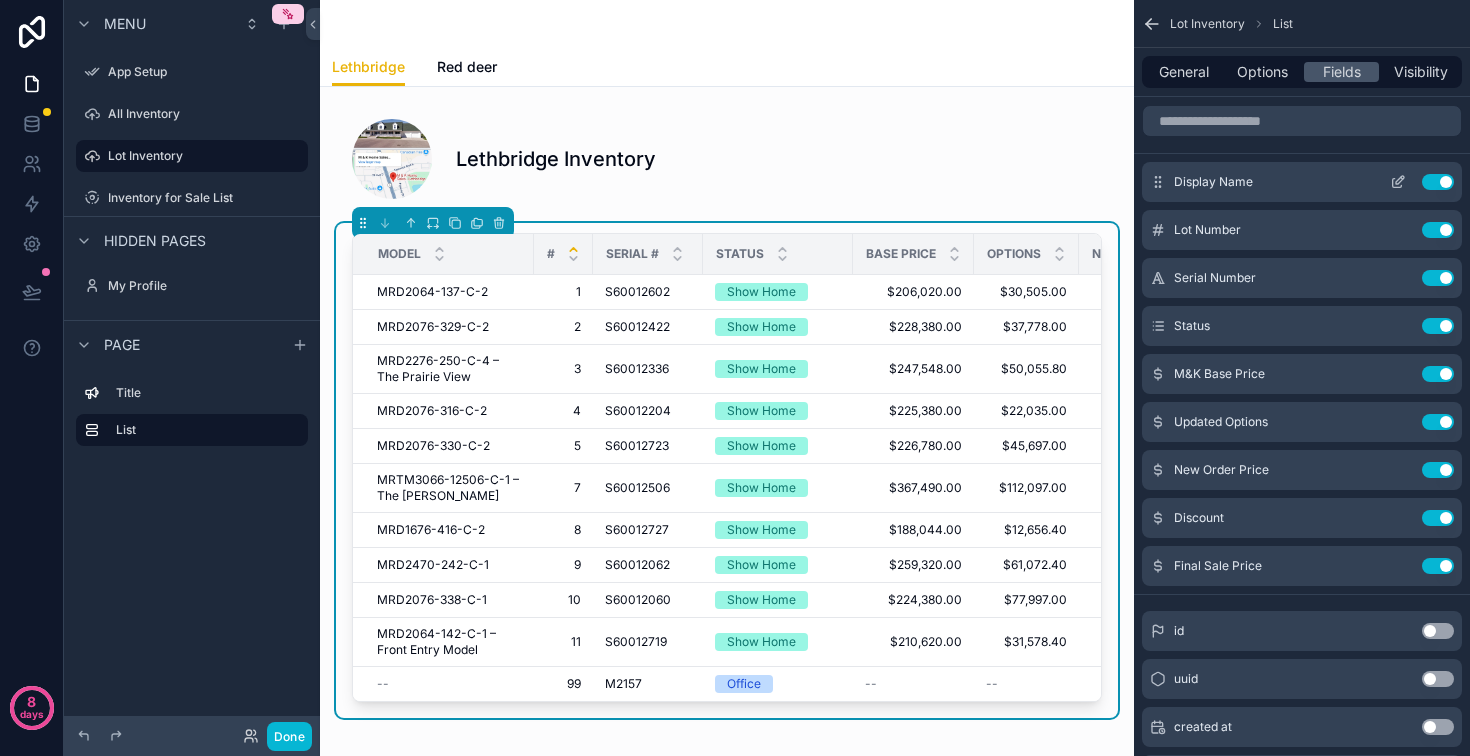 click 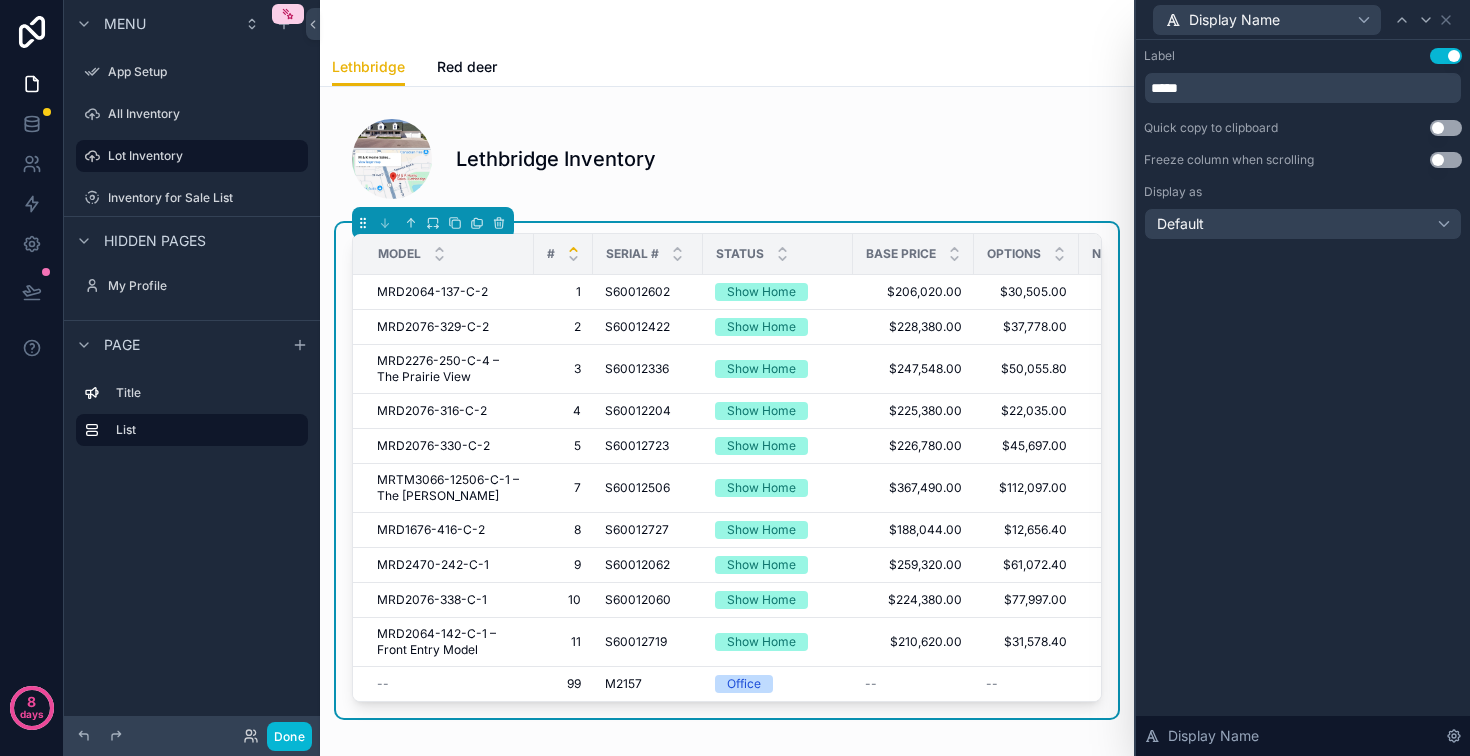 click on "Use setting" at bounding box center [1446, 160] 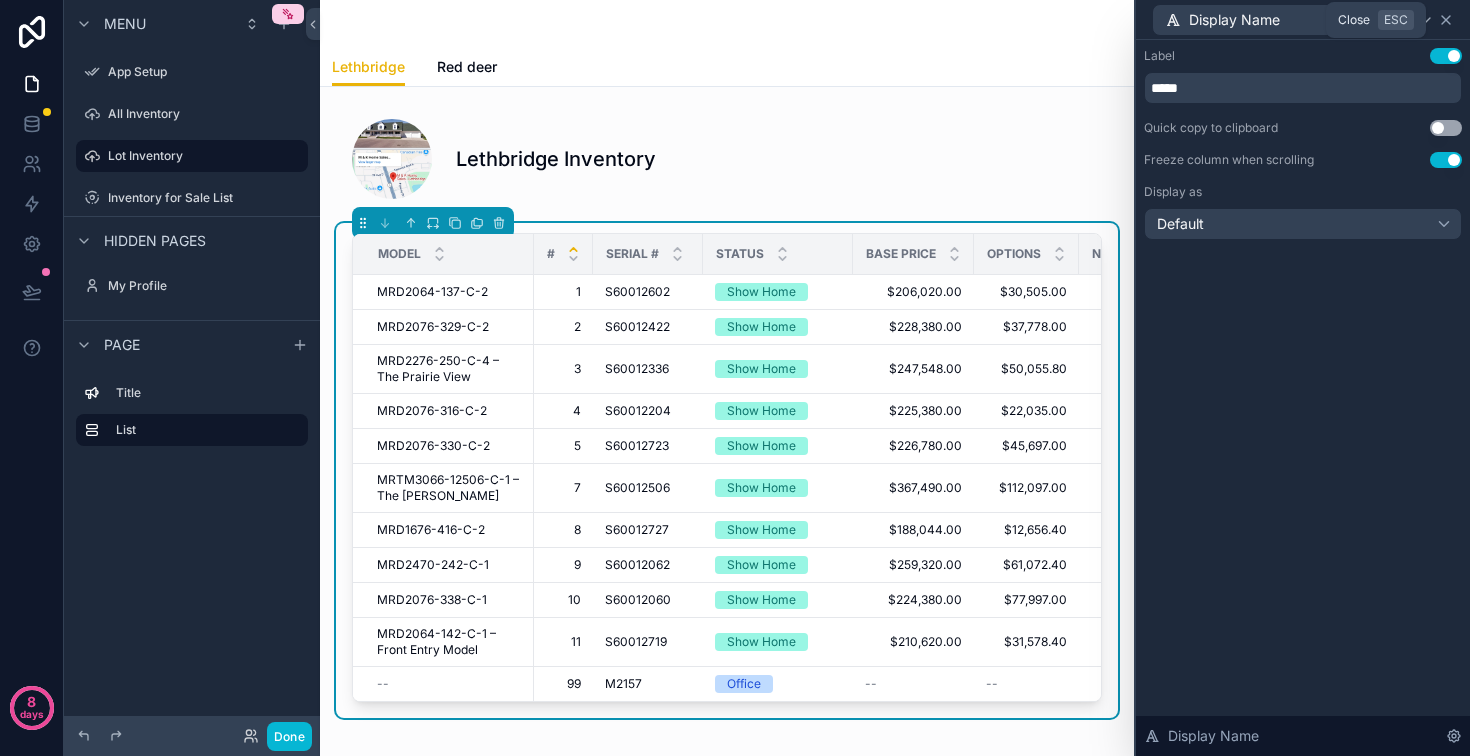click 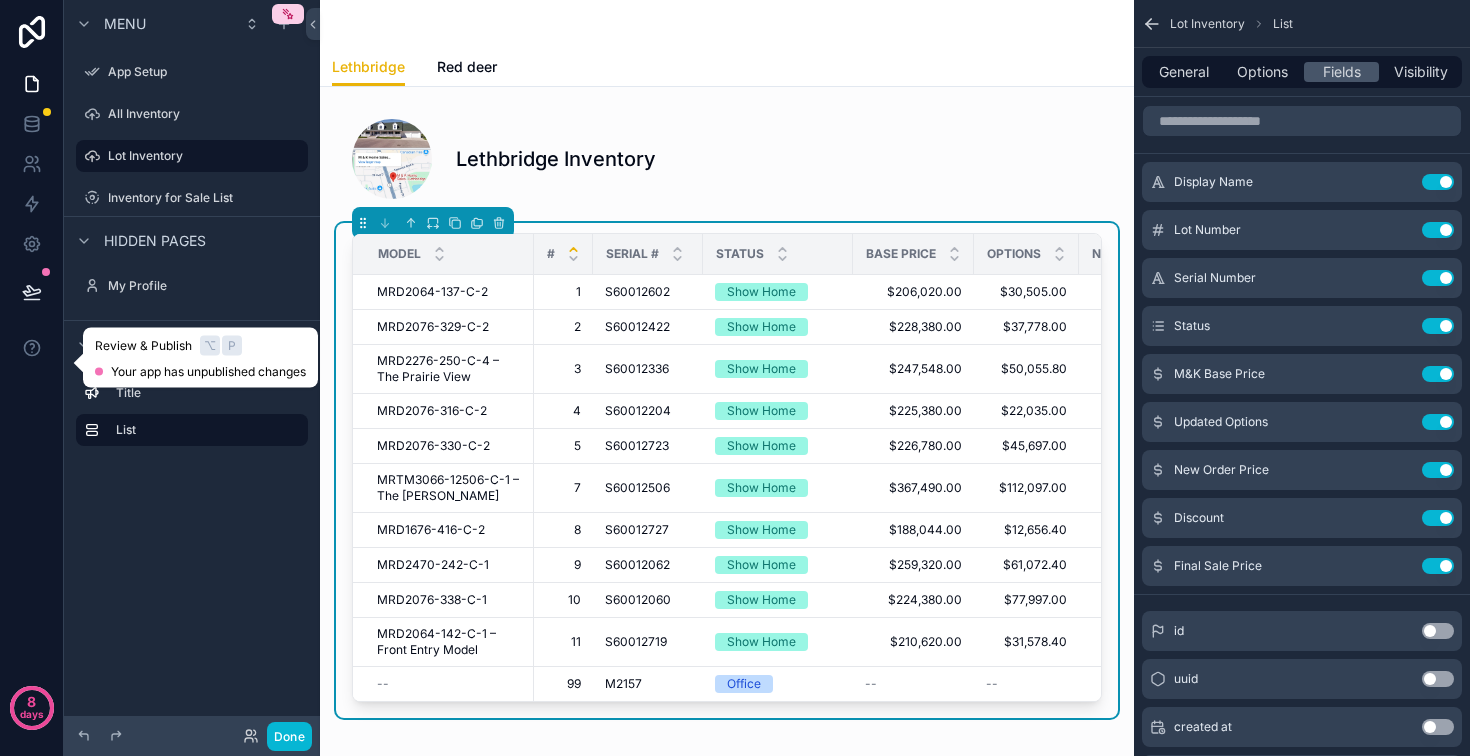 click 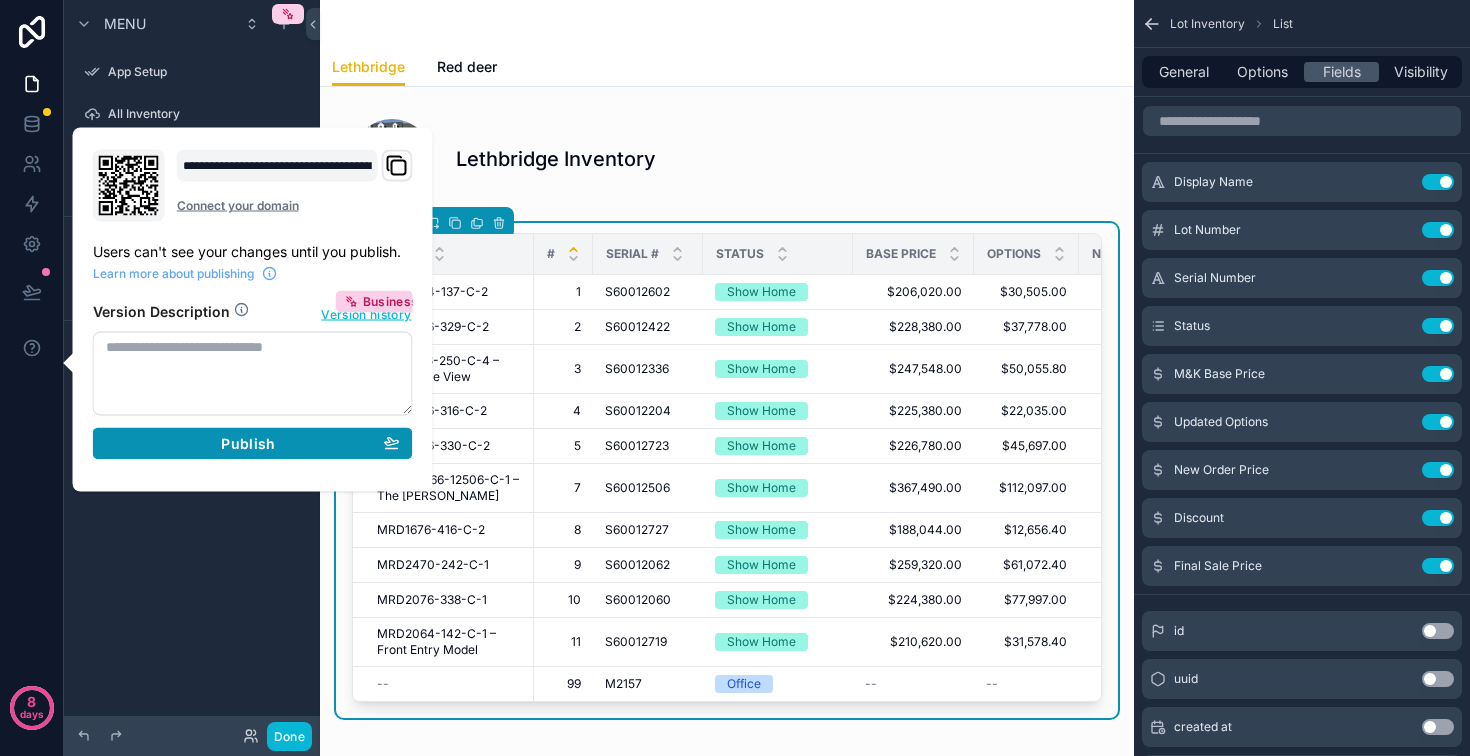 click on "Publish" at bounding box center [253, 444] 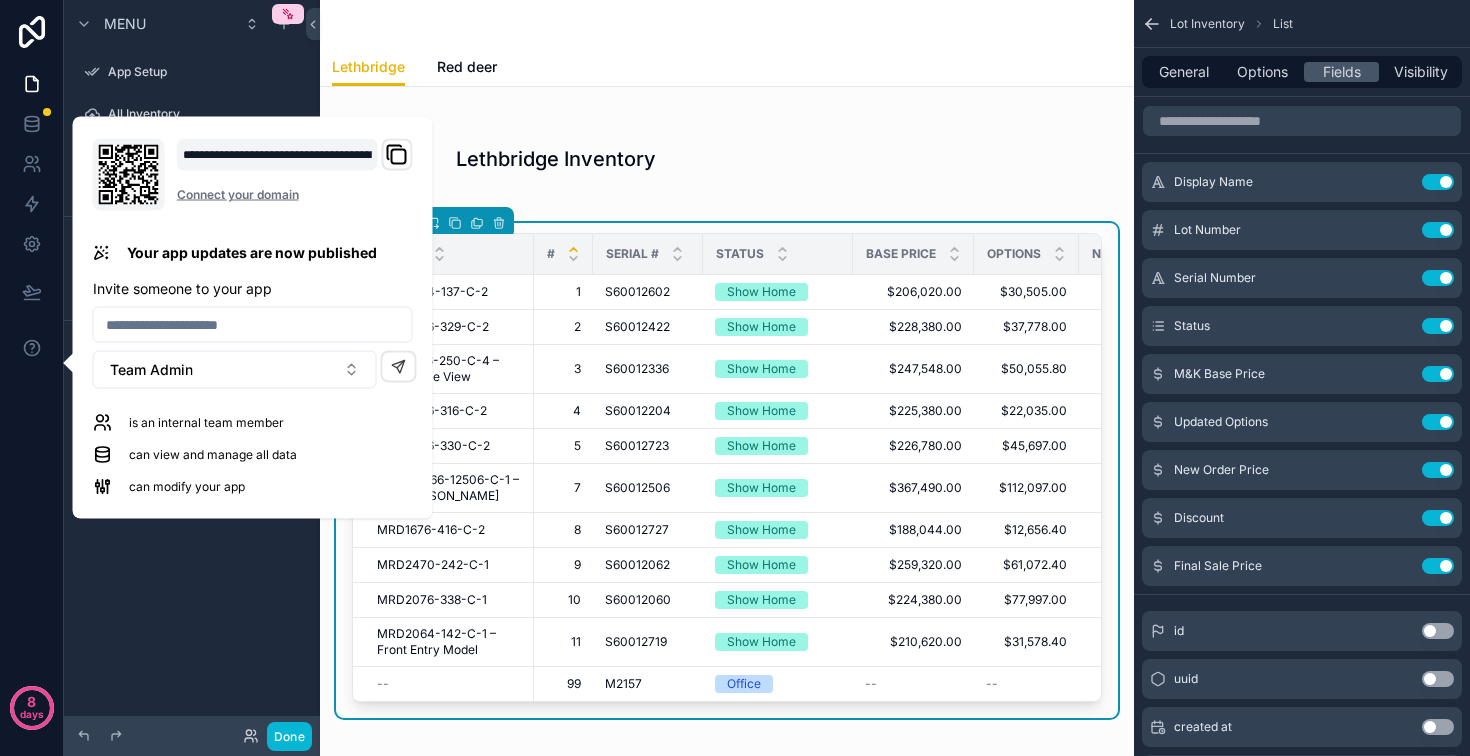 click on "Lethbridge Red deer" at bounding box center [727, 67] 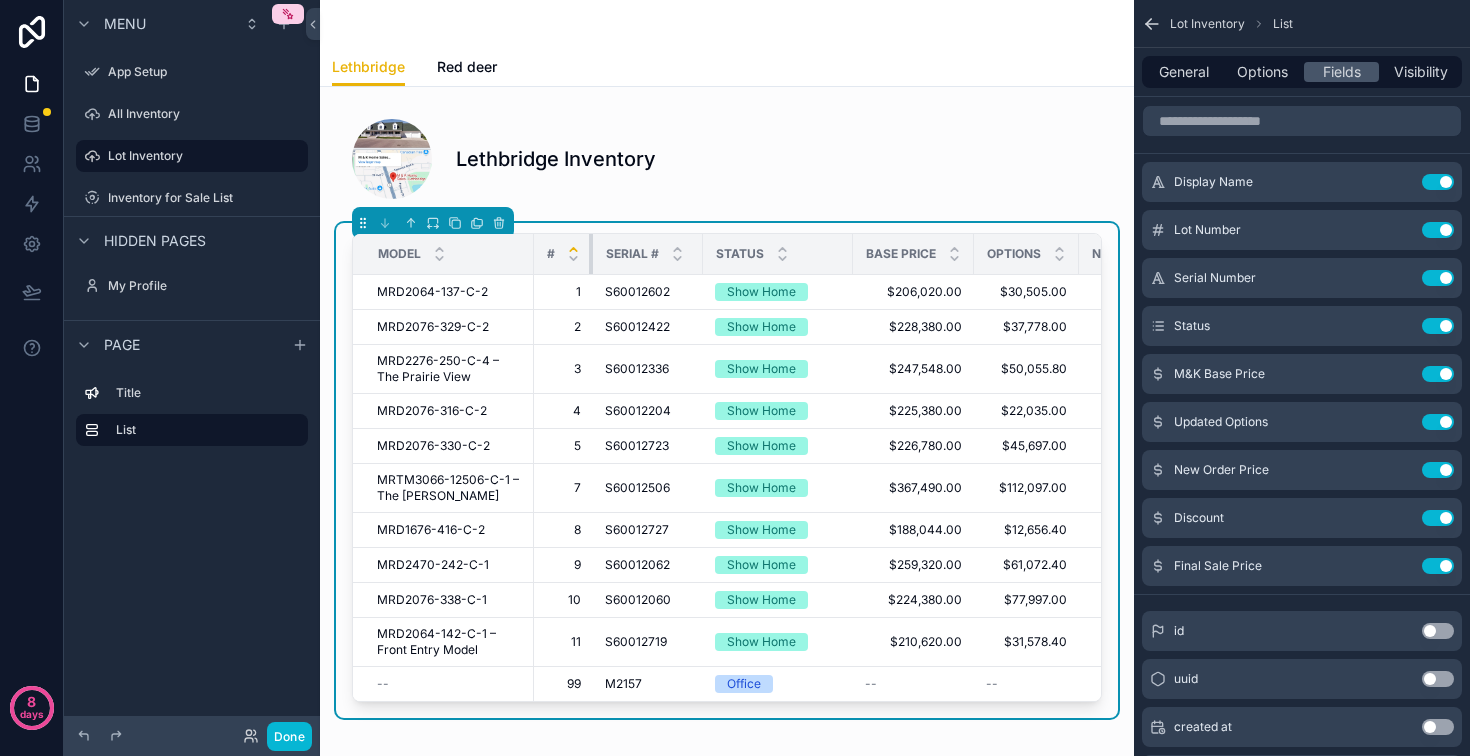 drag, startPoint x: 688, startPoint y: 312, endPoint x: 637, endPoint y: 315, distance: 51.088158 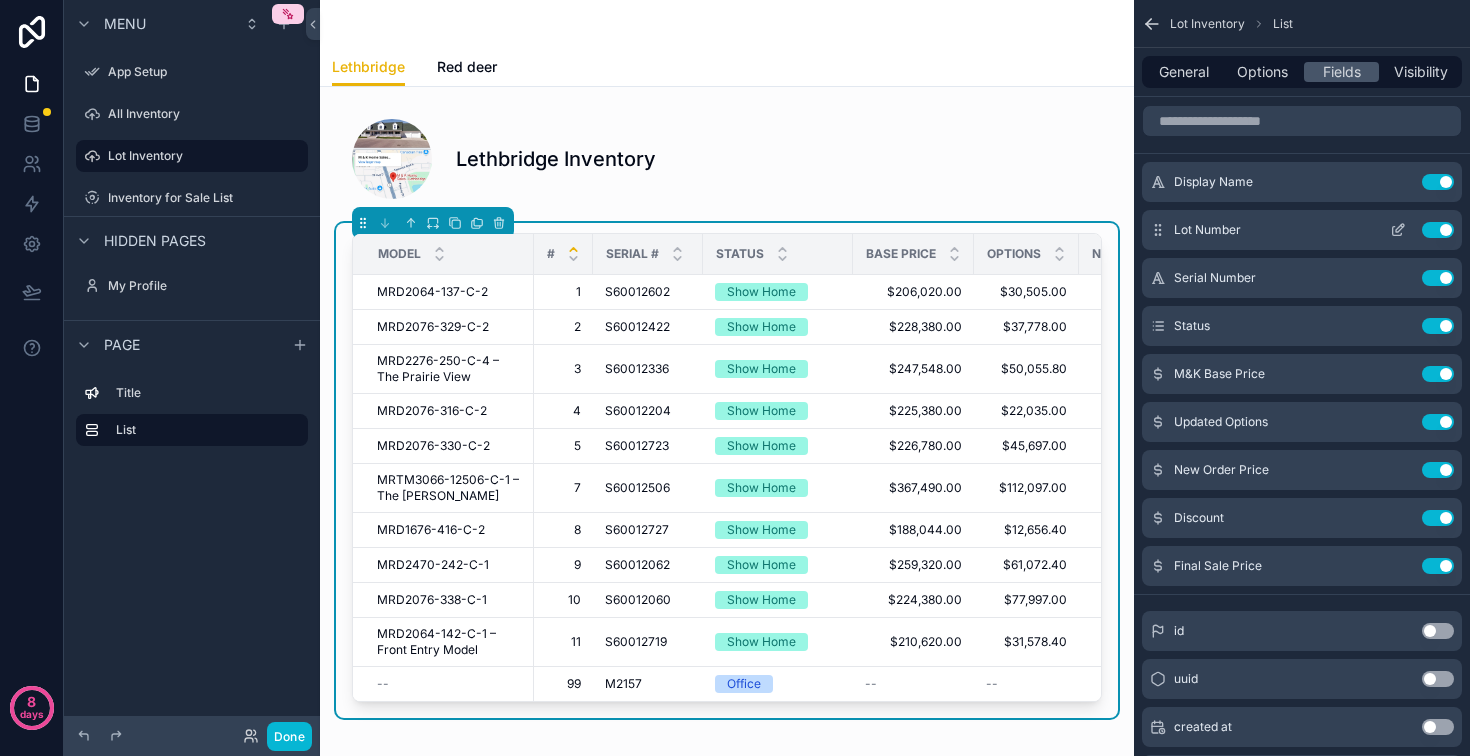 click at bounding box center [1398, 230] 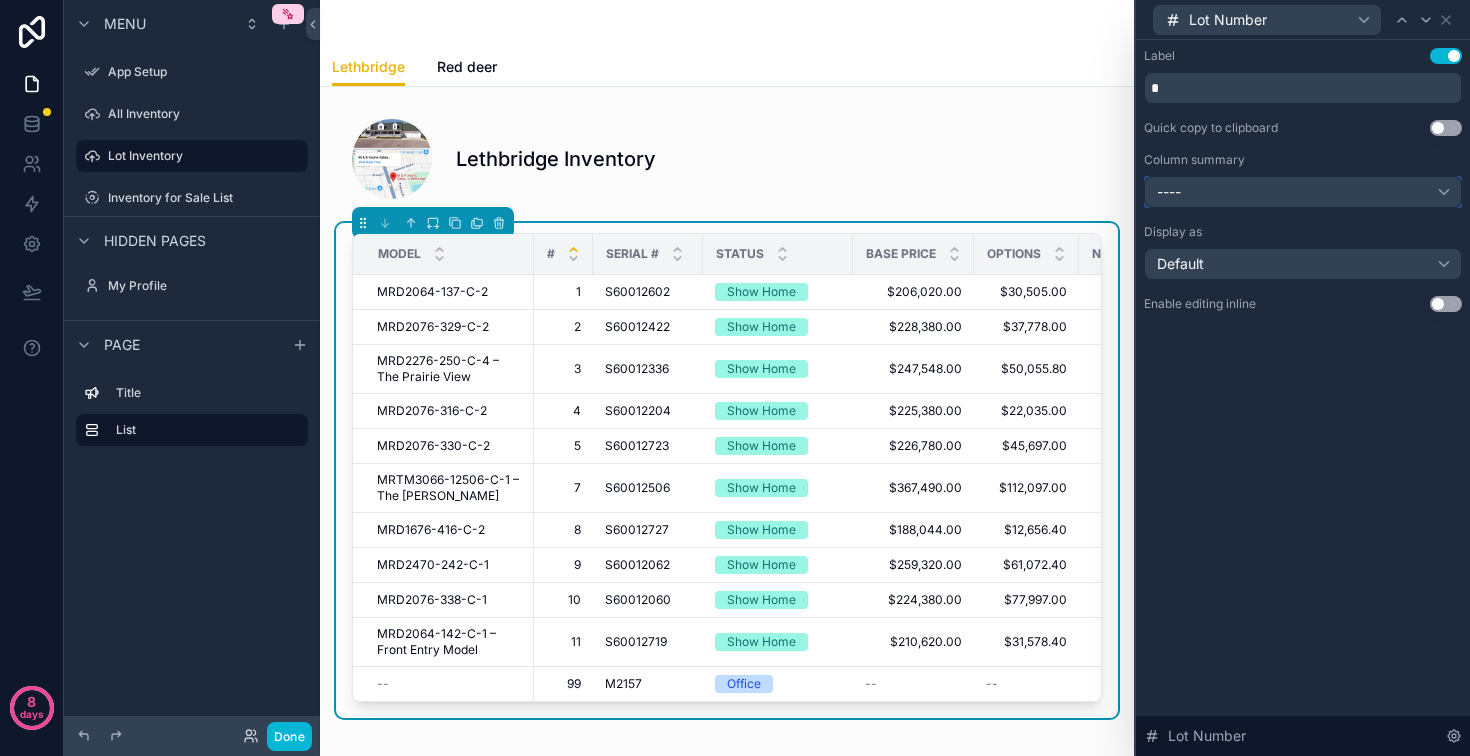 click on "----" at bounding box center [1303, 192] 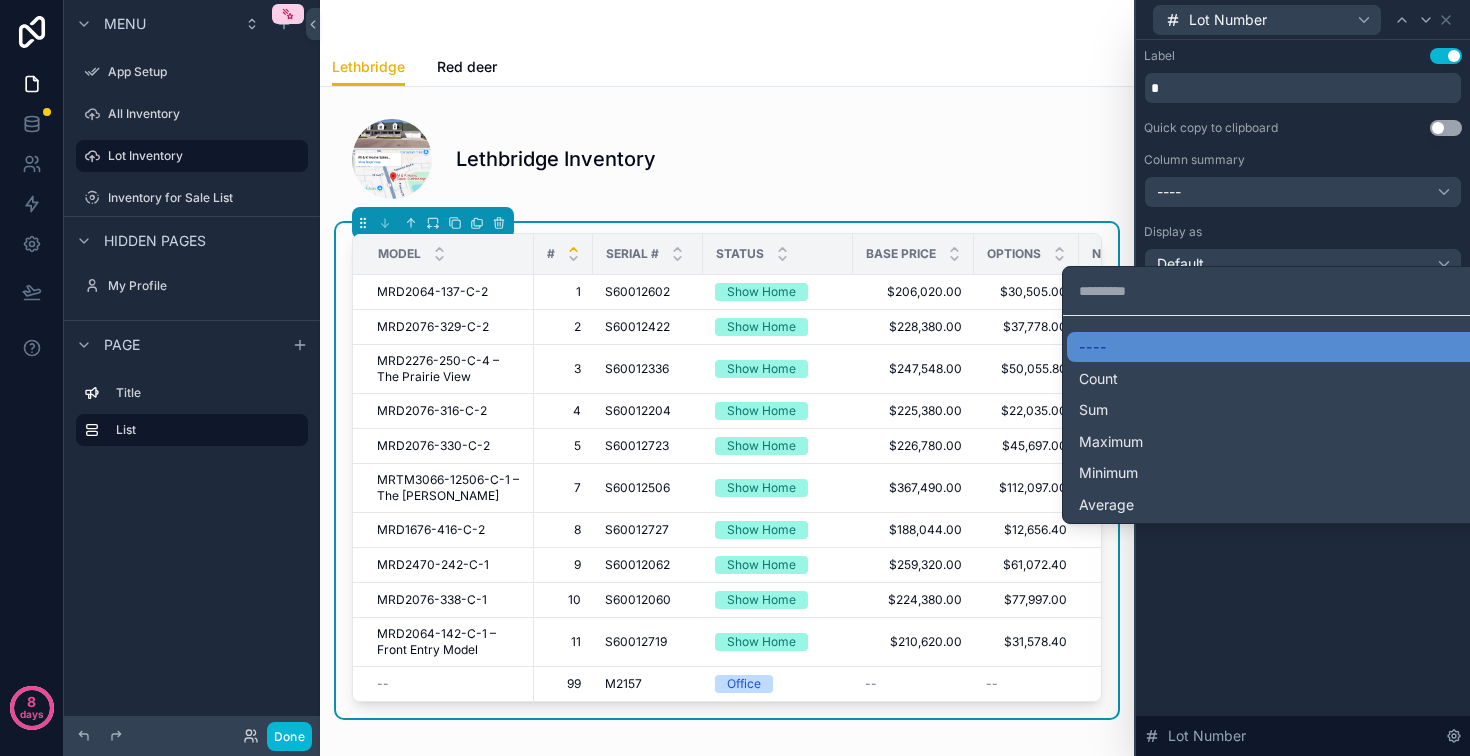 click at bounding box center [1303, 378] 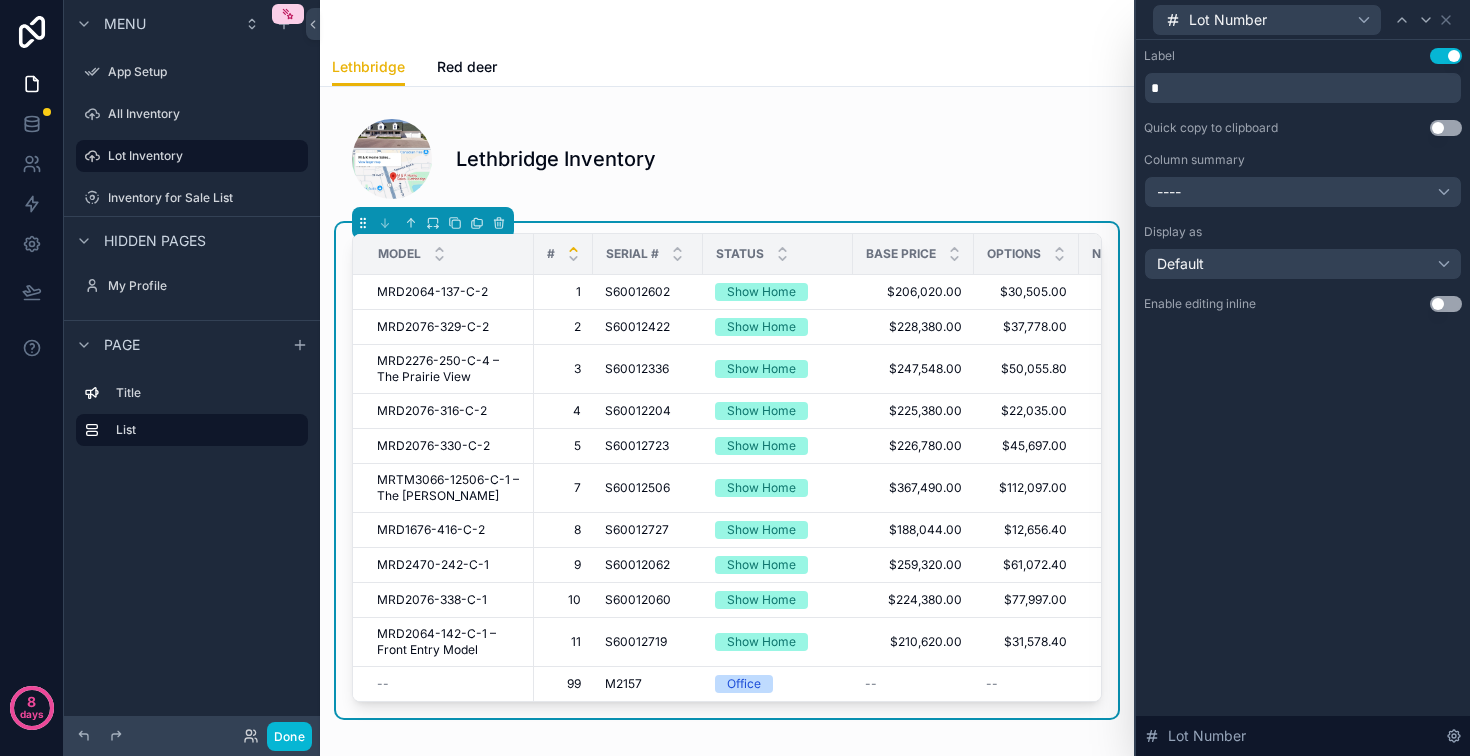 click on "Column summary ----" at bounding box center (1303, 180) 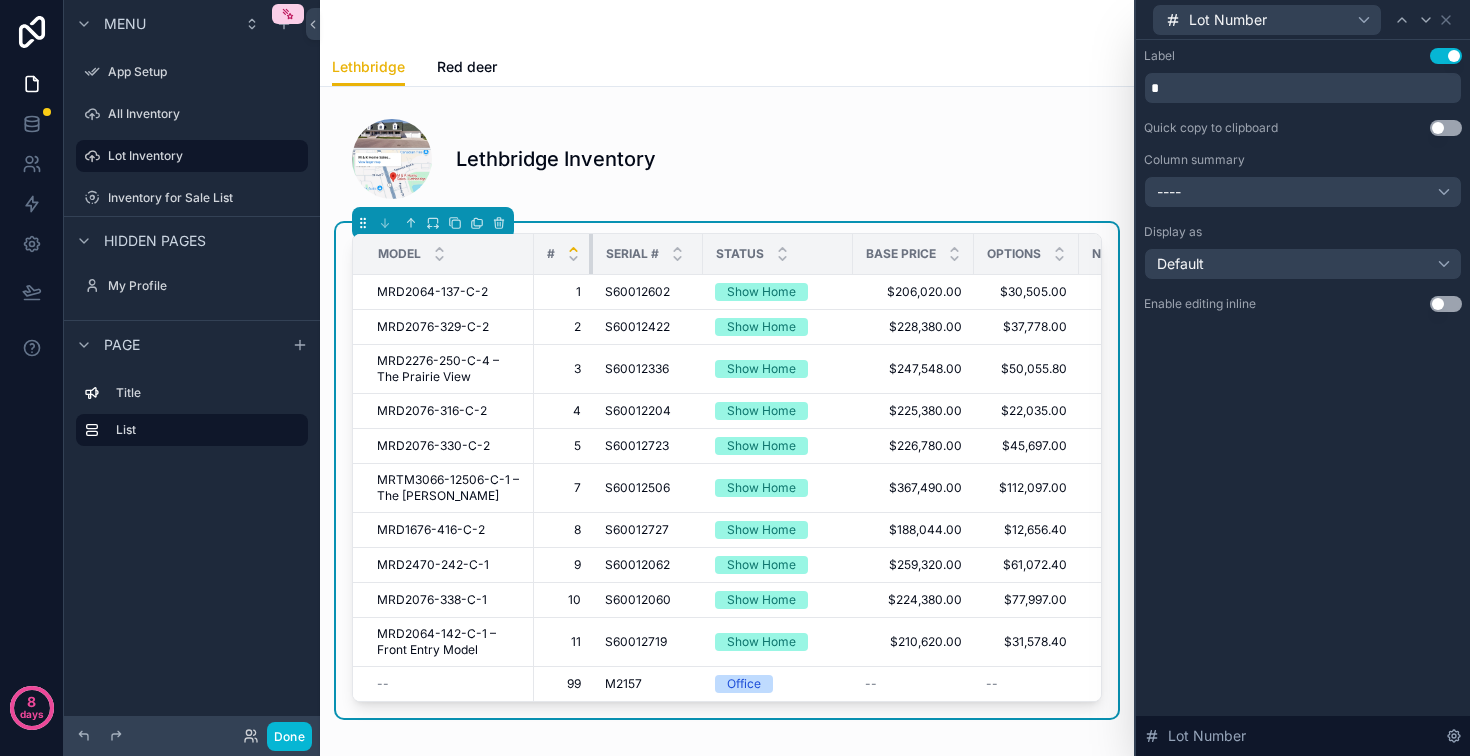 drag, startPoint x: 689, startPoint y: 314, endPoint x: 630, endPoint y: 309, distance: 59.211487 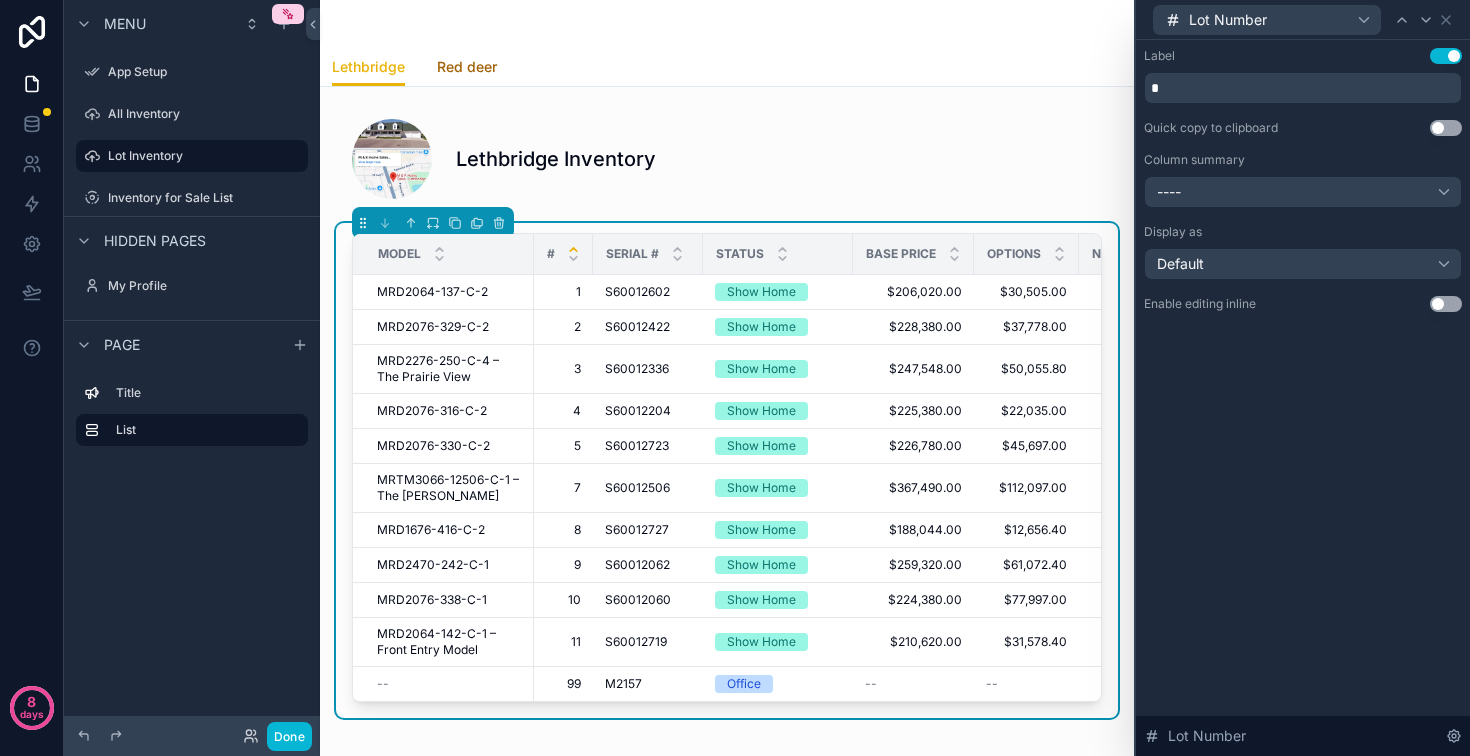 click on "Red deer" at bounding box center (467, 67) 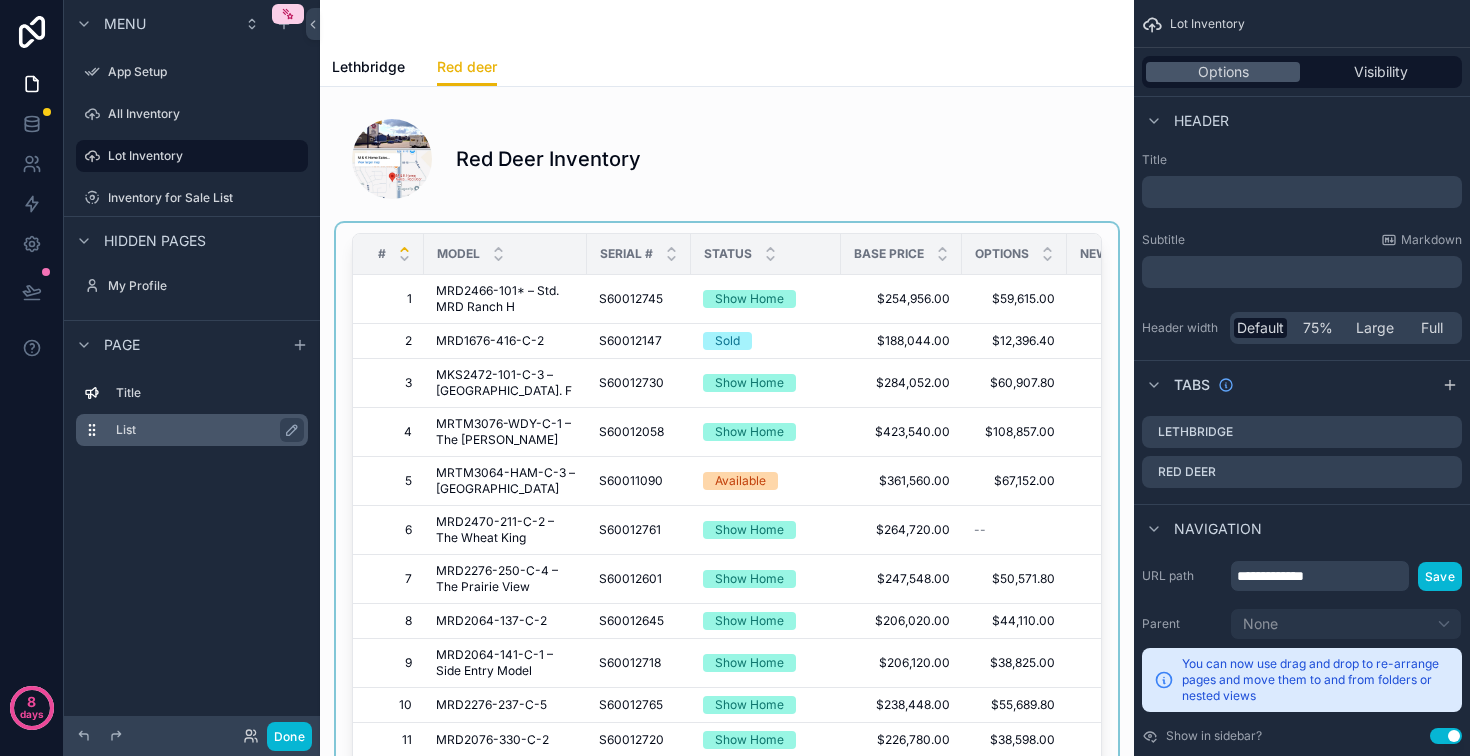 click on "List" at bounding box center (204, 430) 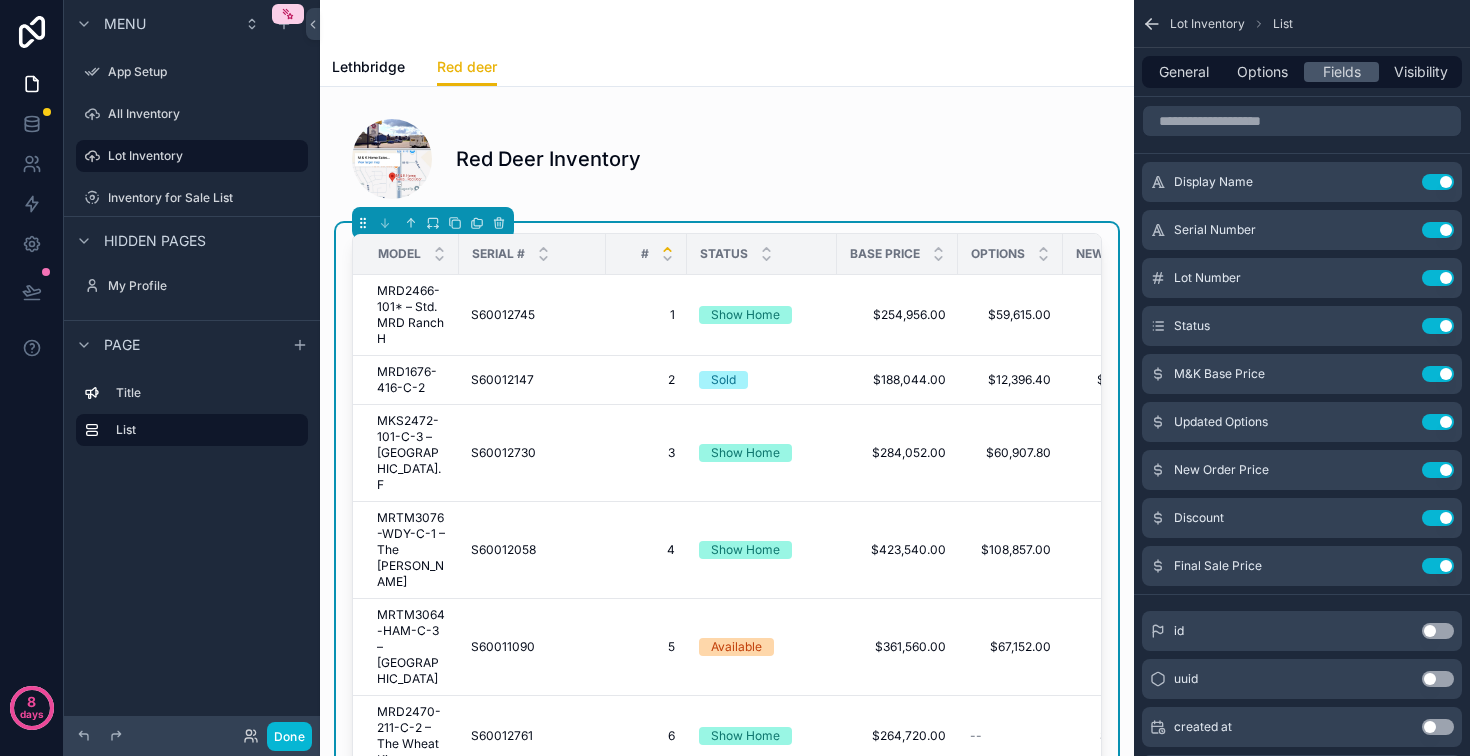 drag, startPoint x: 712, startPoint y: 284, endPoint x: 695, endPoint y: 290, distance: 18.027756 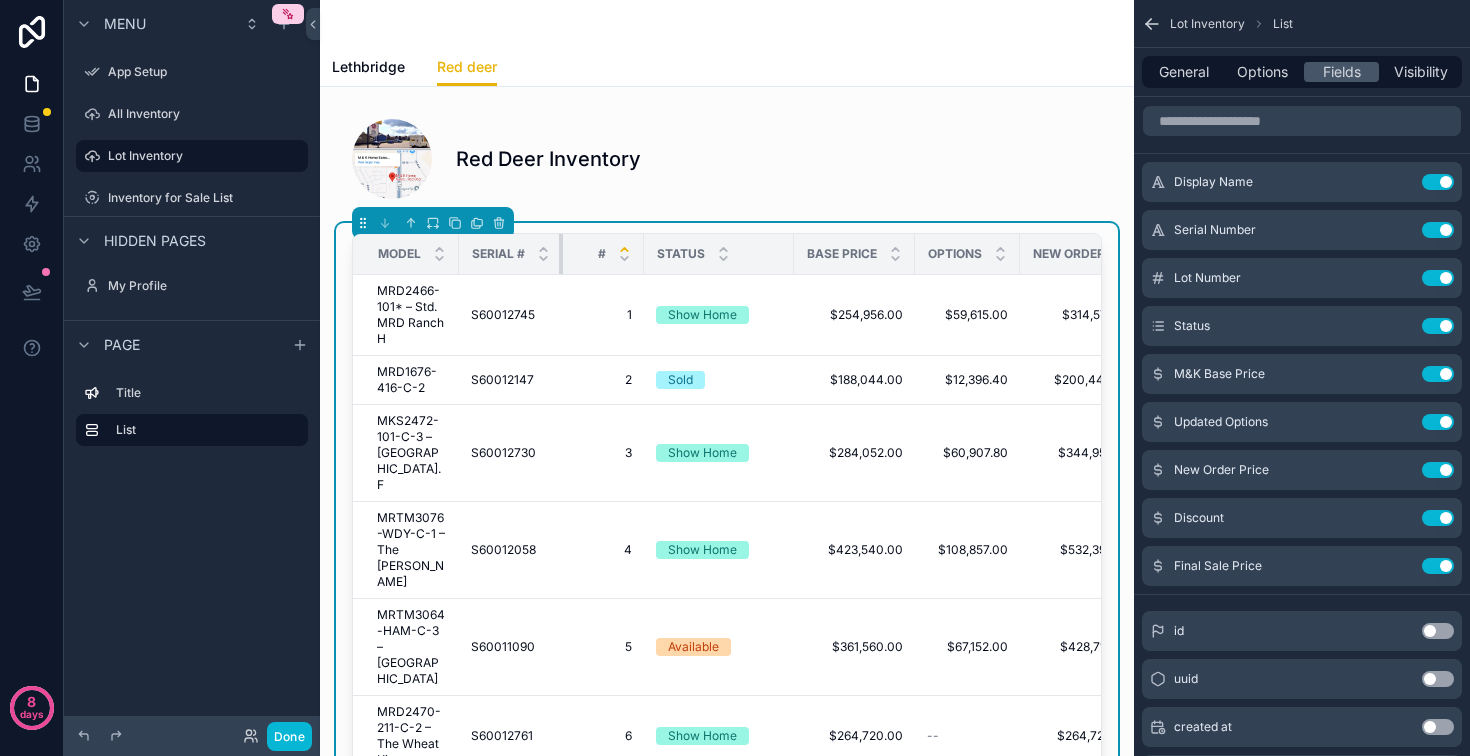 drag, startPoint x: 713, startPoint y: 313, endPoint x: 659, endPoint y: 311, distance: 54.037025 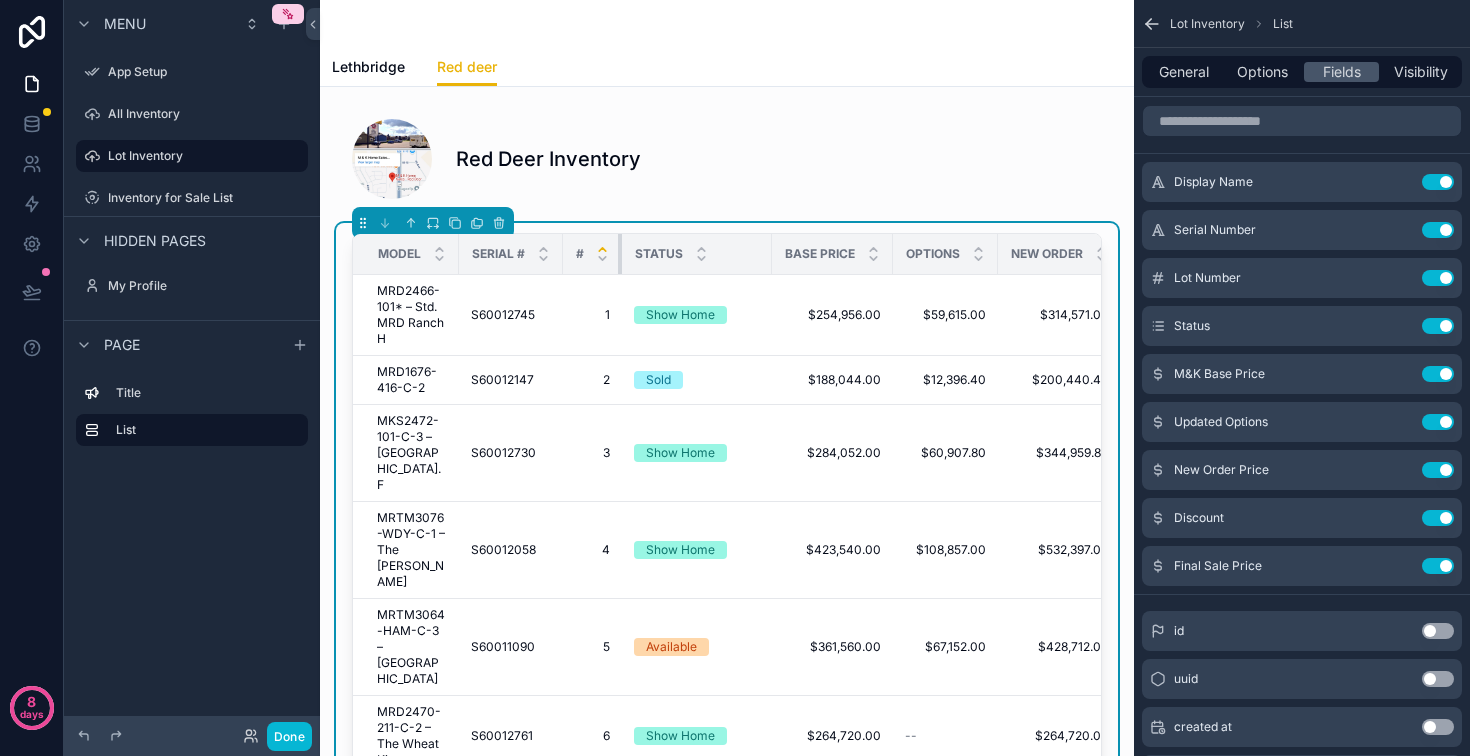 drag, startPoint x: 773, startPoint y: 316, endPoint x: 731, endPoint y: 318, distance: 42.047592 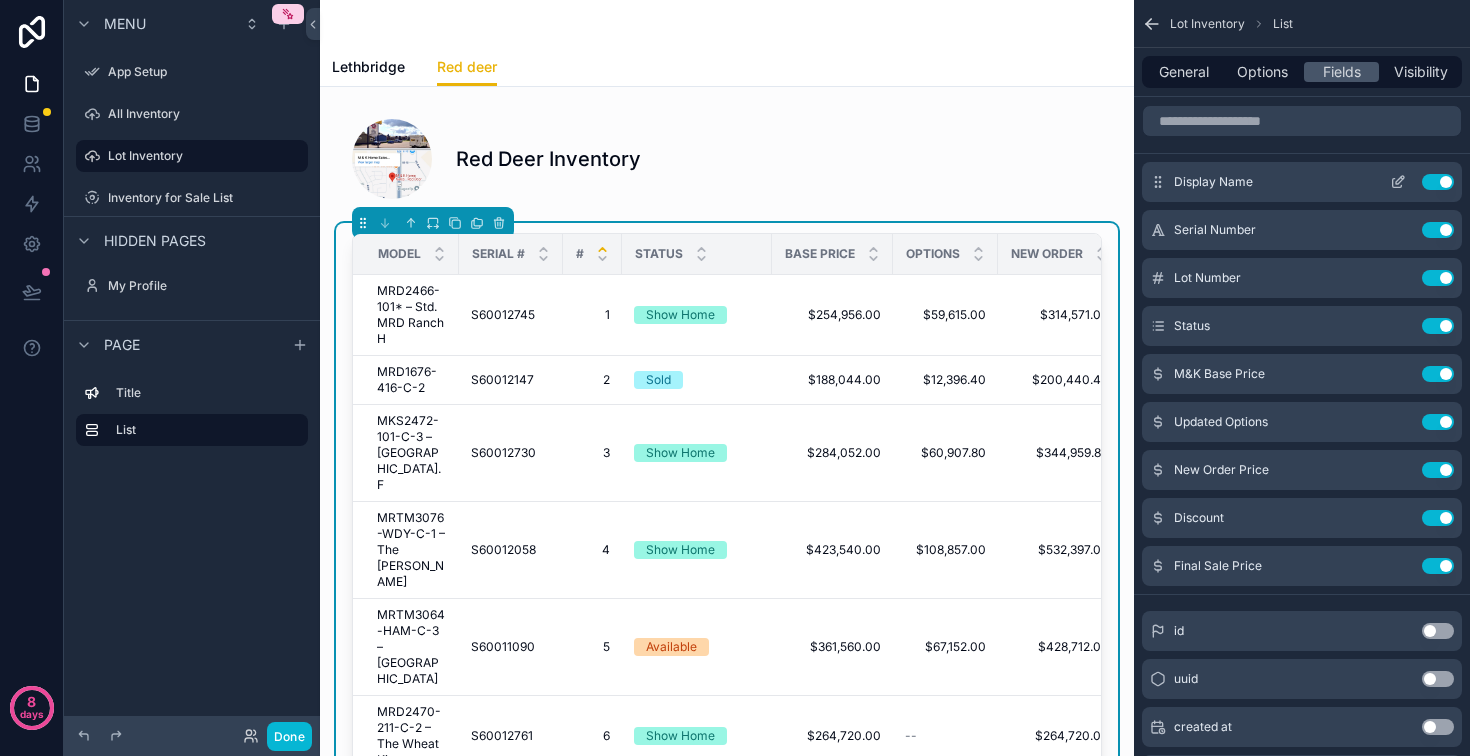 click 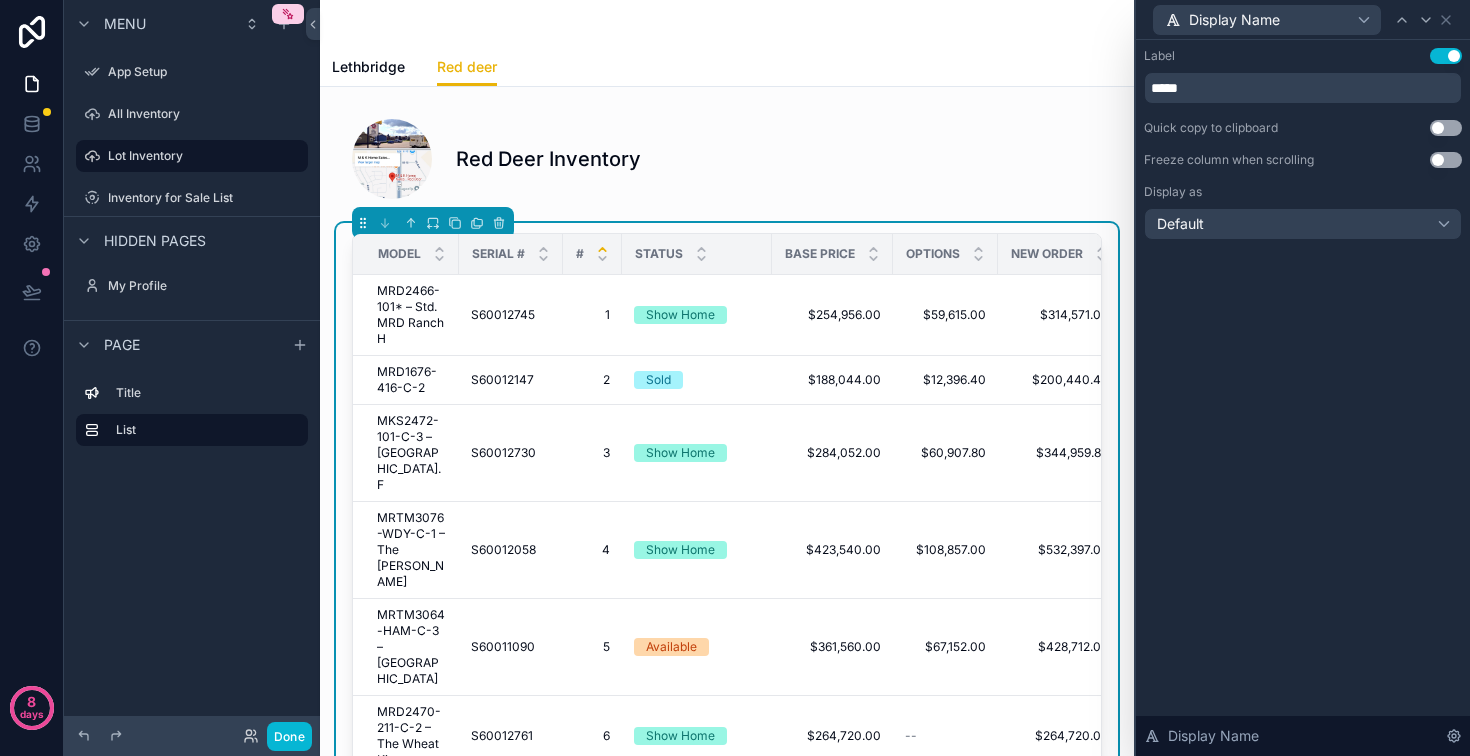 click on "Use setting" at bounding box center [1446, 160] 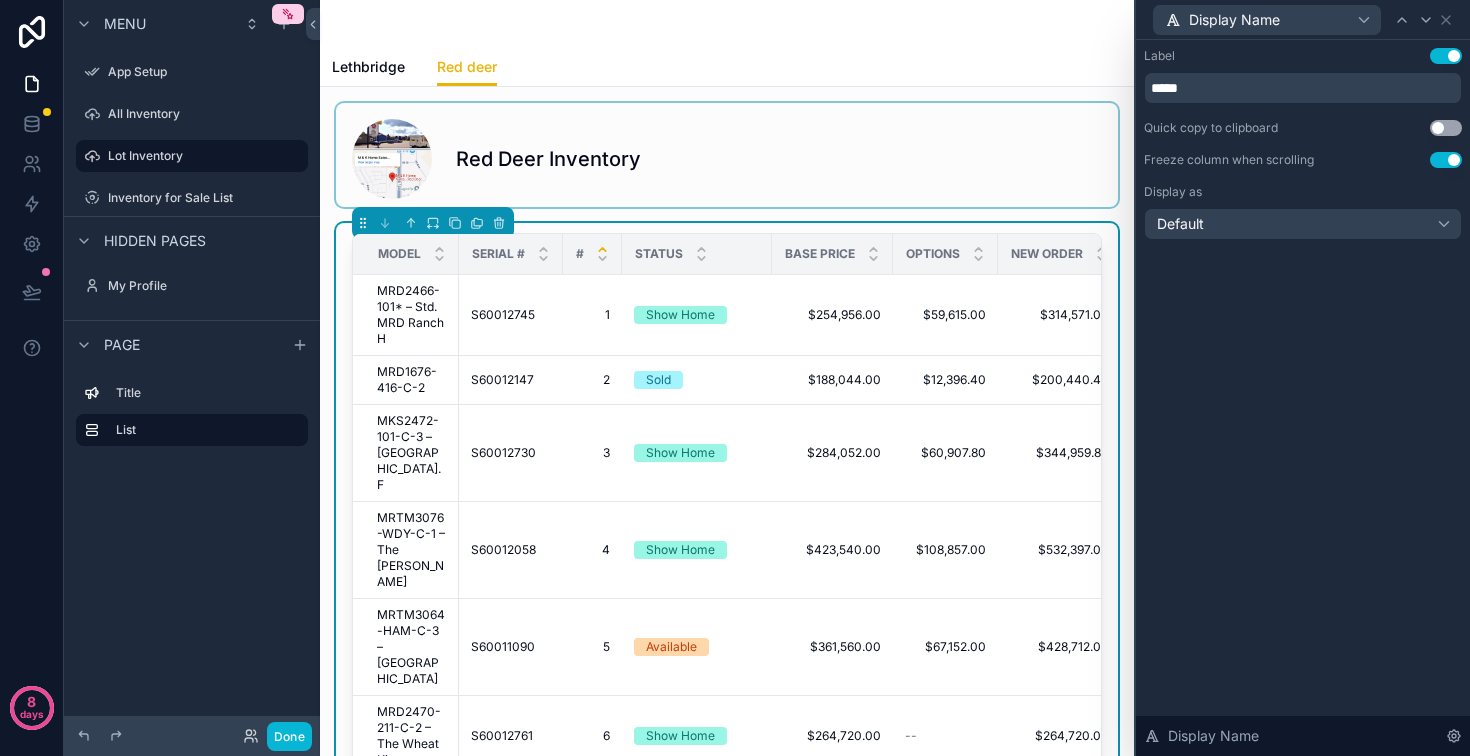 click at bounding box center [727, 155] 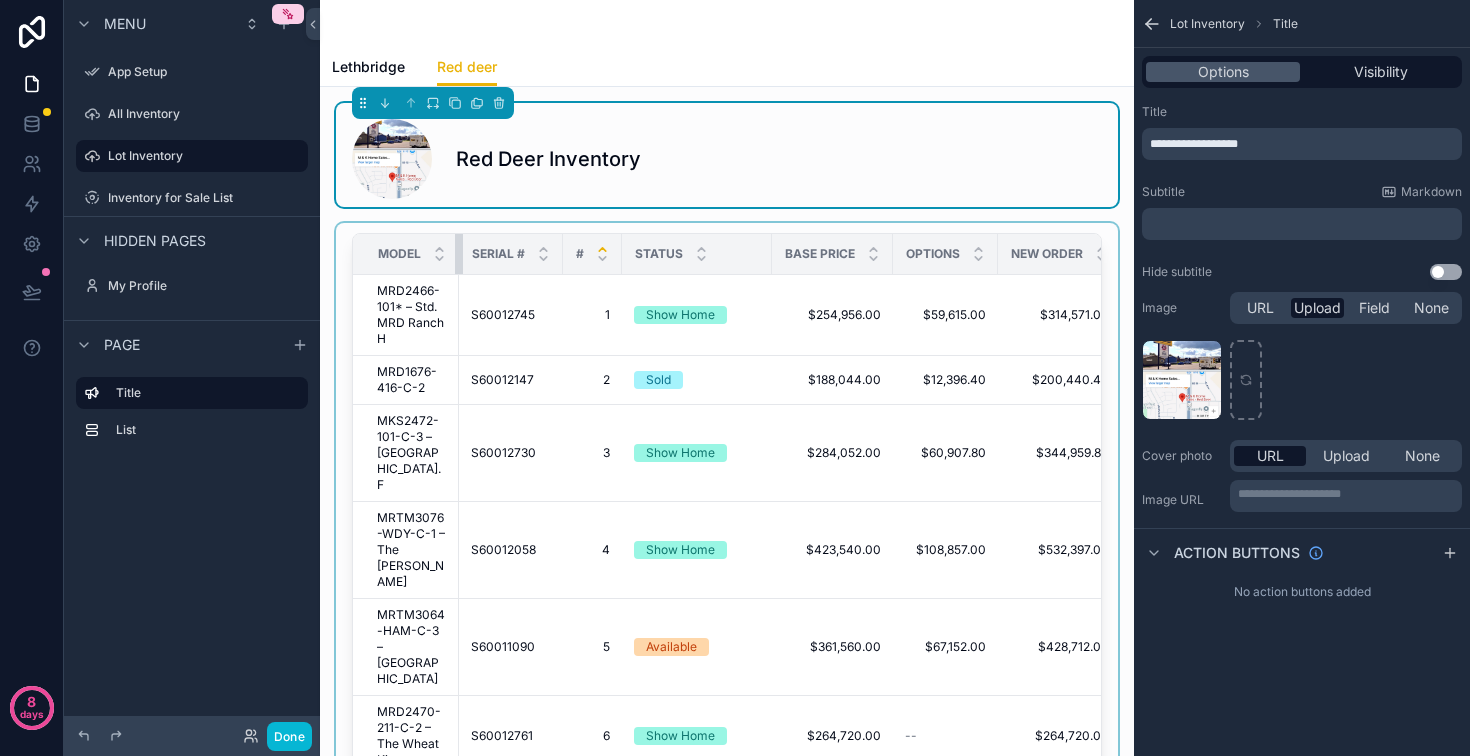 drag, startPoint x: 570, startPoint y: 321, endPoint x: 585, endPoint y: 321, distance: 15 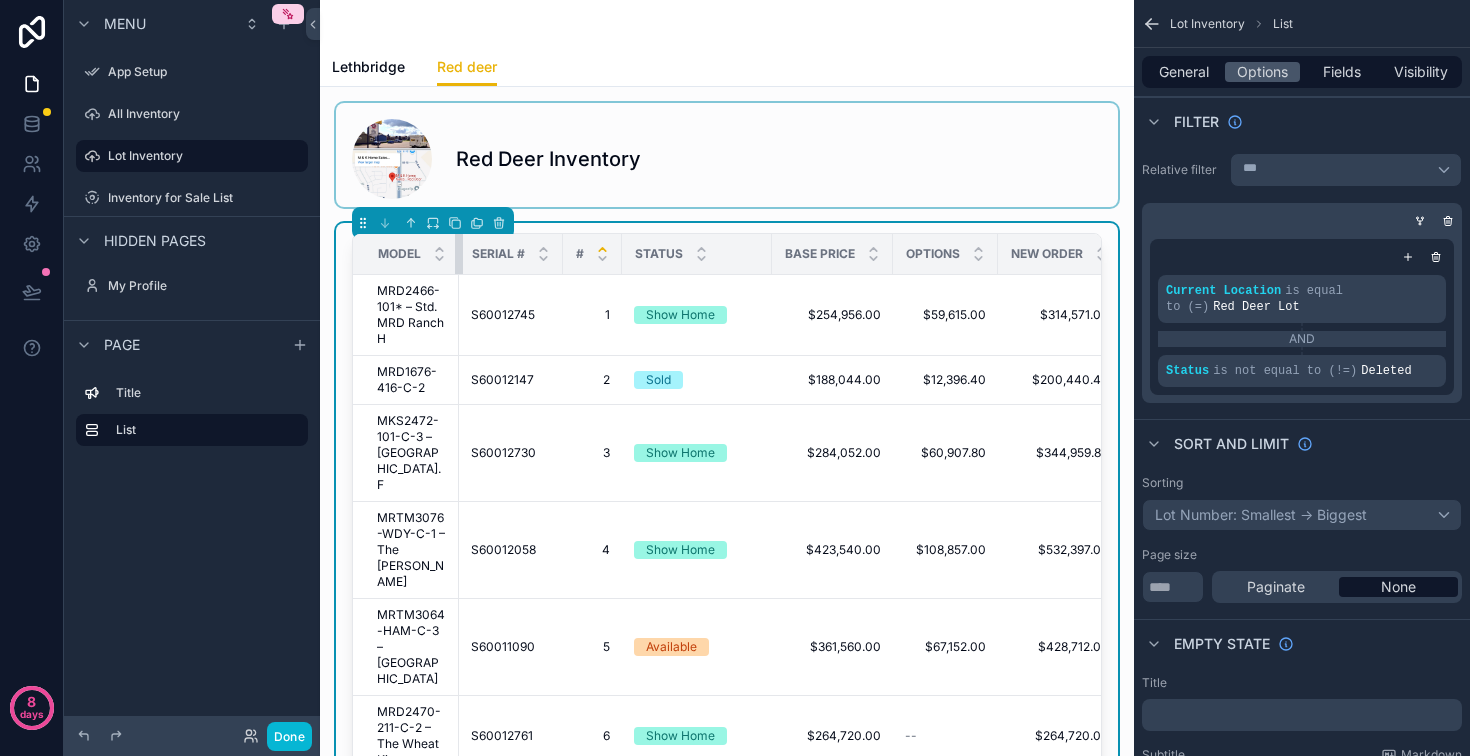 drag, startPoint x: 568, startPoint y: 315, endPoint x: 579, endPoint y: 315, distance: 11 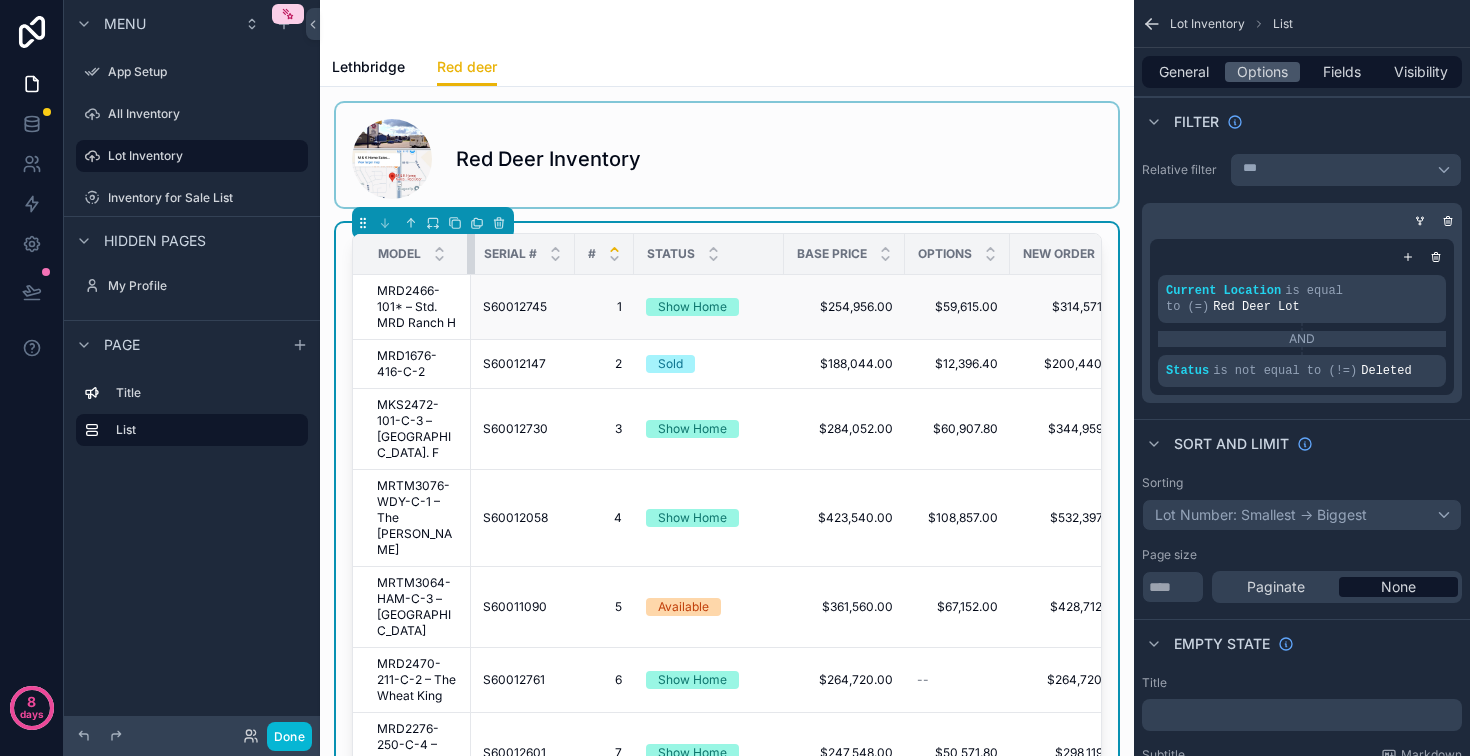drag, startPoint x: 565, startPoint y: 331, endPoint x: 586, endPoint y: 352, distance: 29.698484 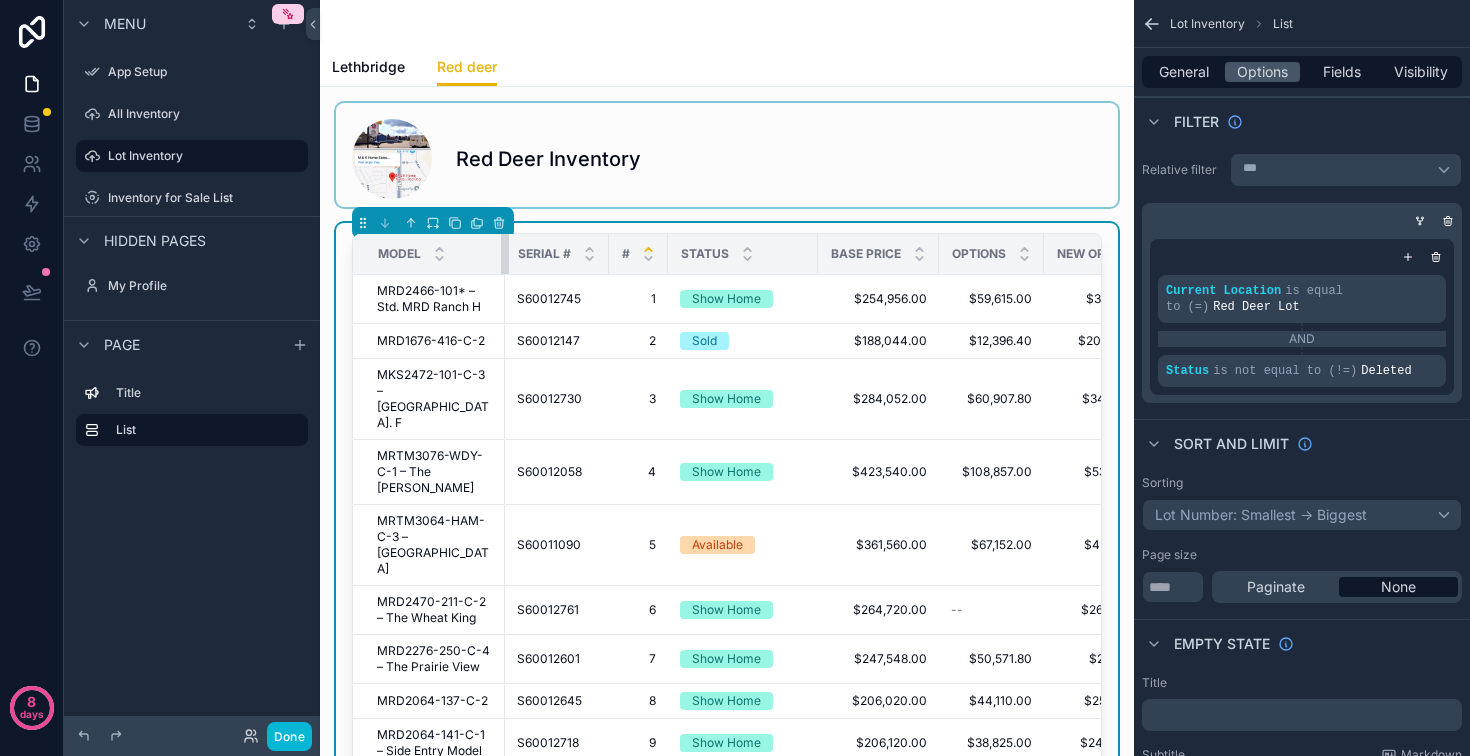 drag, startPoint x: 566, startPoint y: 294, endPoint x: 604, endPoint y: 293, distance: 38.013157 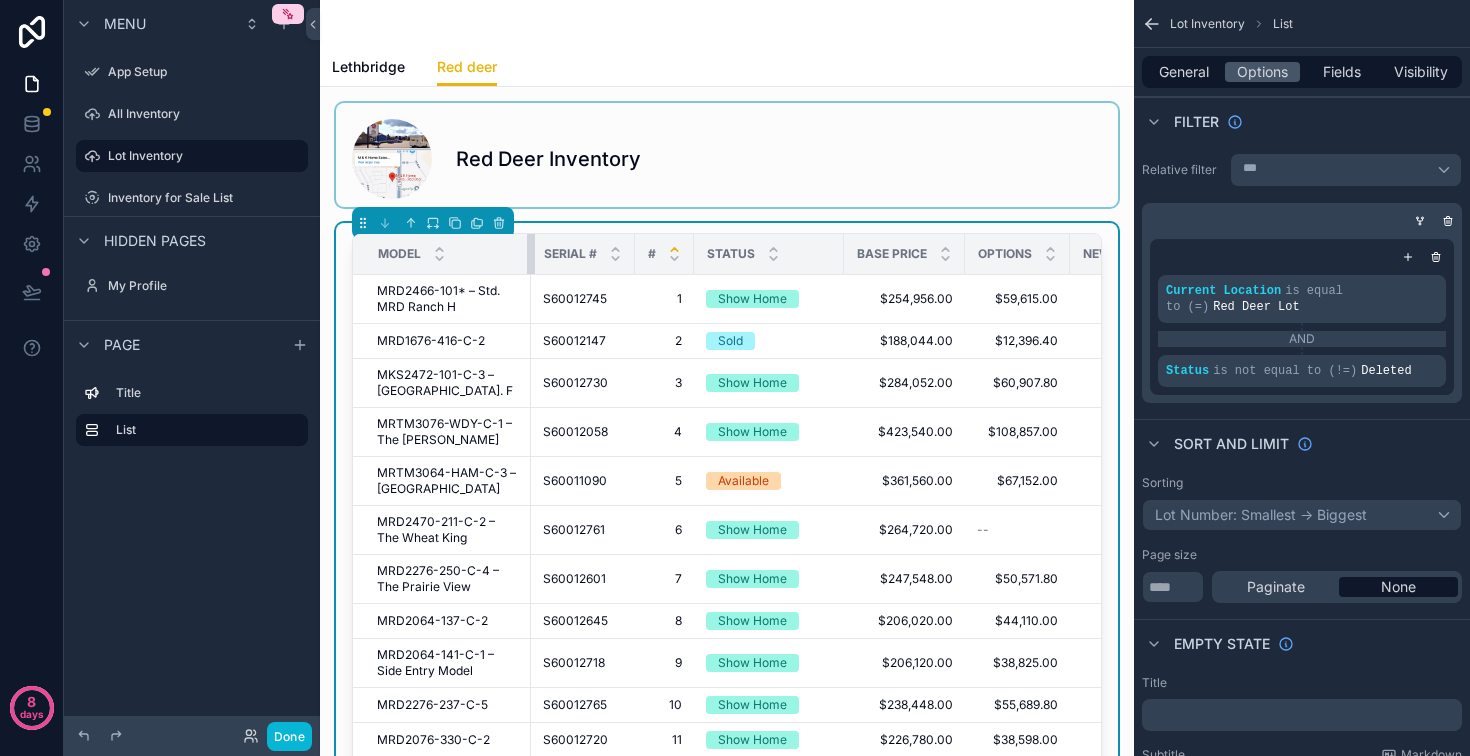drag, startPoint x: 590, startPoint y: 301, endPoint x: 616, endPoint y: 301, distance: 26 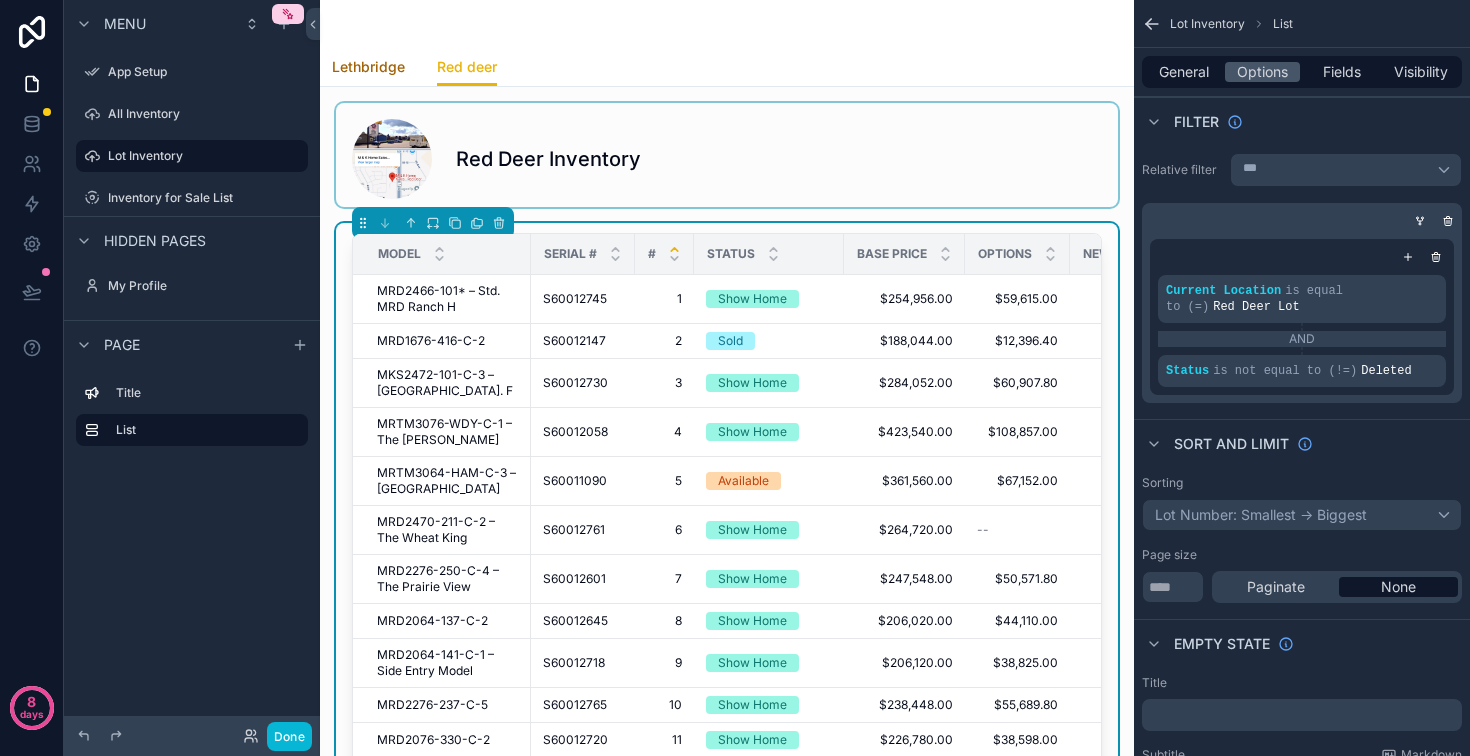 click on "Lethbridge" at bounding box center [368, 67] 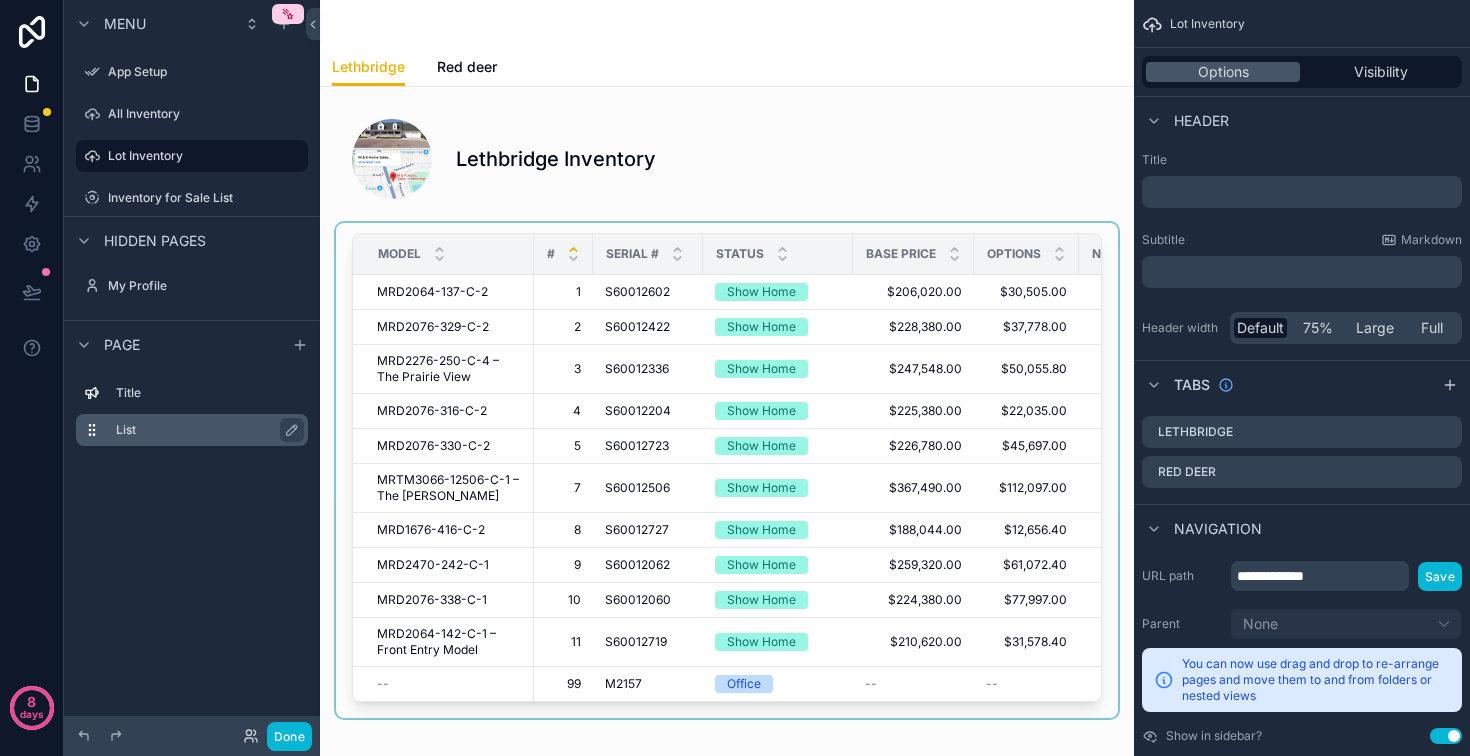 click on "List" at bounding box center (204, 430) 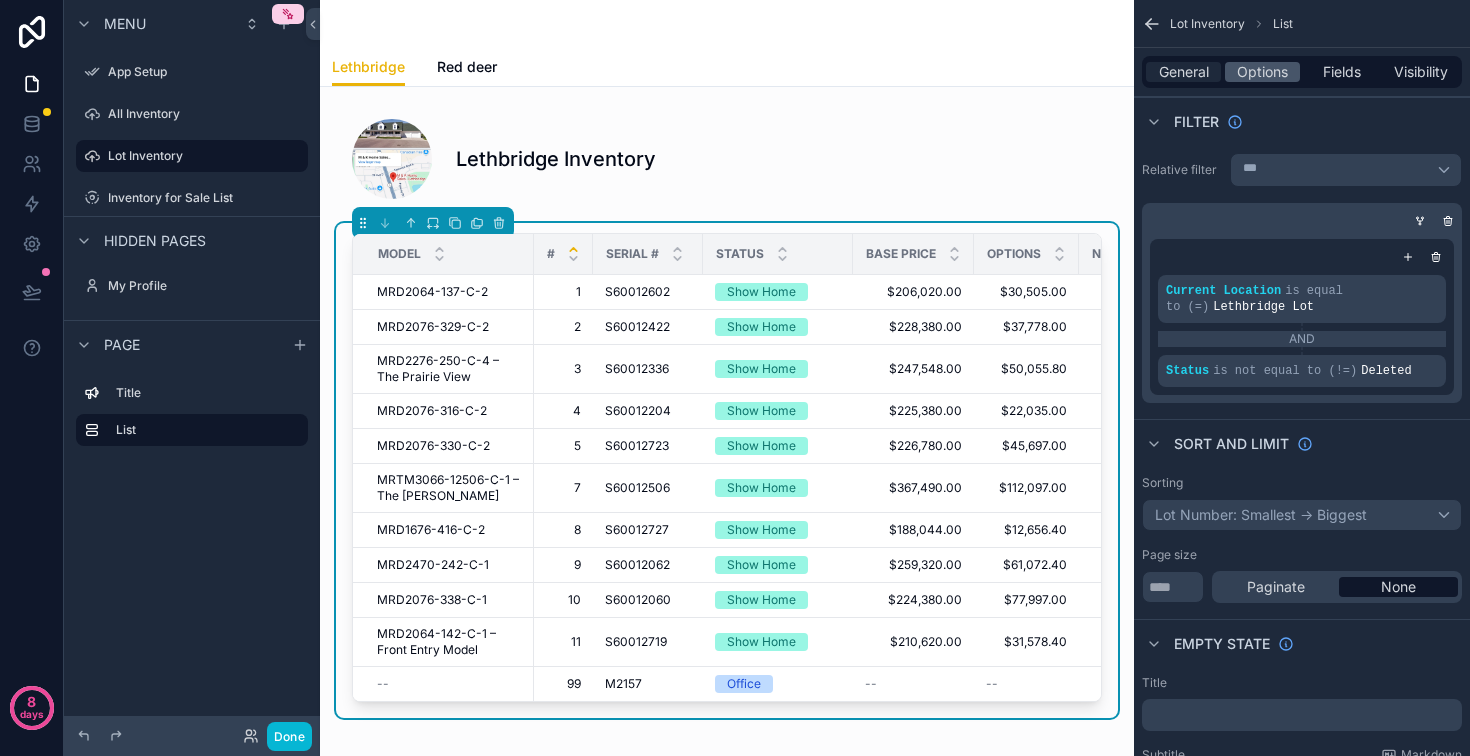 click on "General" at bounding box center [1184, 72] 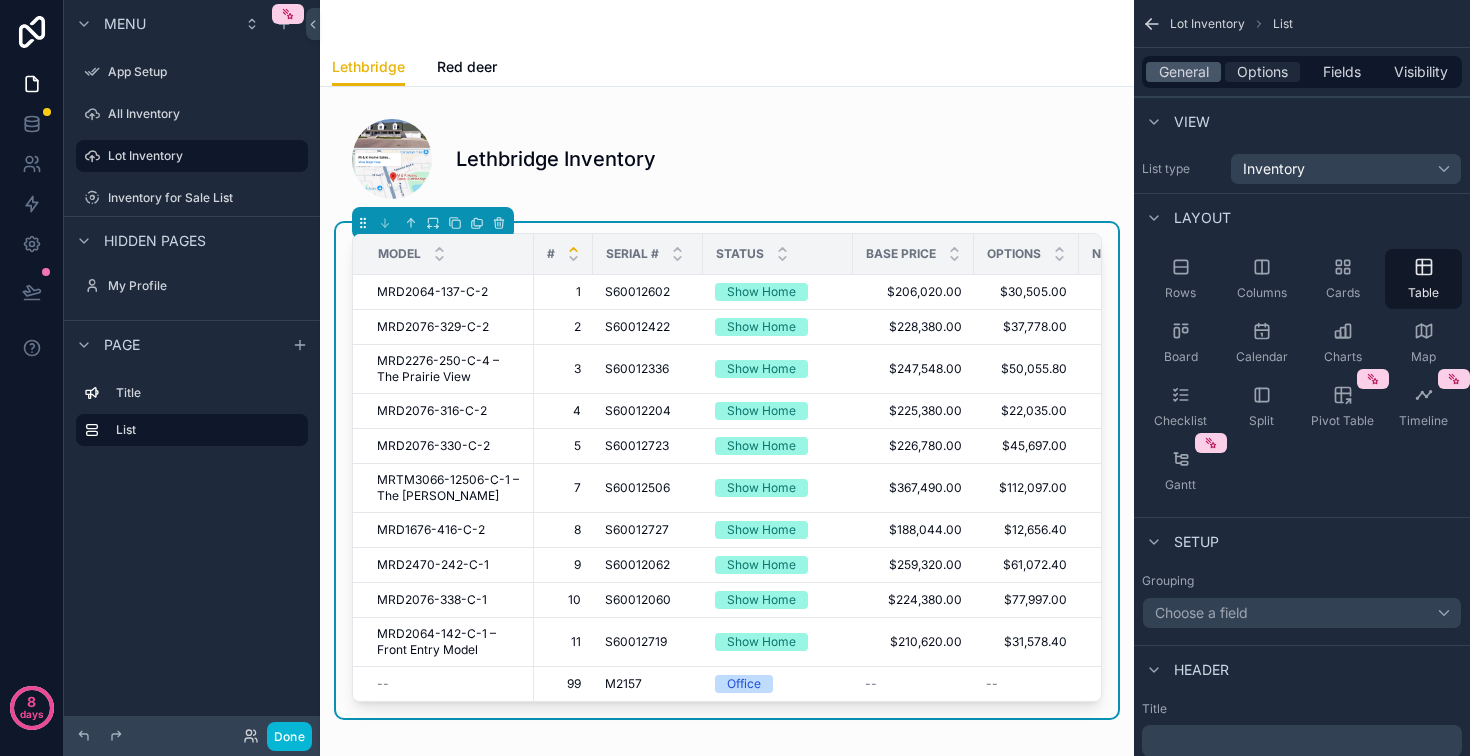click on "Options" at bounding box center [1262, 72] 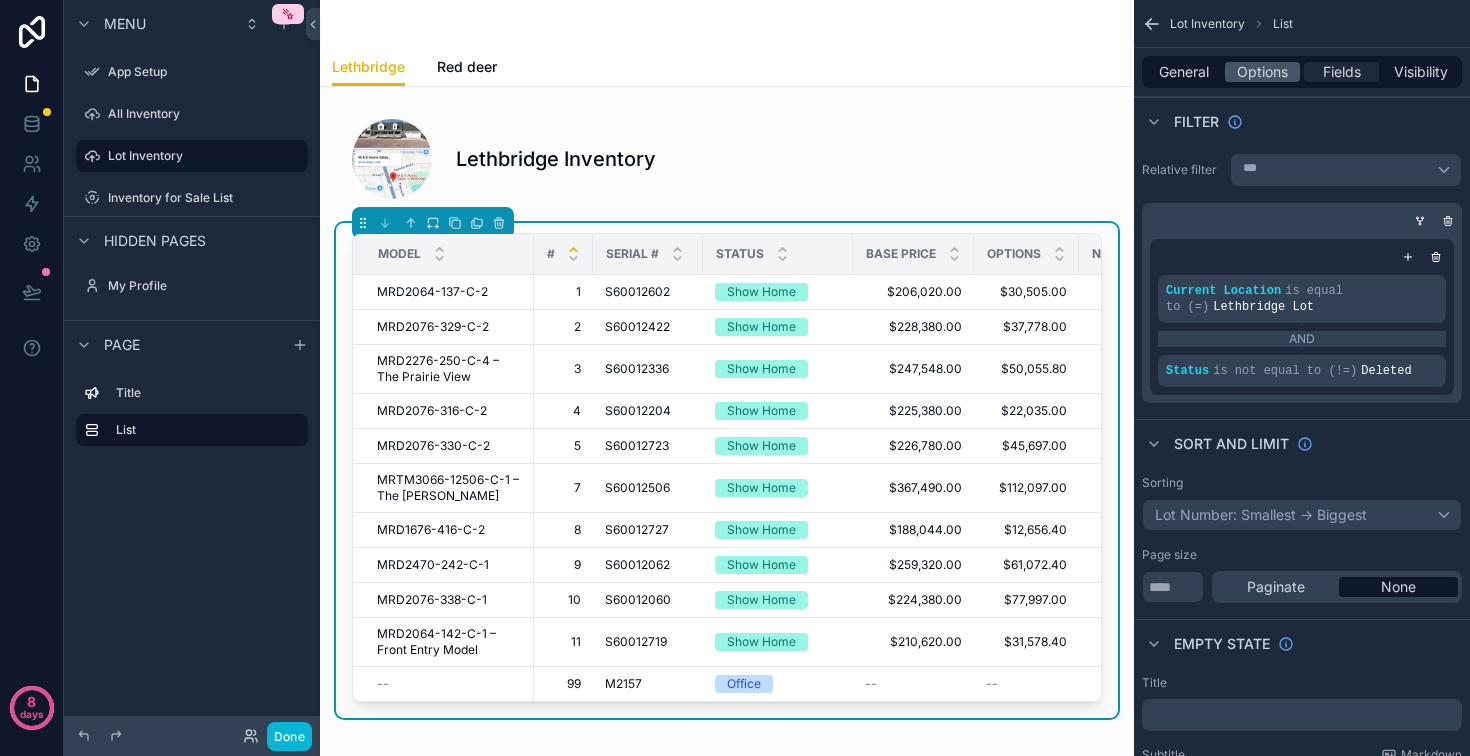 click on "Fields" at bounding box center (1342, 72) 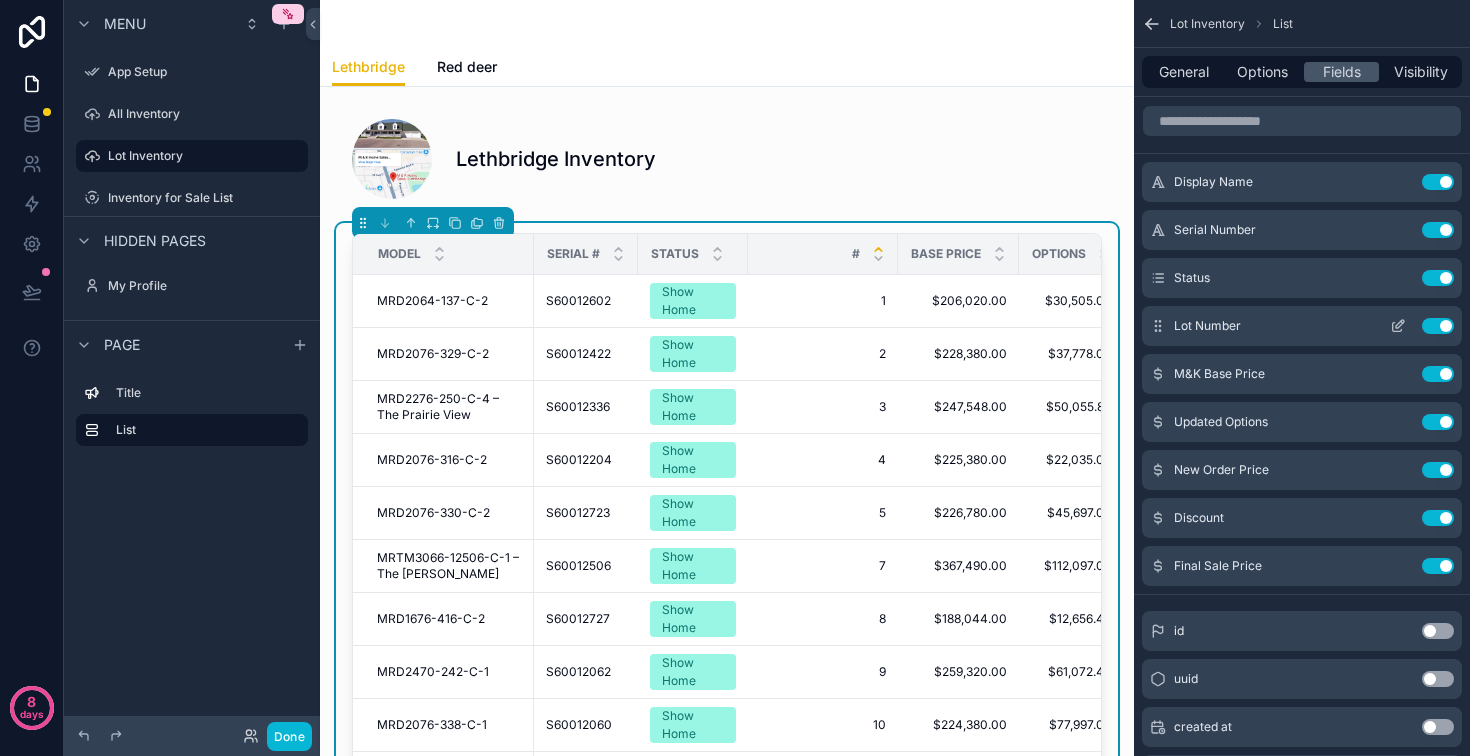 click 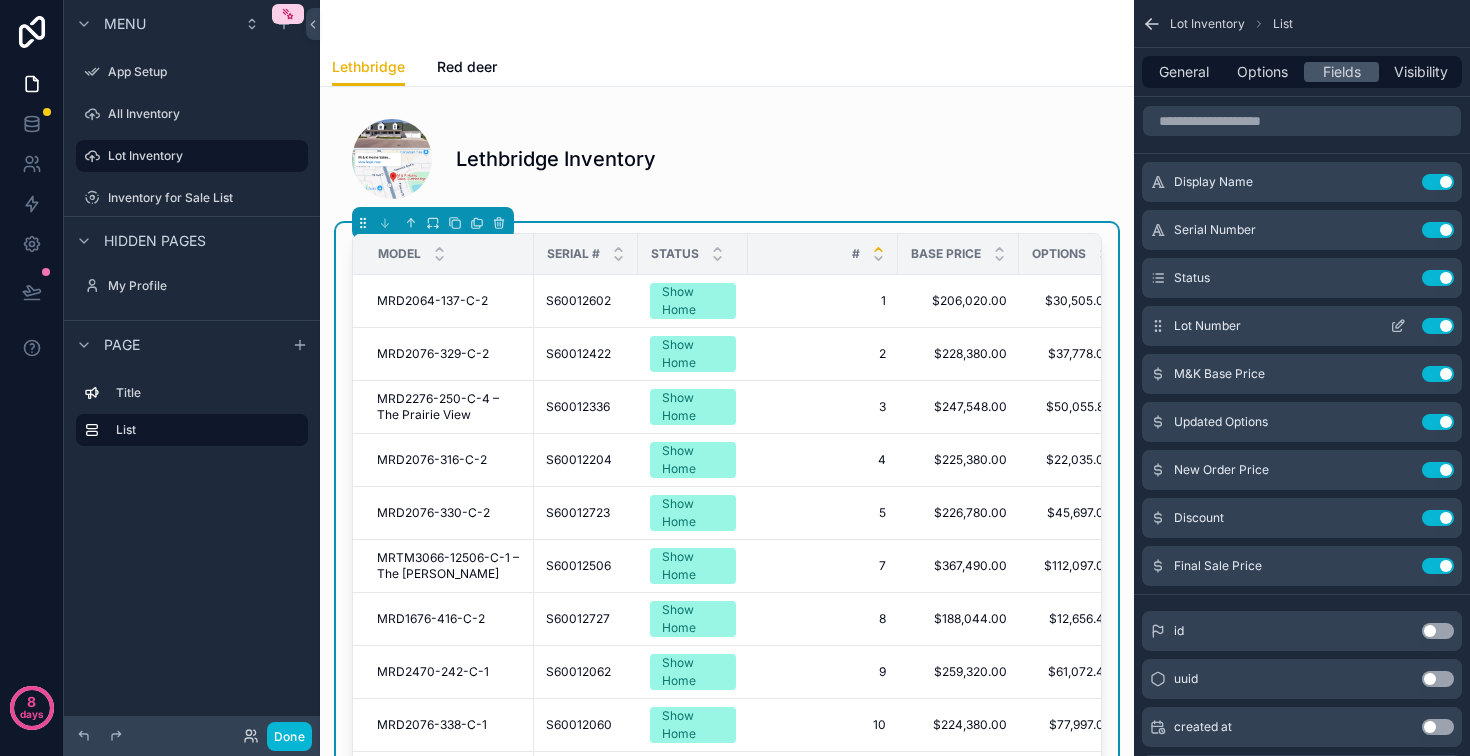 click 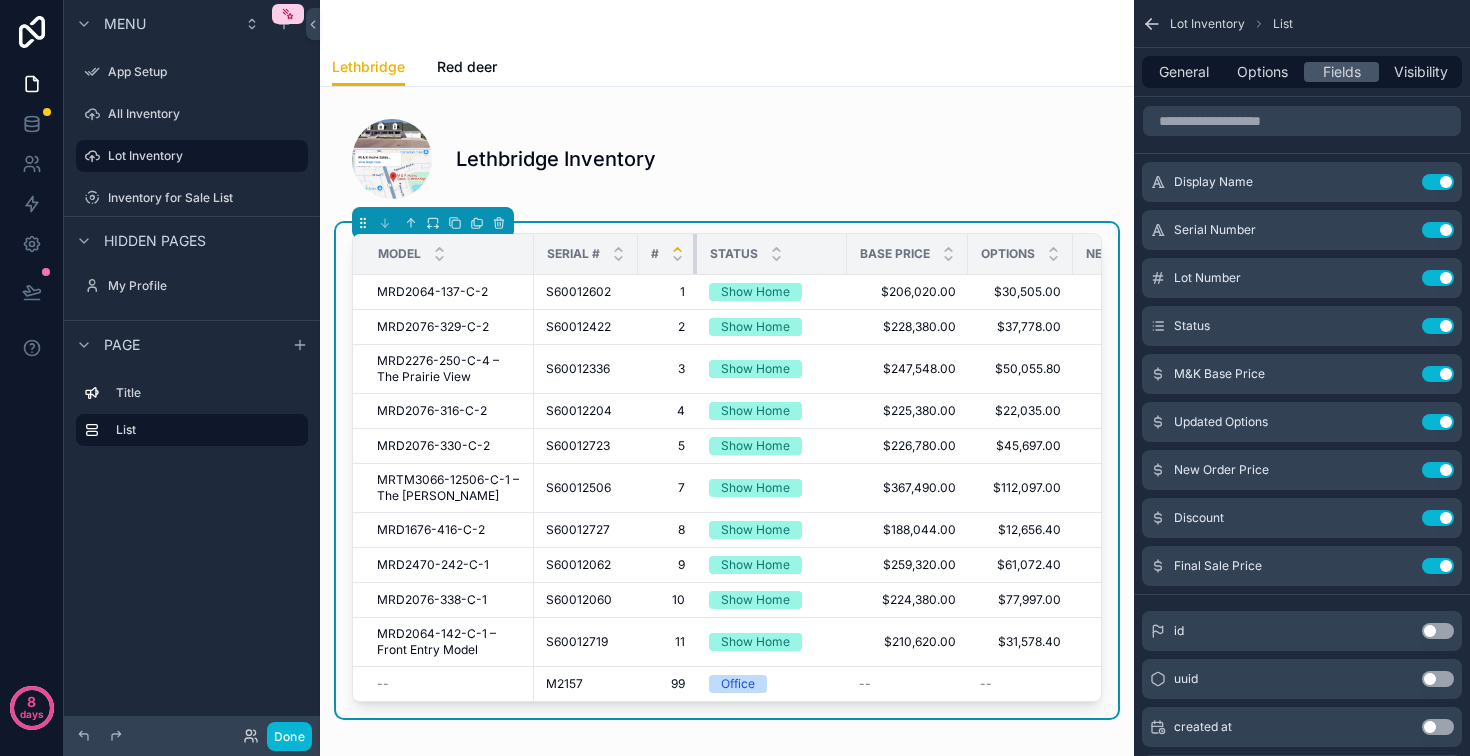 drag, startPoint x: 855, startPoint y: 307, endPoint x: 770, endPoint y: 304, distance: 85.052925 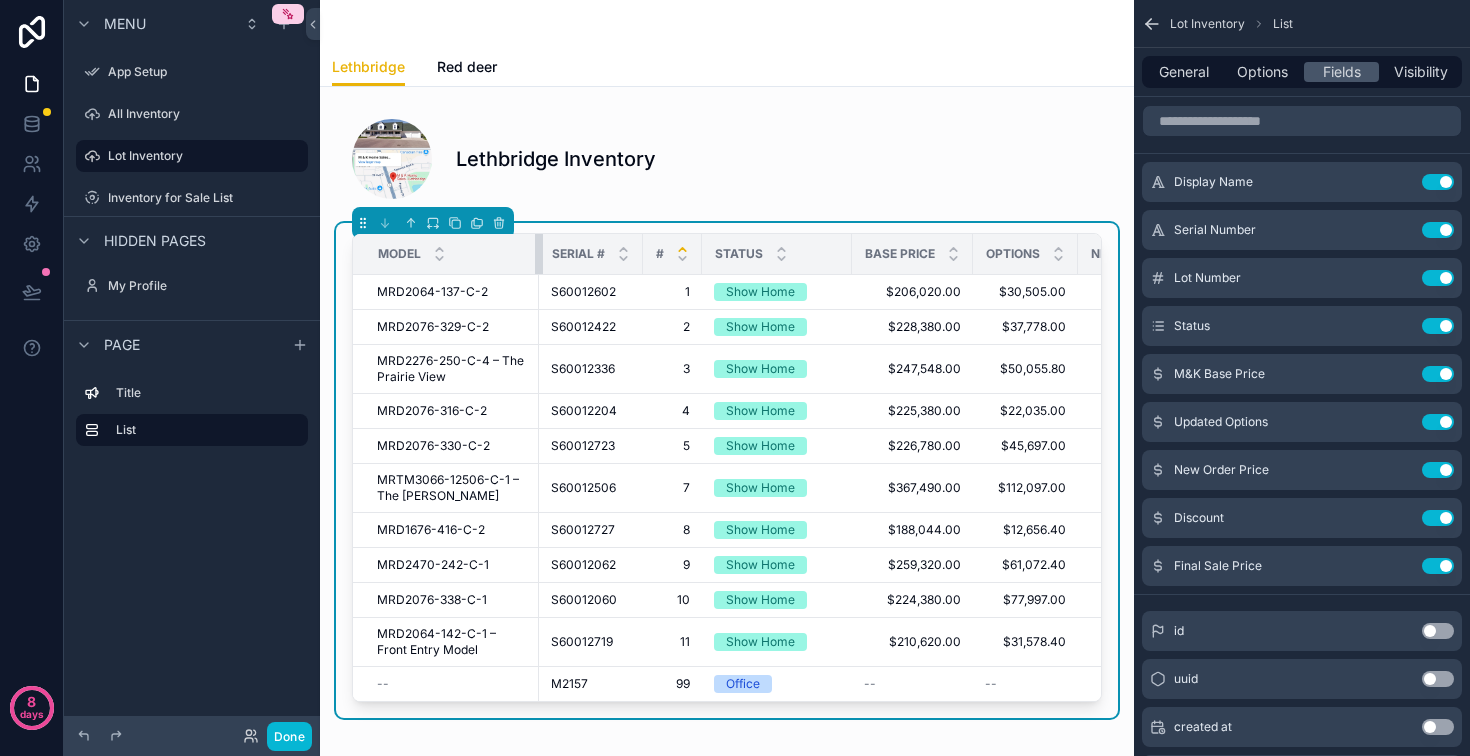 click at bounding box center [539, 254] 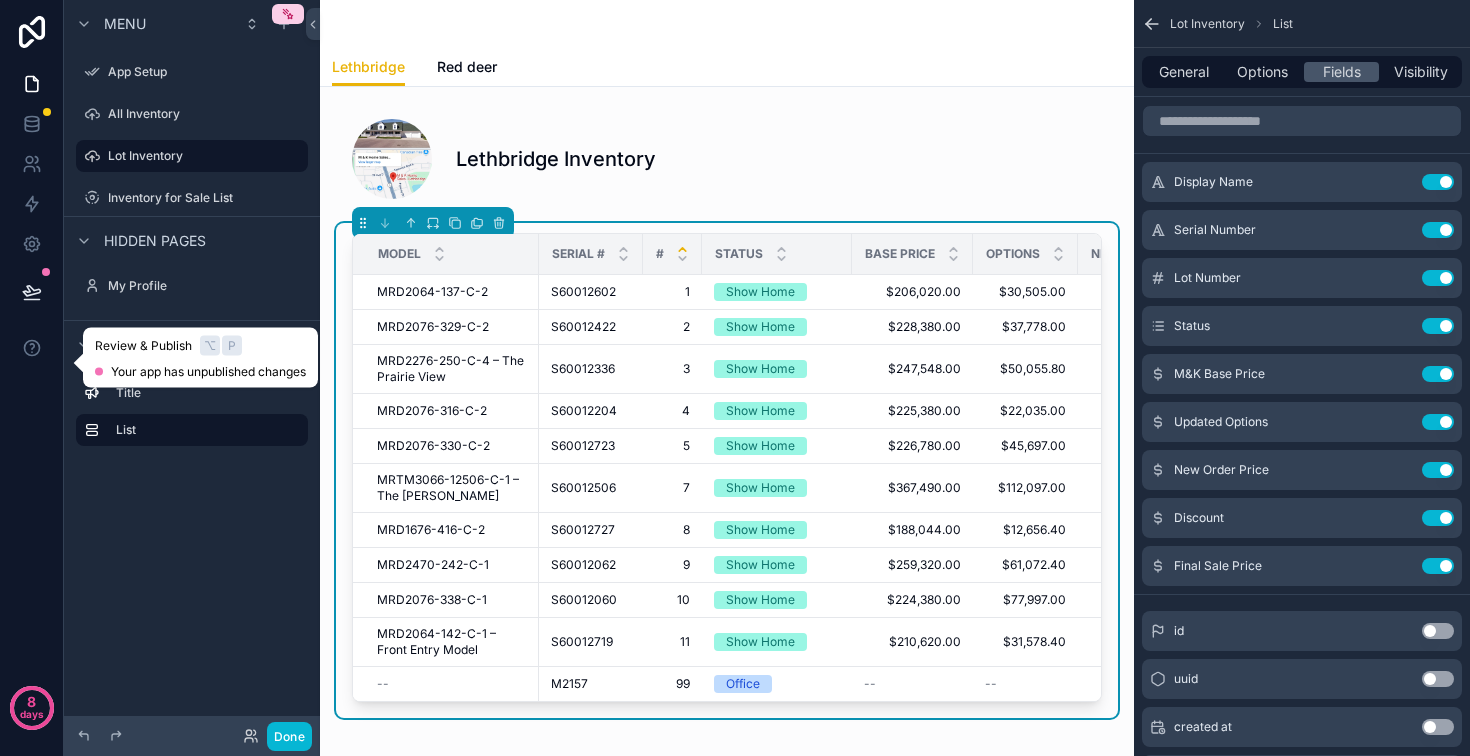 click 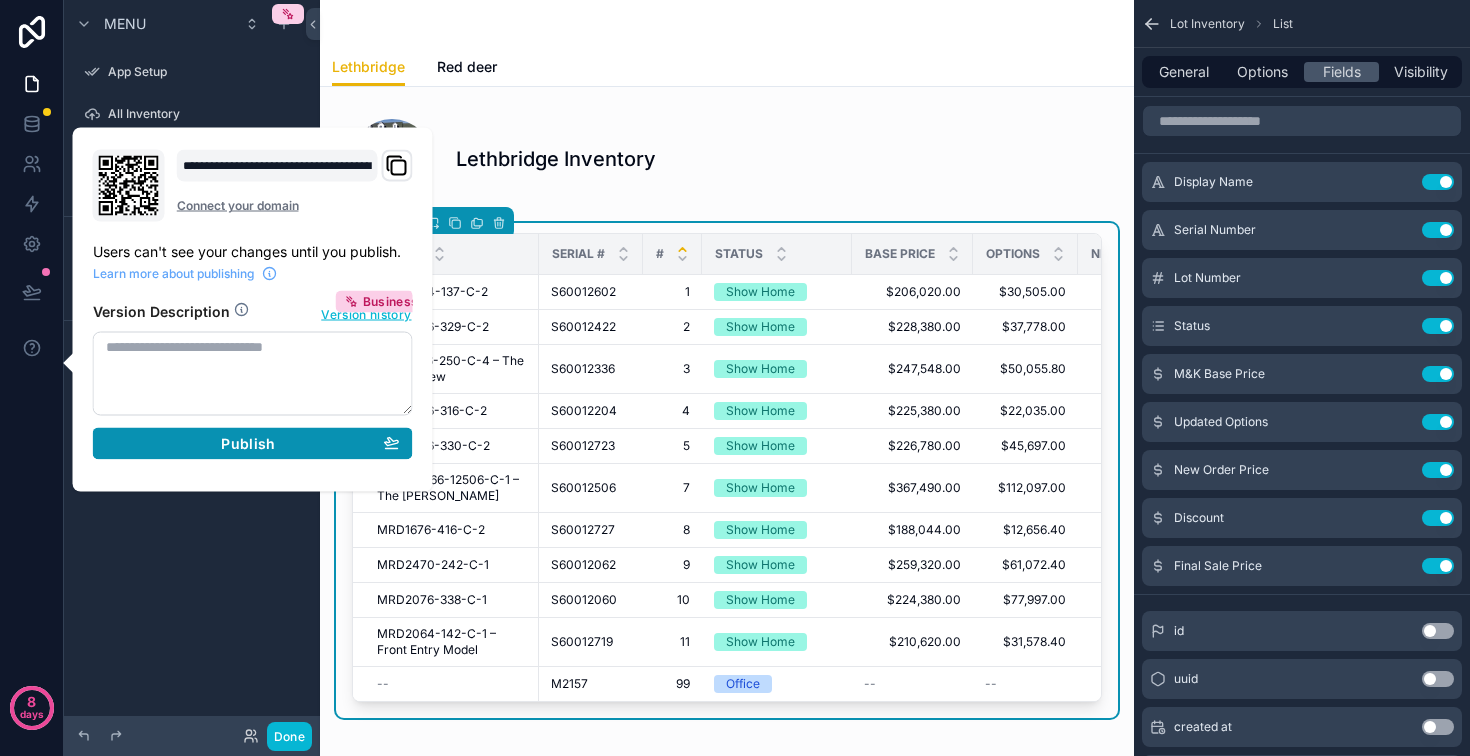 click on "Publish" at bounding box center (253, 444) 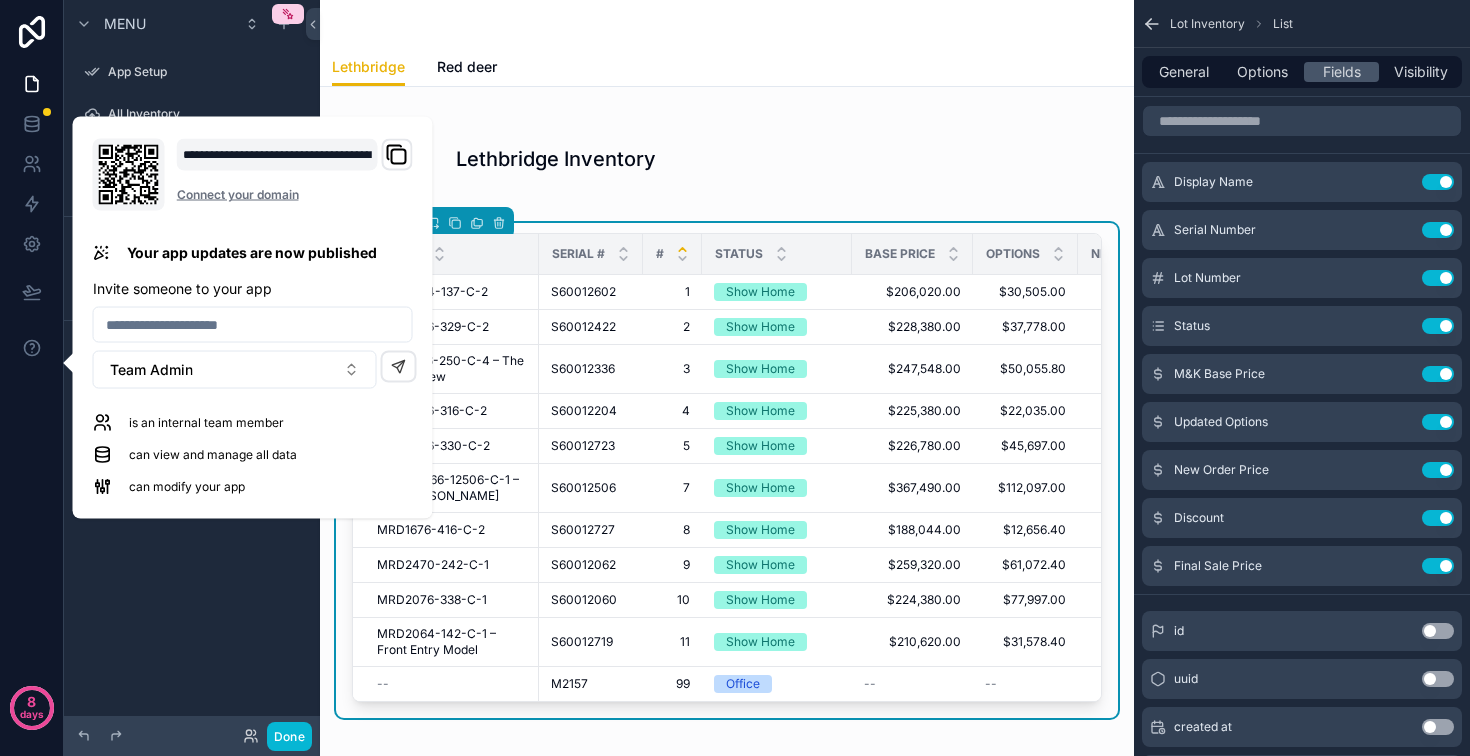 click on "Lethbridge Red deer" at bounding box center [727, 67] 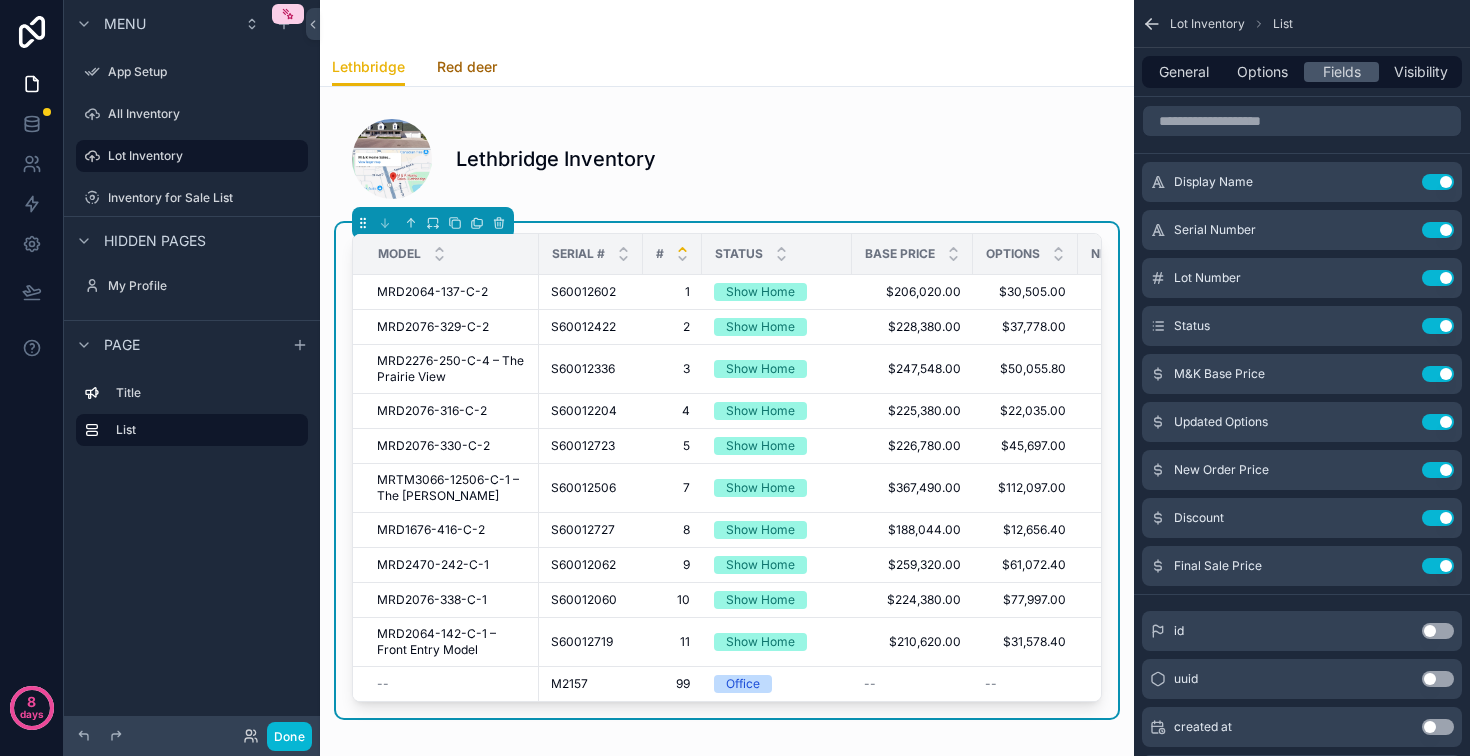 click on "Red deer" at bounding box center (467, 67) 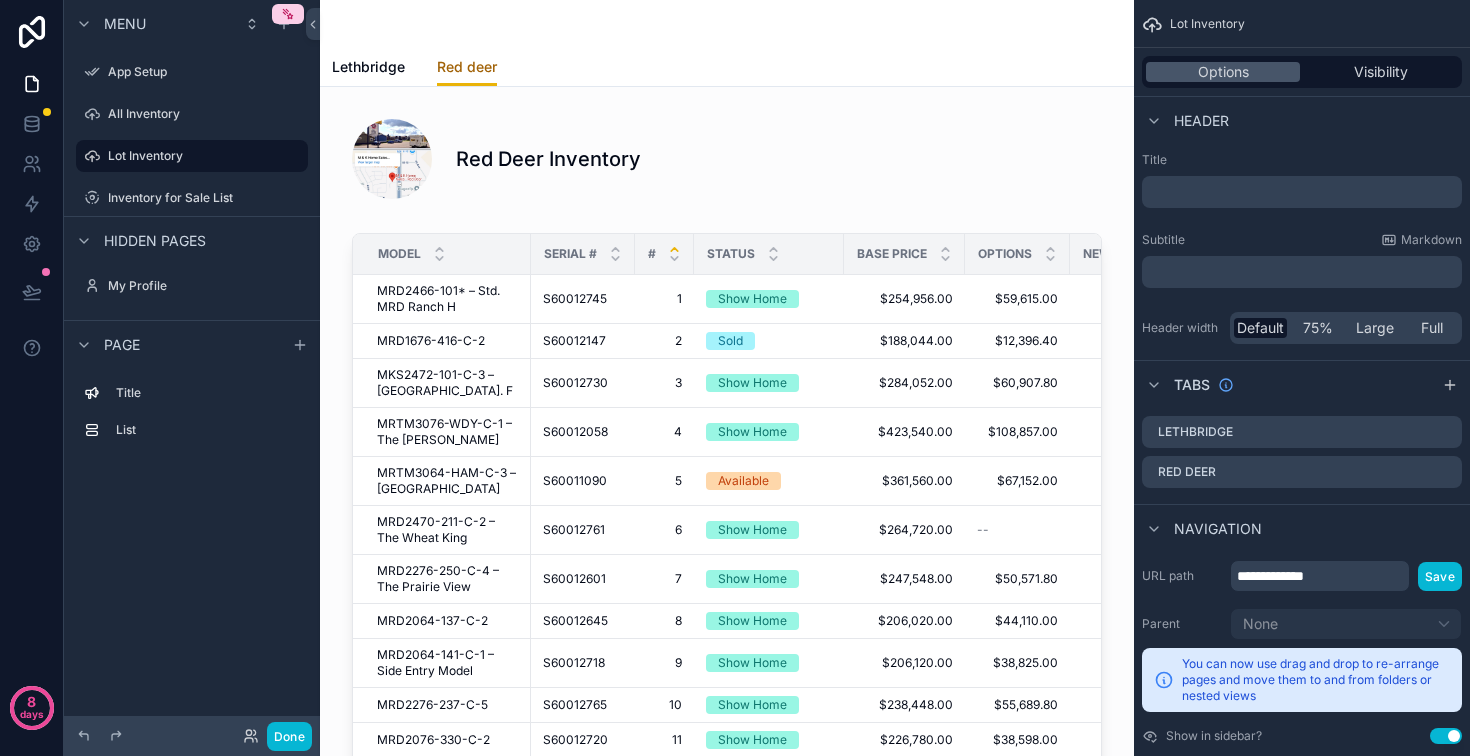 click on "Red deer" at bounding box center [467, 67] 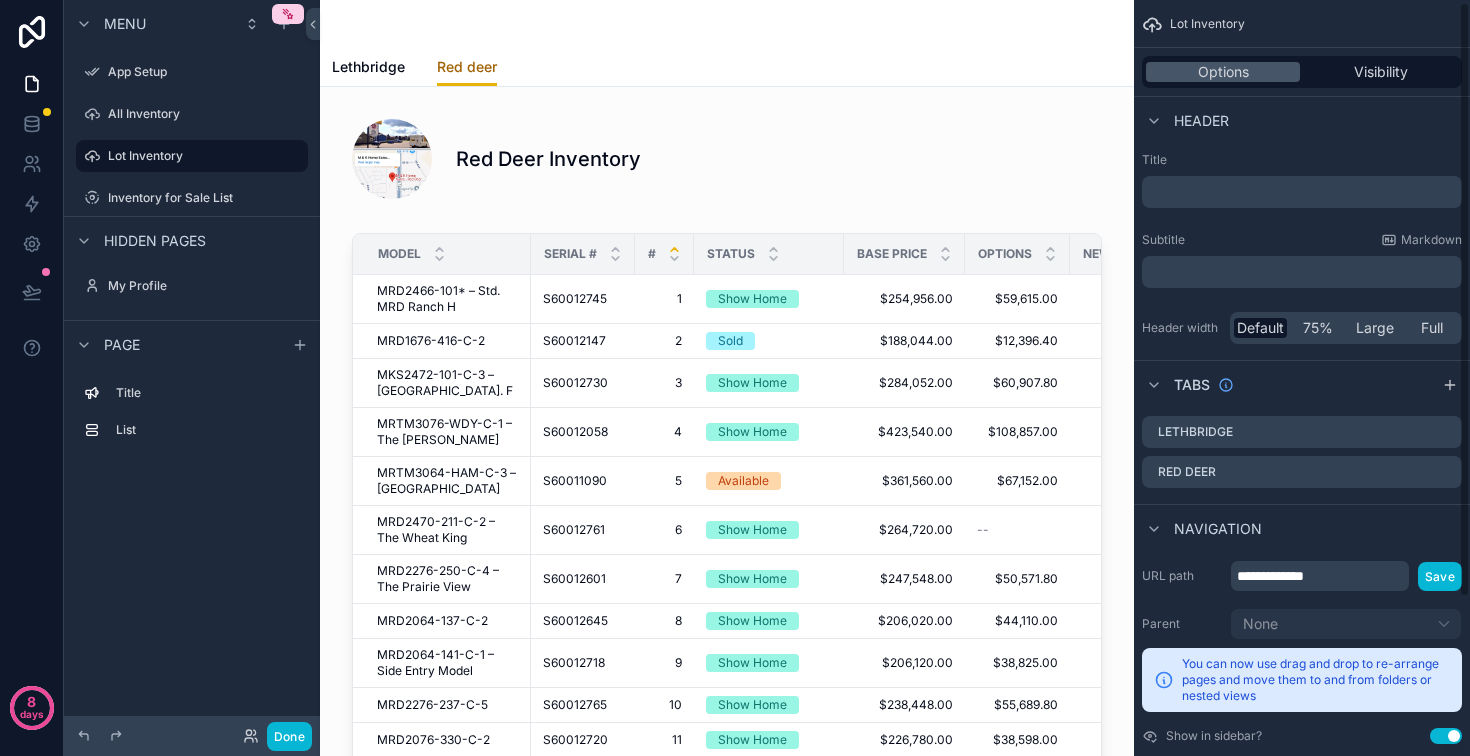 scroll, scrollTop: 26, scrollLeft: 0, axis: vertical 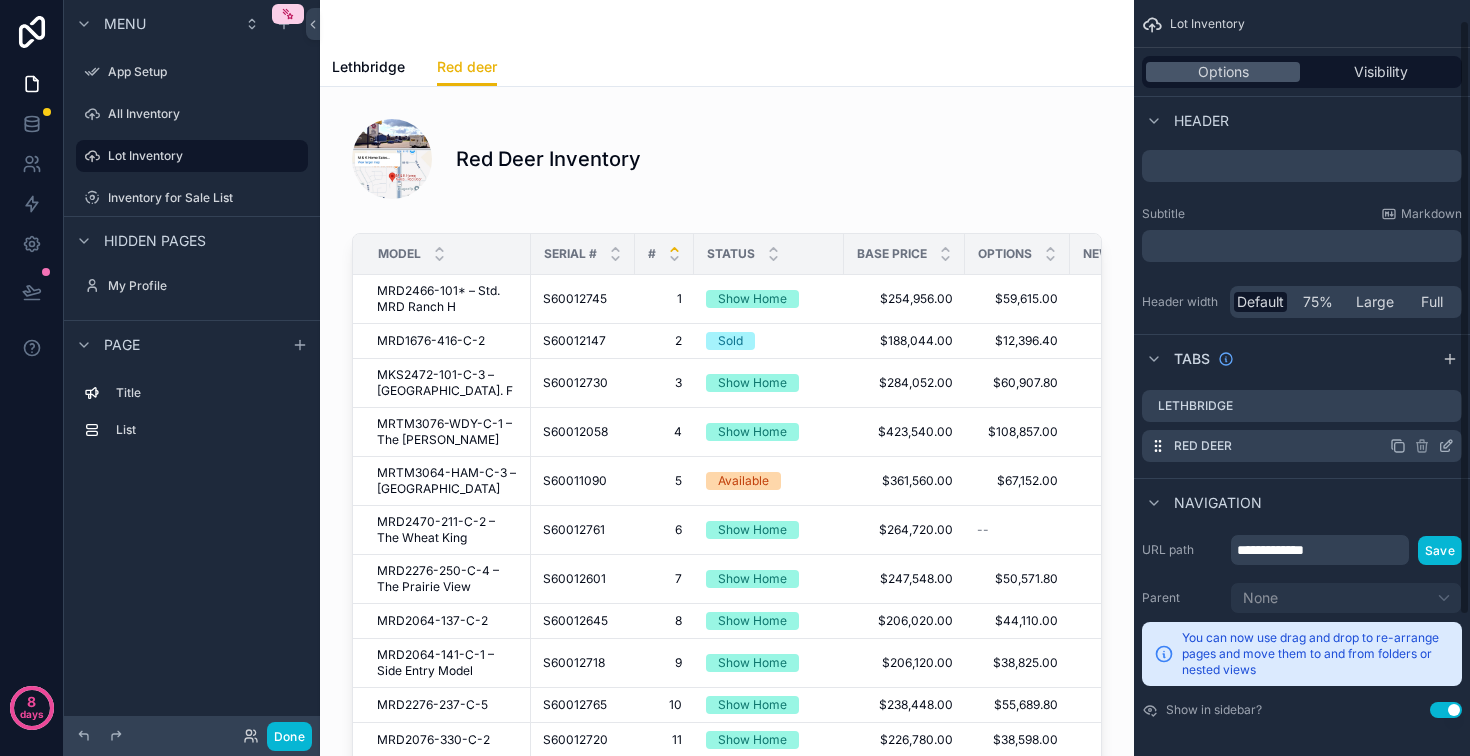 click on "Red deer" at bounding box center [1302, 446] 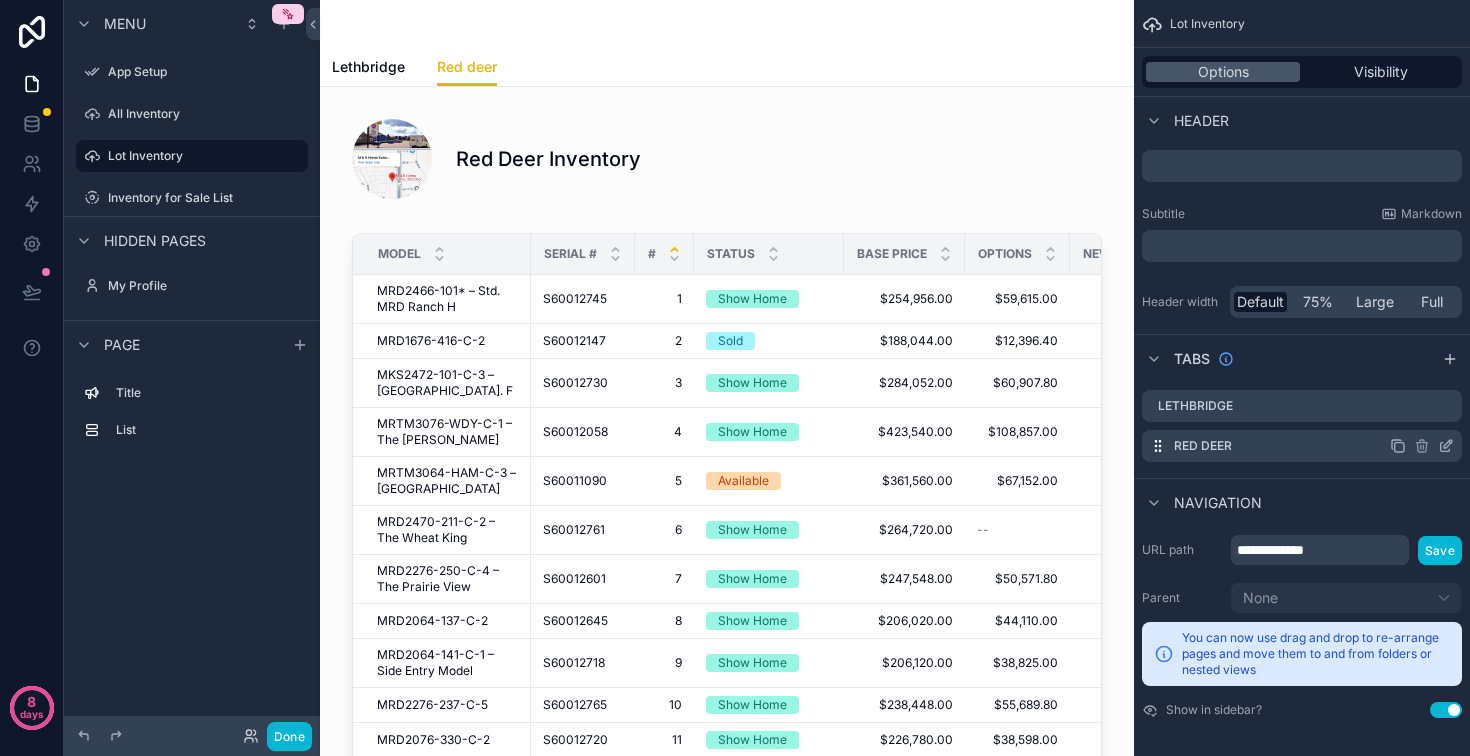click 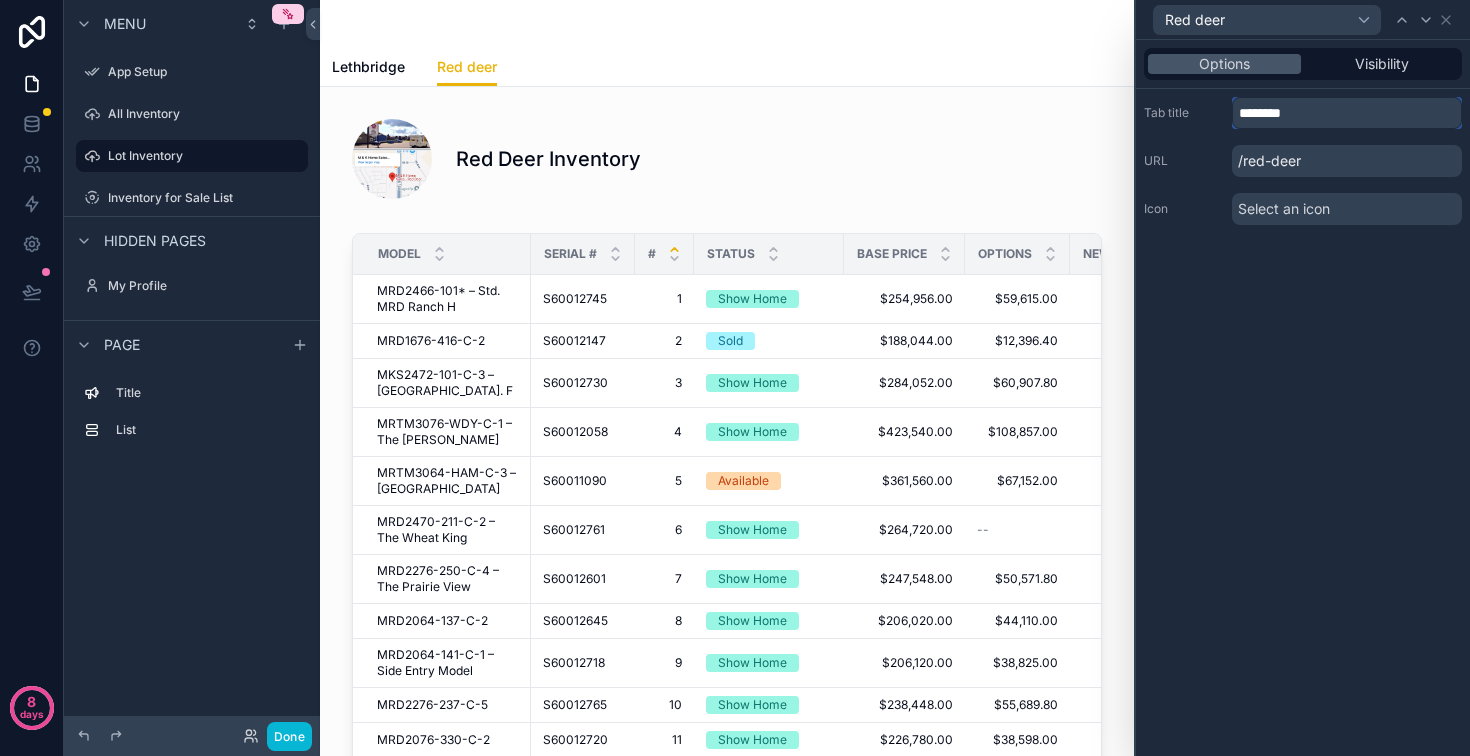 click on "********" at bounding box center [1347, 113] 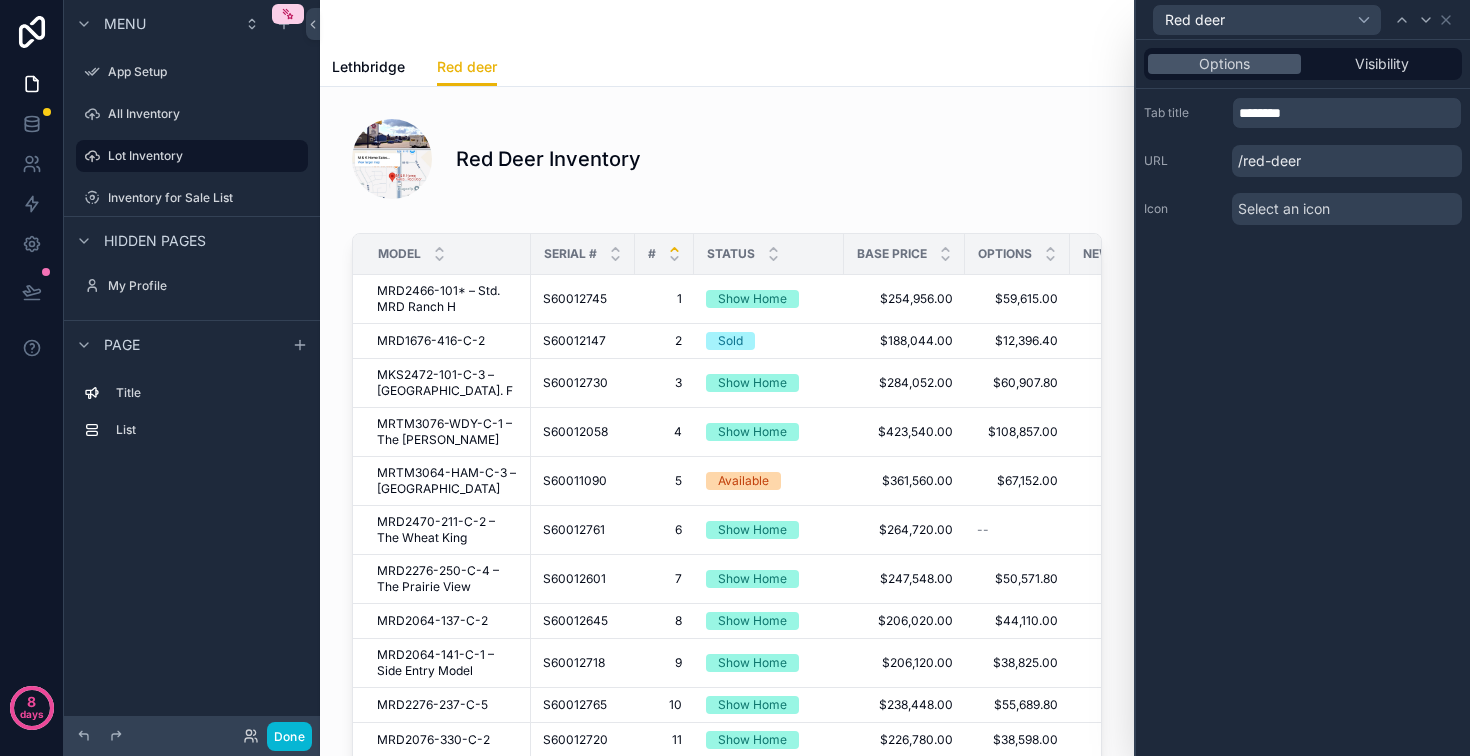 click on "Options Visibility Tab title ******** URL /red-deer Icon Select an icon" at bounding box center [1303, 398] 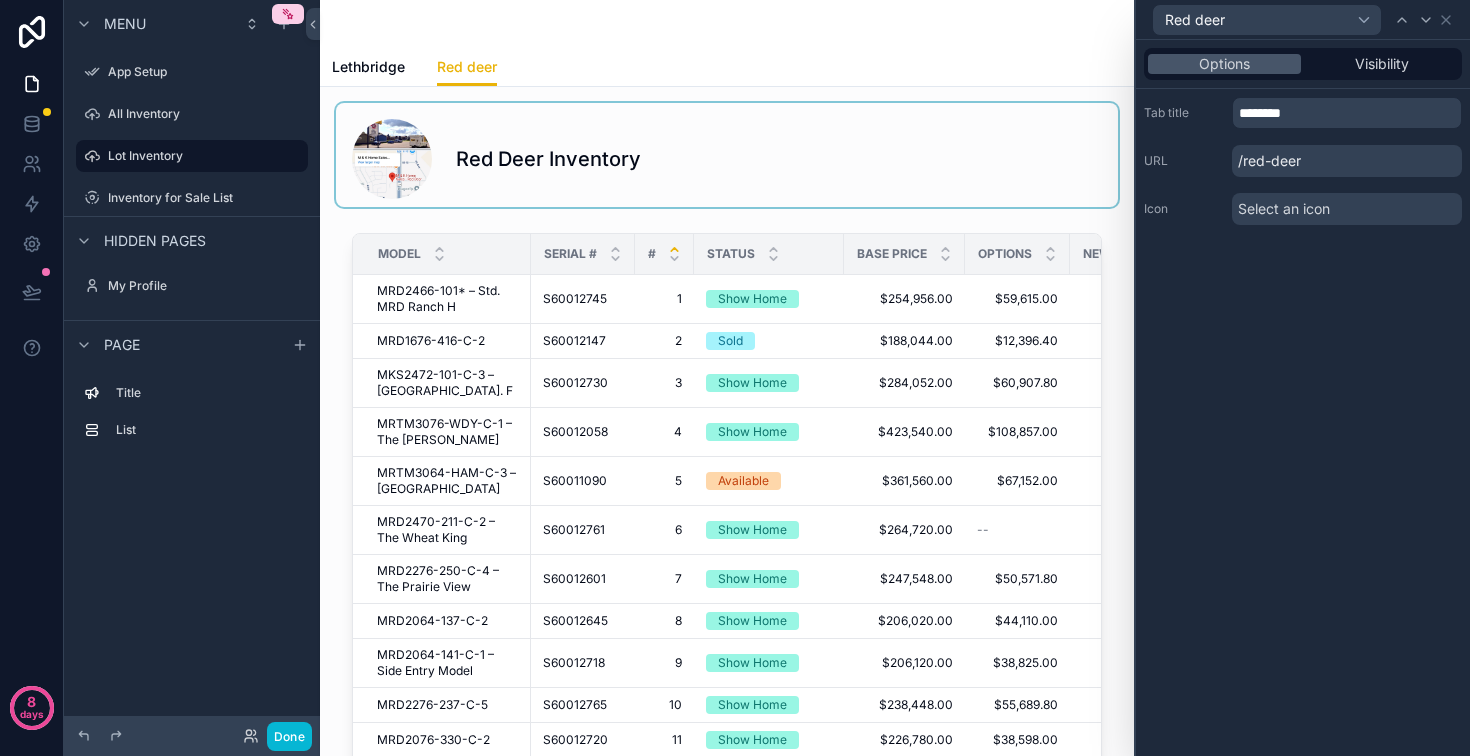 click at bounding box center (727, 155) 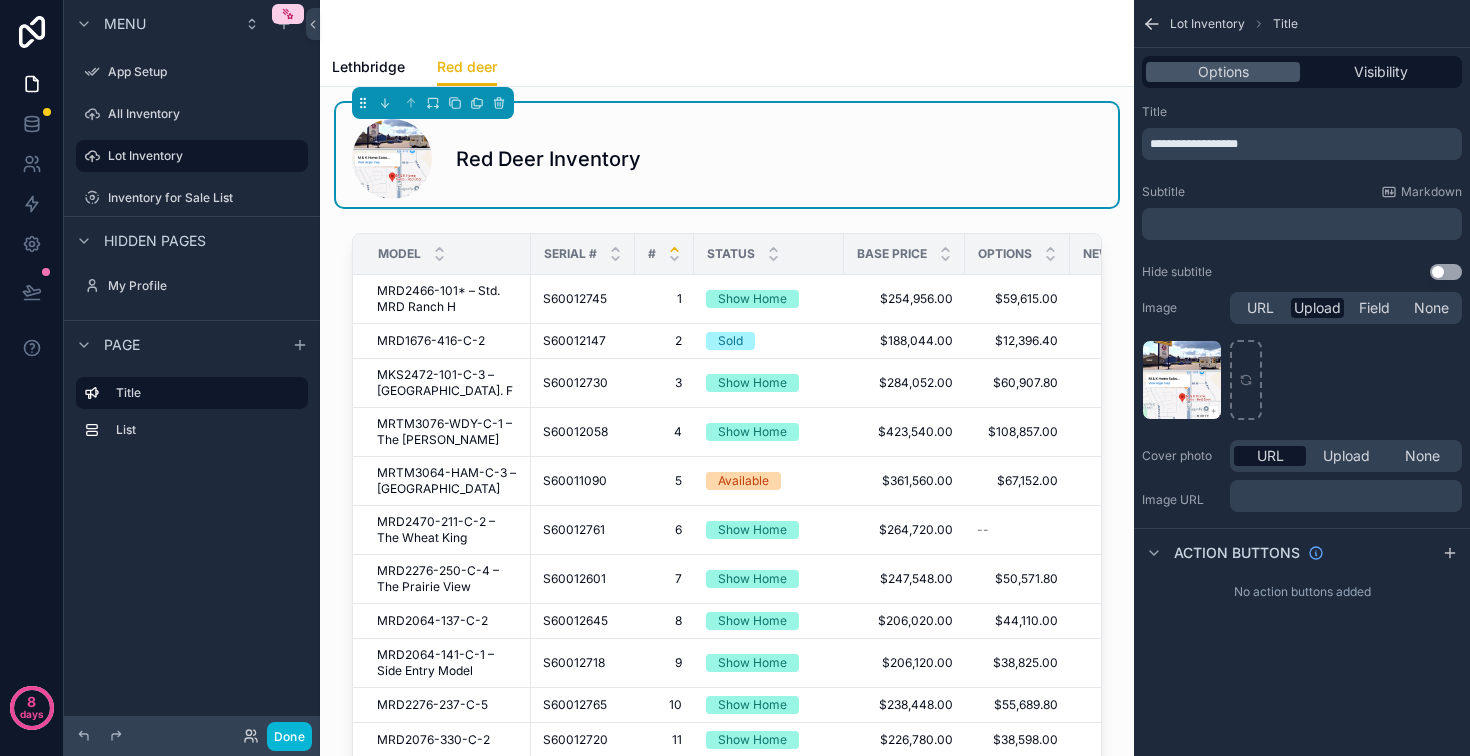 scroll, scrollTop: 0, scrollLeft: 0, axis: both 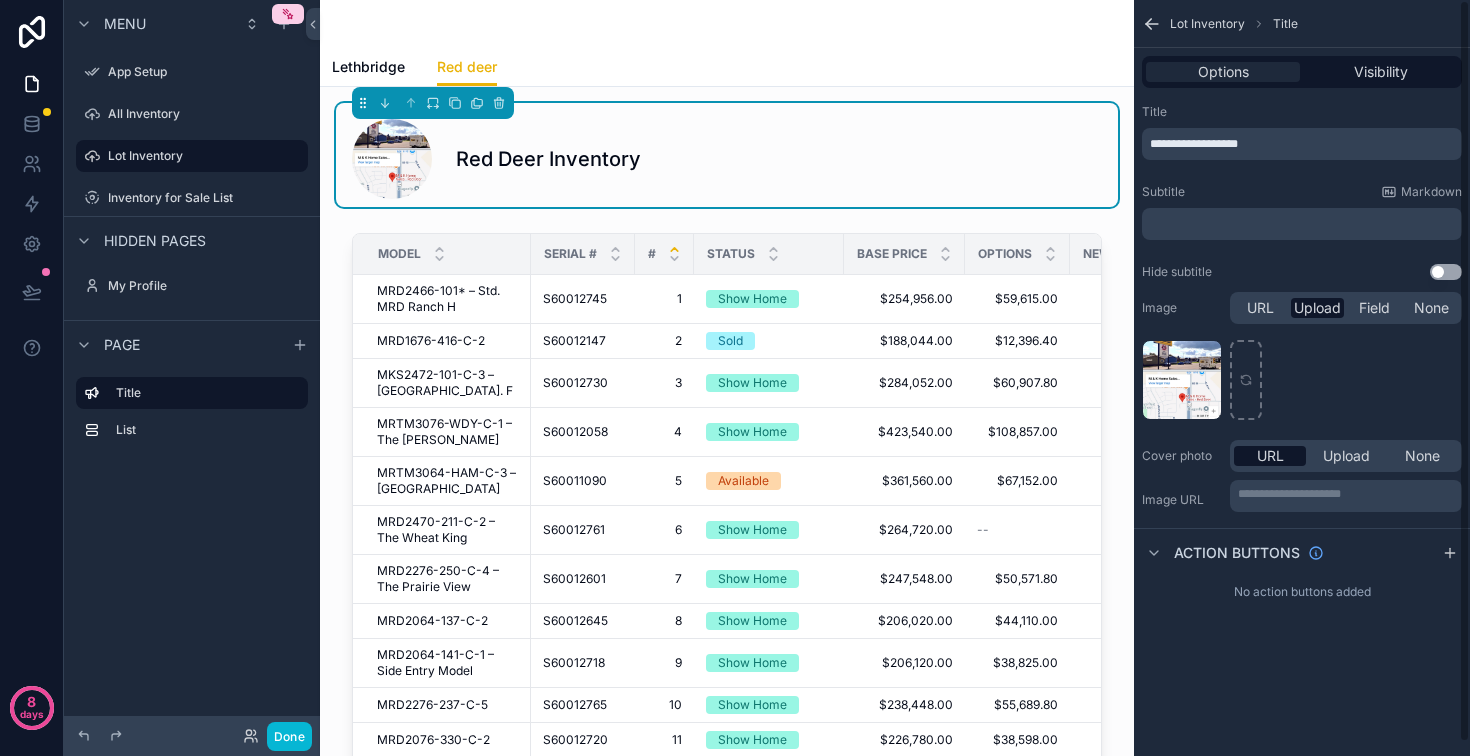 click on "Options" at bounding box center (1223, 72) 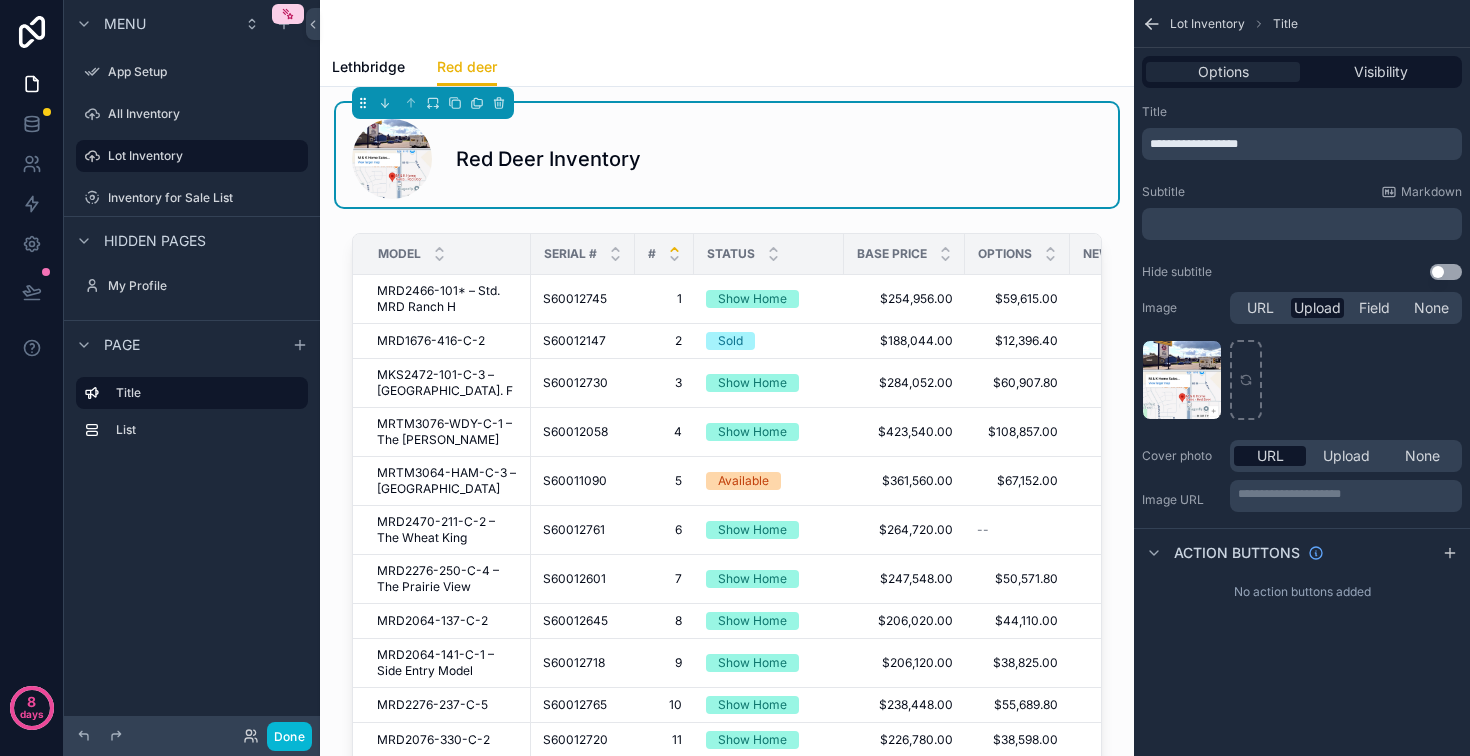 click on "Options" at bounding box center (1223, 72) 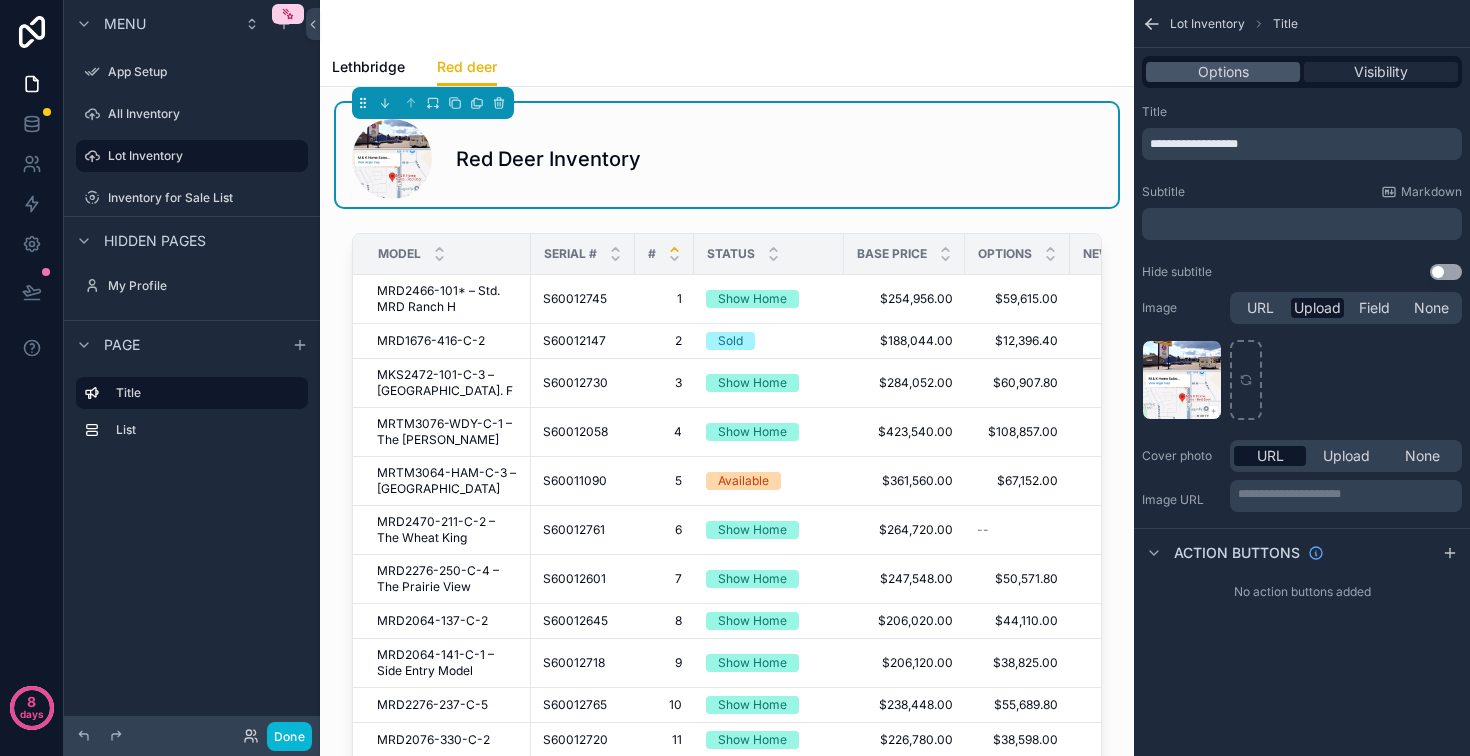 click on "Visibility" at bounding box center (1381, 72) 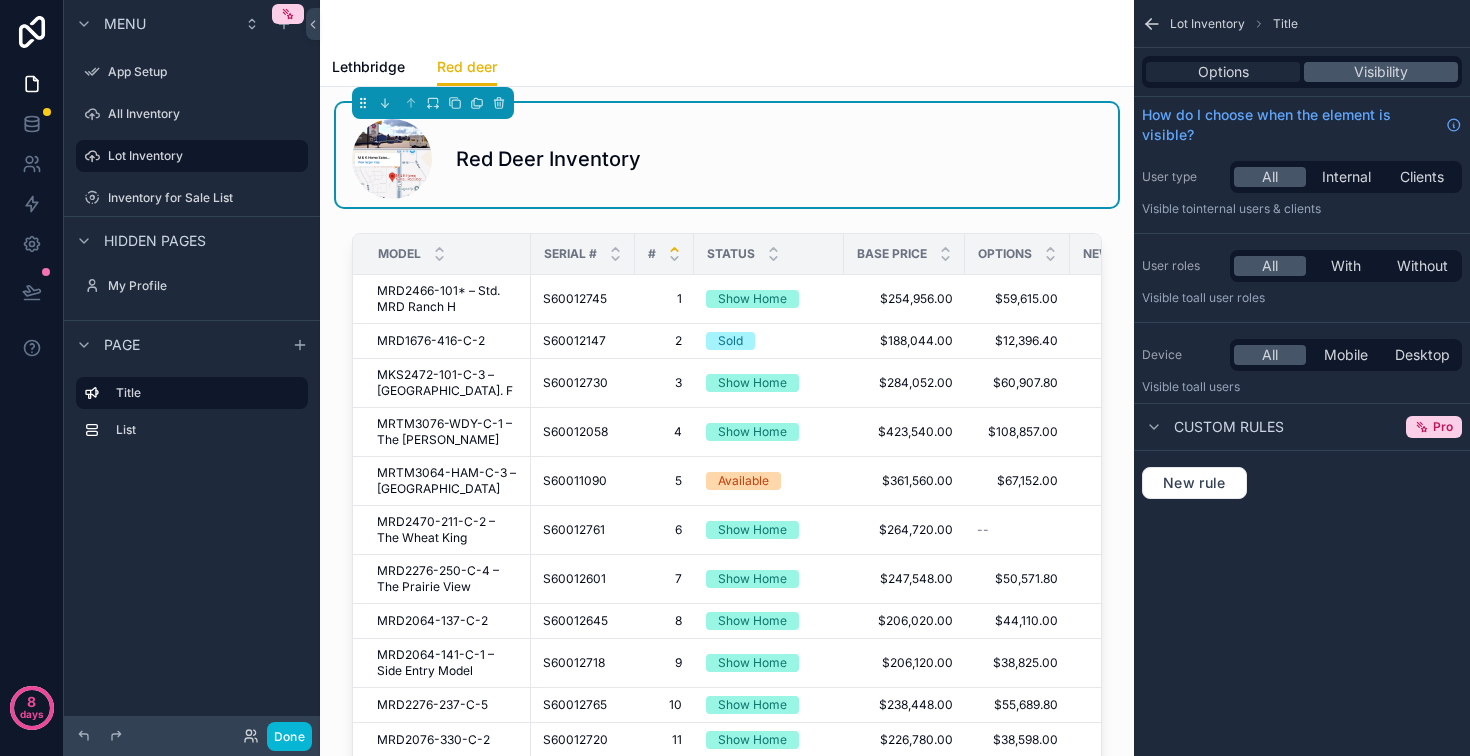 click on "Options" at bounding box center [1223, 72] 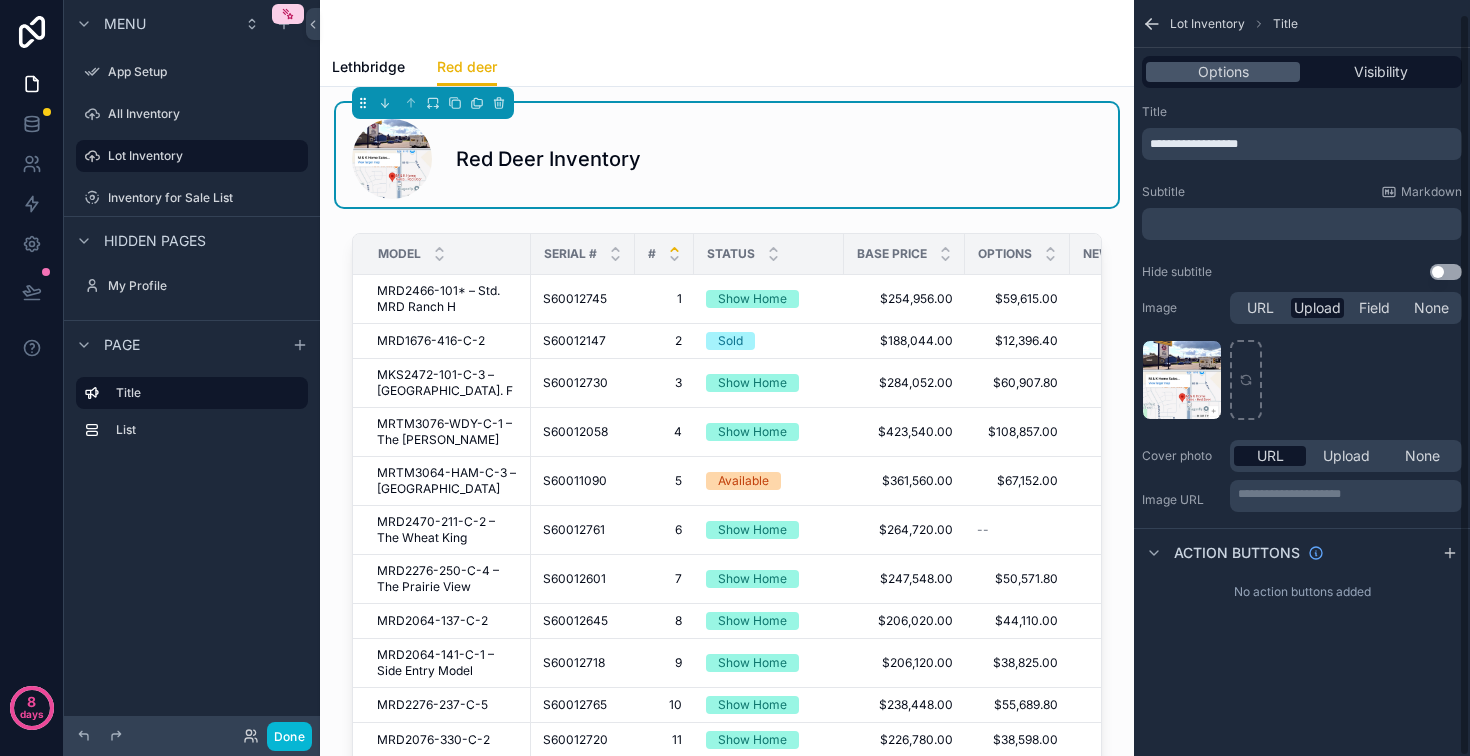 scroll, scrollTop: 0, scrollLeft: 0, axis: both 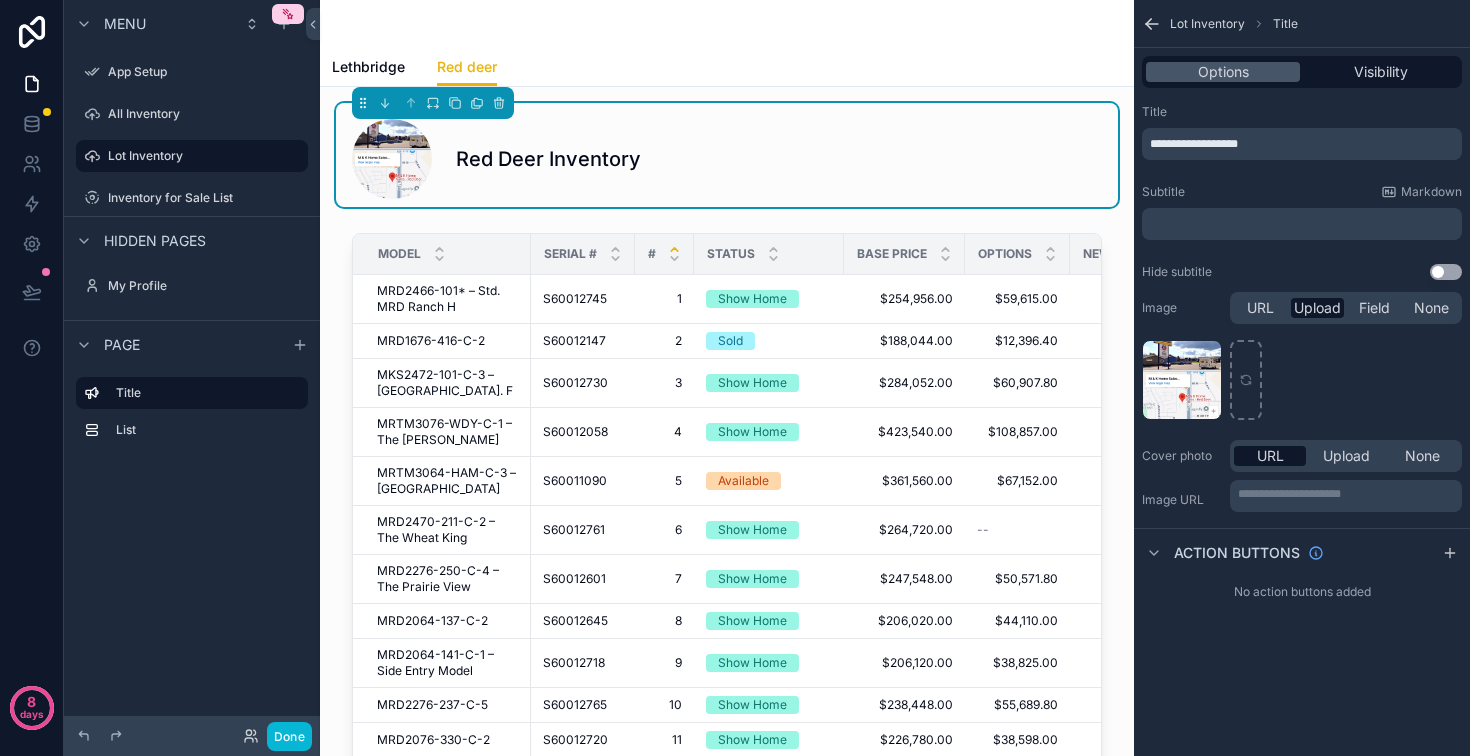 click on "Lethbridge Red deer" at bounding box center [727, 67] 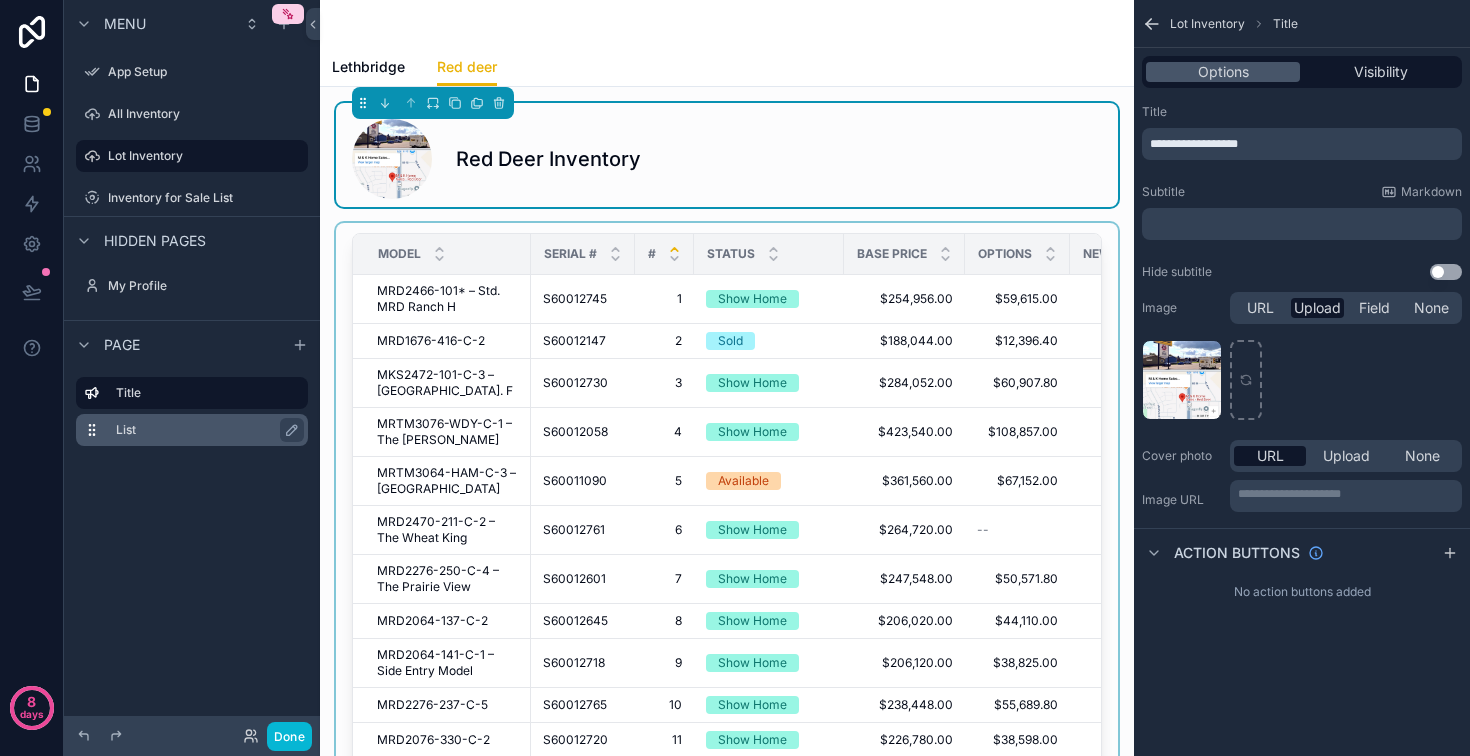 click on "List" at bounding box center [204, 430] 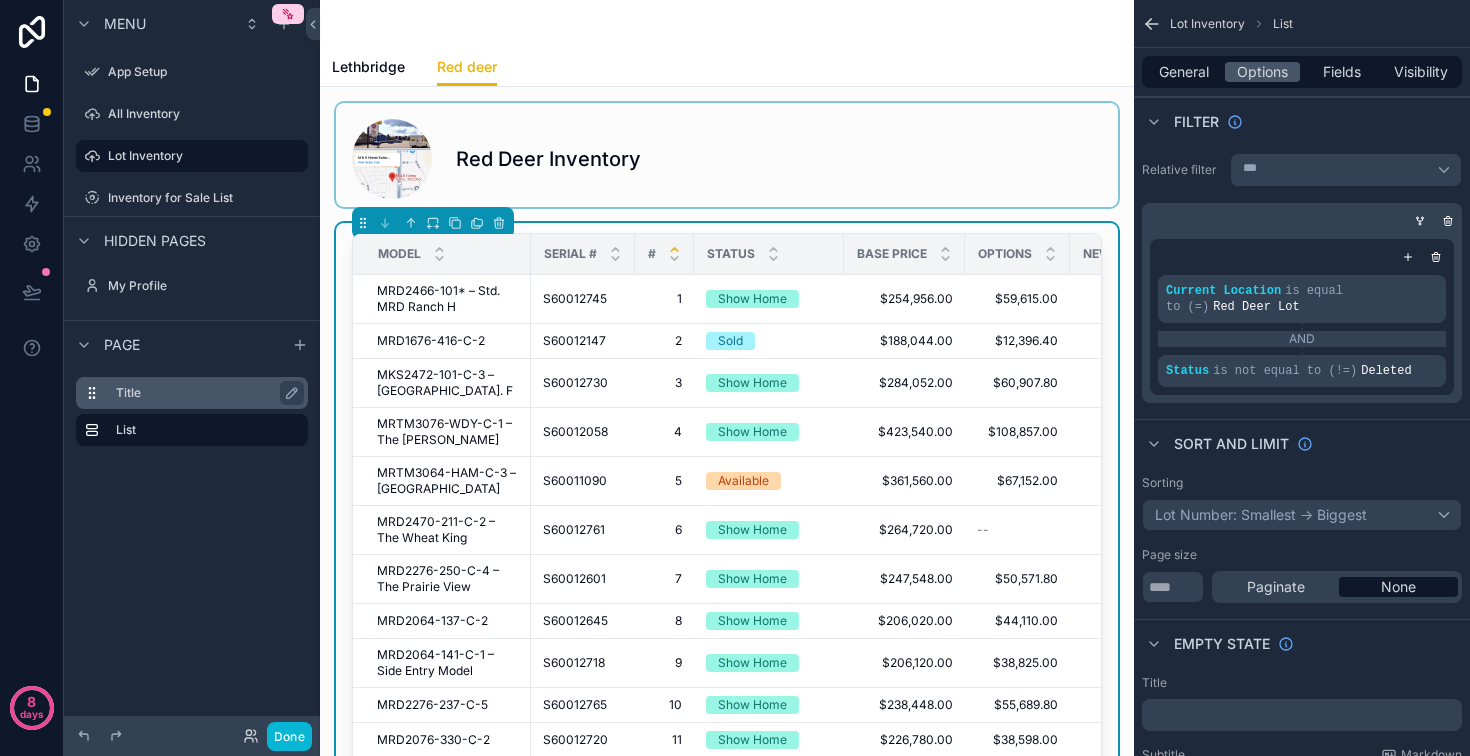 click on "Title" at bounding box center (204, 393) 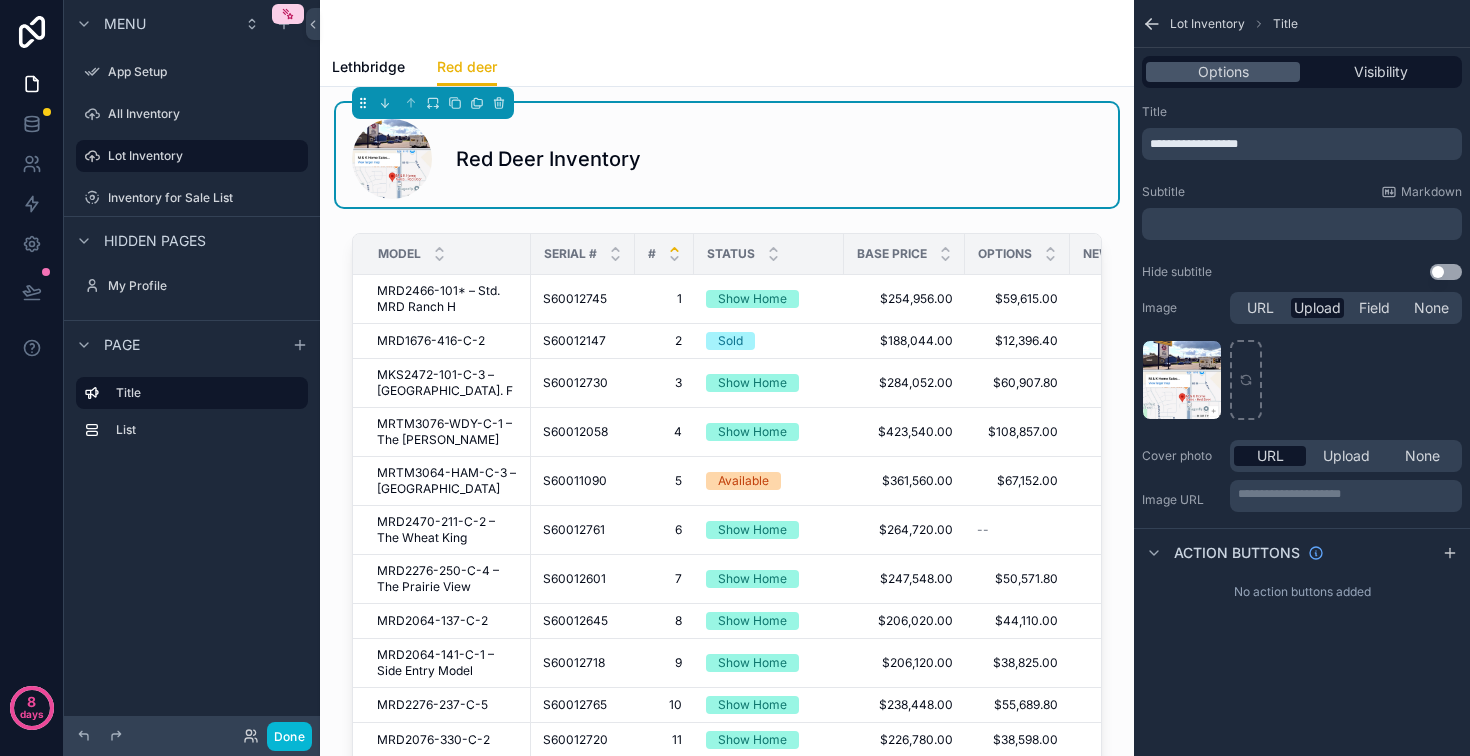 click on "Page" at bounding box center (122, 345) 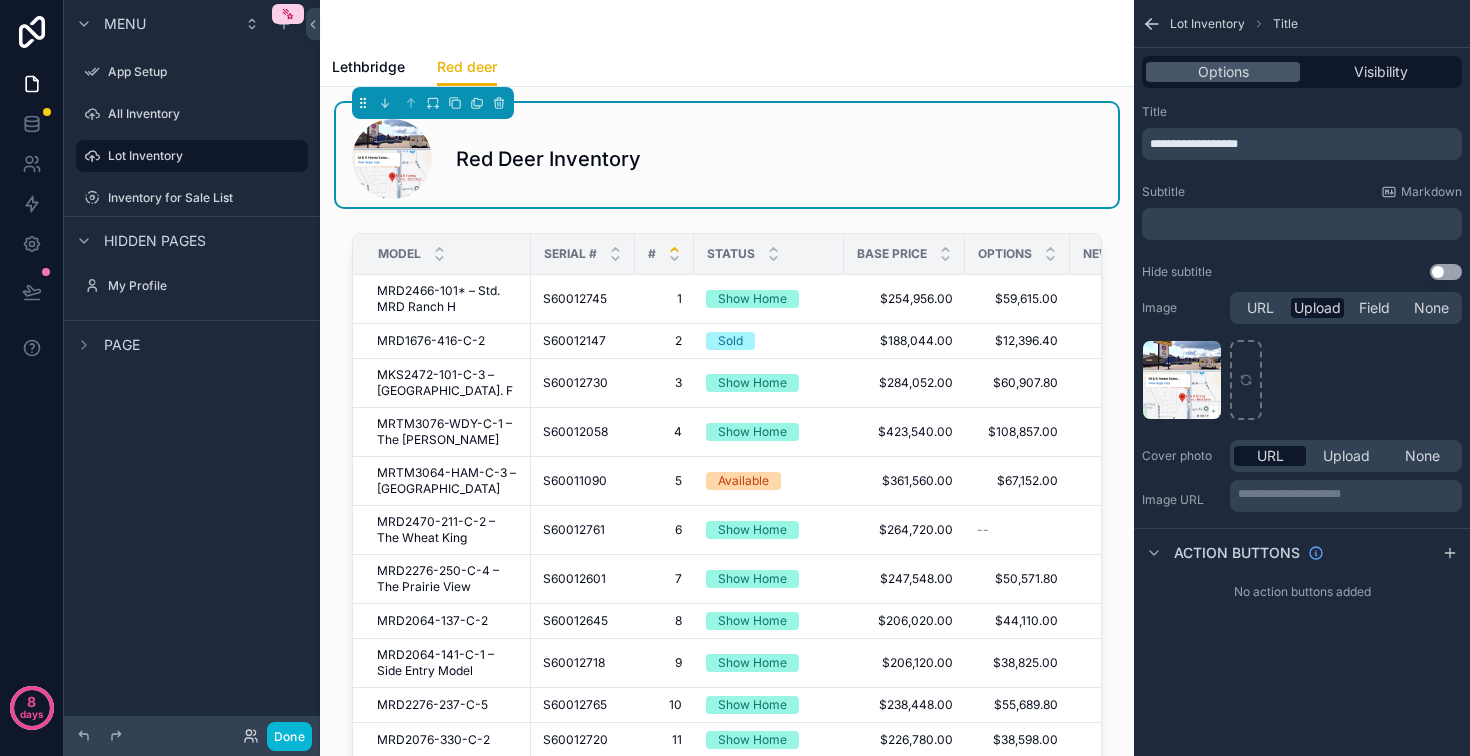 click on "Page" at bounding box center [122, 345] 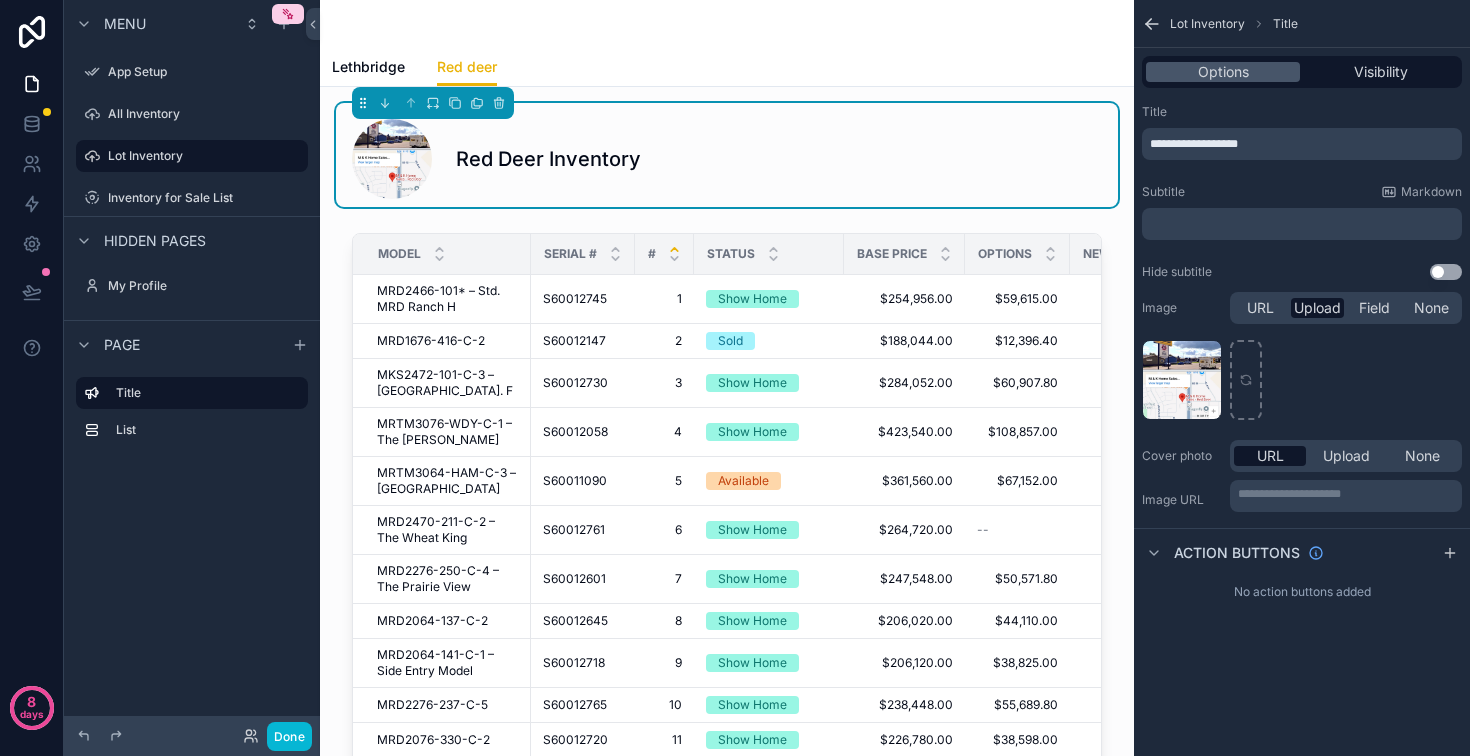 click 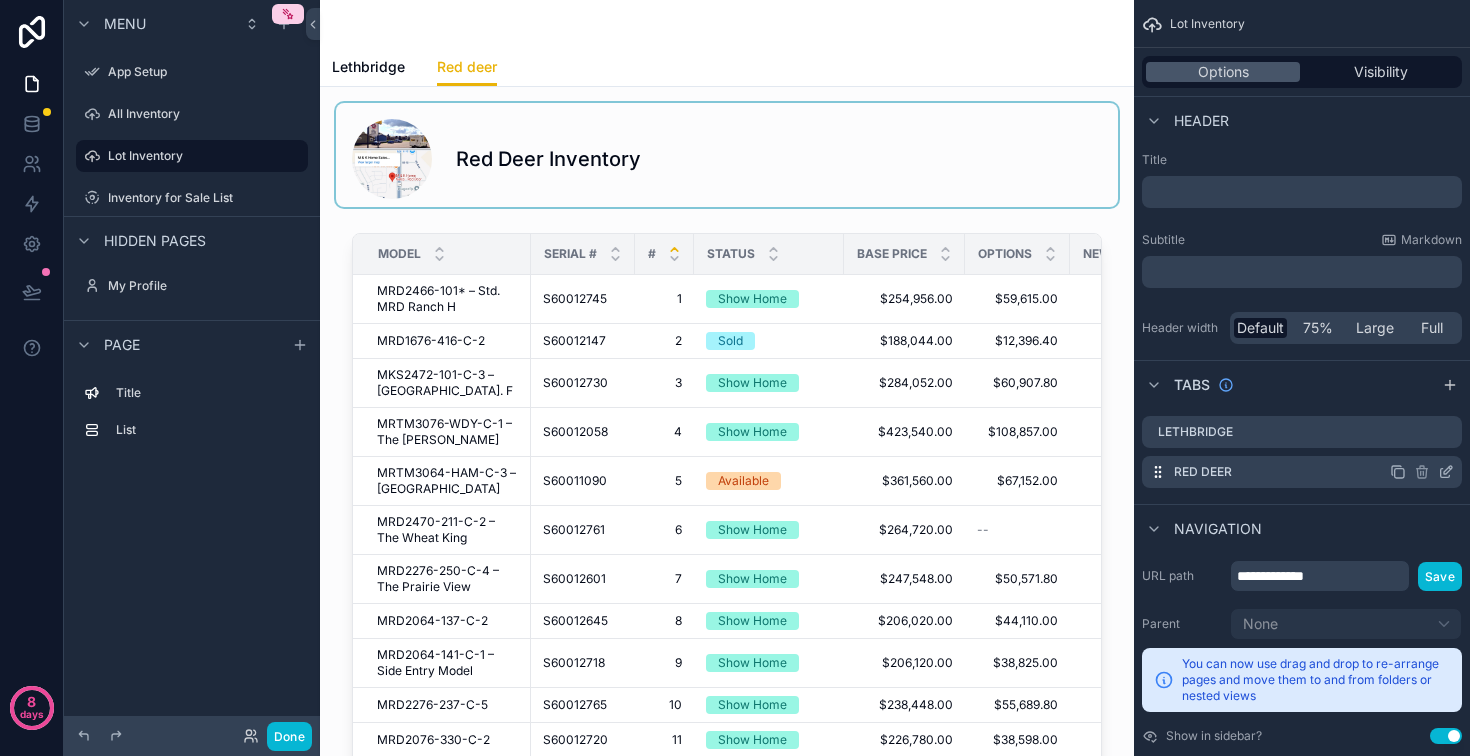 click 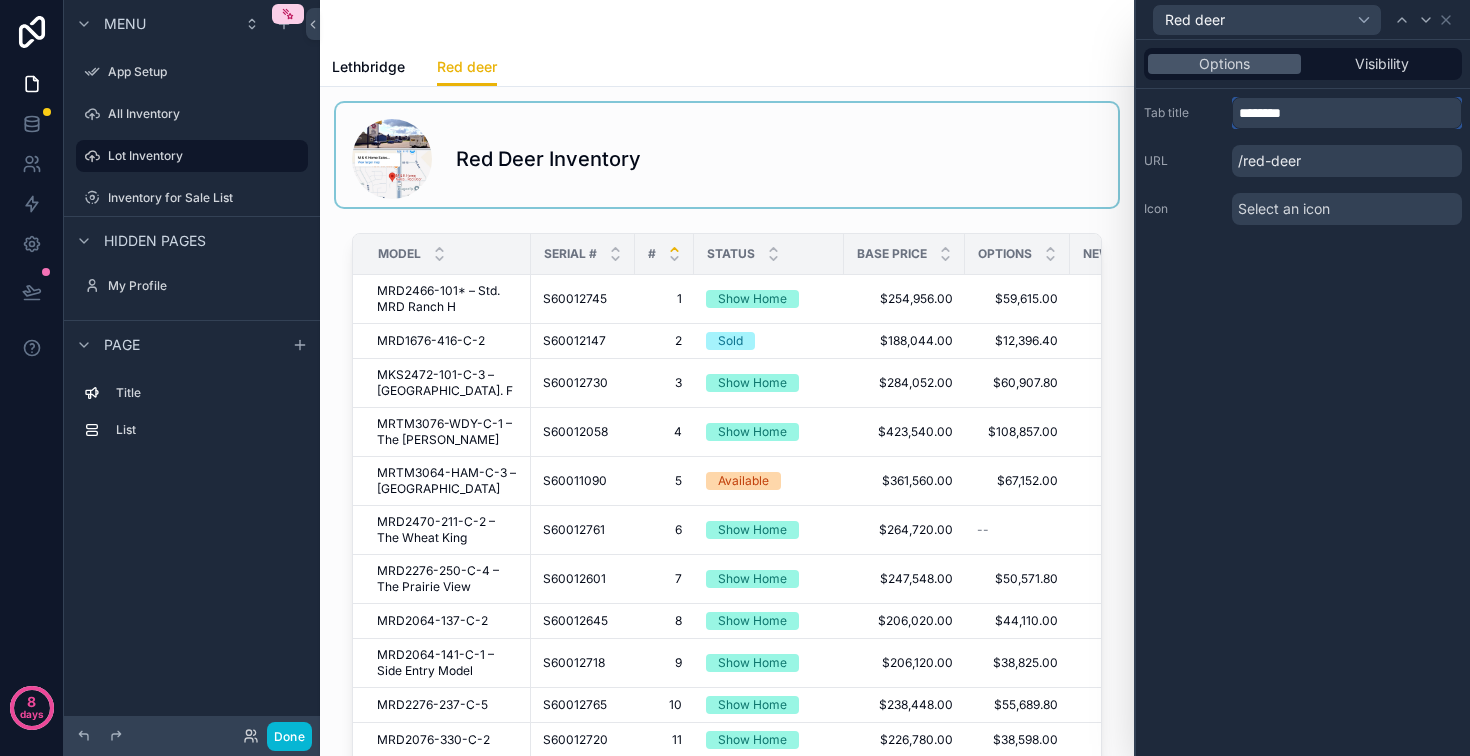 click on "********" at bounding box center [1347, 113] 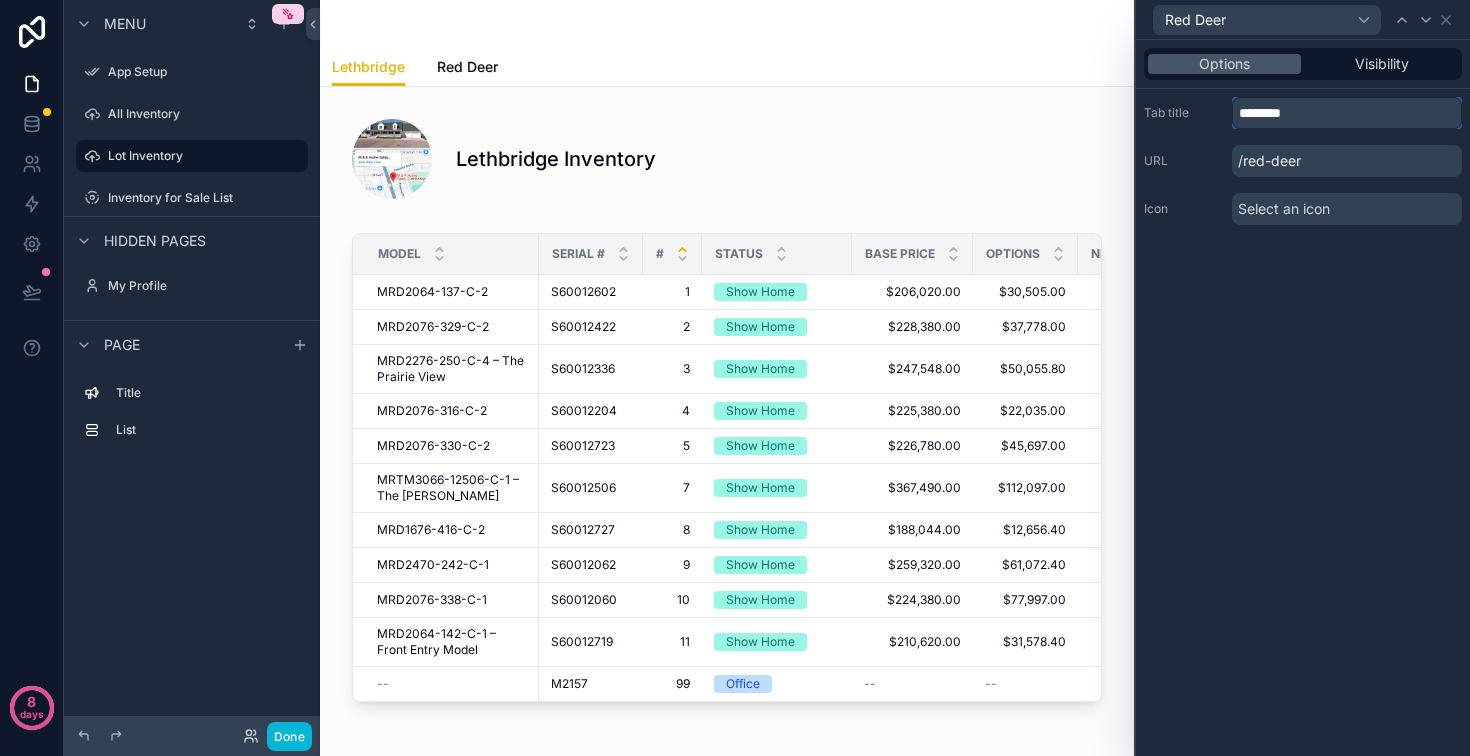 type on "********" 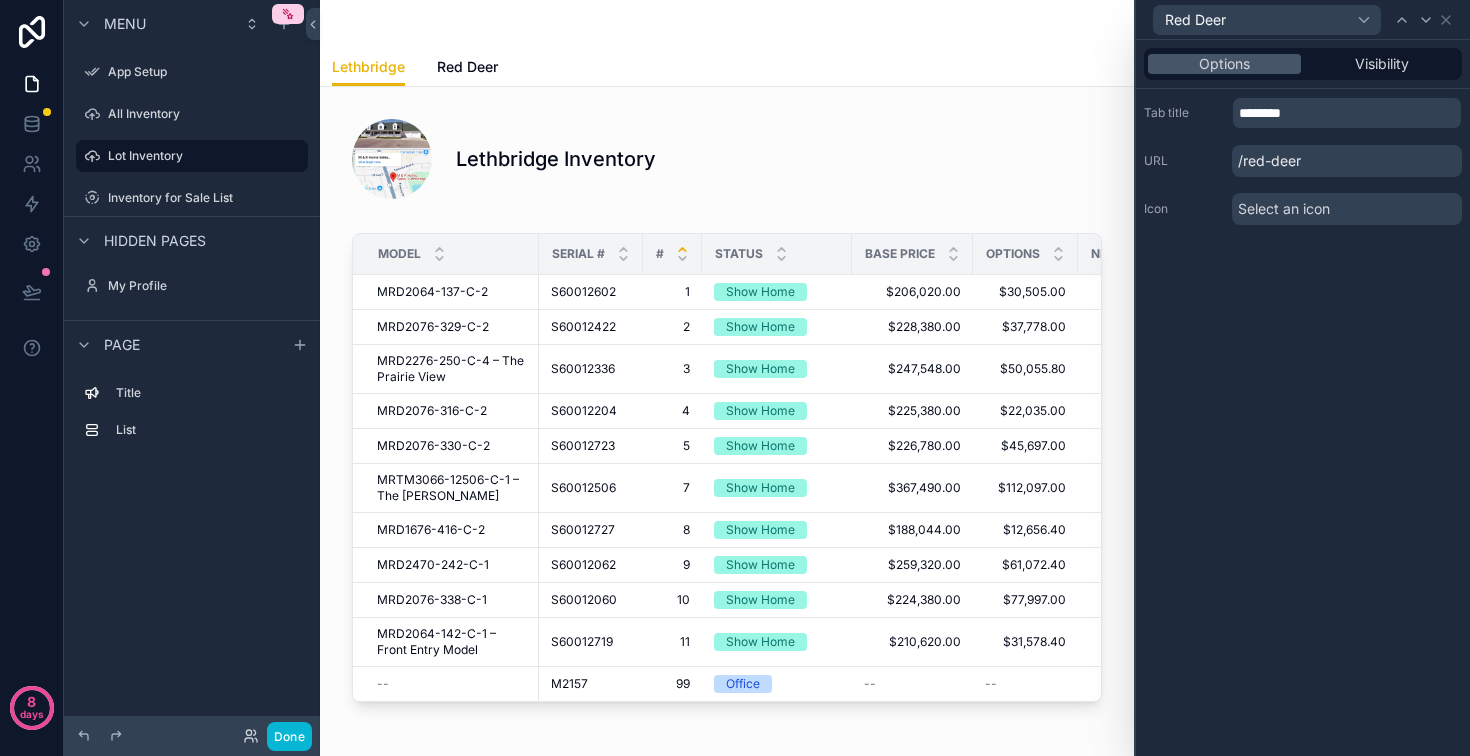 click on "Options Visibility Tab title ******** URL /red-deer Icon Select an icon" at bounding box center (1303, 398) 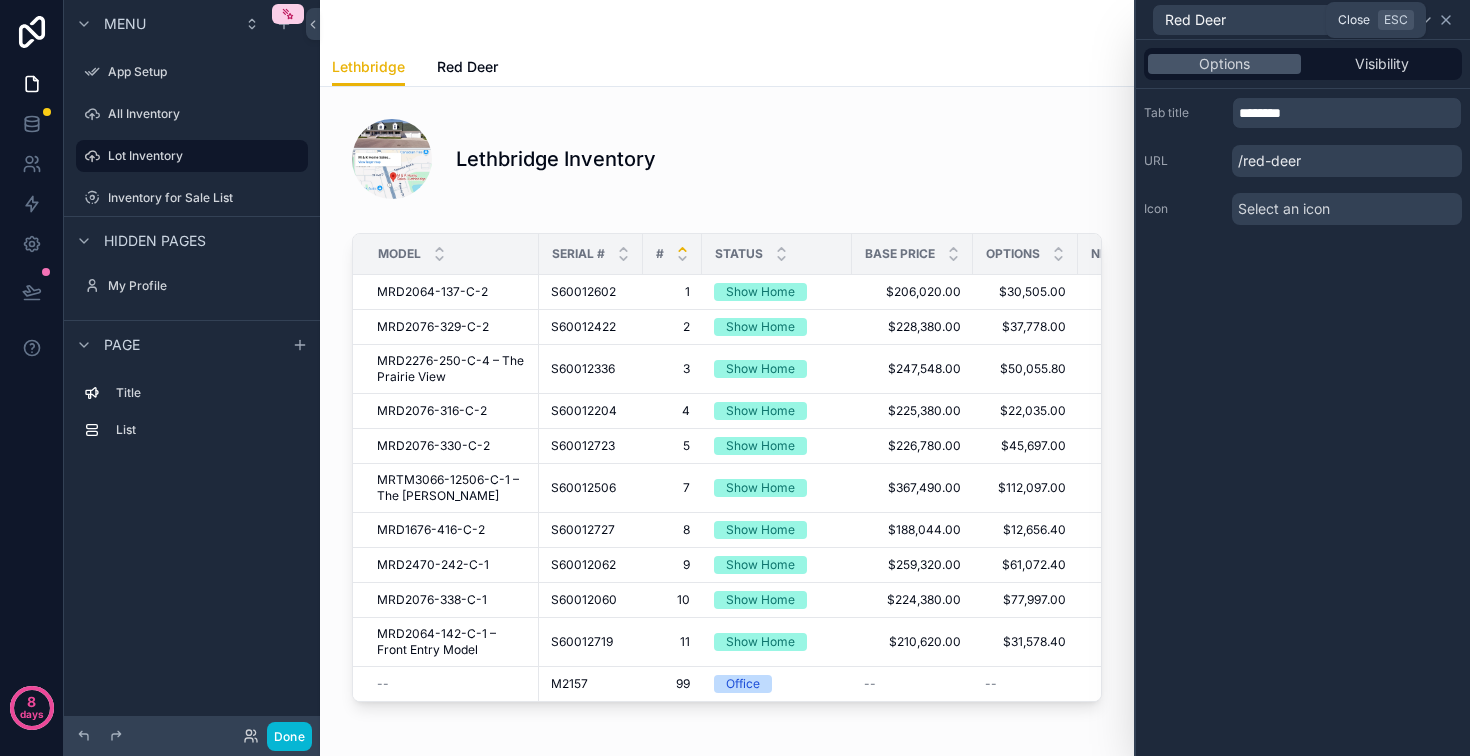 click 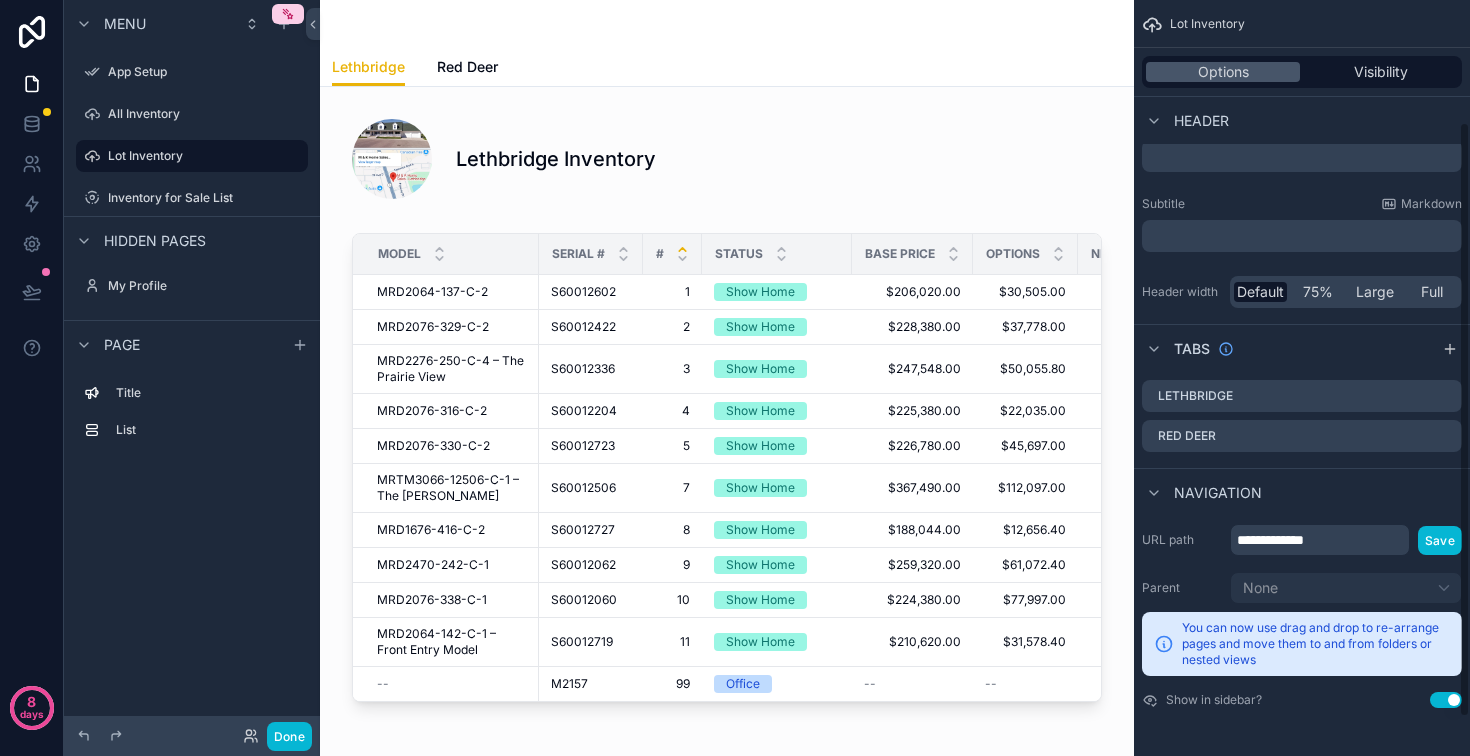 scroll, scrollTop: 204, scrollLeft: 0, axis: vertical 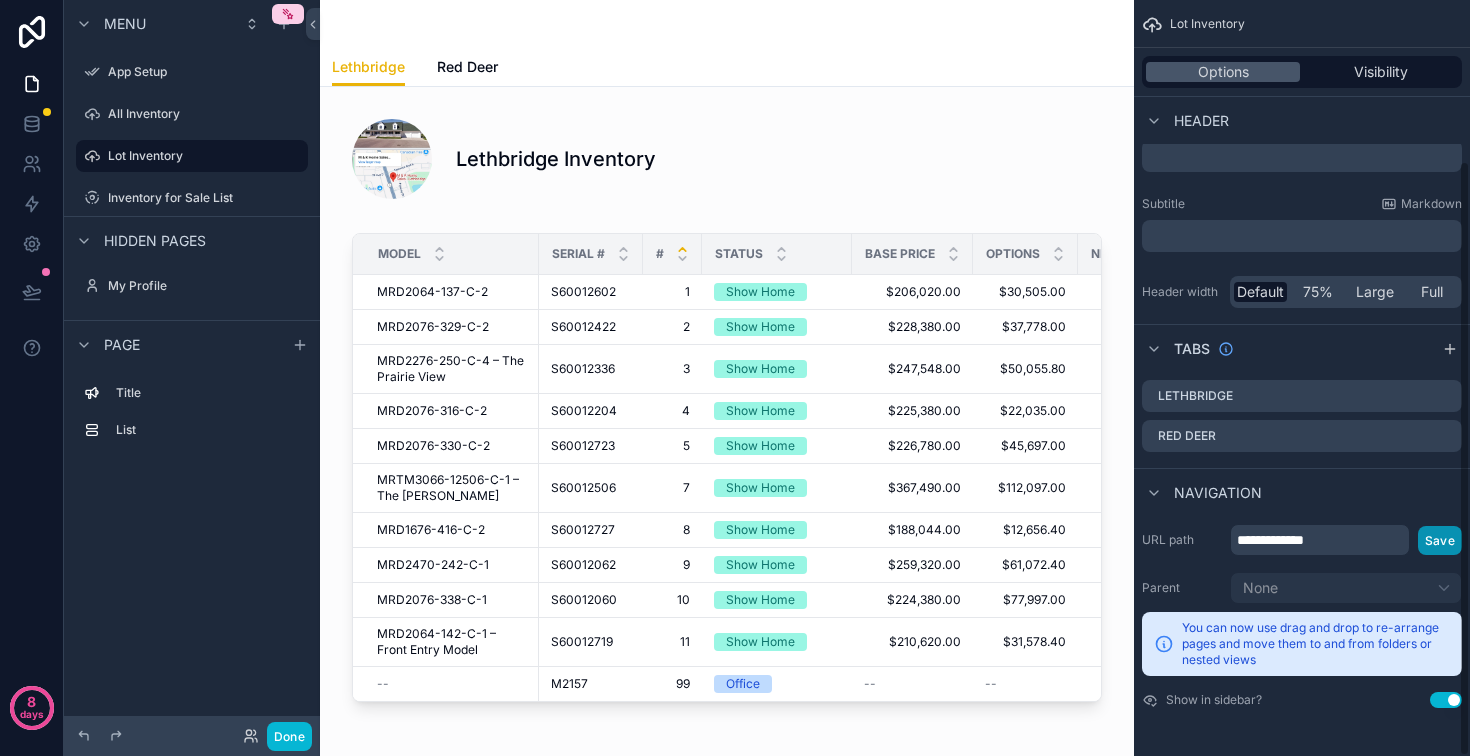 click on "Save" at bounding box center (1440, 540) 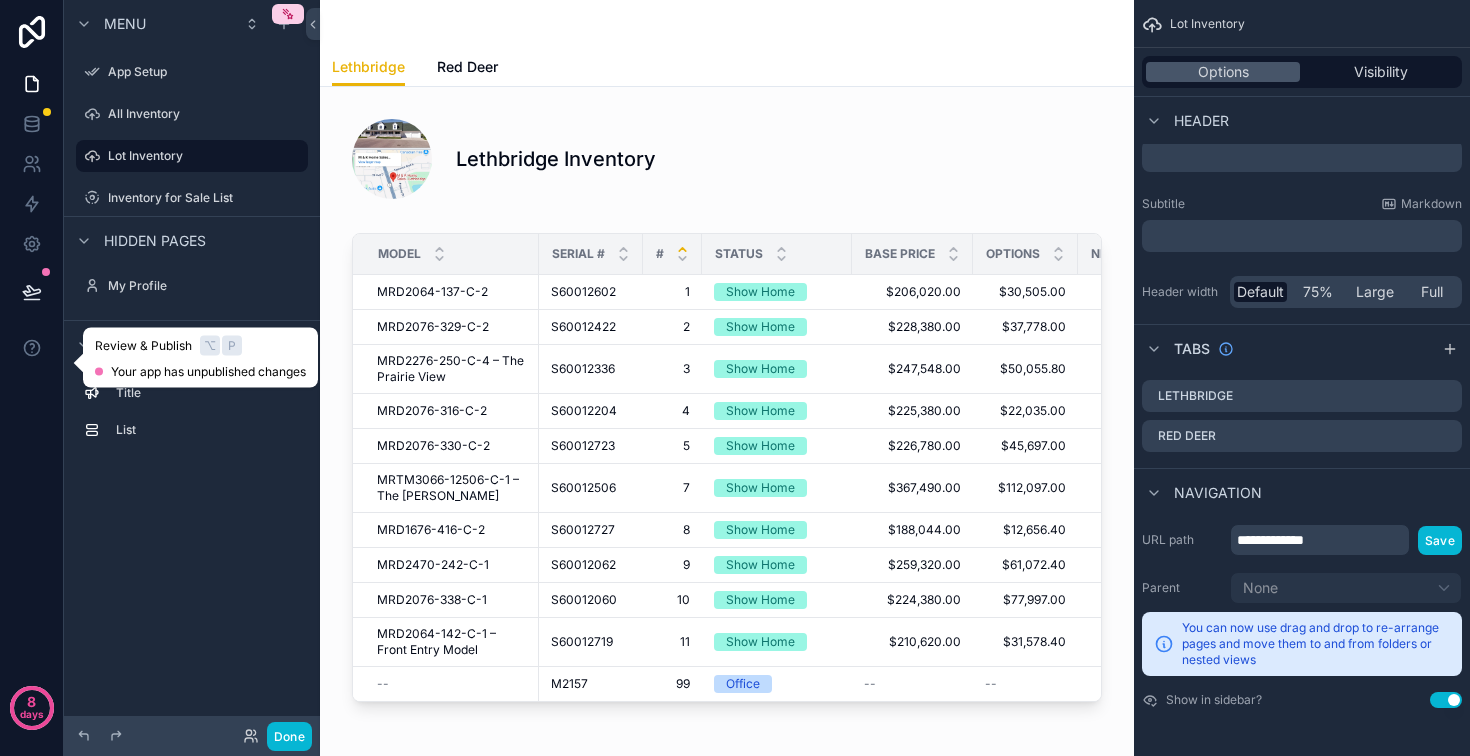 click at bounding box center [32, 292] 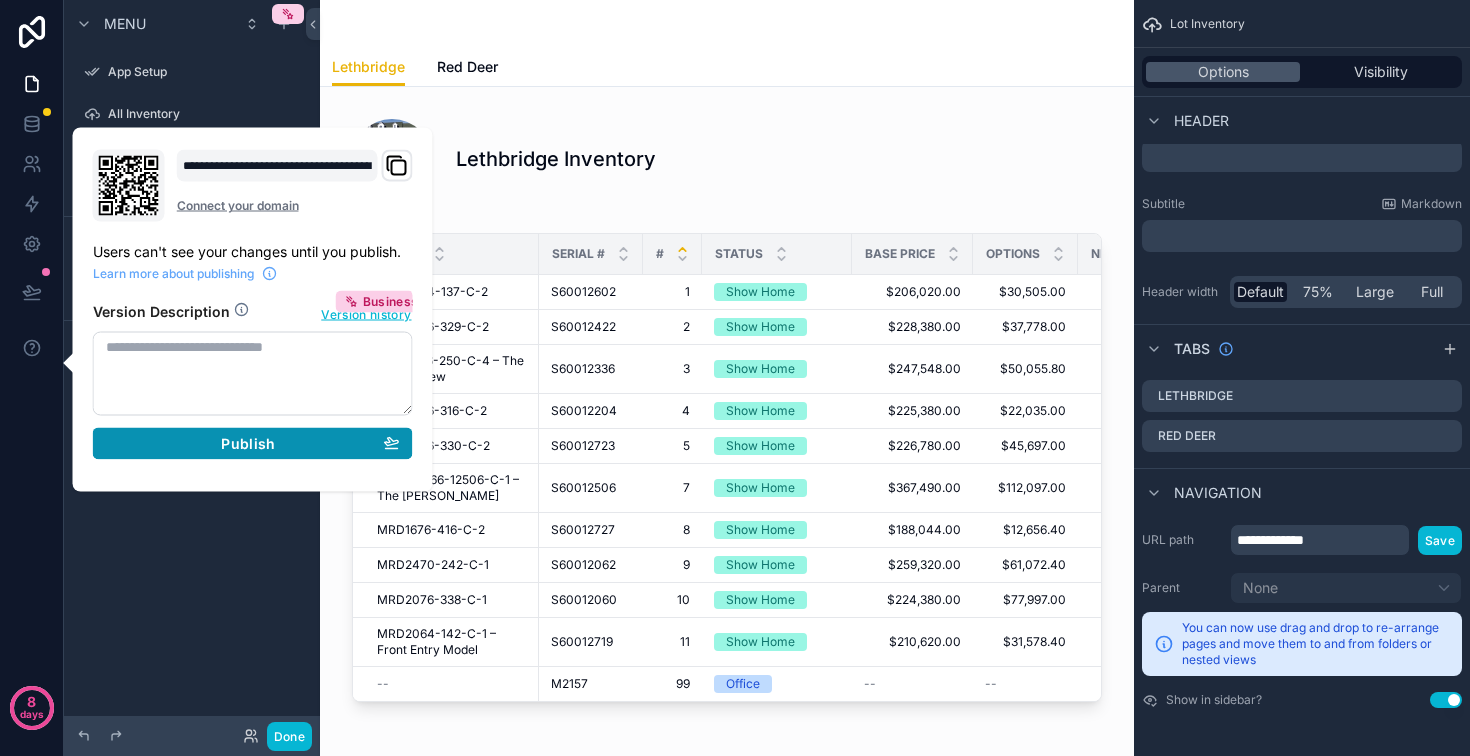 click on "Publish" at bounding box center (253, 444) 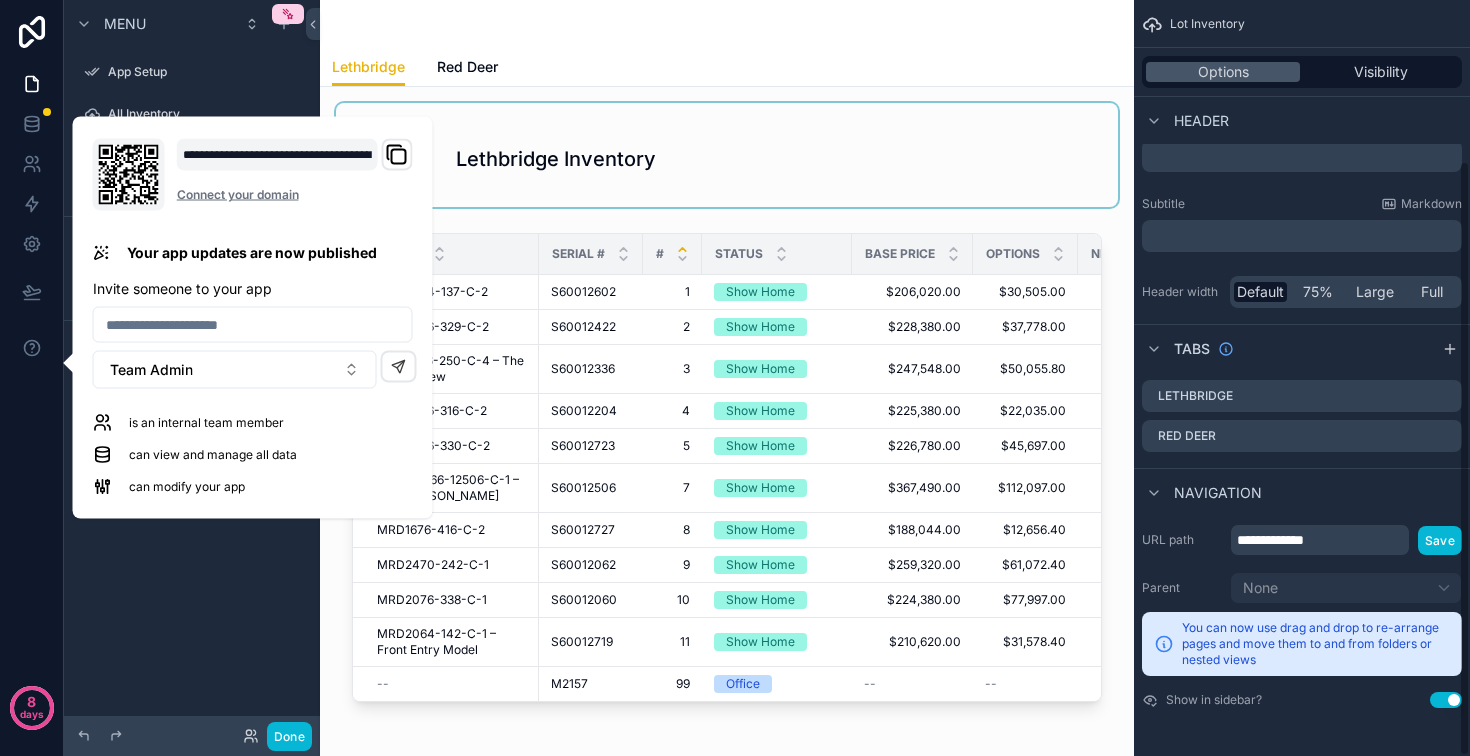 click at bounding box center [727, 155] 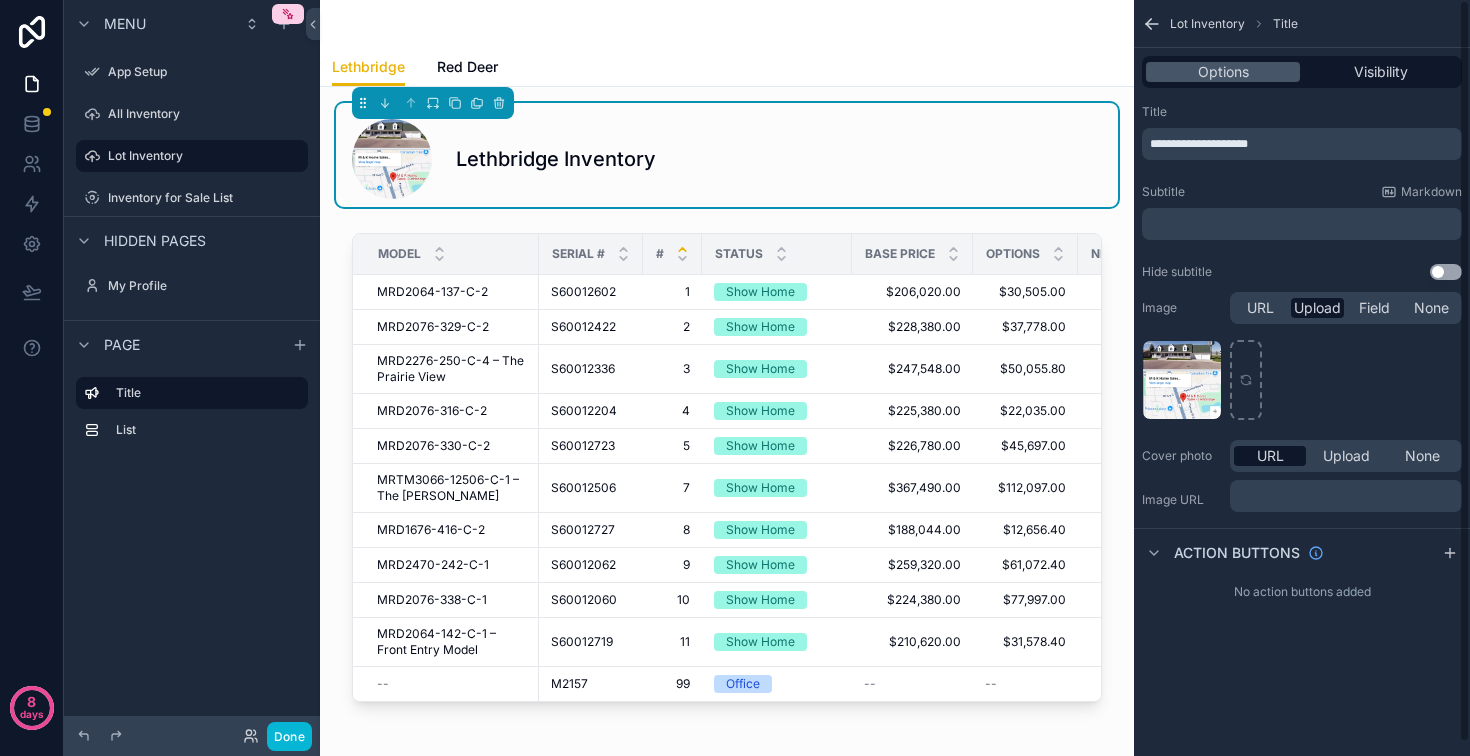 scroll, scrollTop: 0, scrollLeft: 0, axis: both 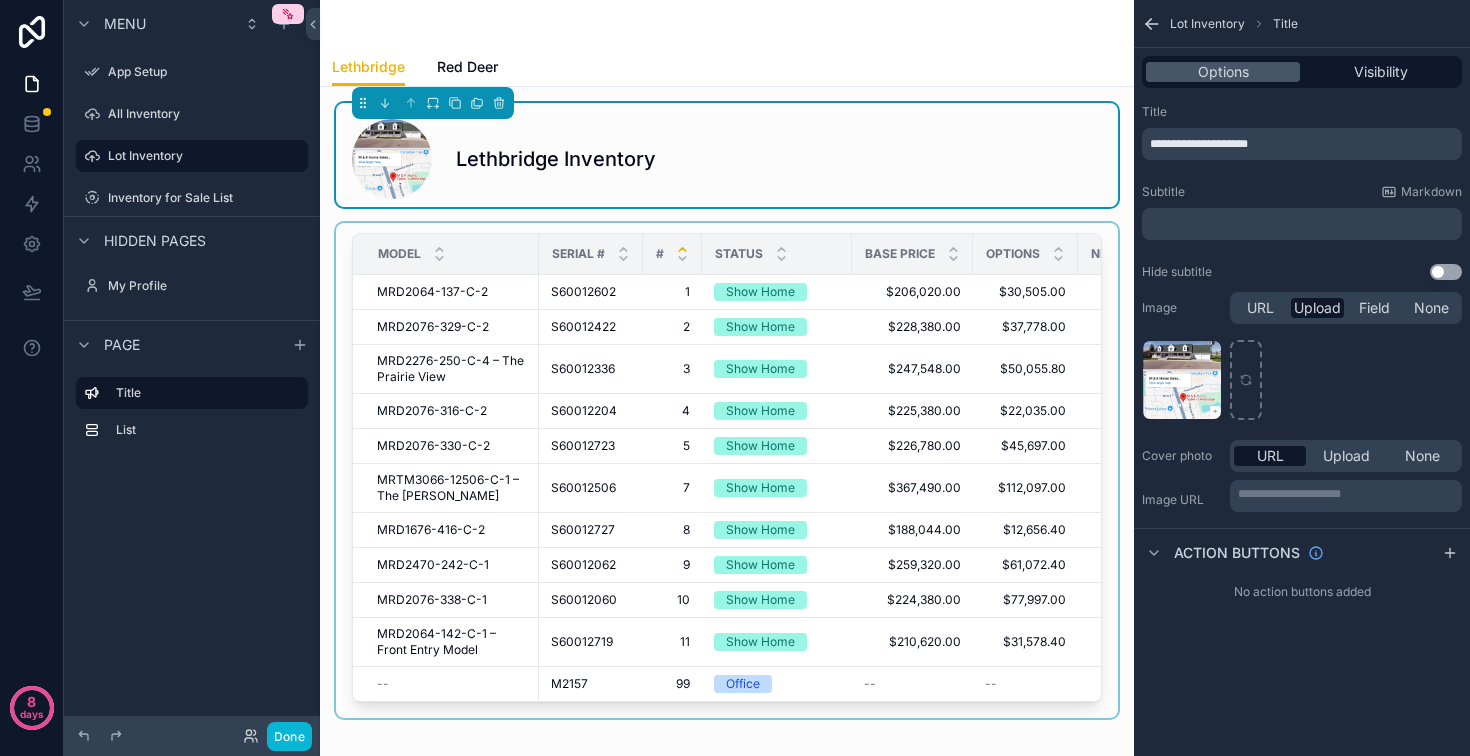 drag, startPoint x: 822, startPoint y: 307, endPoint x: 784, endPoint y: 309, distance: 38.052597 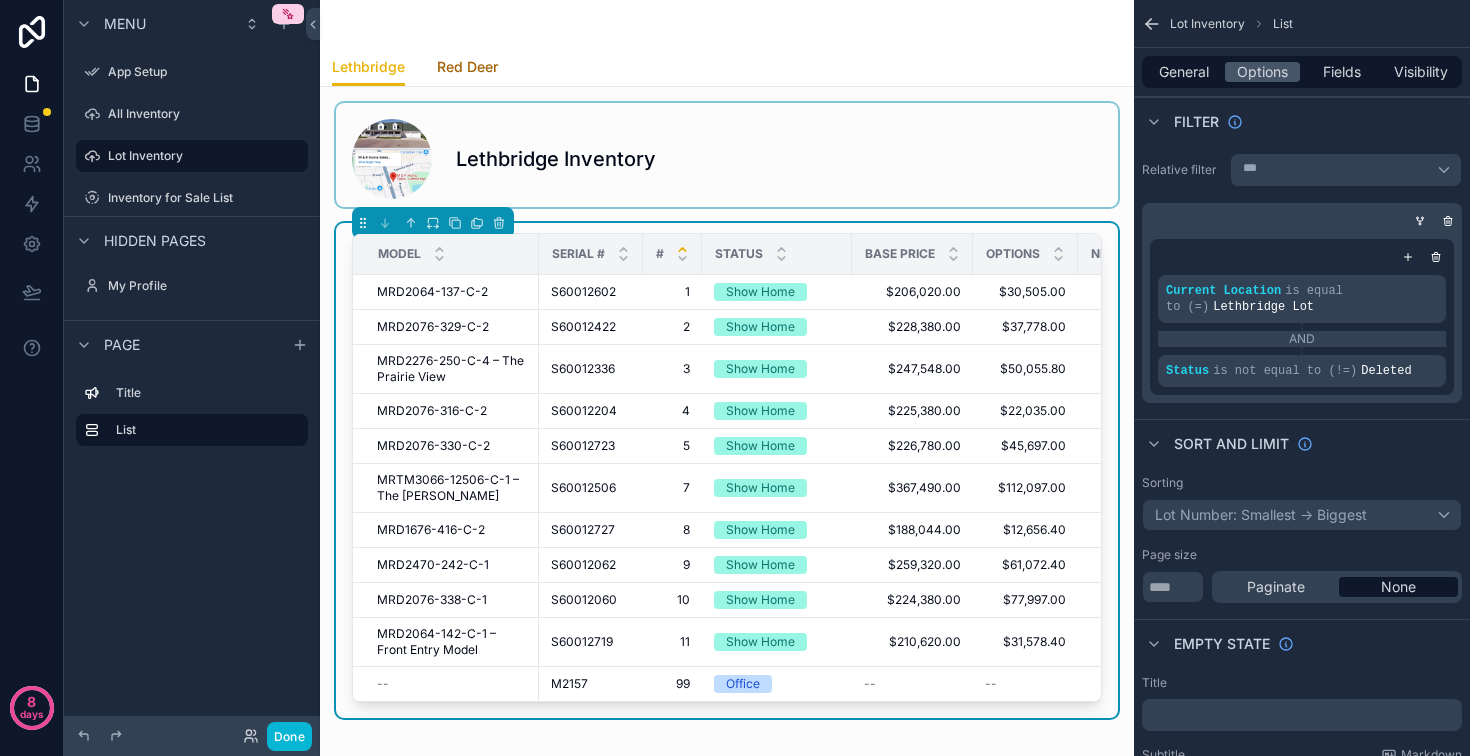click on "Red Deer" at bounding box center [467, 67] 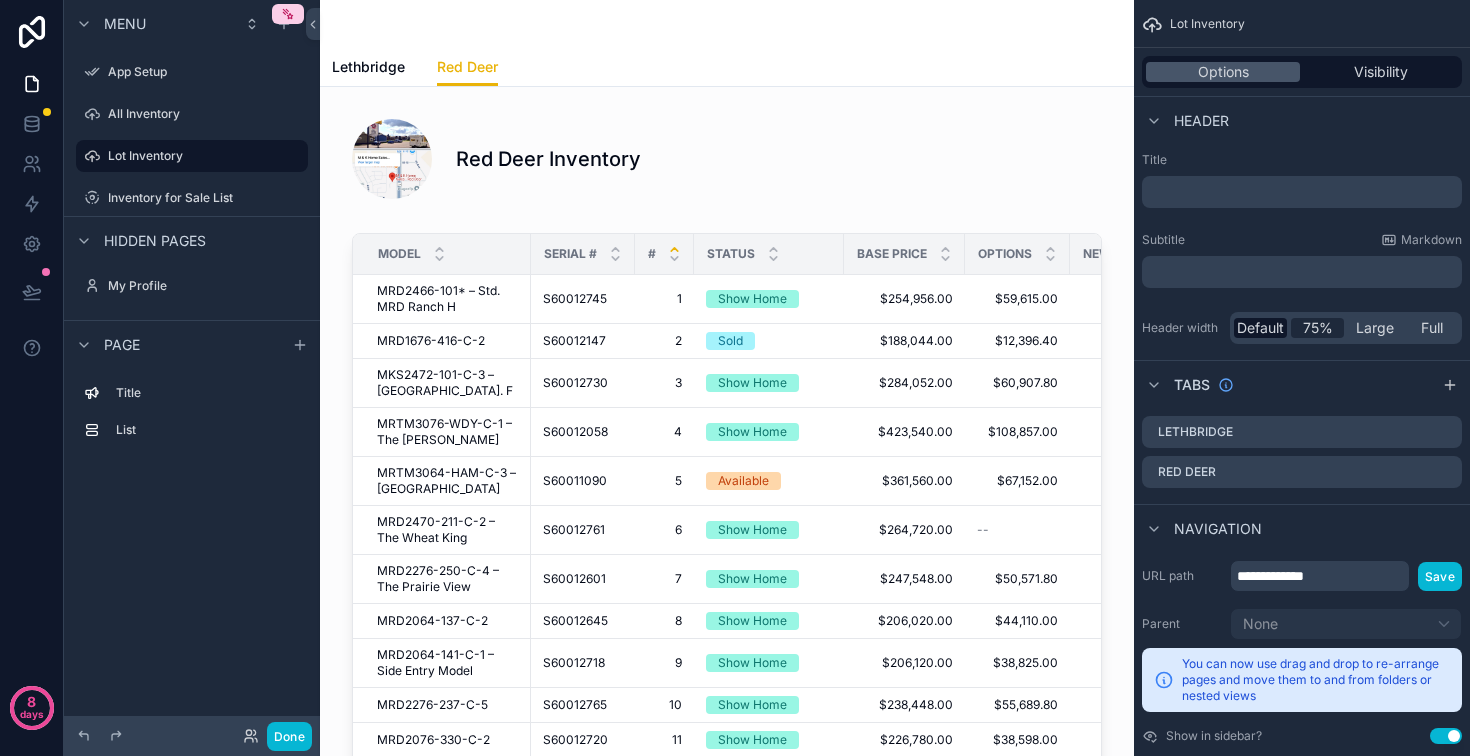 click on "75%" at bounding box center (1318, 328) 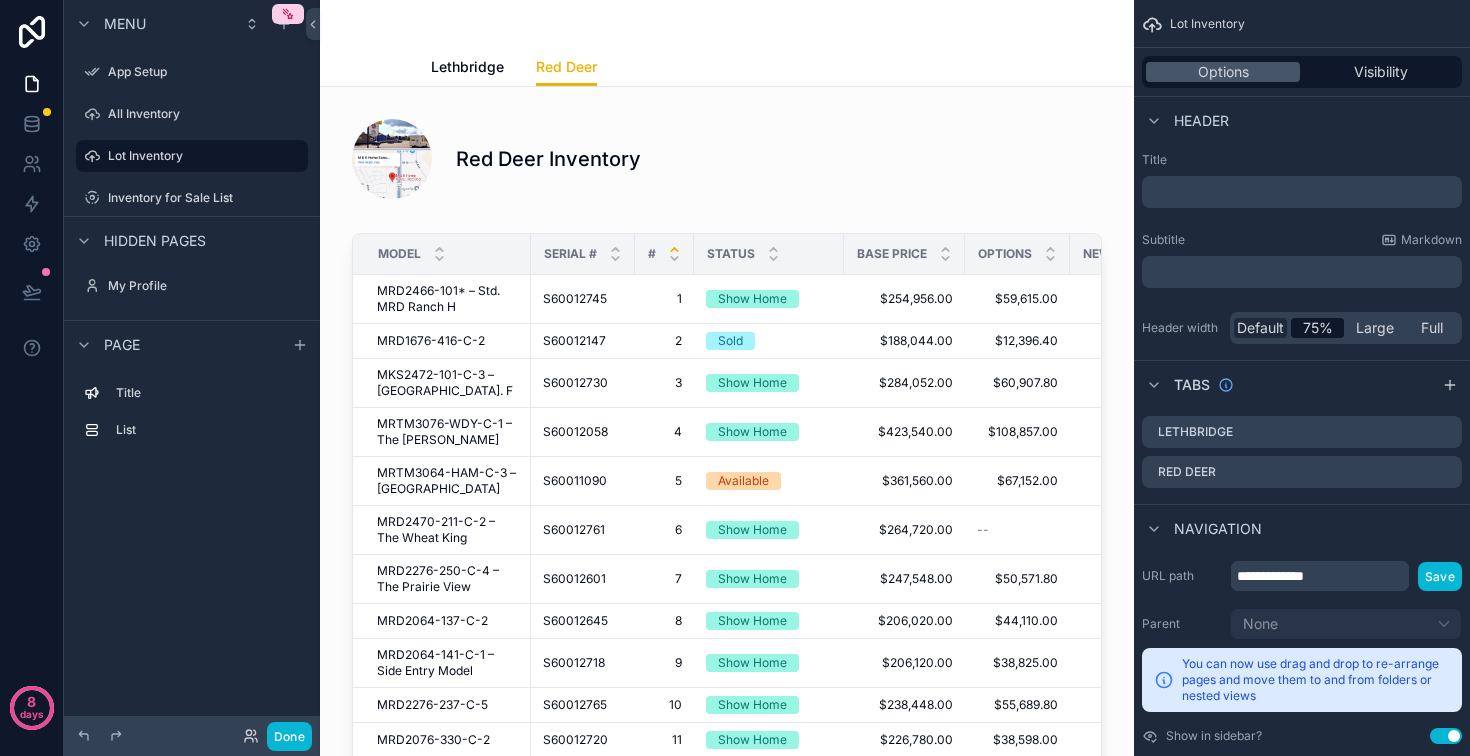 click on "Default" at bounding box center (1260, 328) 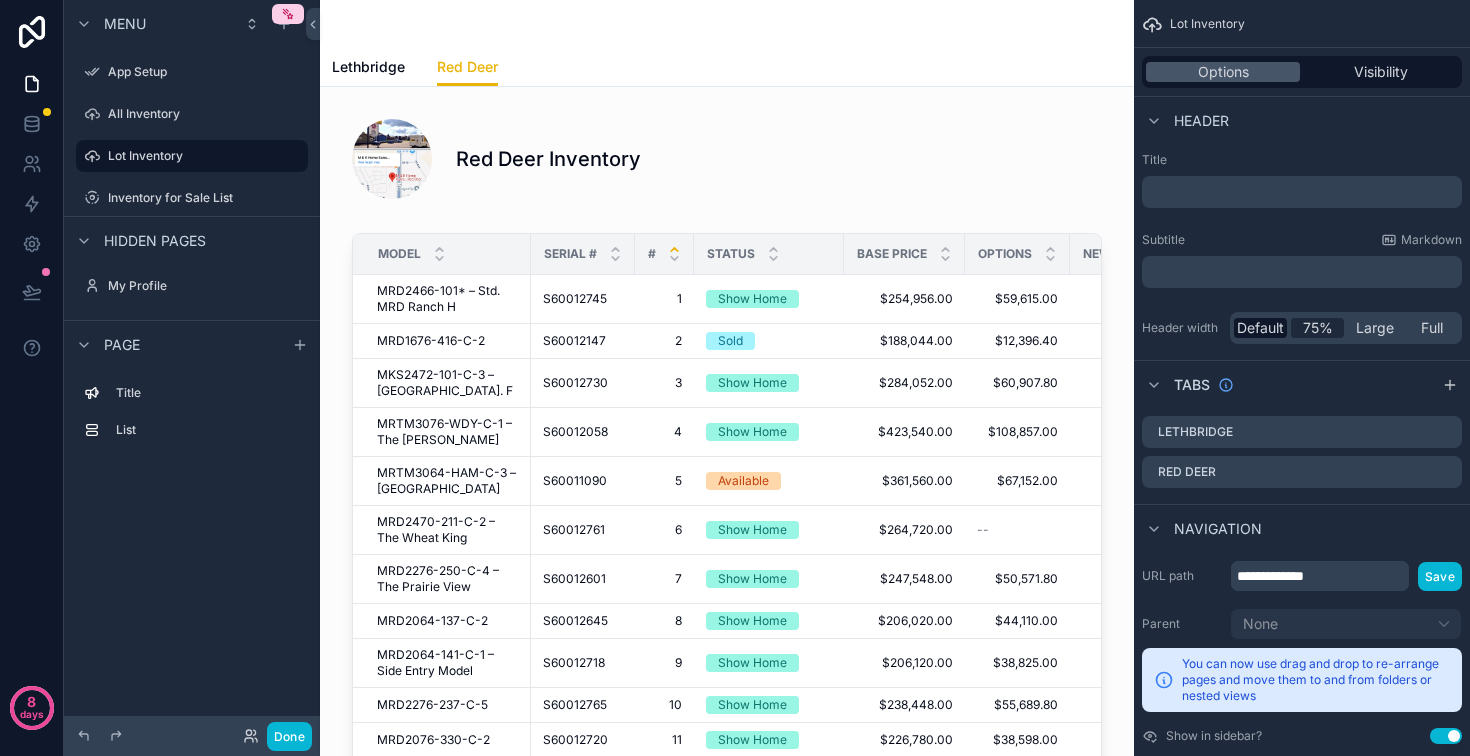 click on "75%" at bounding box center [1318, 328] 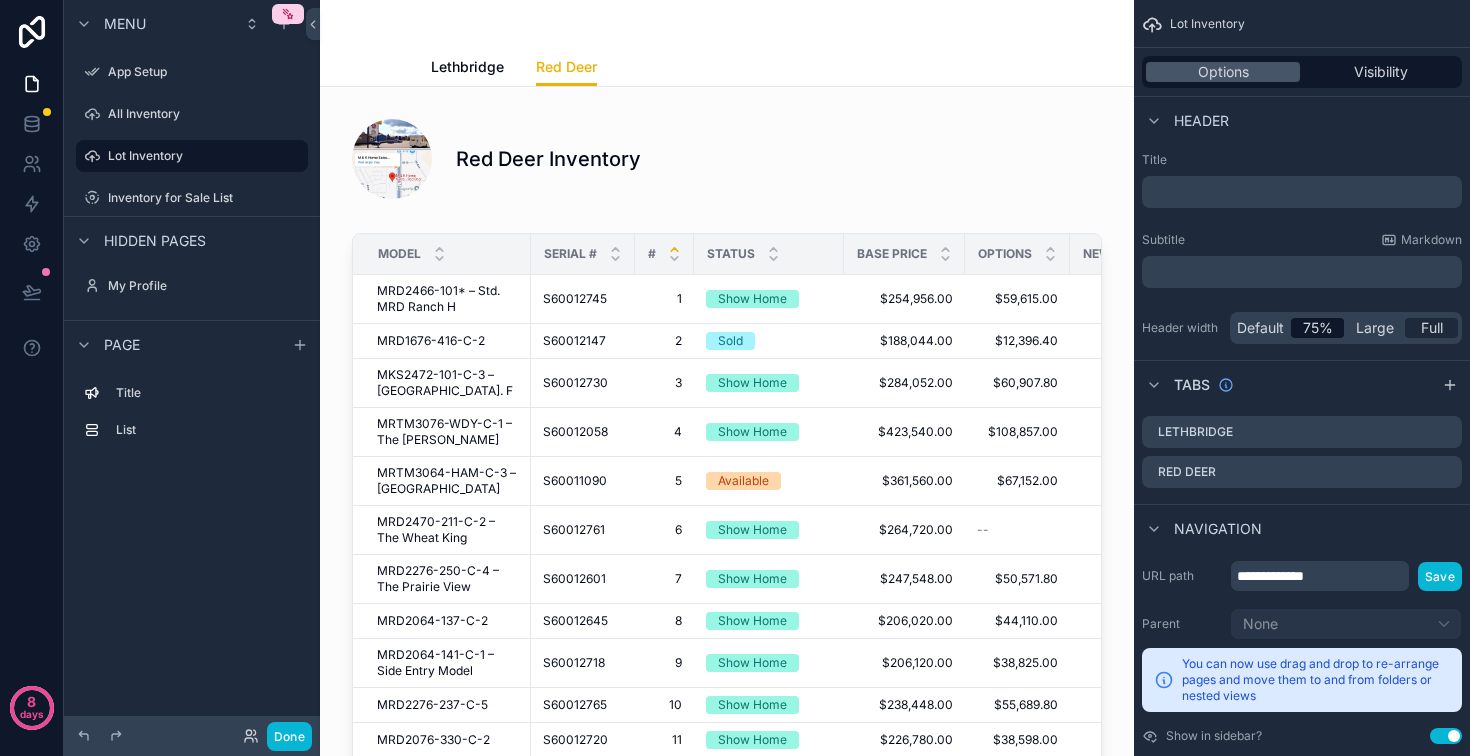 click on "Full" at bounding box center (1432, 328) 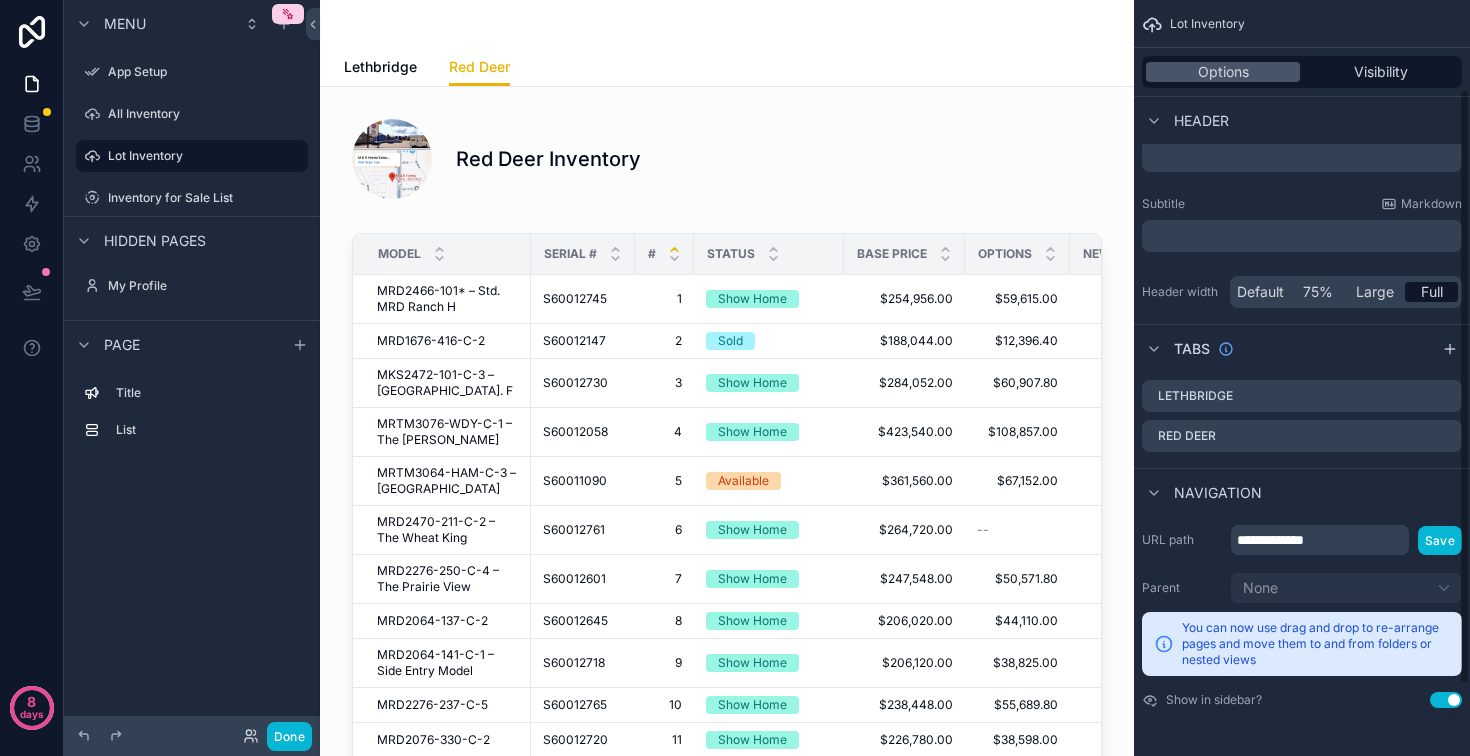 scroll, scrollTop: 0, scrollLeft: 0, axis: both 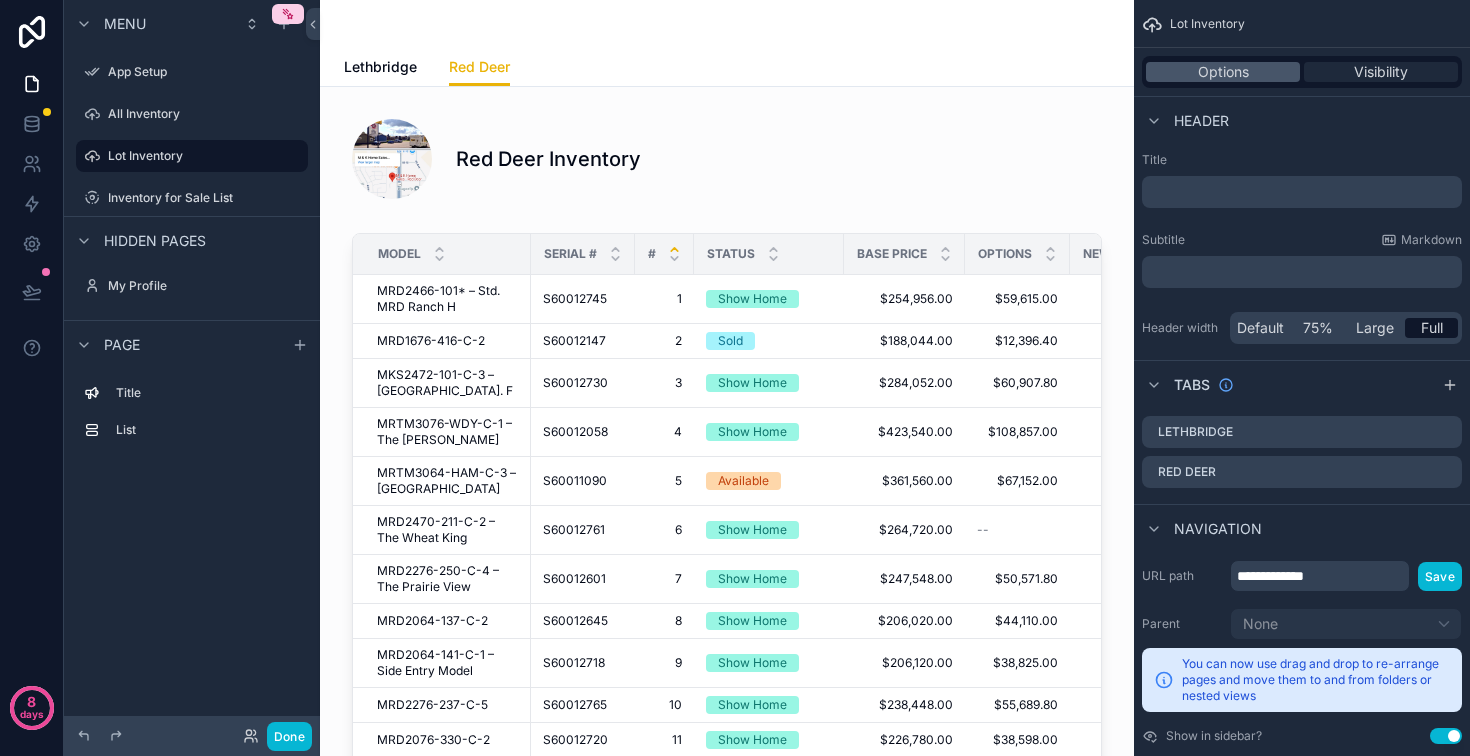 click on "Visibility" at bounding box center (1381, 72) 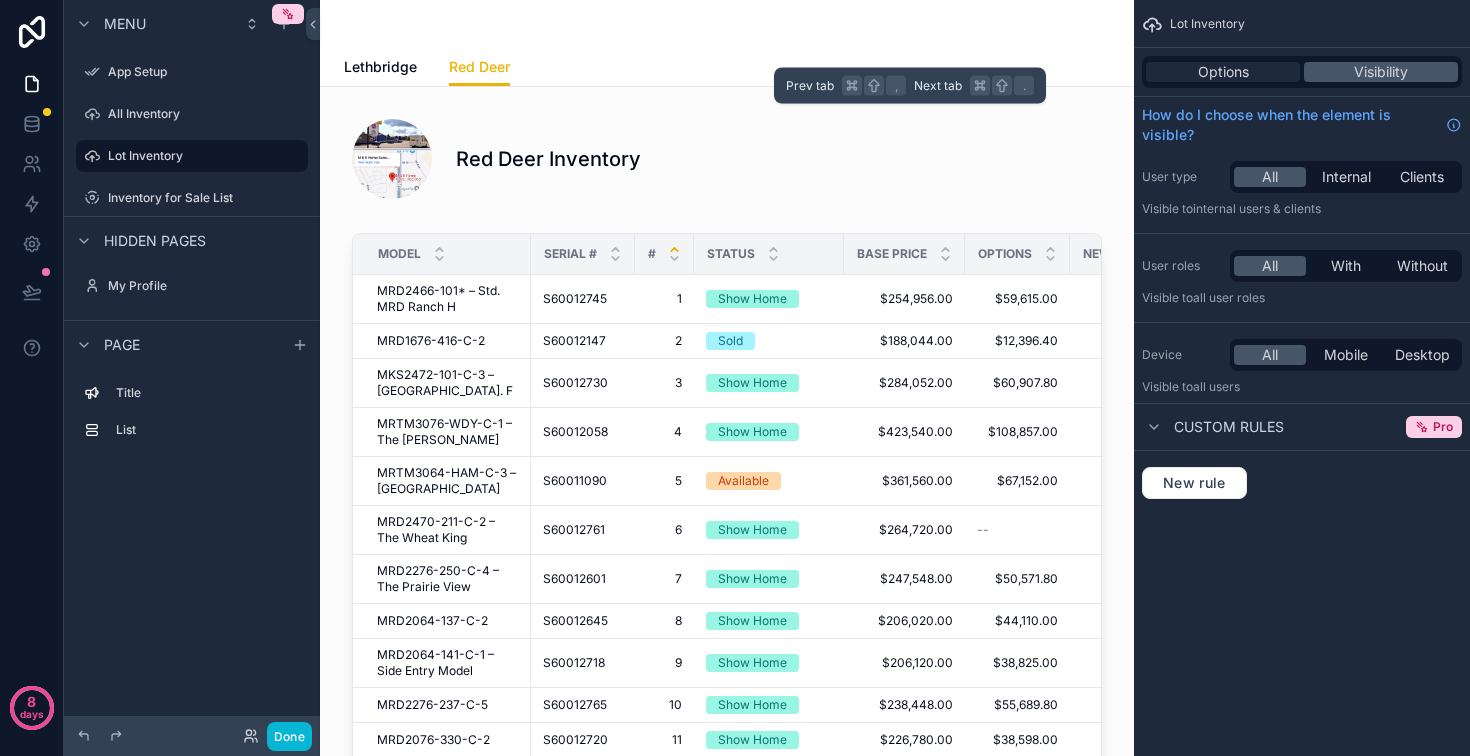click on "Options" at bounding box center (1223, 72) 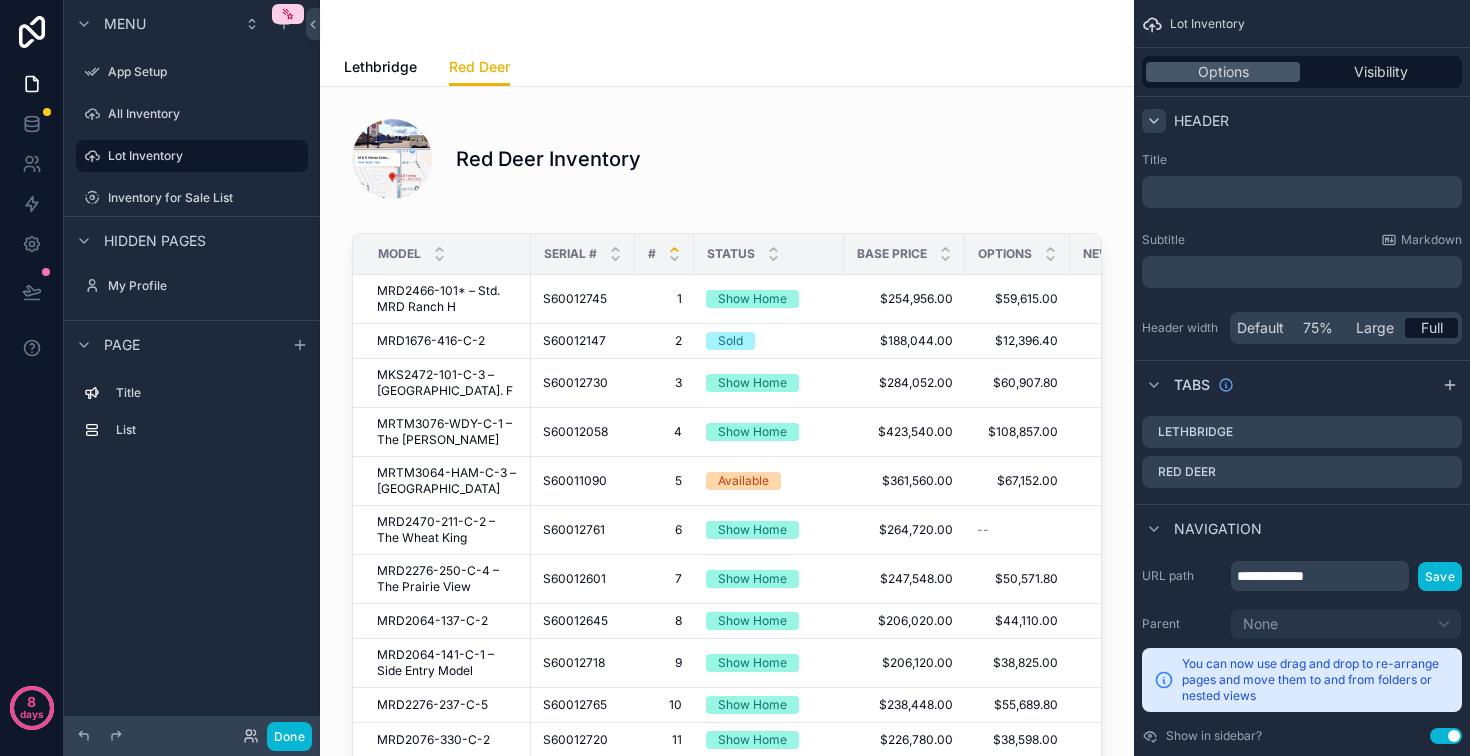 click 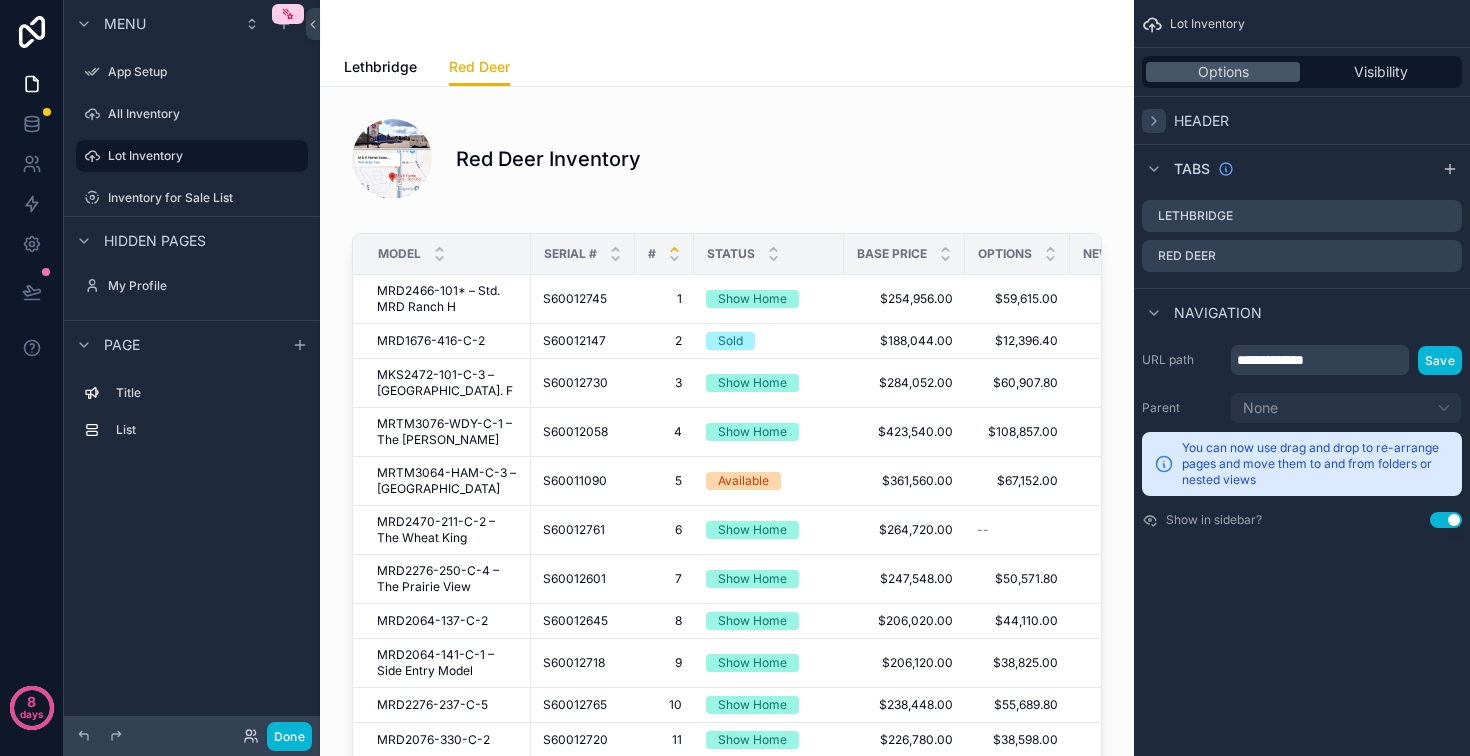 click 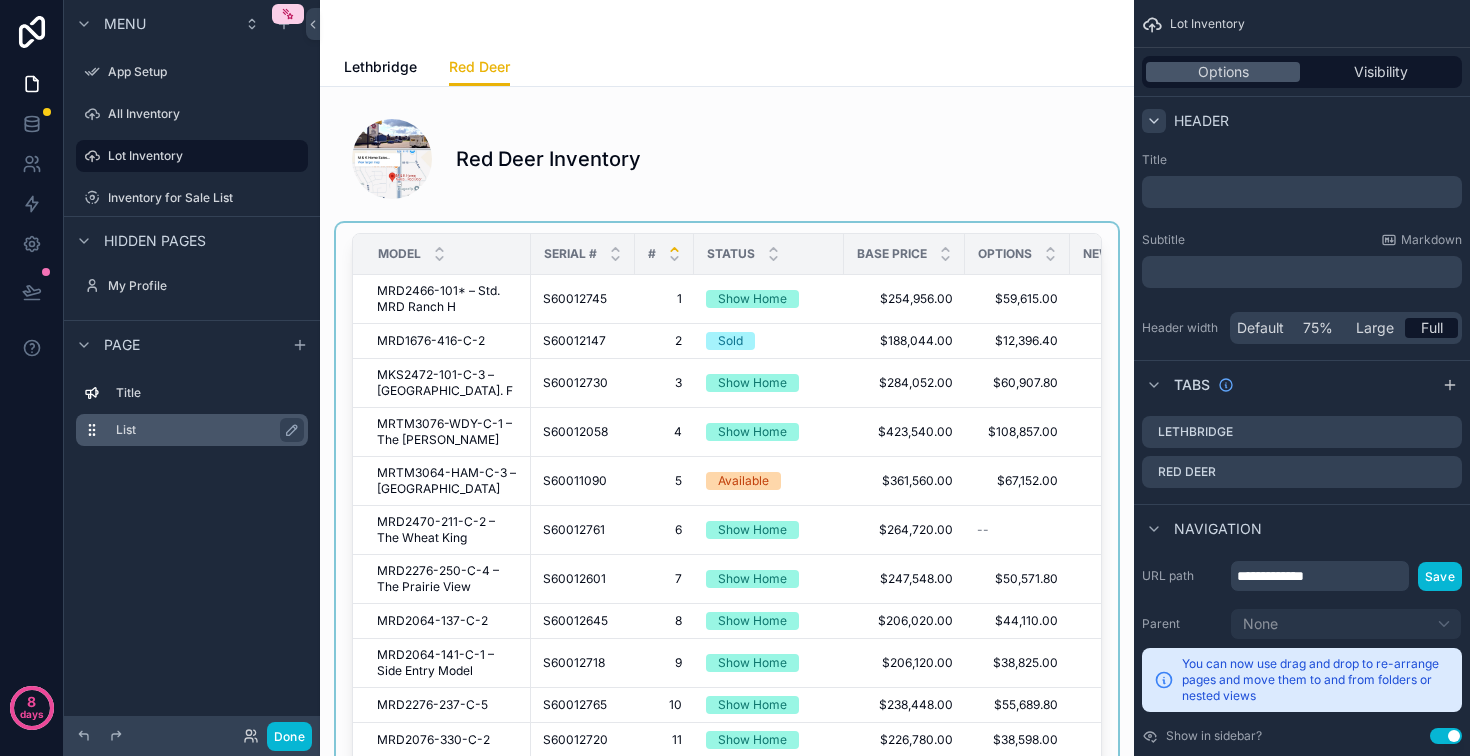 click on "List" at bounding box center (204, 430) 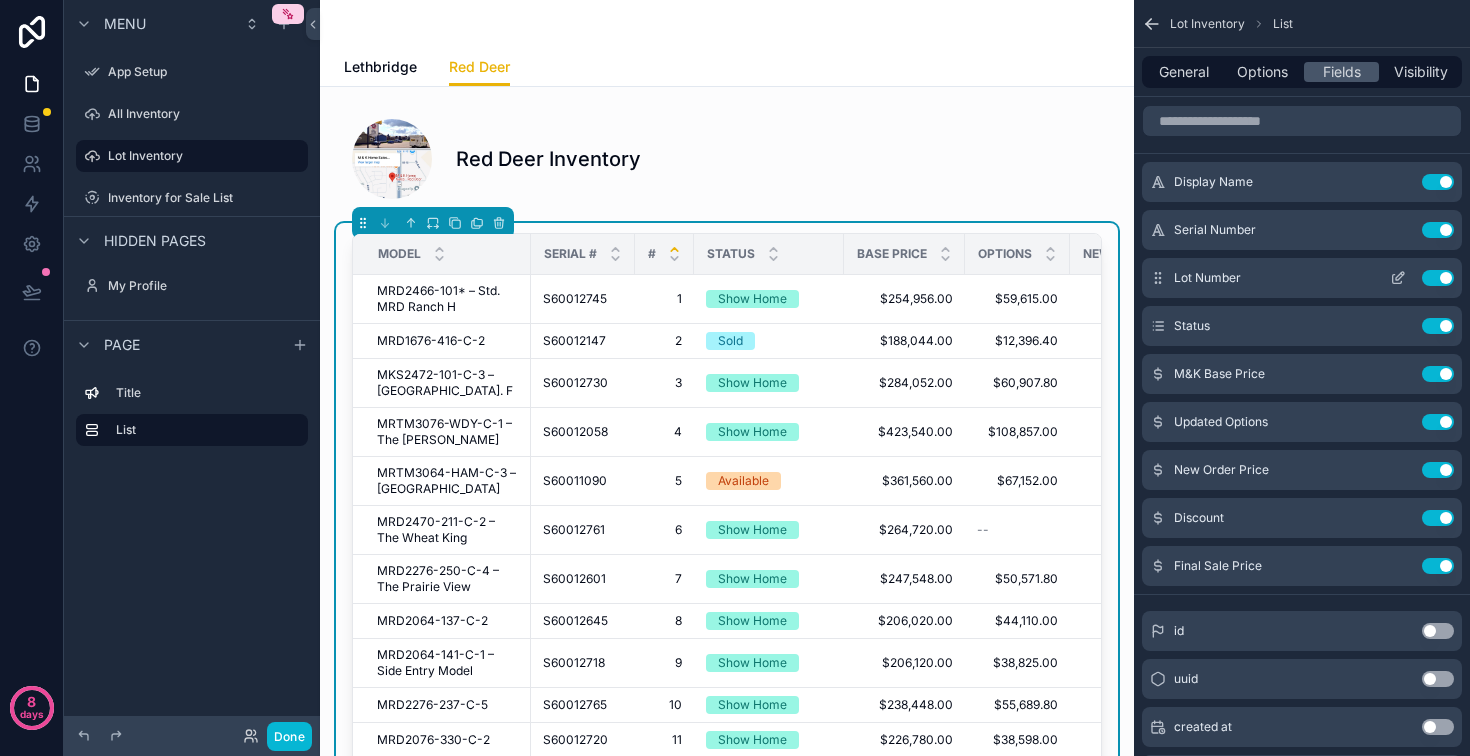 click 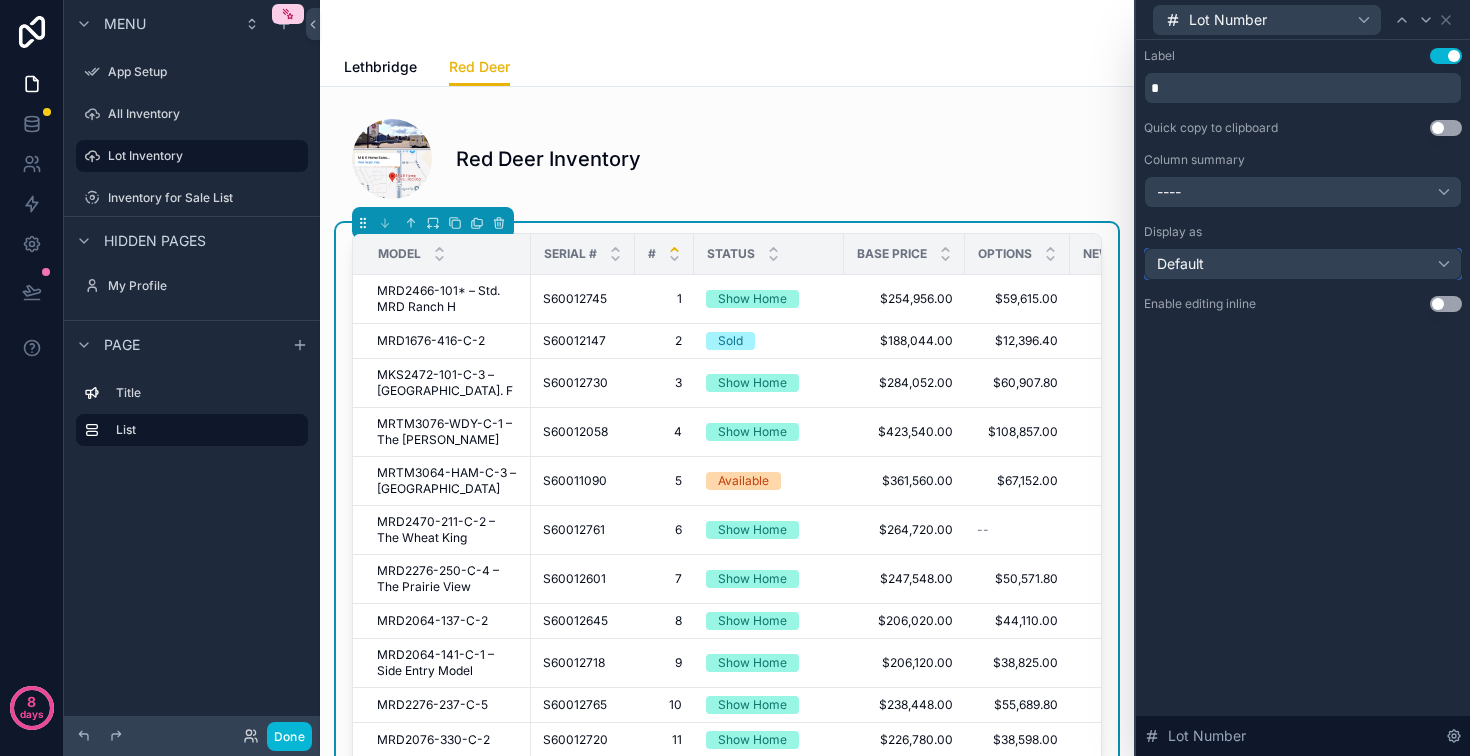 click on "Default" at bounding box center (1303, 264) 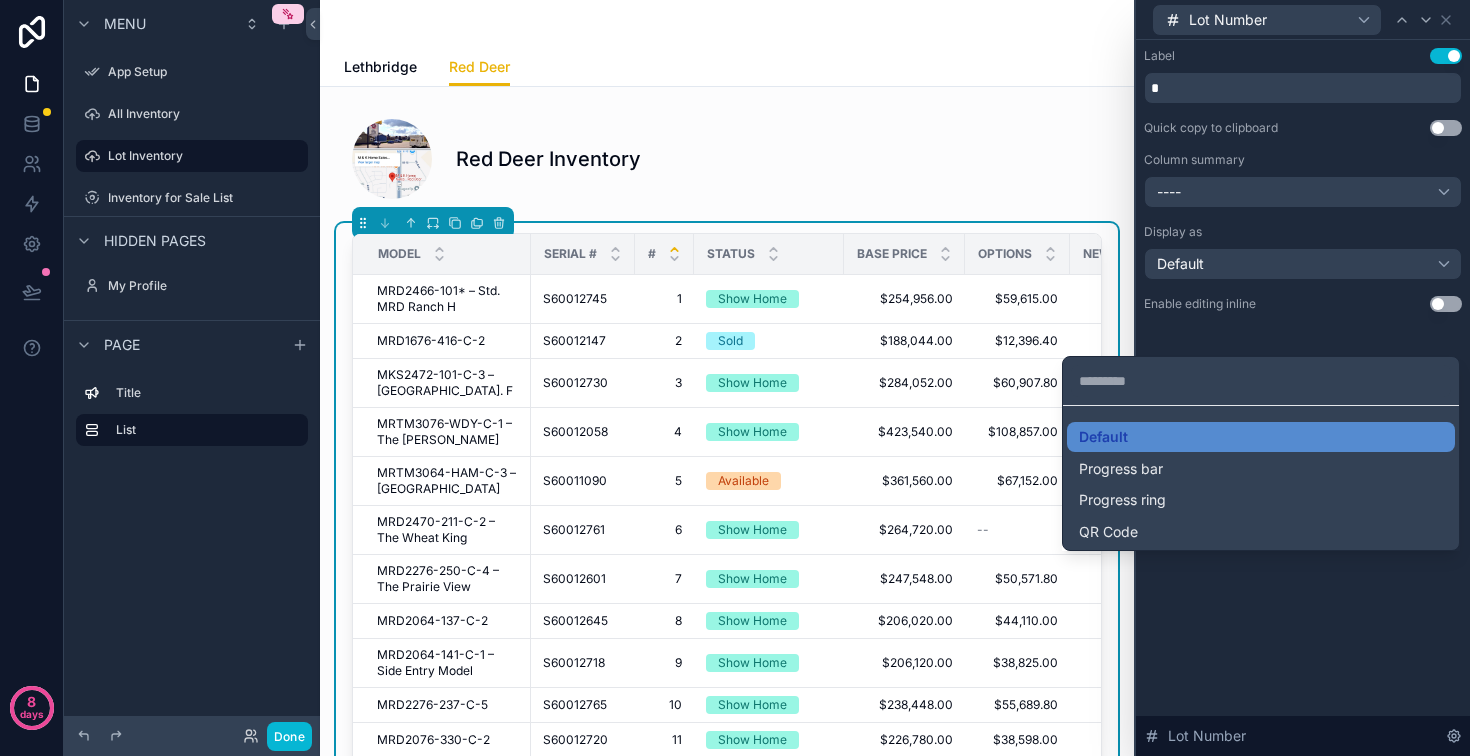 click at bounding box center [1303, 378] 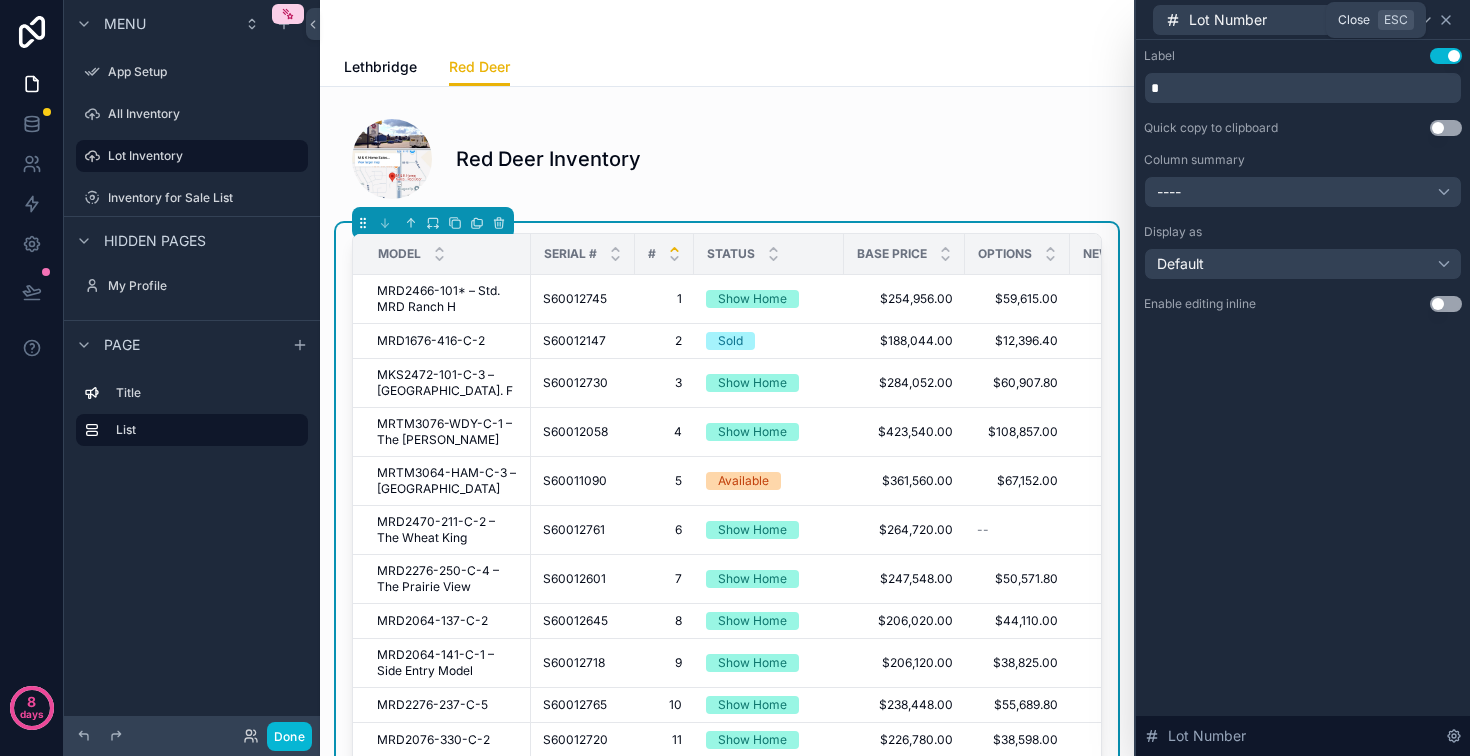 click 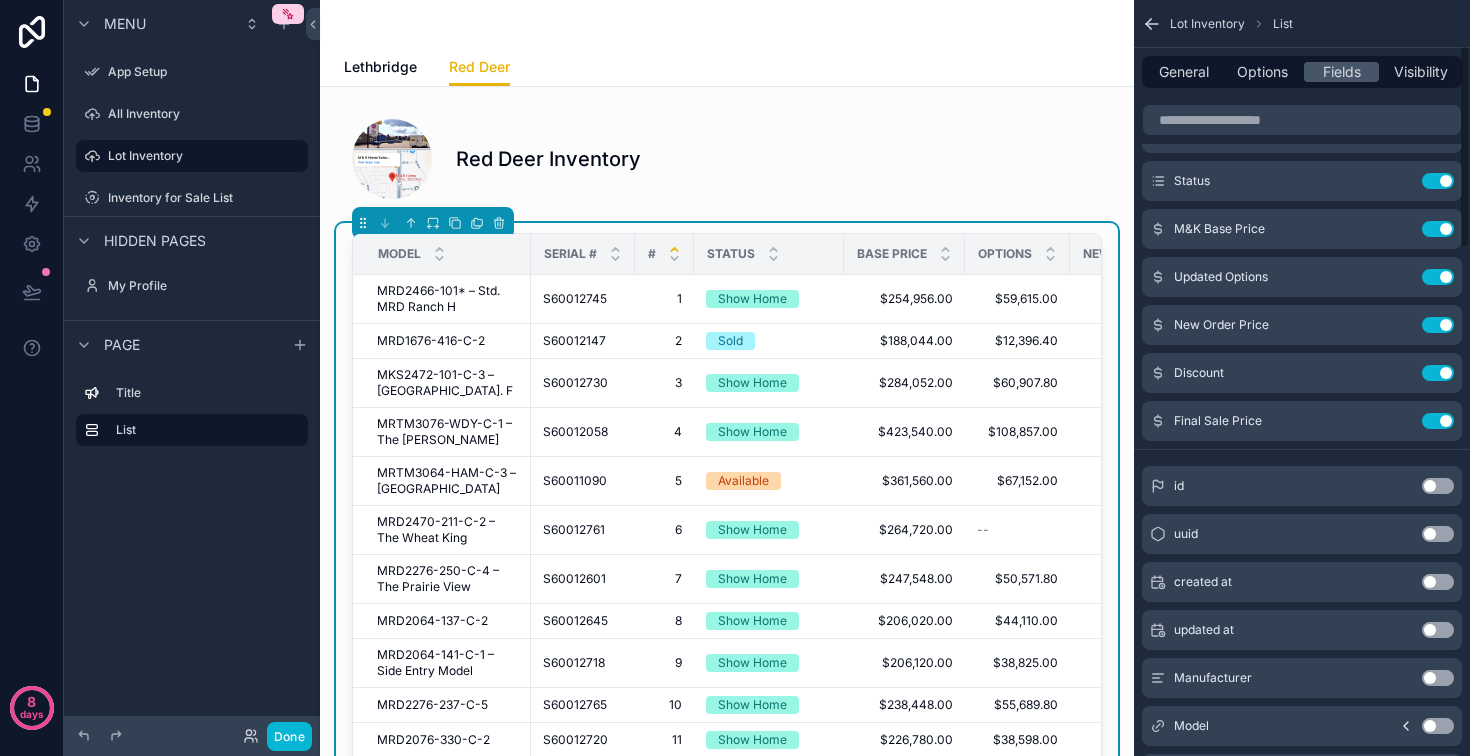 scroll, scrollTop: 0, scrollLeft: 0, axis: both 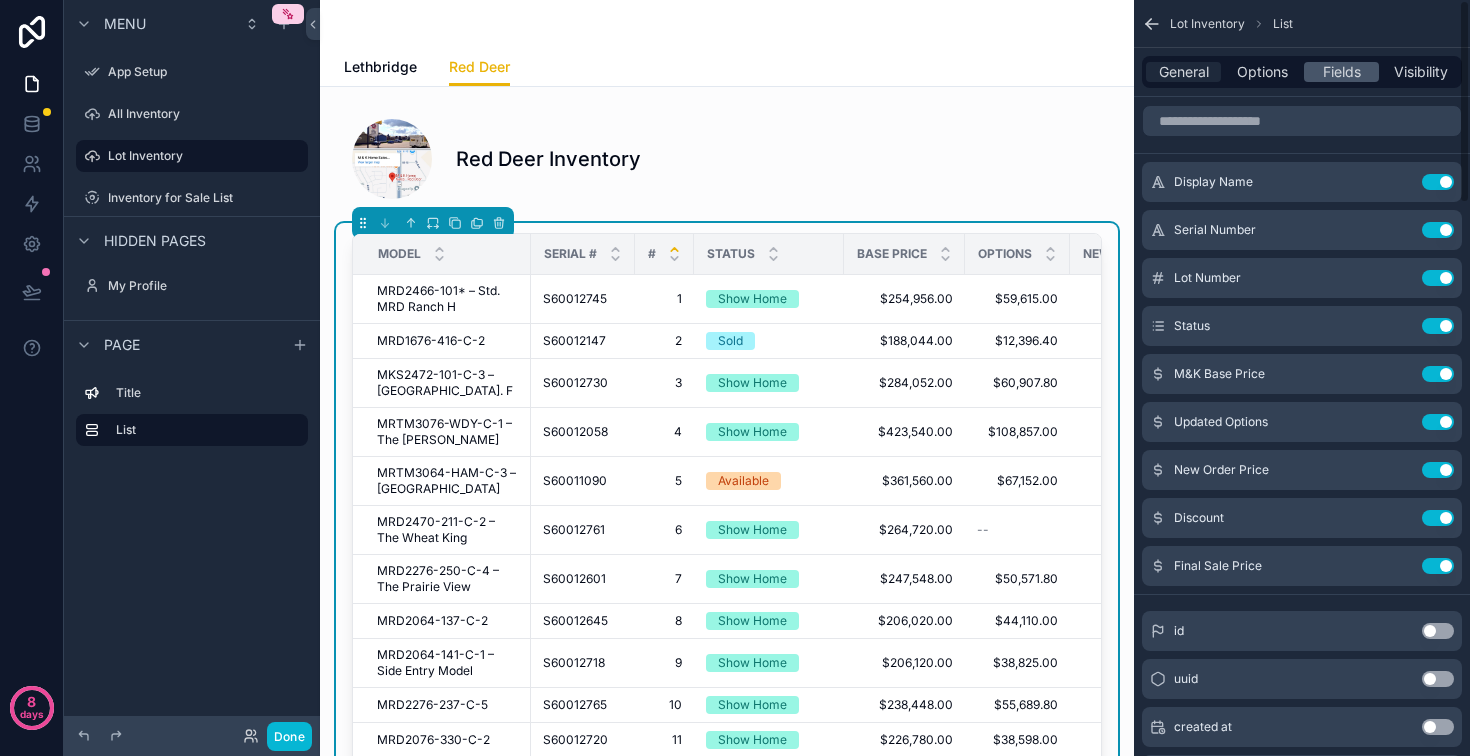click on "General" at bounding box center (1184, 72) 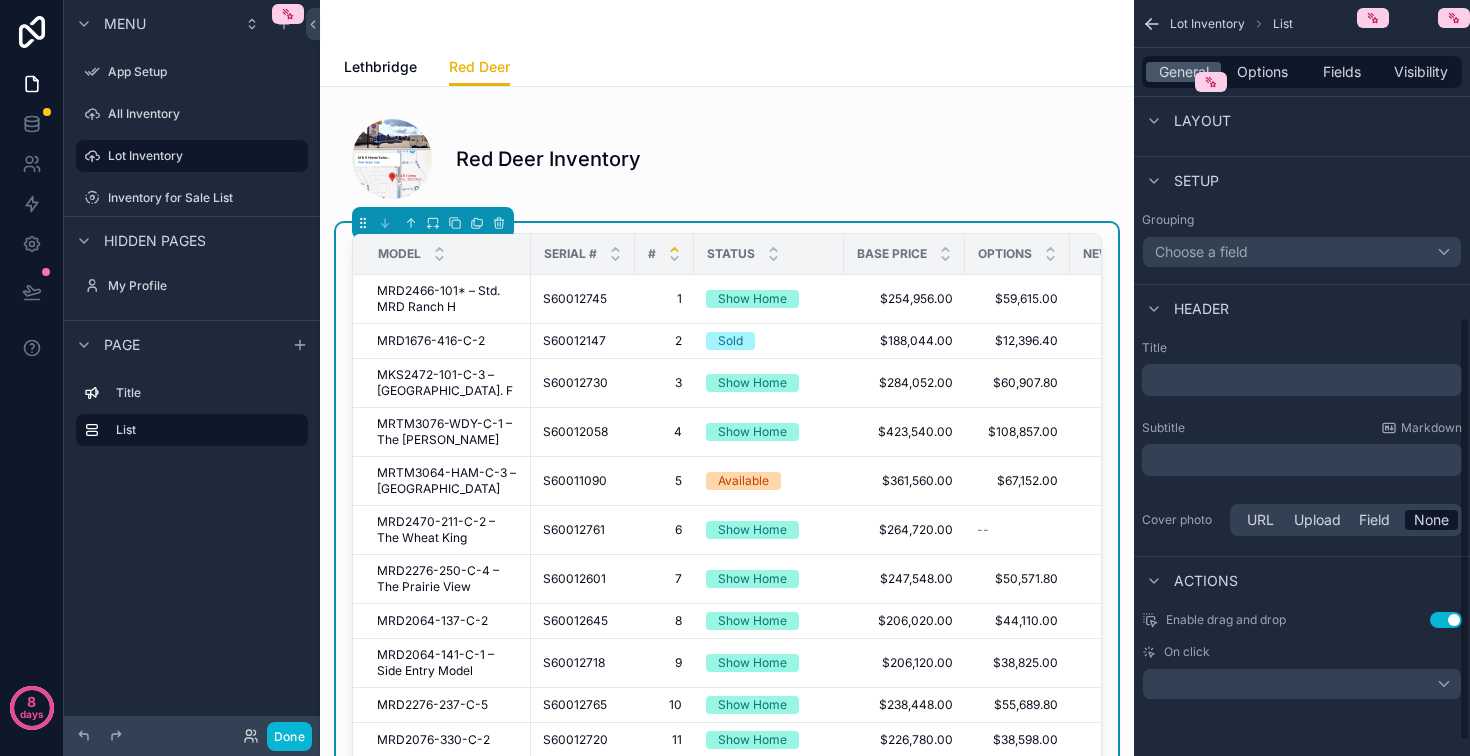 scroll, scrollTop: 573, scrollLeft: 0, axis: vertical 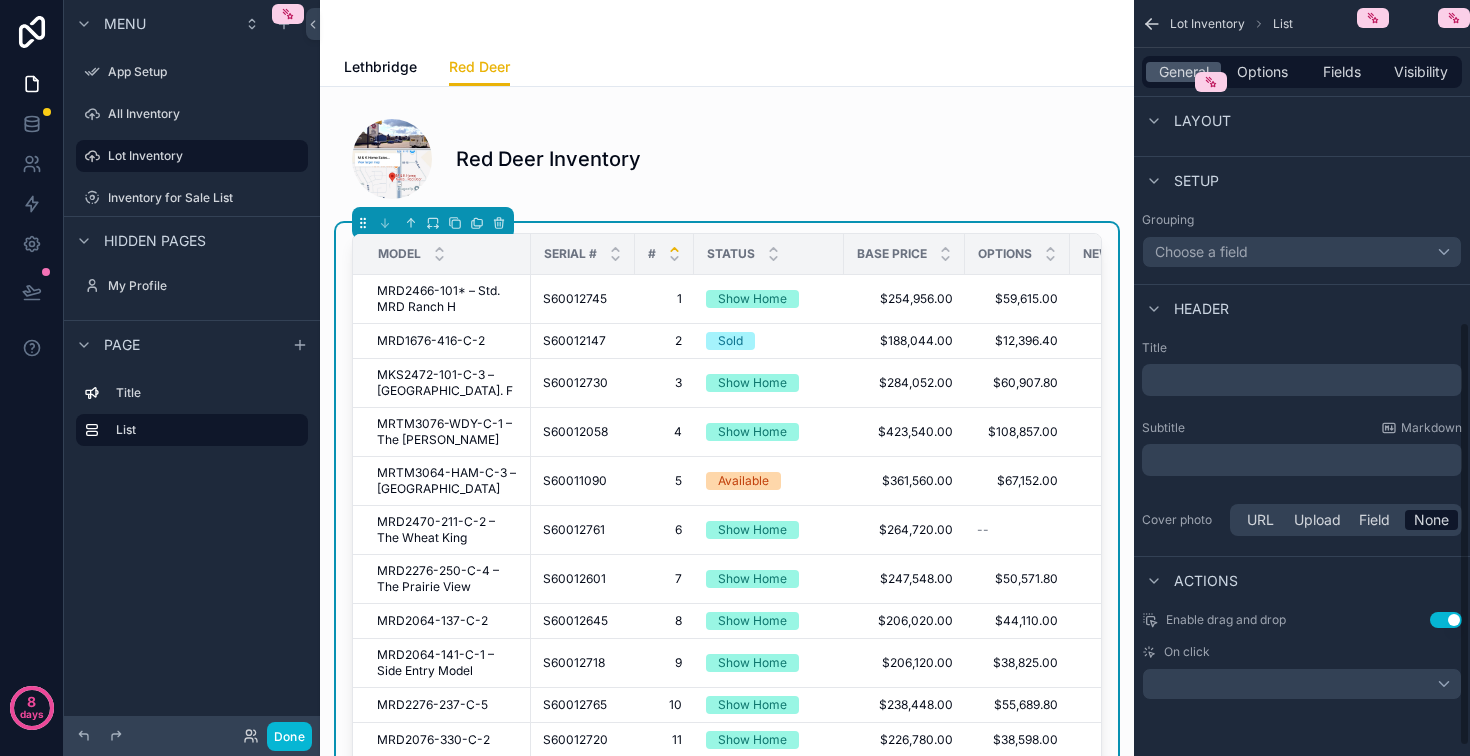 click on "Use setting" at bounding box center [1446, 620] 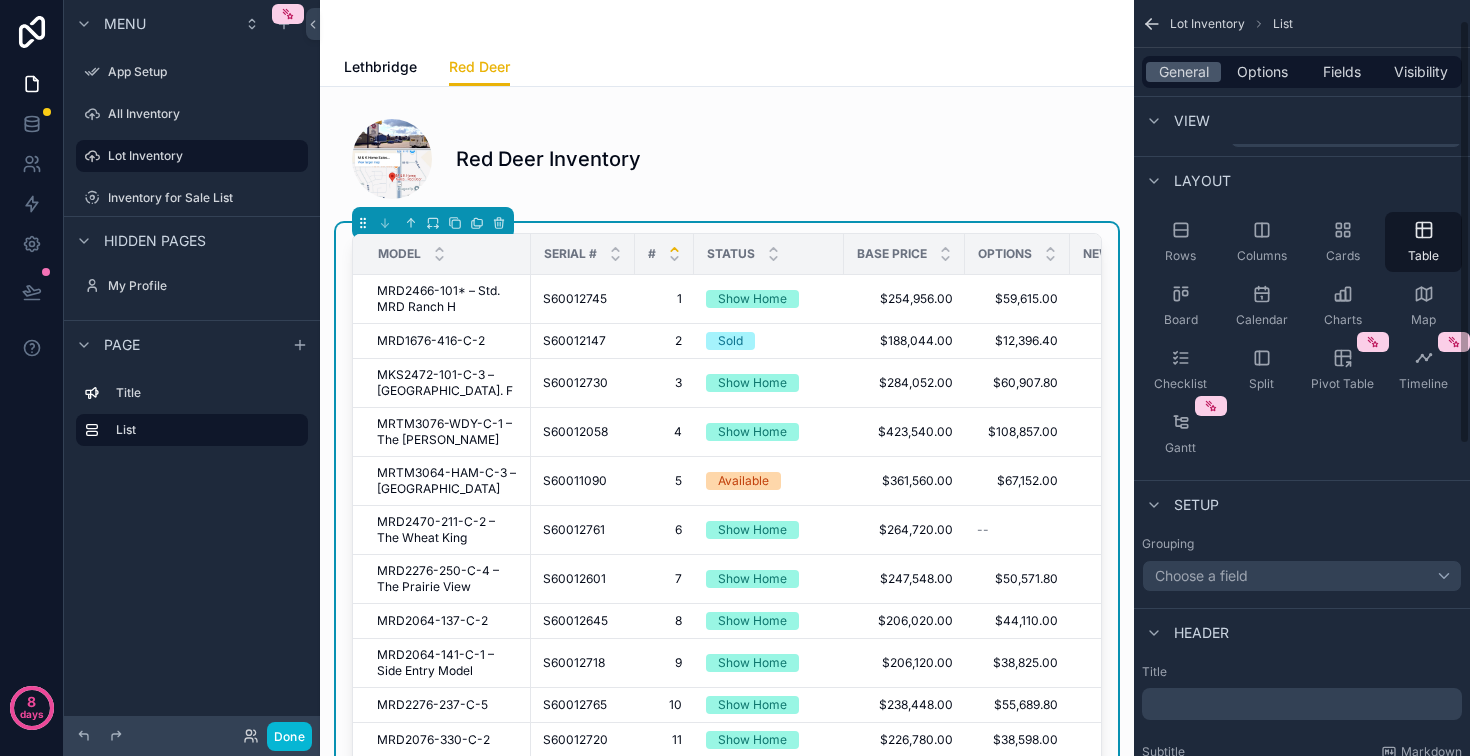scroll, scrollTop: 0, scrollLeft: 0, axis: both 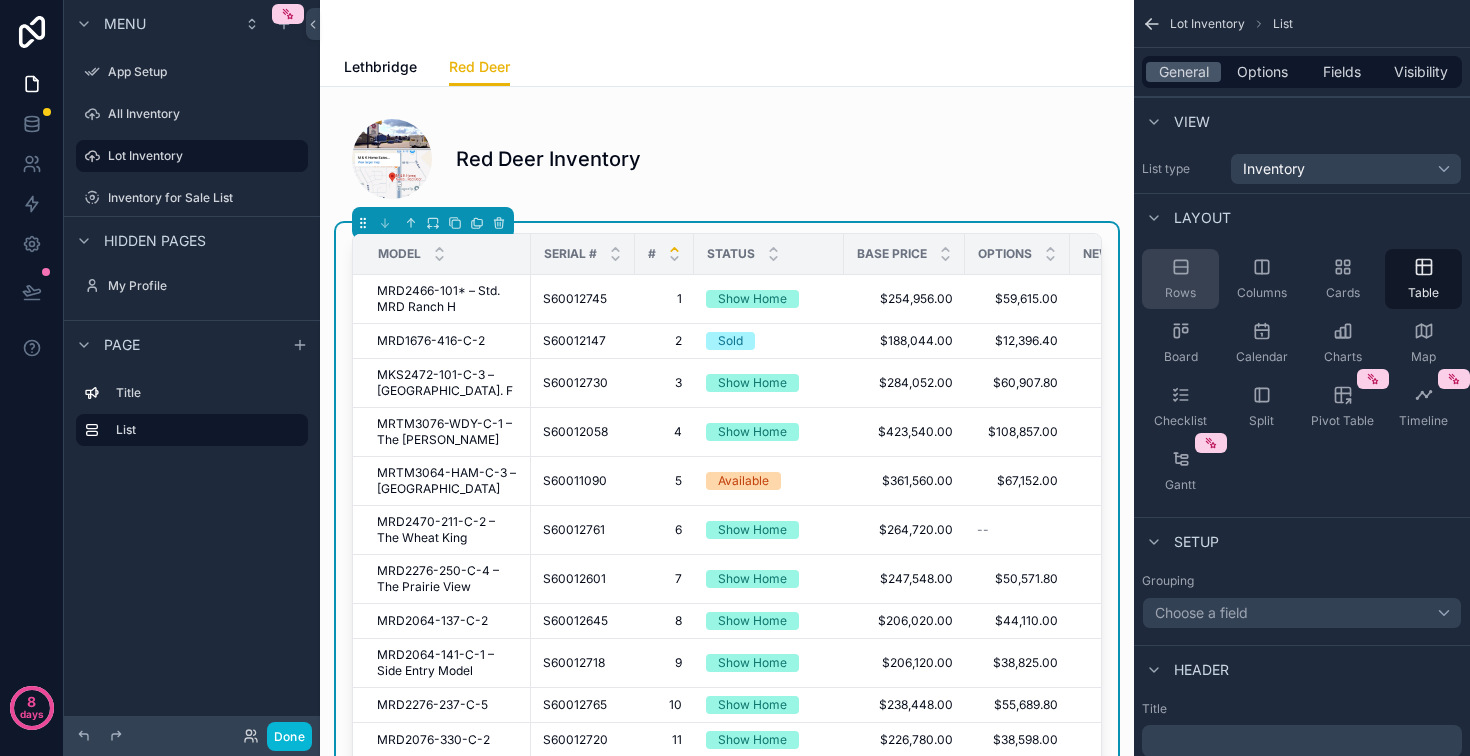 click 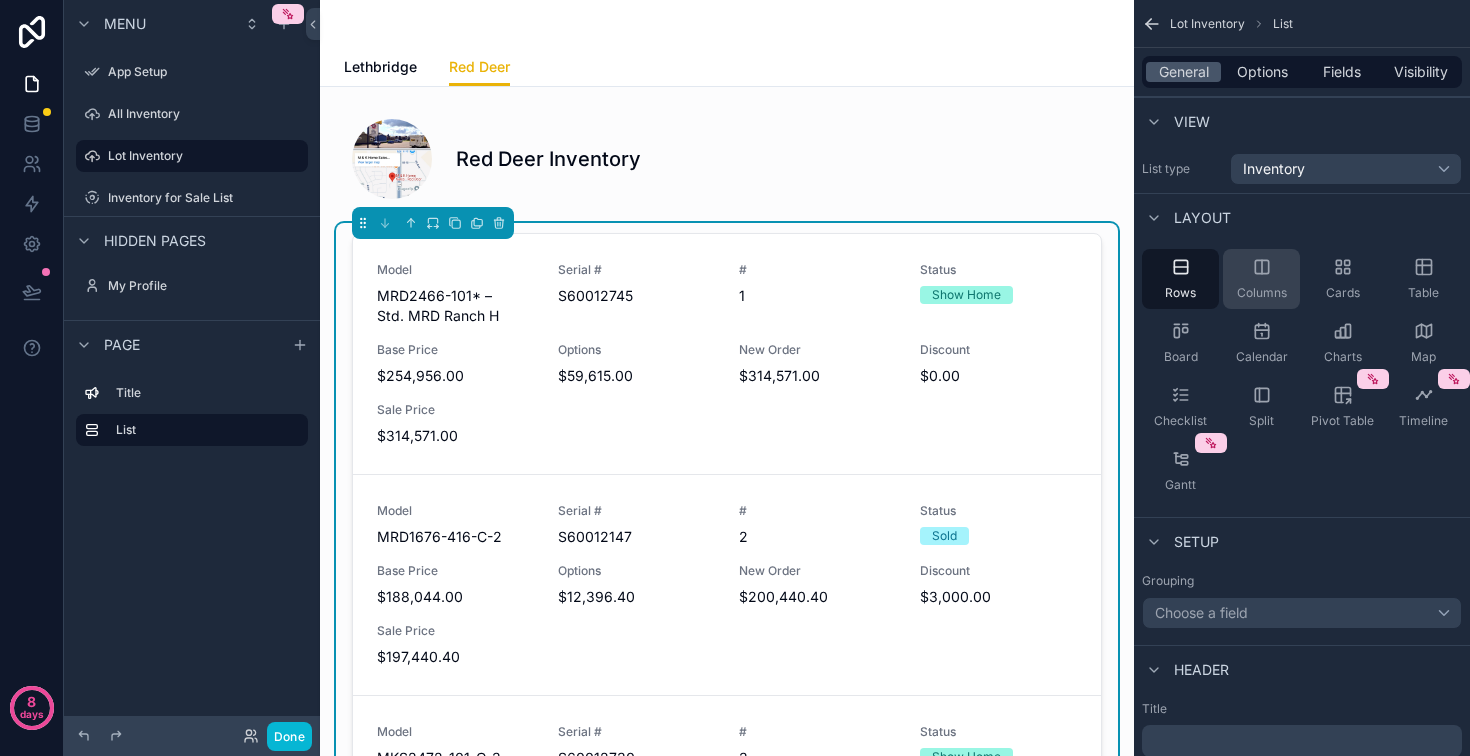 click on "Columns" at bounding box center [1261, 279] 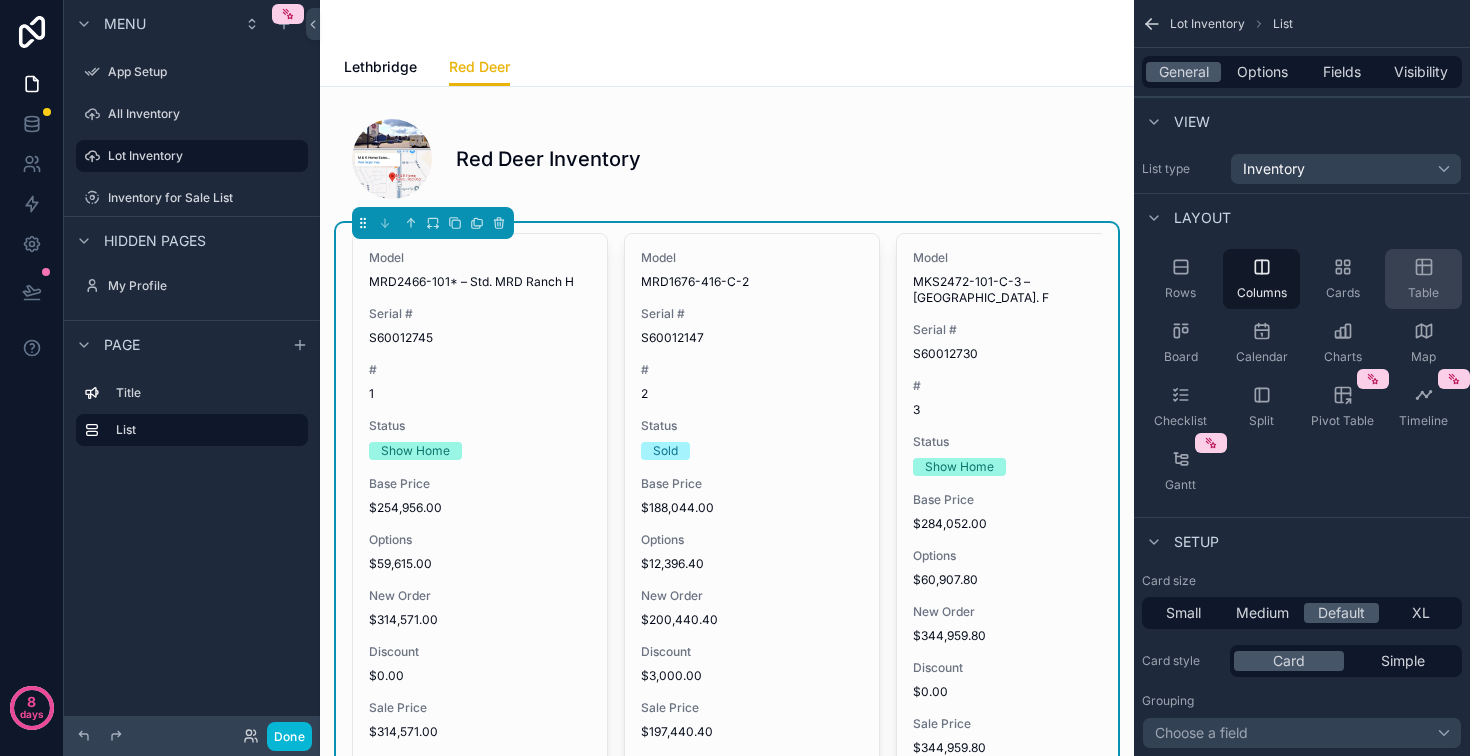 click on "Table" at bounding box center (1423, 279) 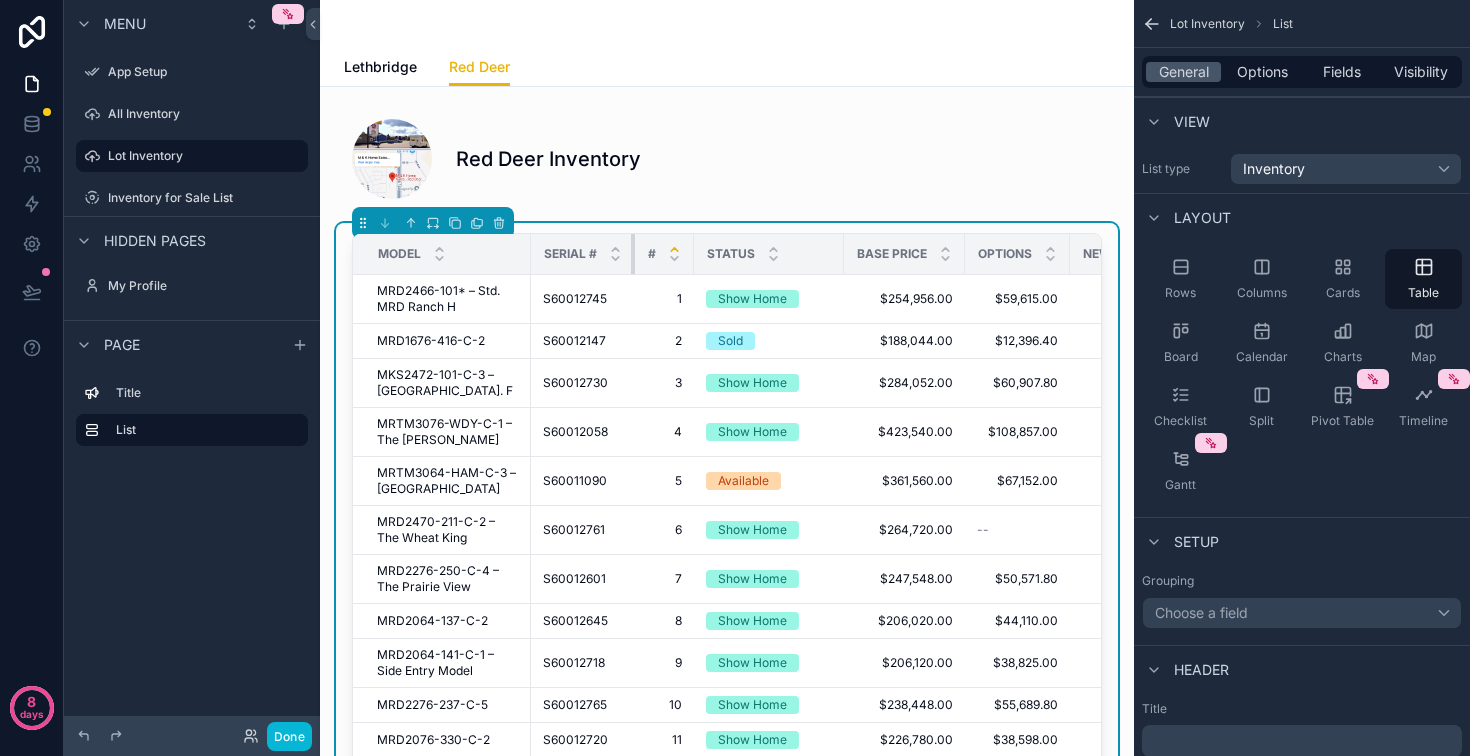 drag, startPoint x: 744, startPoint y: 313, endPoint x: 707, endPoint y: 318, distance: 37.336308 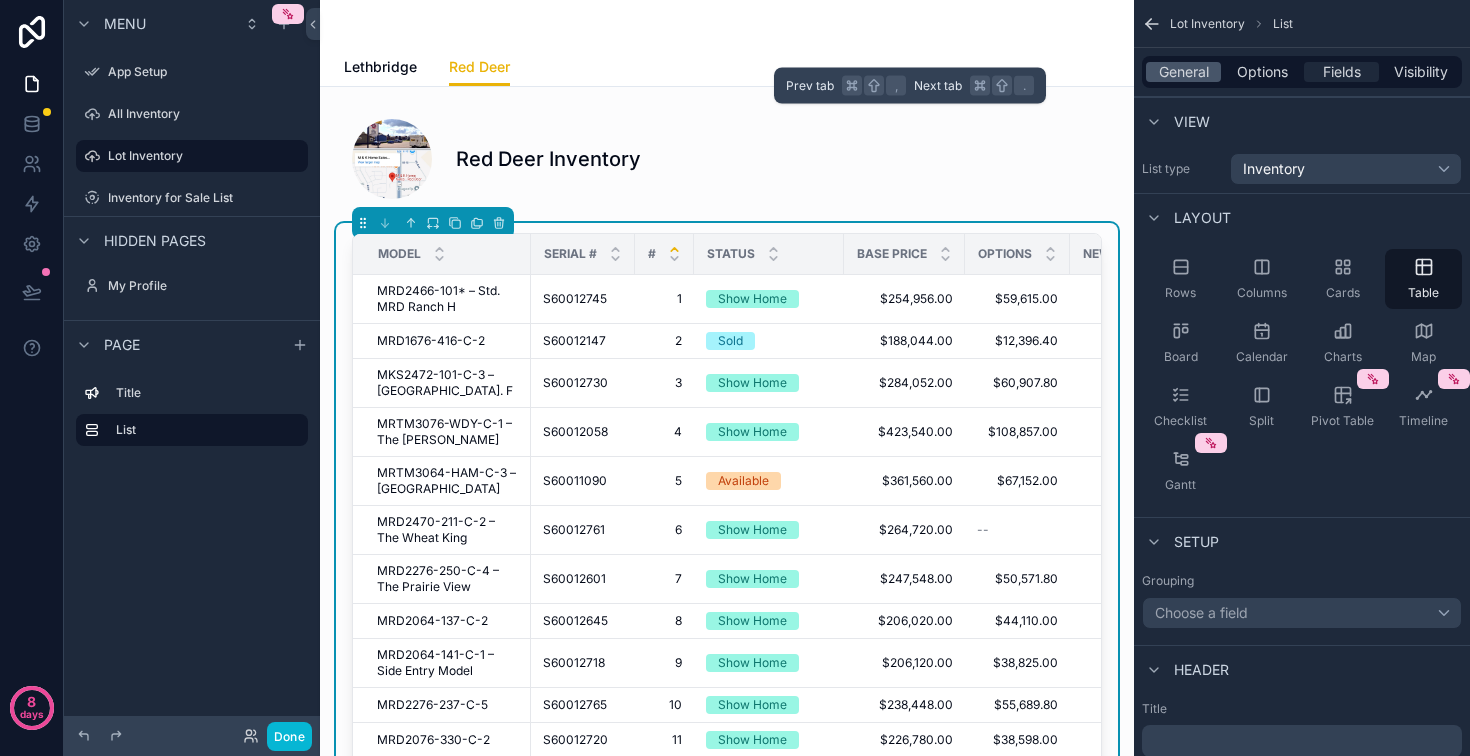 click on "Fields" at bounding box center (1342, 72) 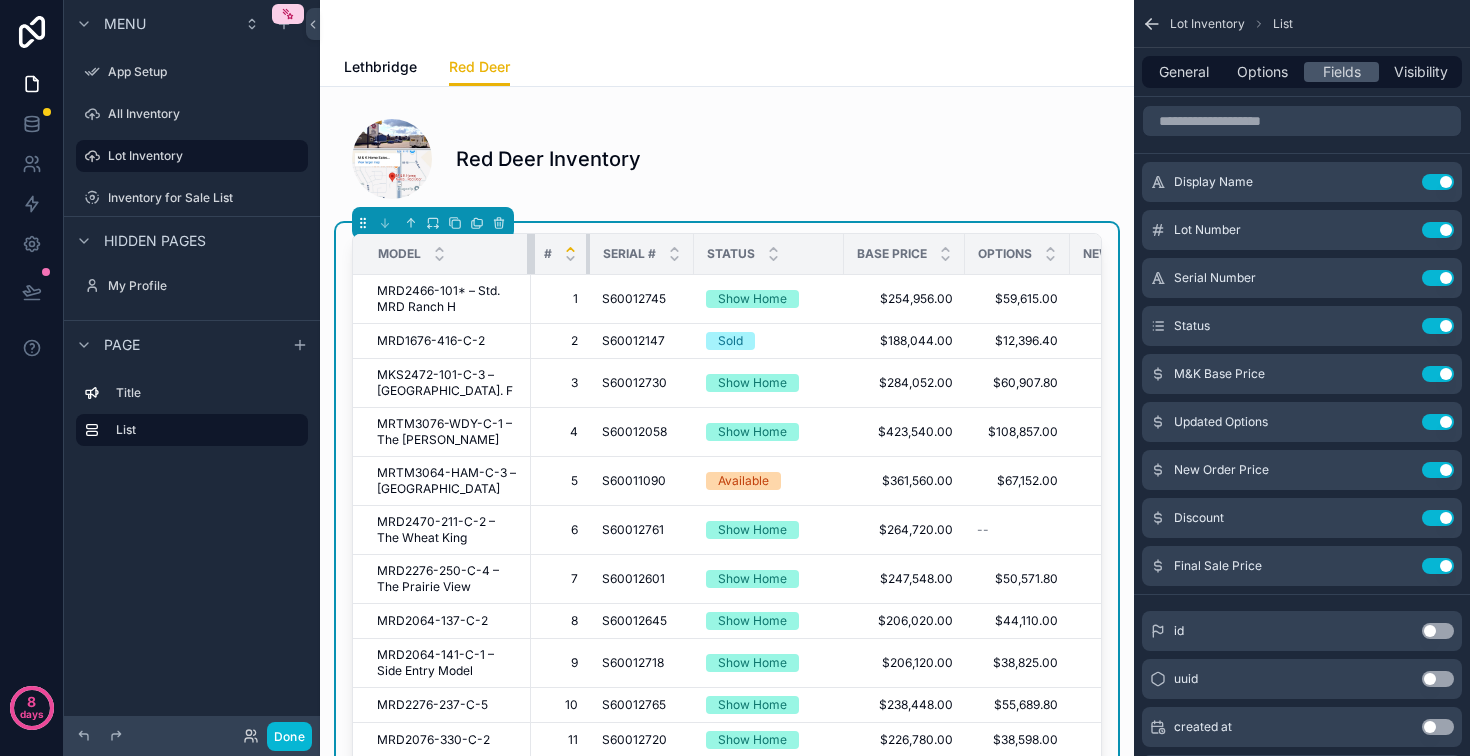 drag, startPoint x: 686, startPoint y: 310, endPoint x: 620, endPoint y: 310, distance: 66 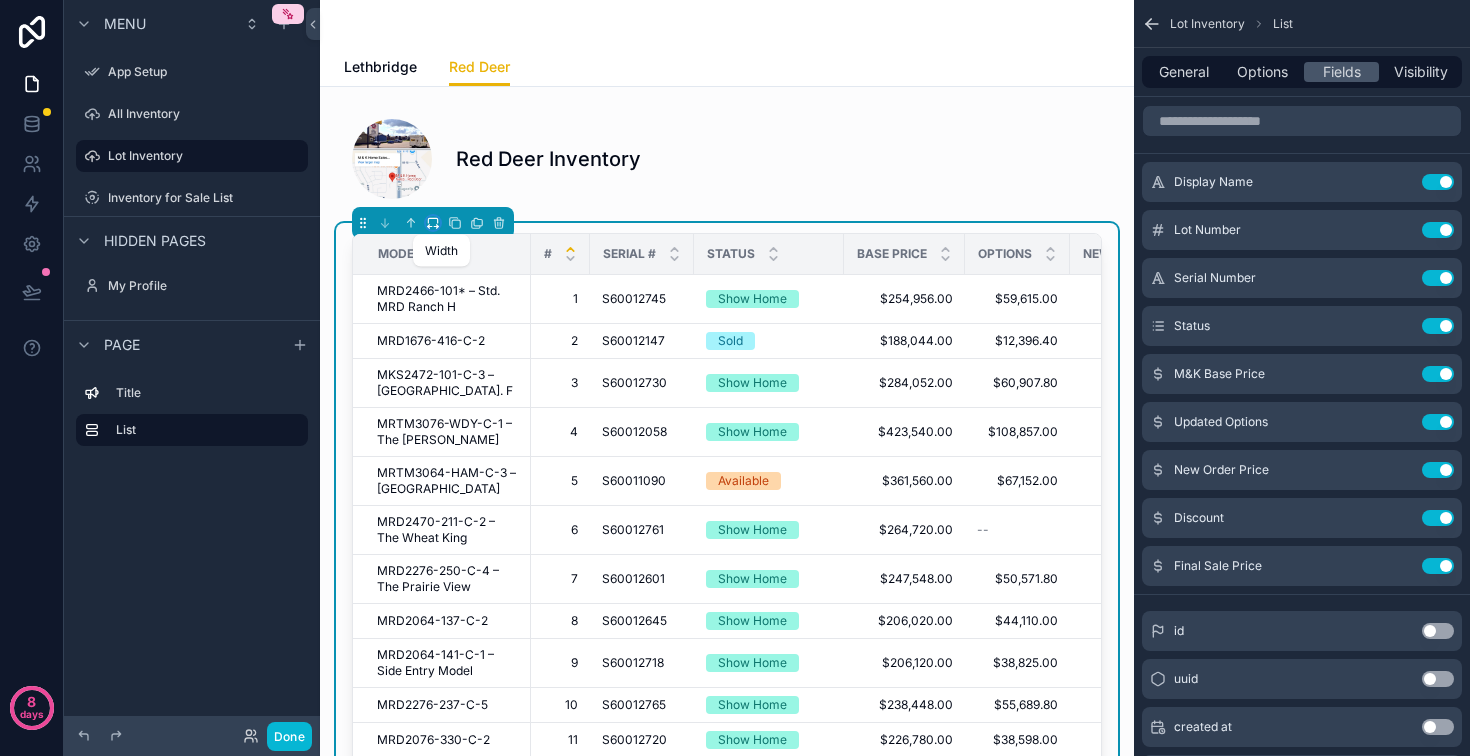 click 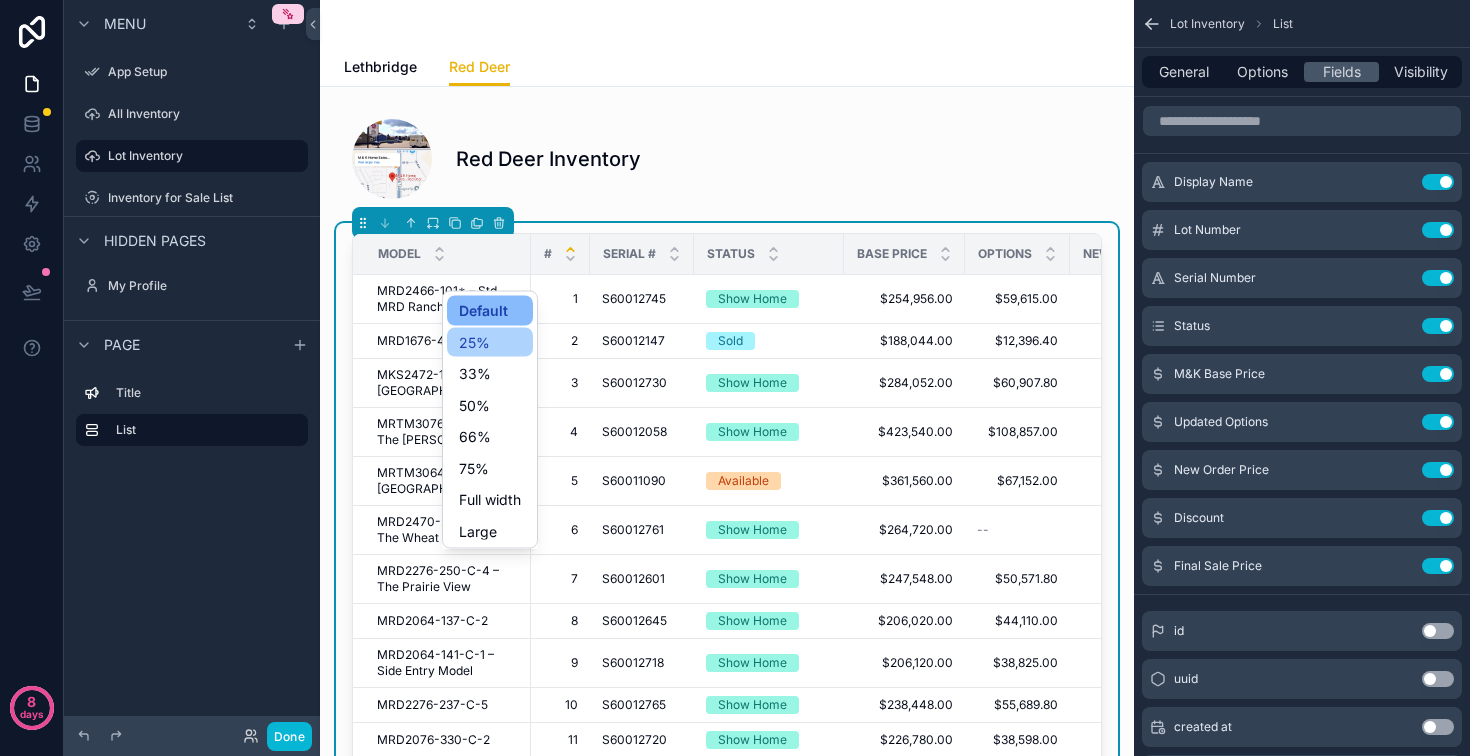 click on "25%" at bounding box center [474, 342] 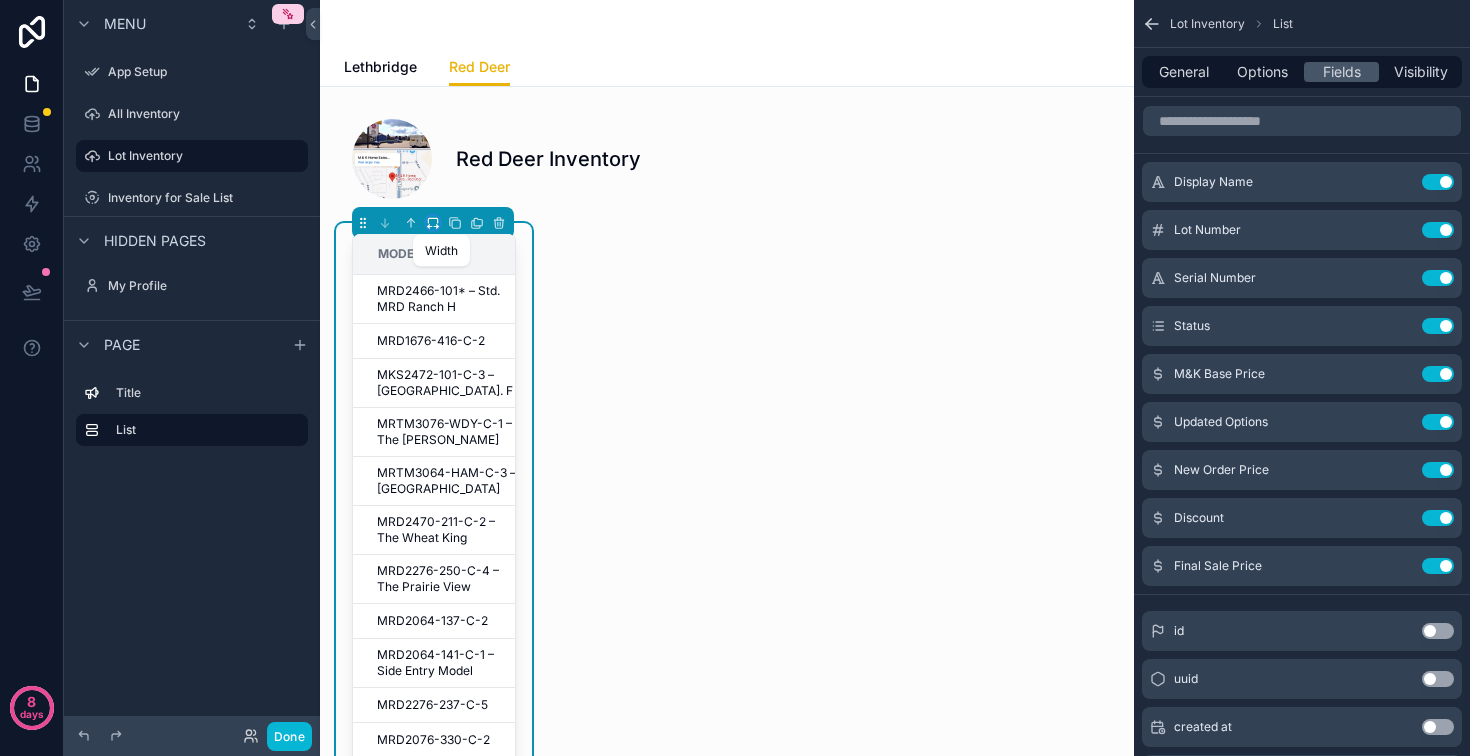 click 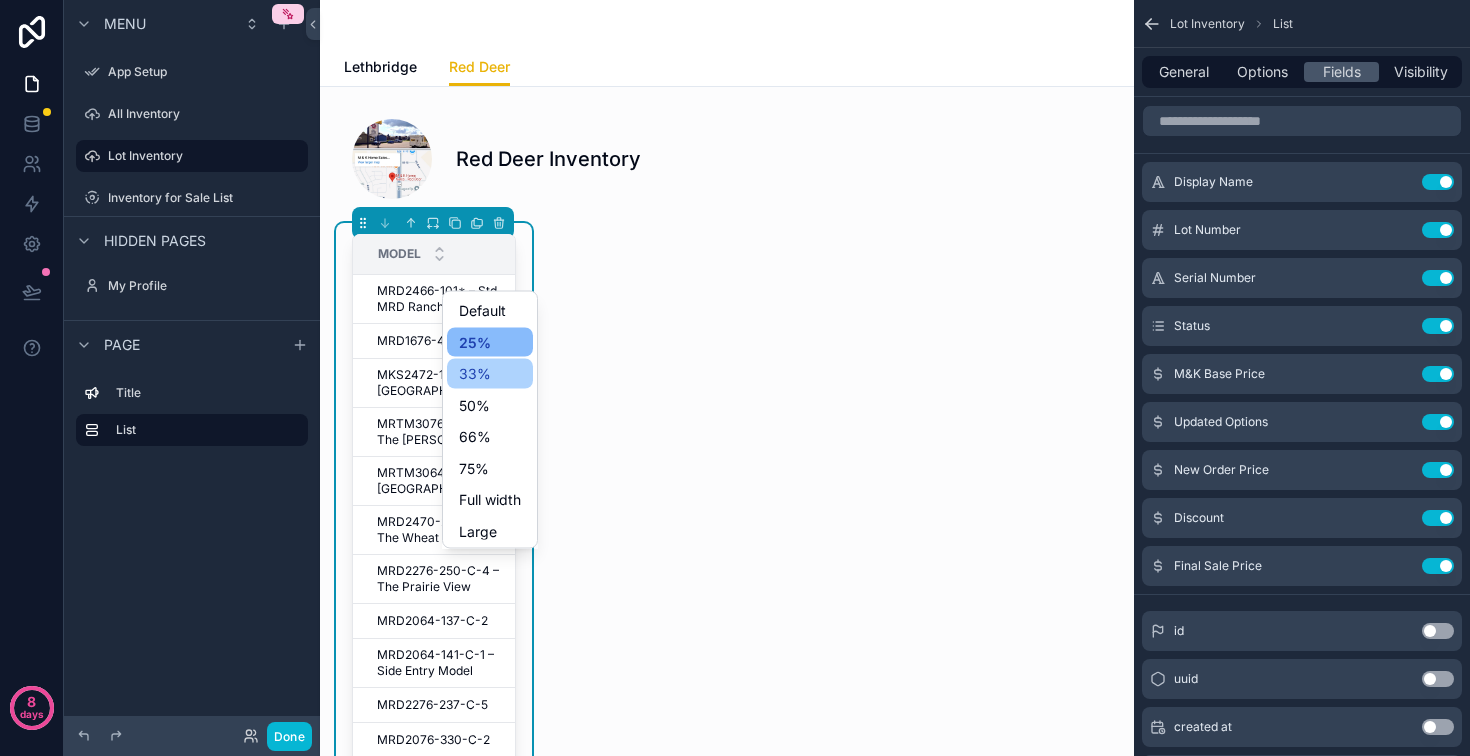 click on "33%" at bounding box center (475, 374) 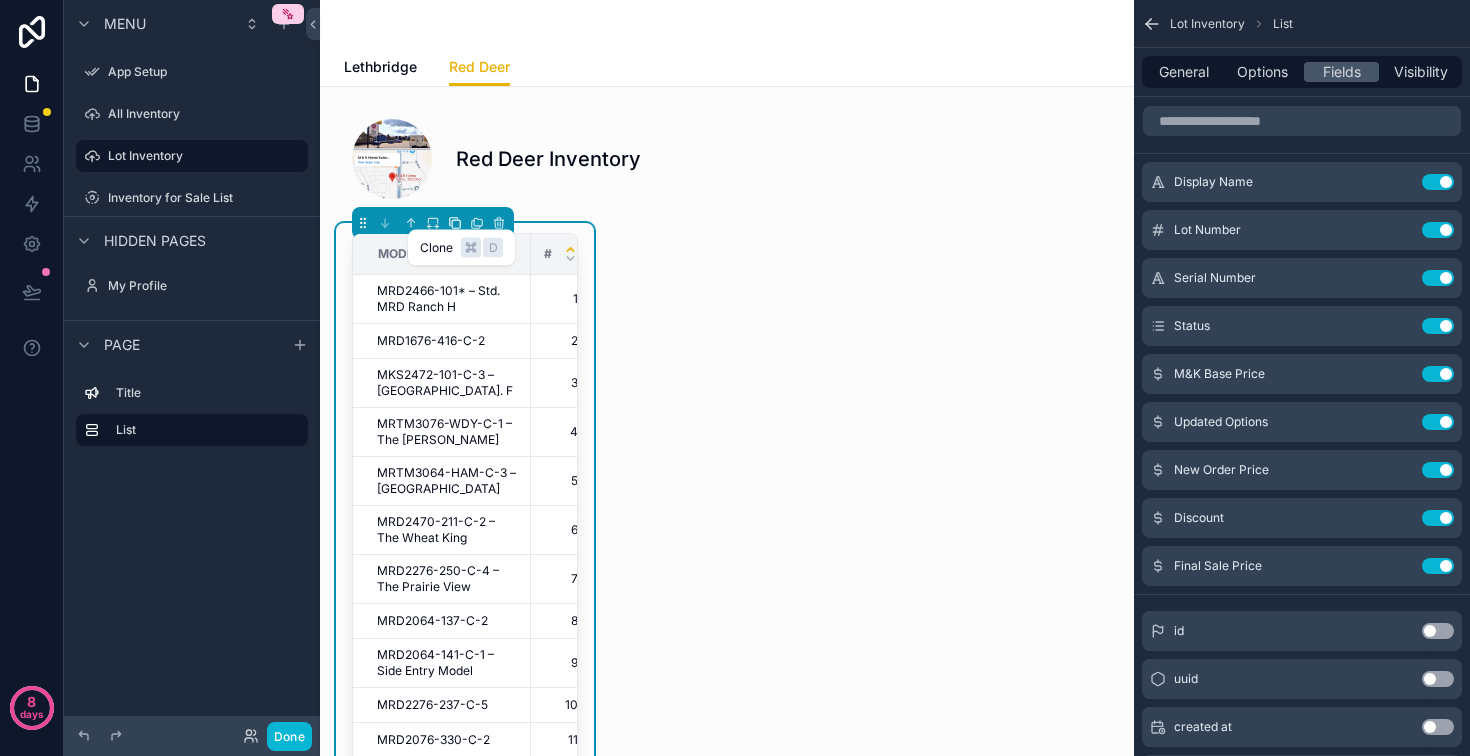 click at bounding box center (455, 223) 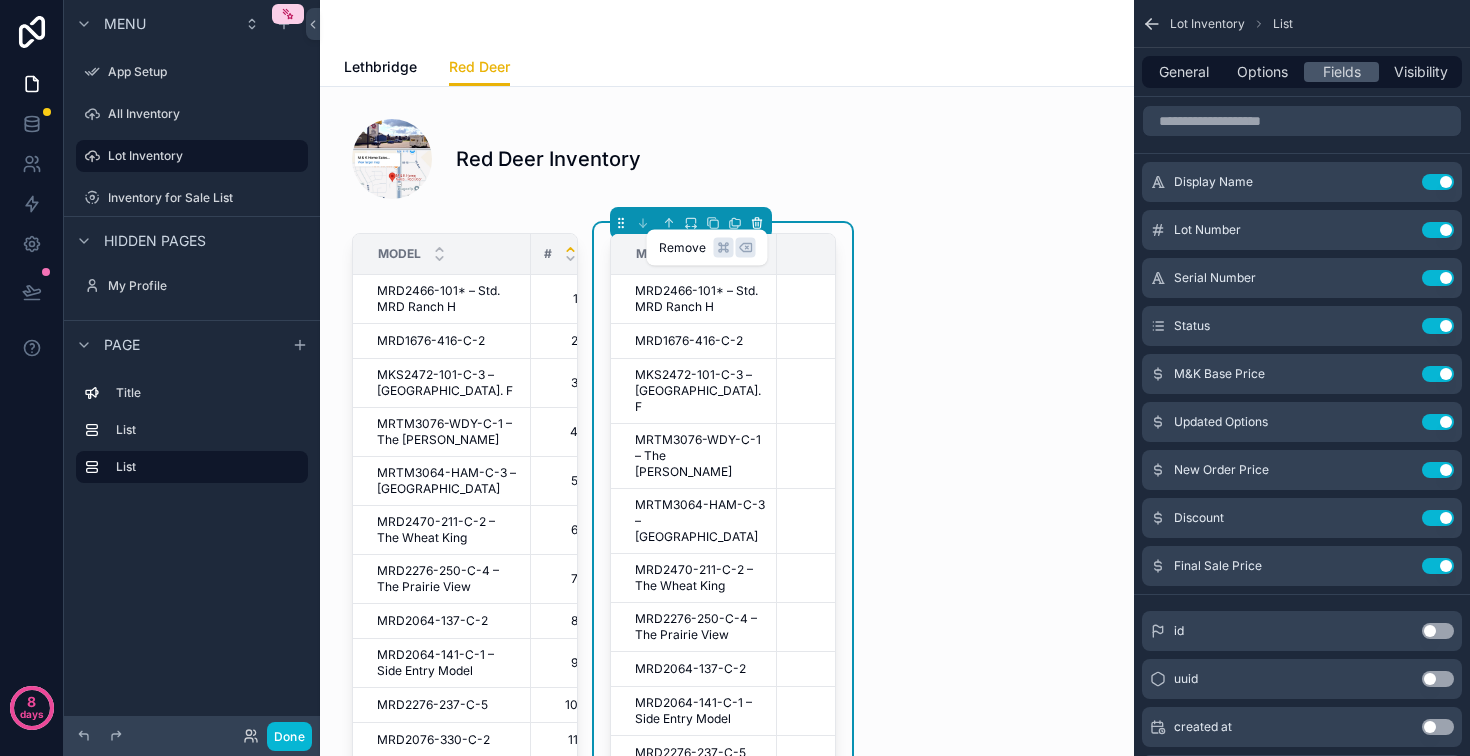 click at bounding box center (757, 223) 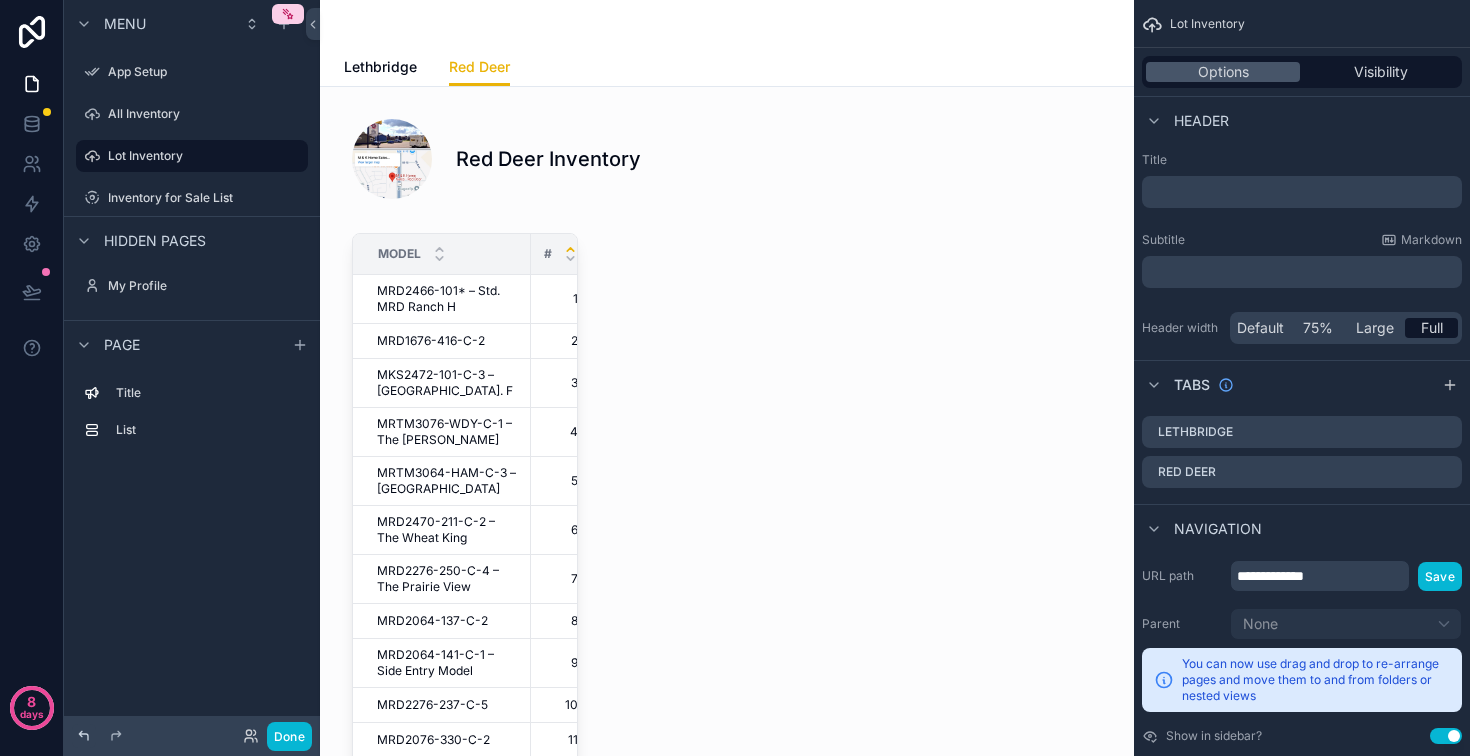 click 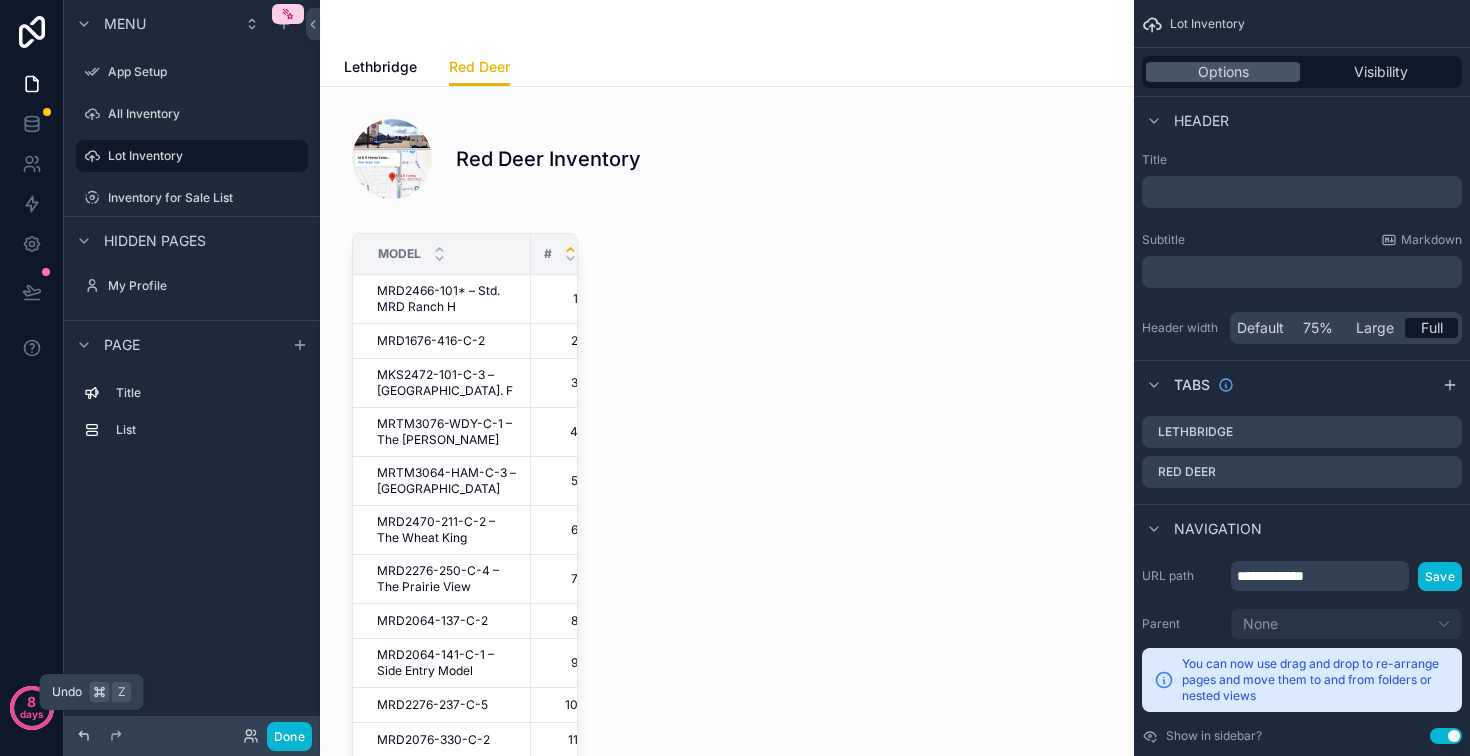 click 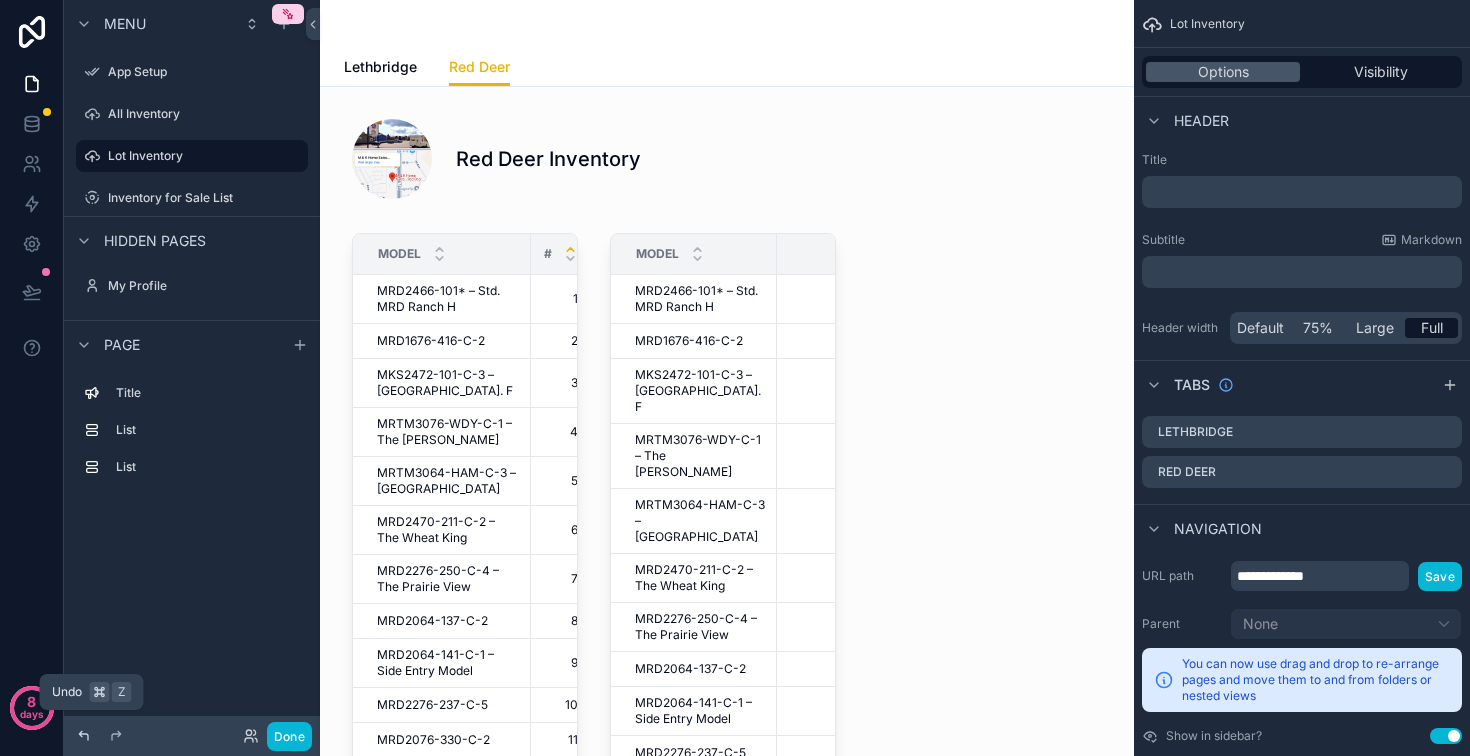 click 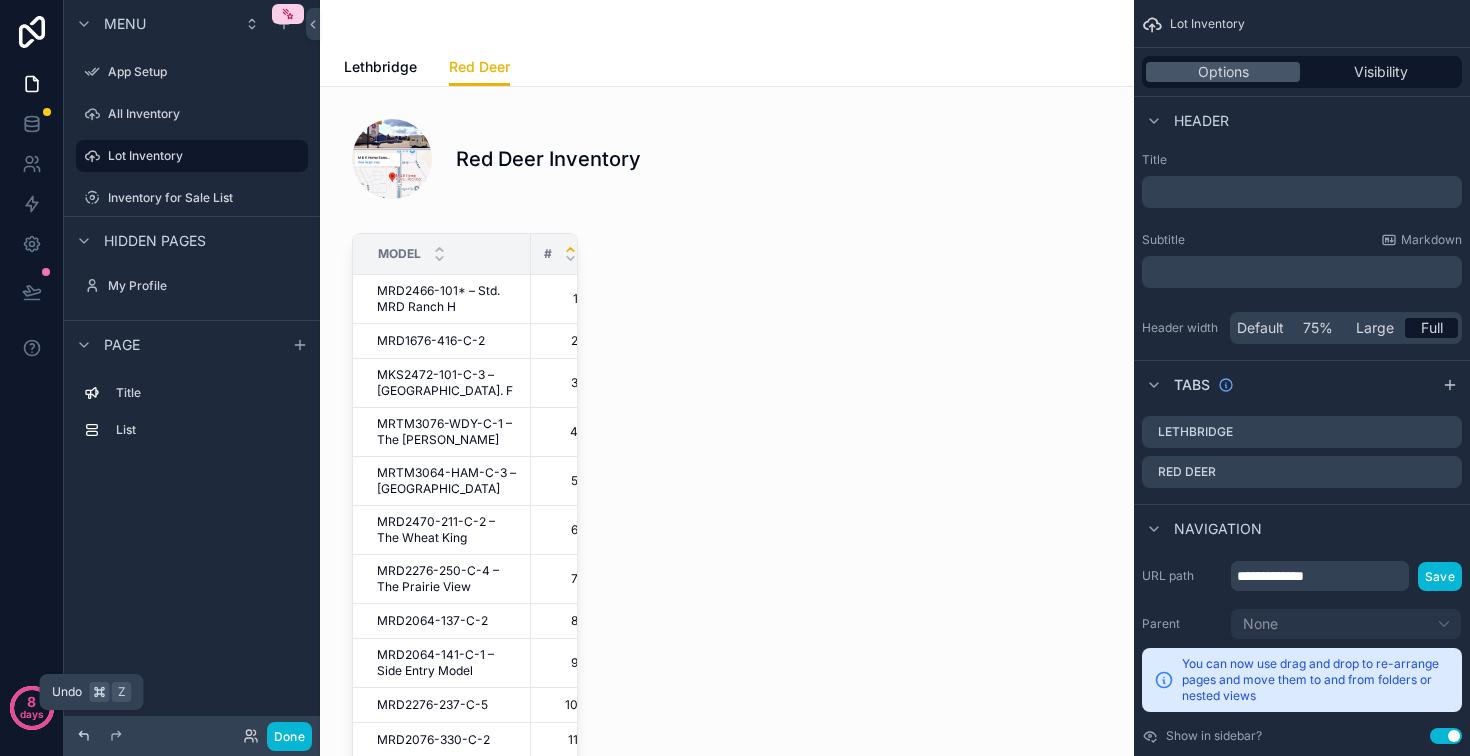 click 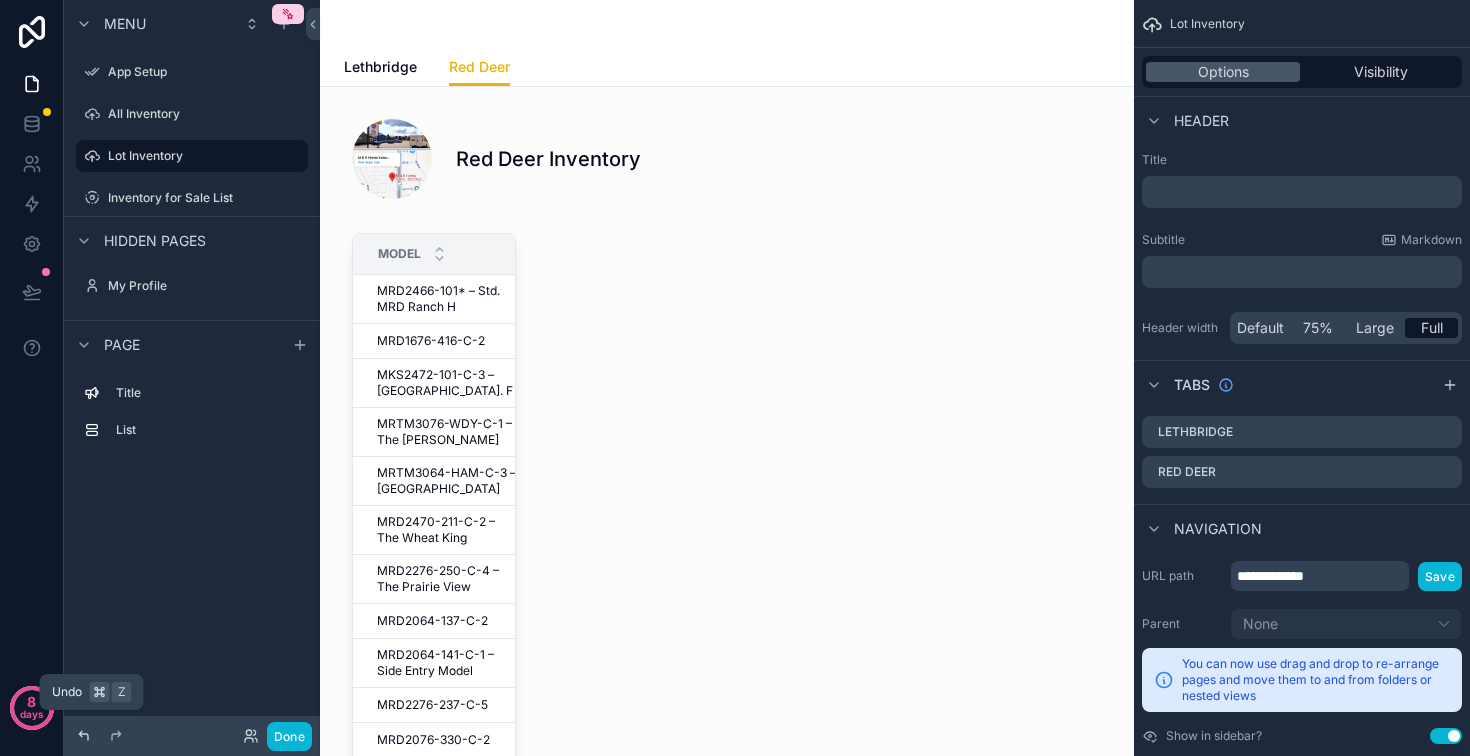 click 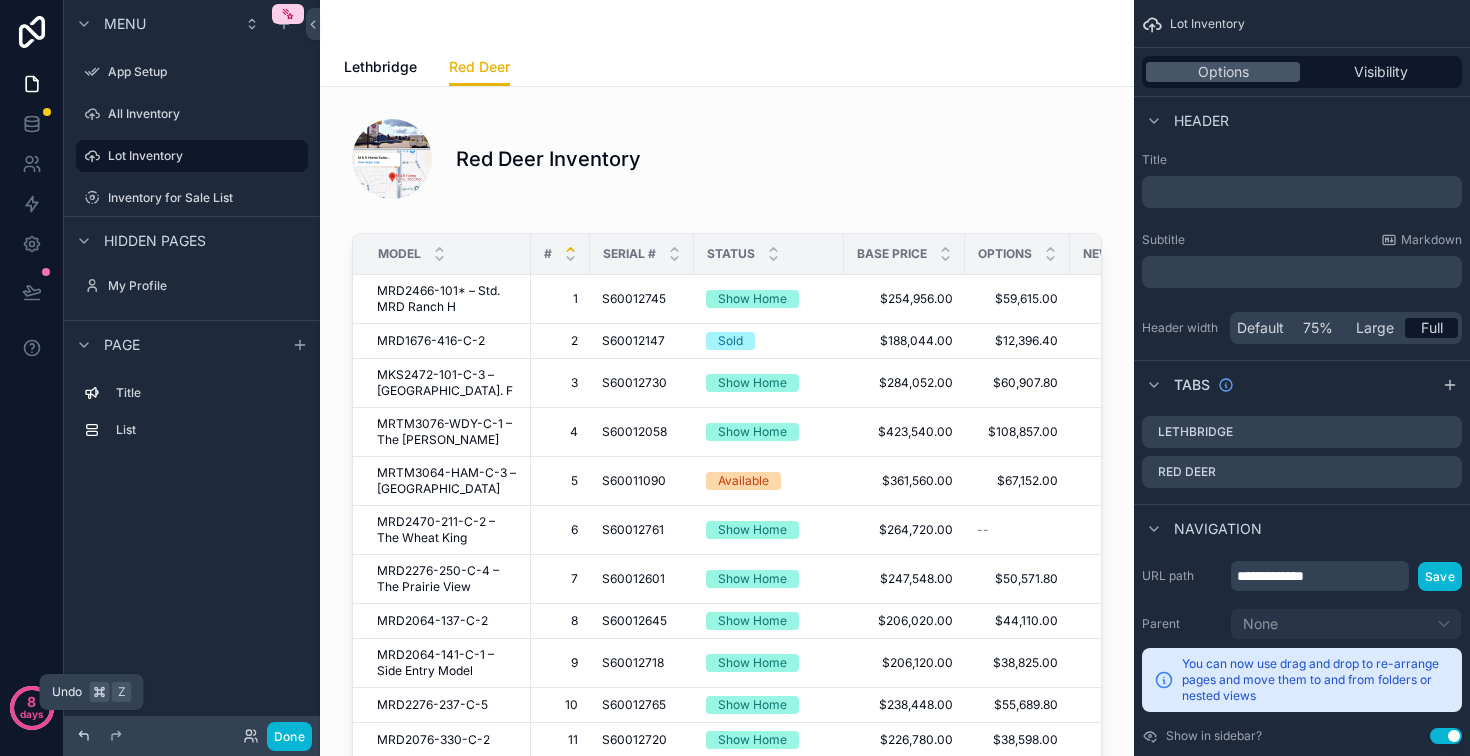 click 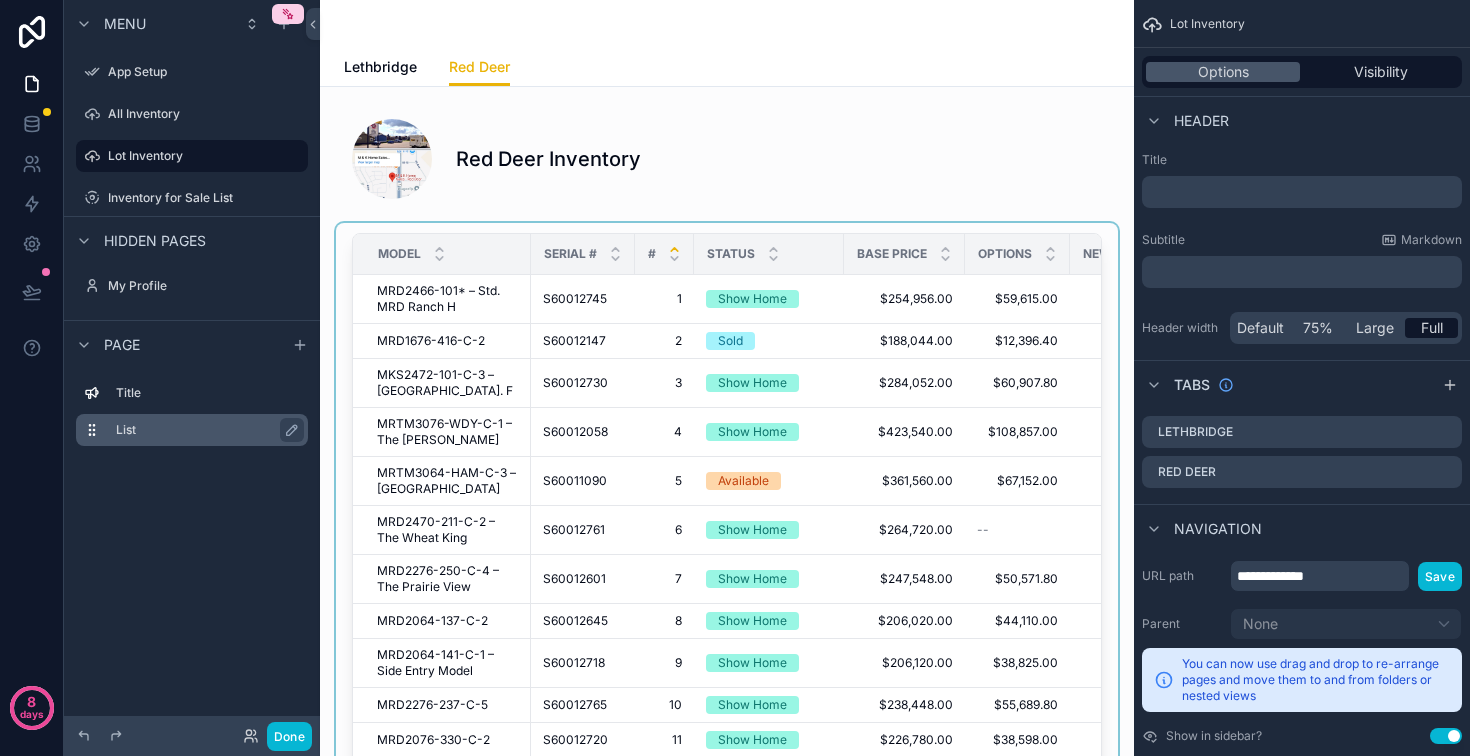 click on "List" at bounding box center (204, 430) 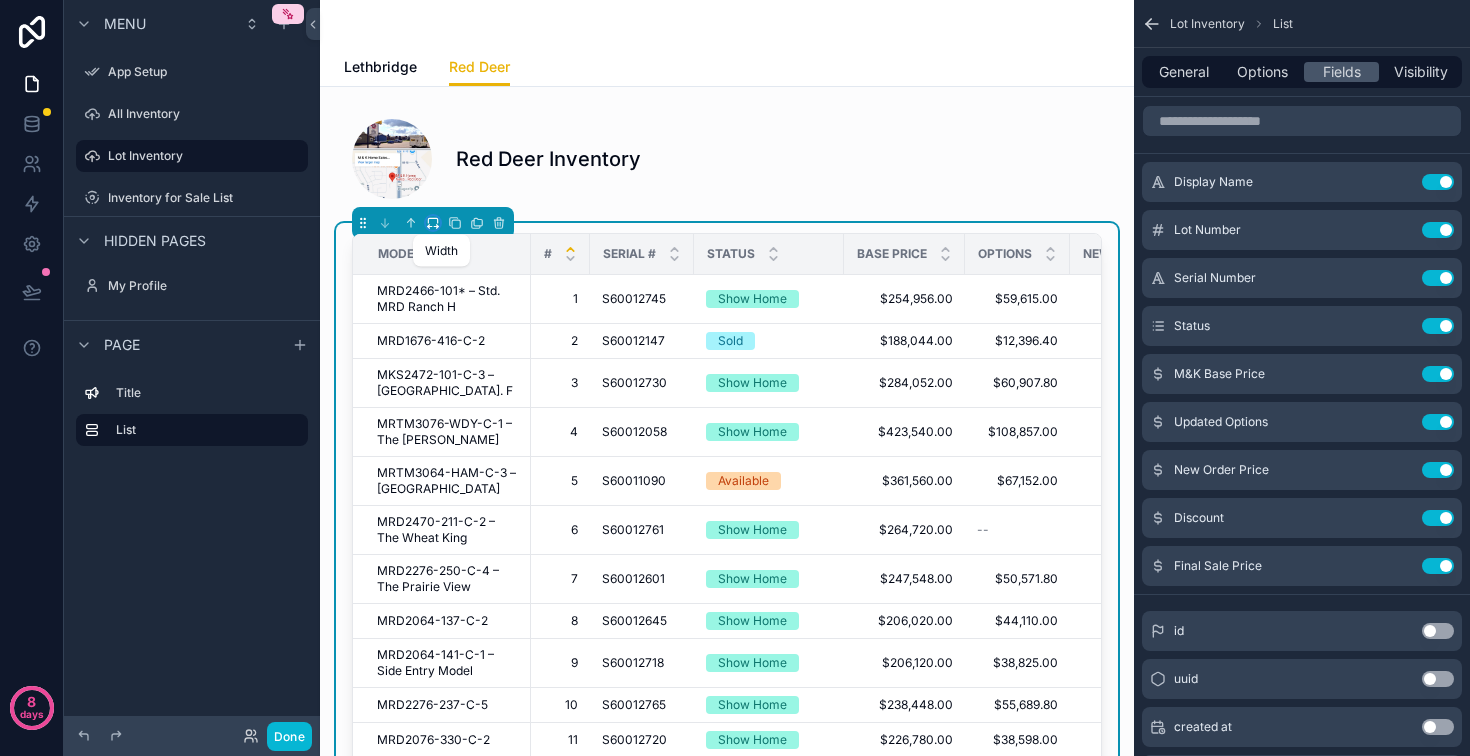 click 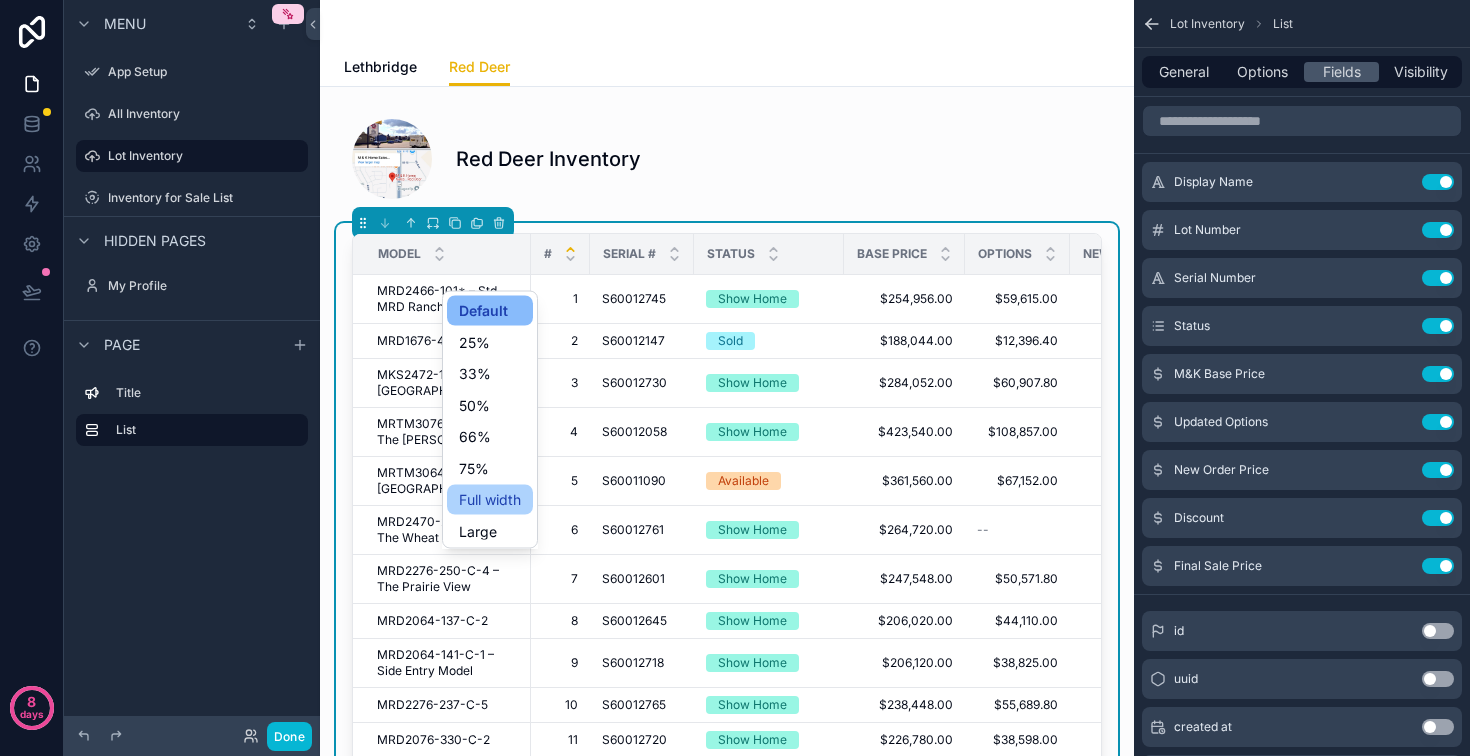 click on "Full width" at bounding box center (490, 500) 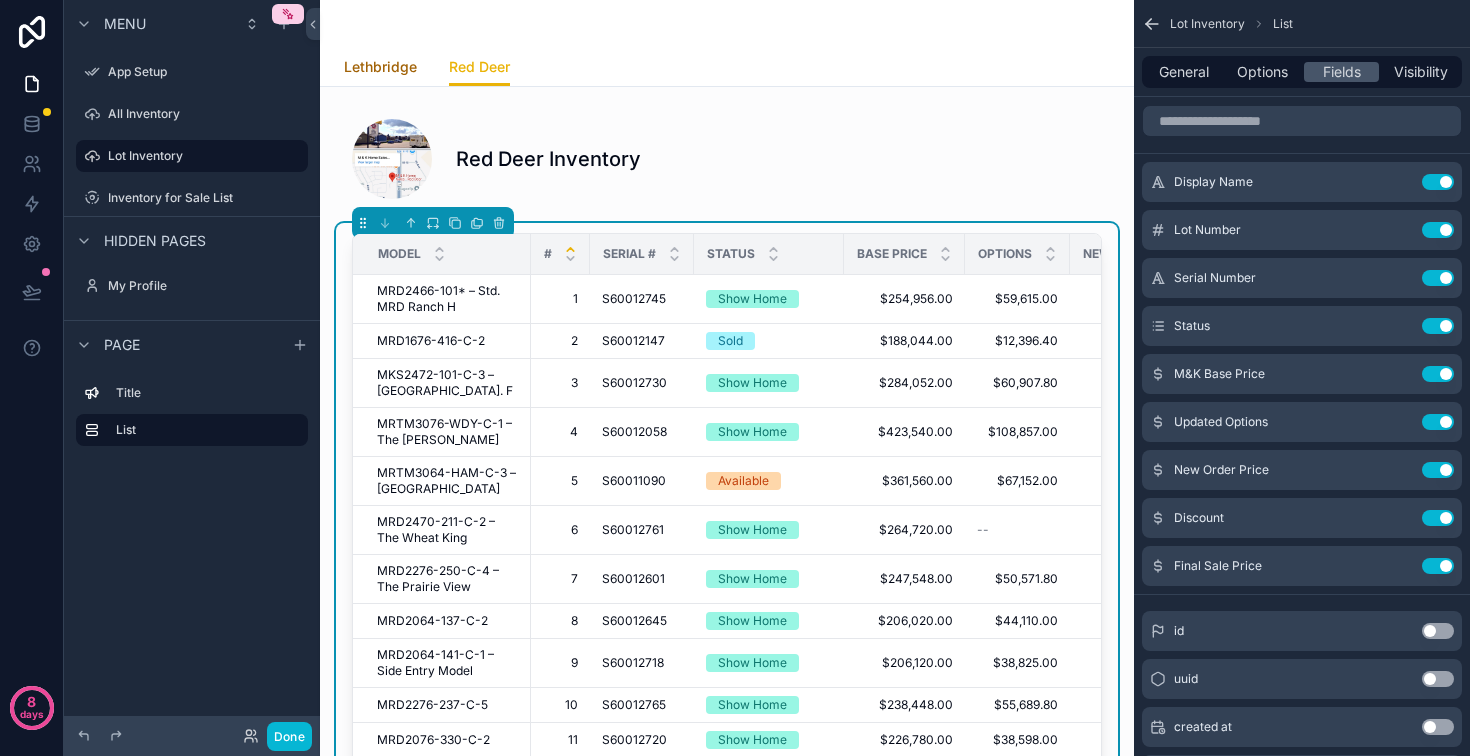 click on "Lethbridge" at bounding box center [380, 67] 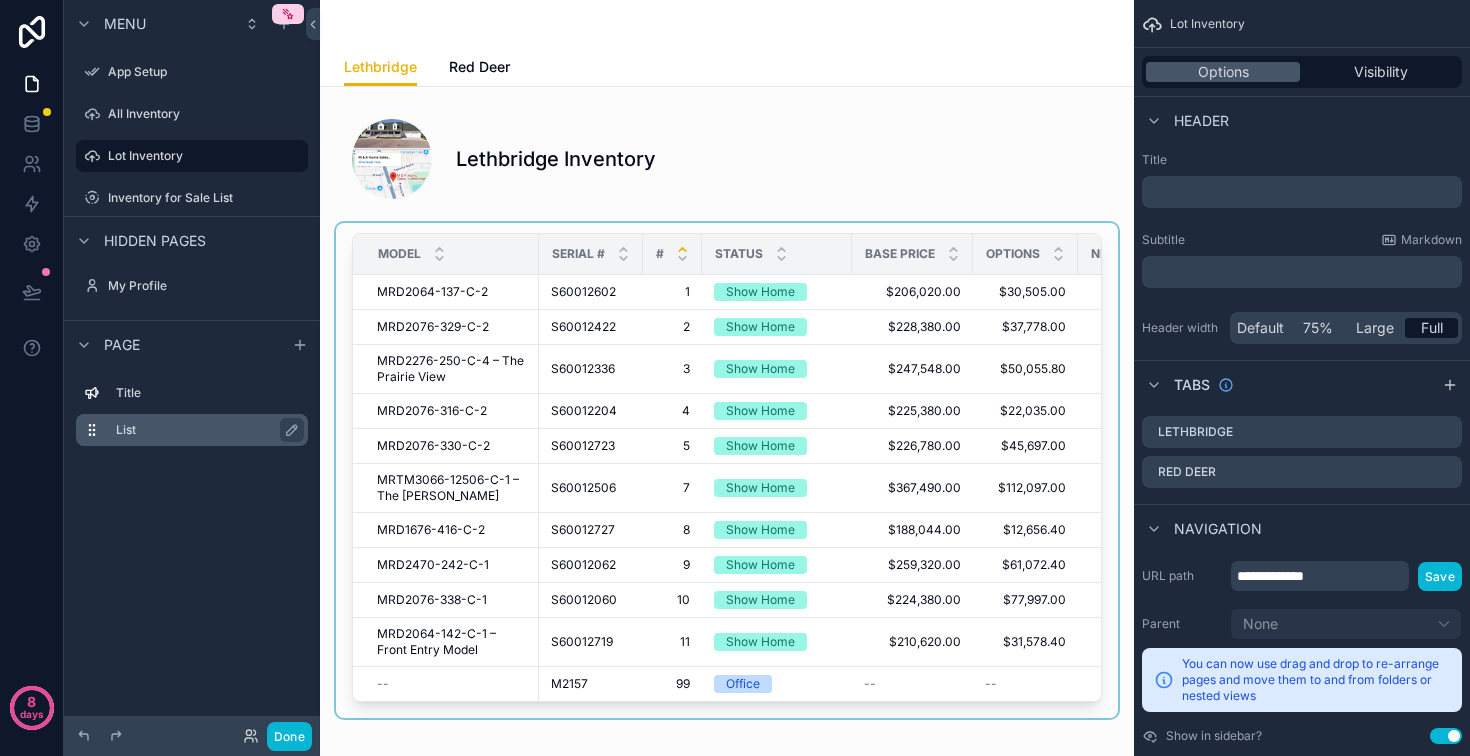 click on "List" at bounding box center (204, 430) 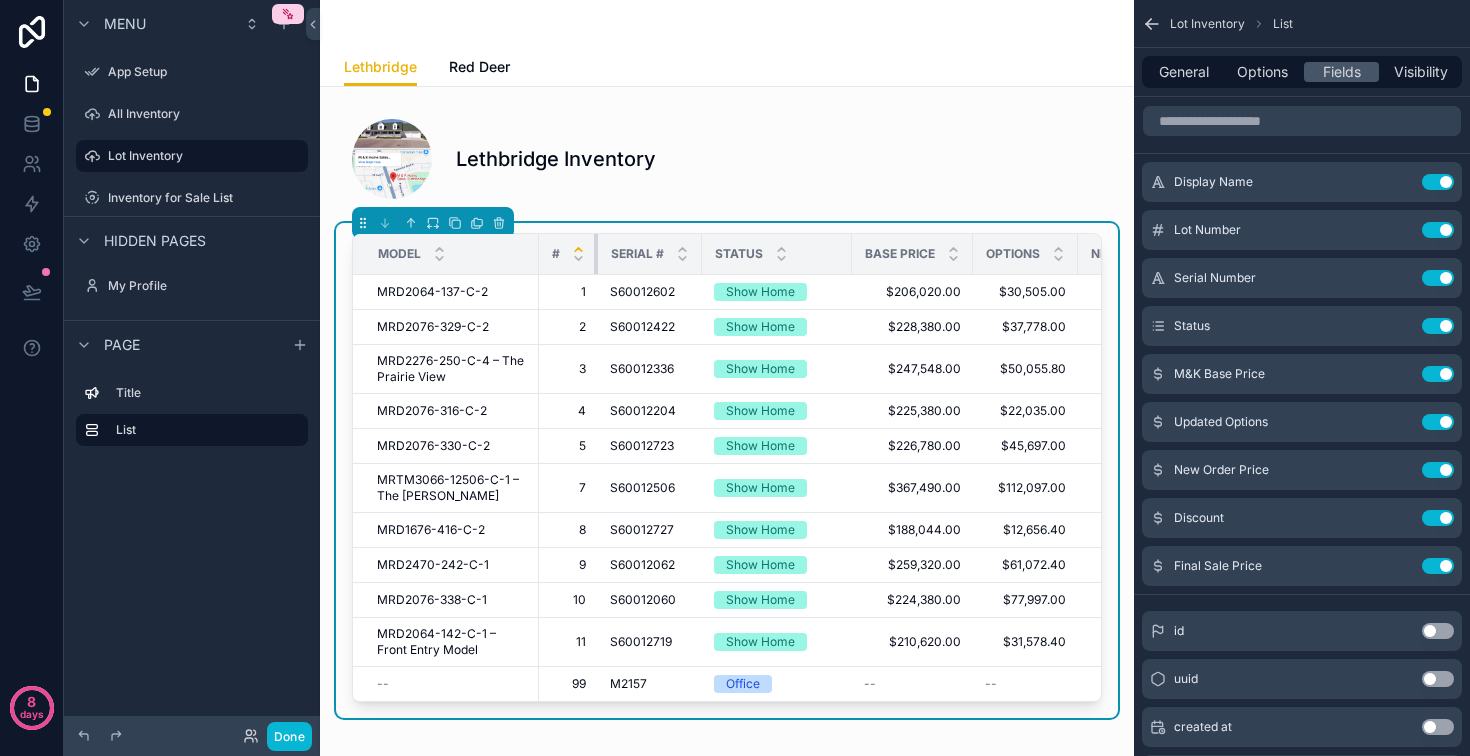 drag, startPoint x: 695, startPoint y: 304, endPoint x: 664, endPoint y: 304, distance: 31 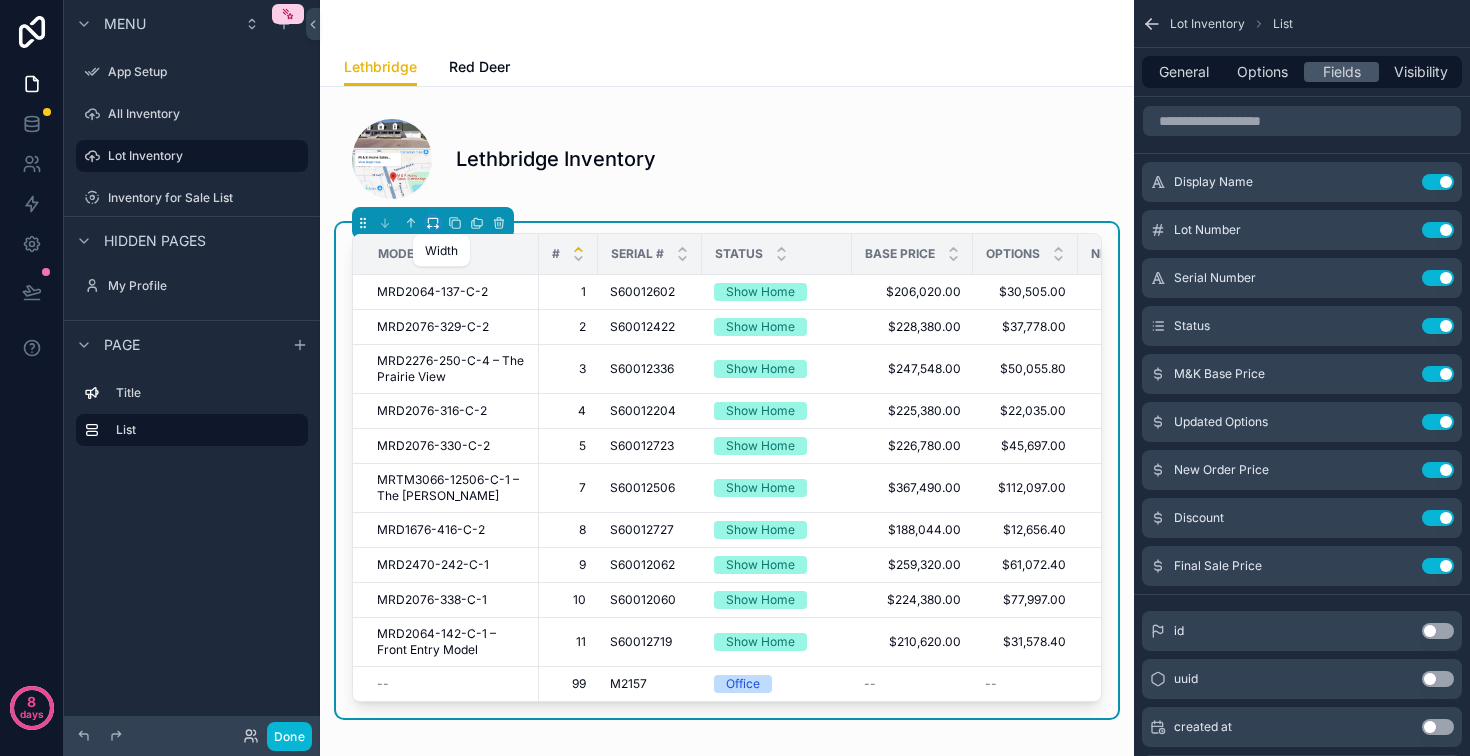 click 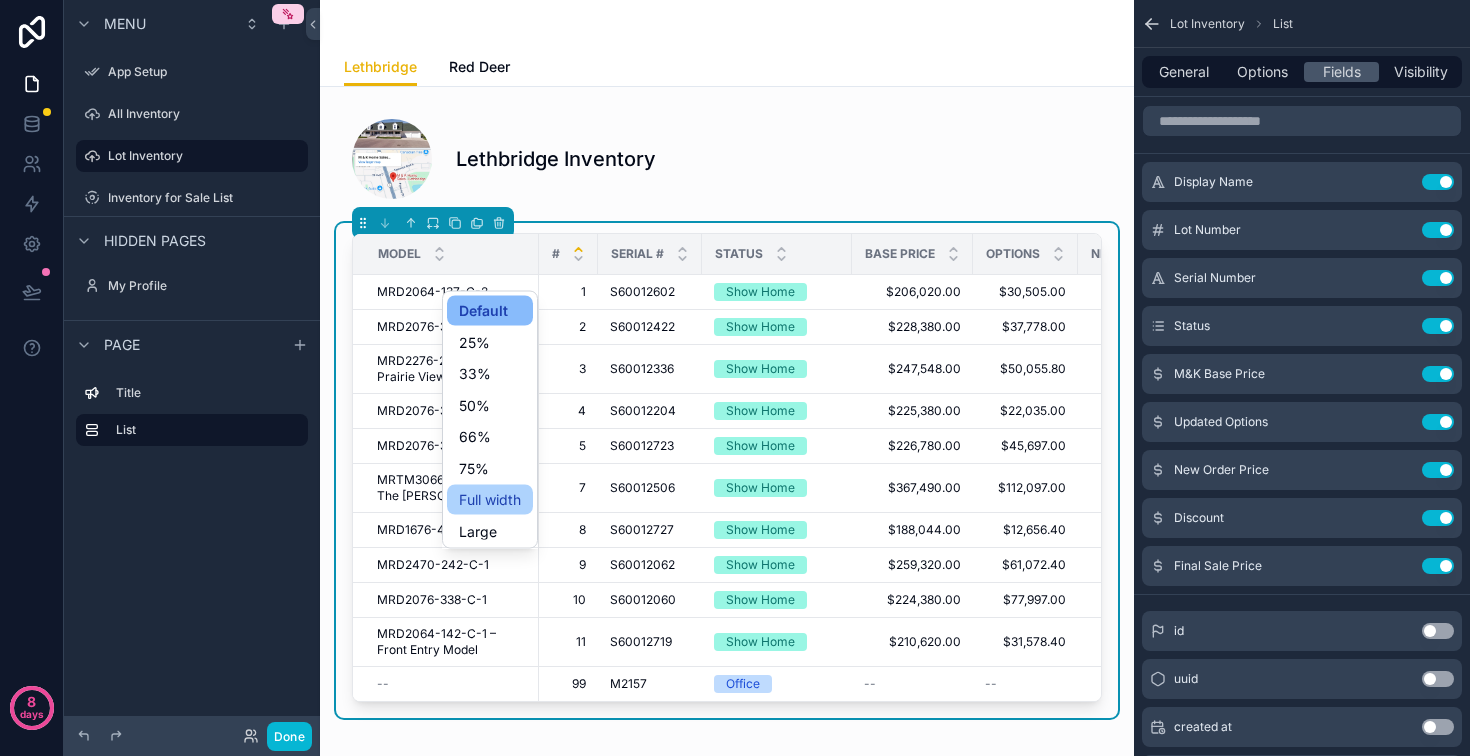 click on "Full width" at bounding box center [490, 500] 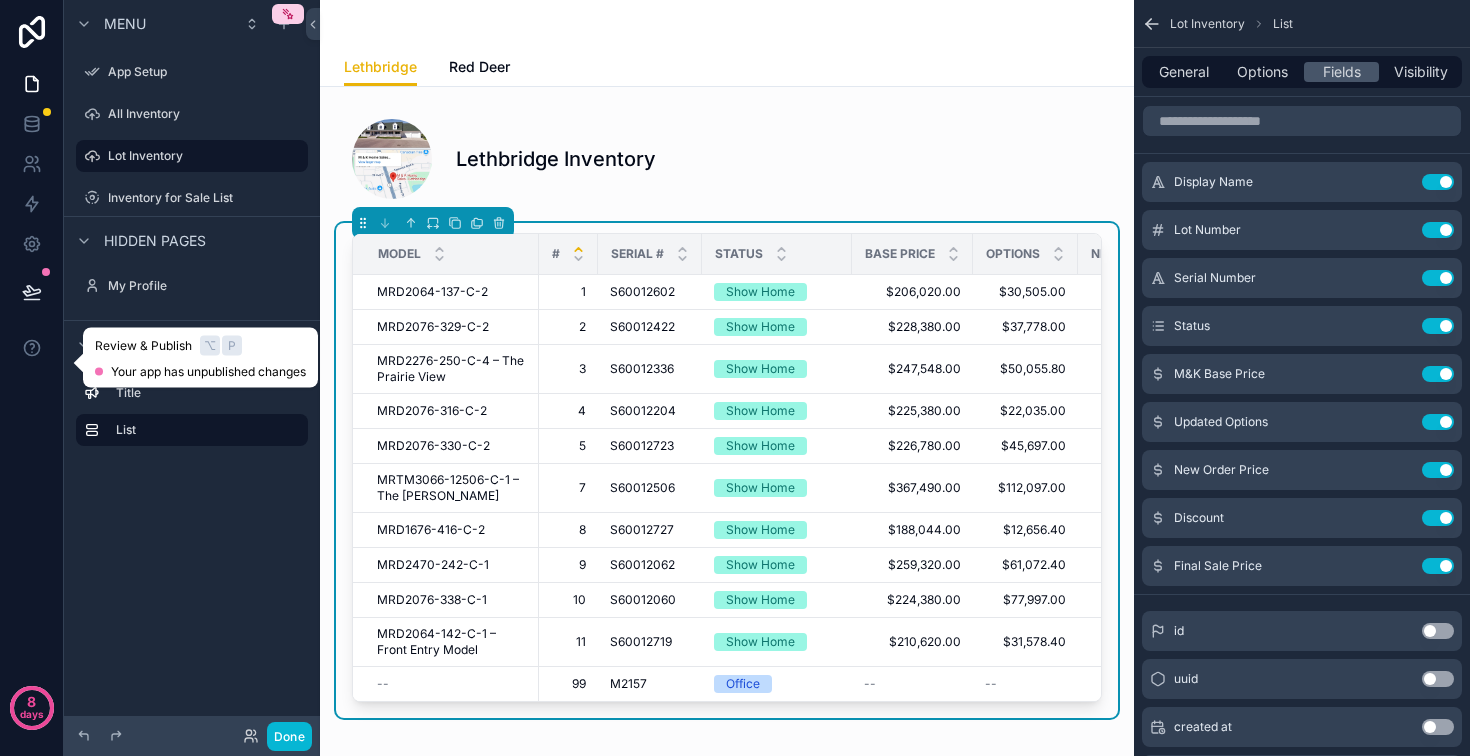 click 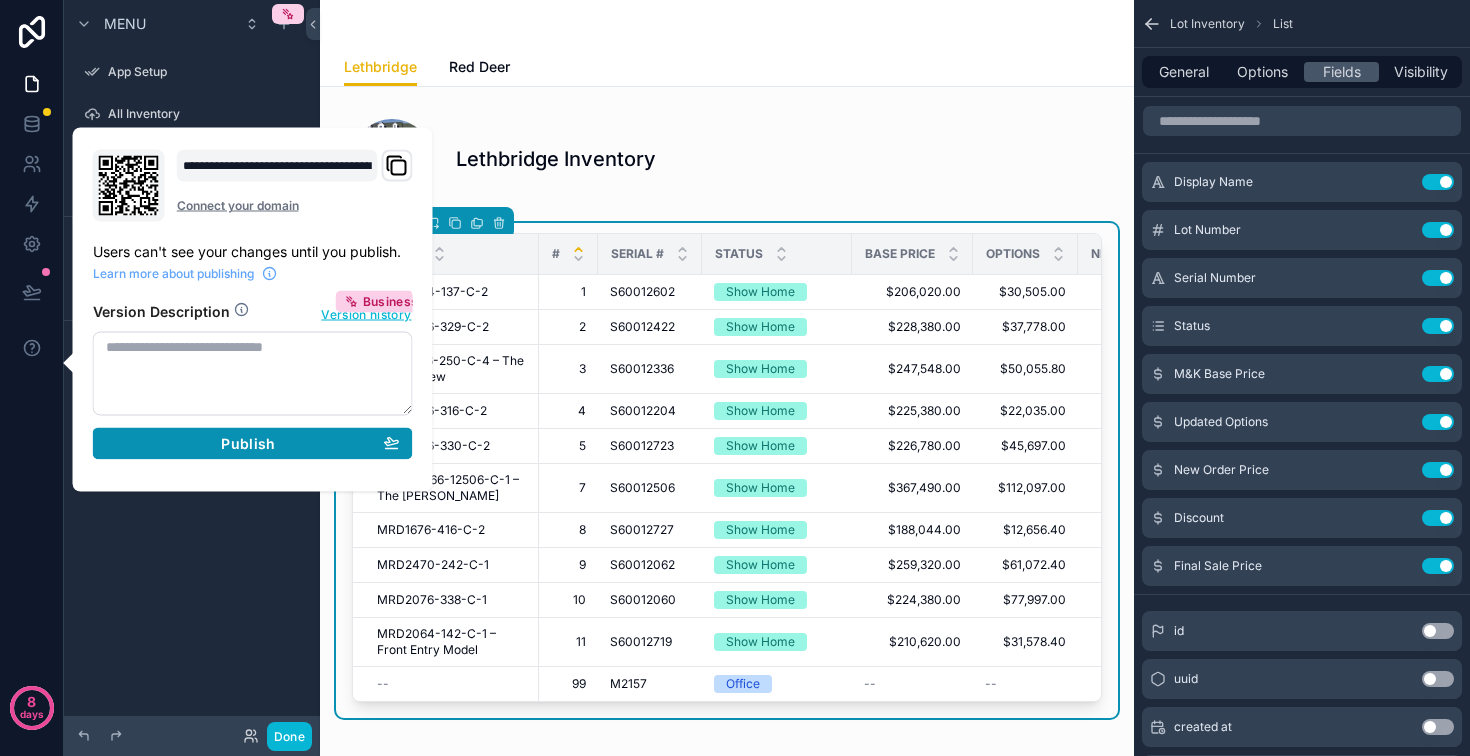 click on "Publish" at bounding box center (253, 444) 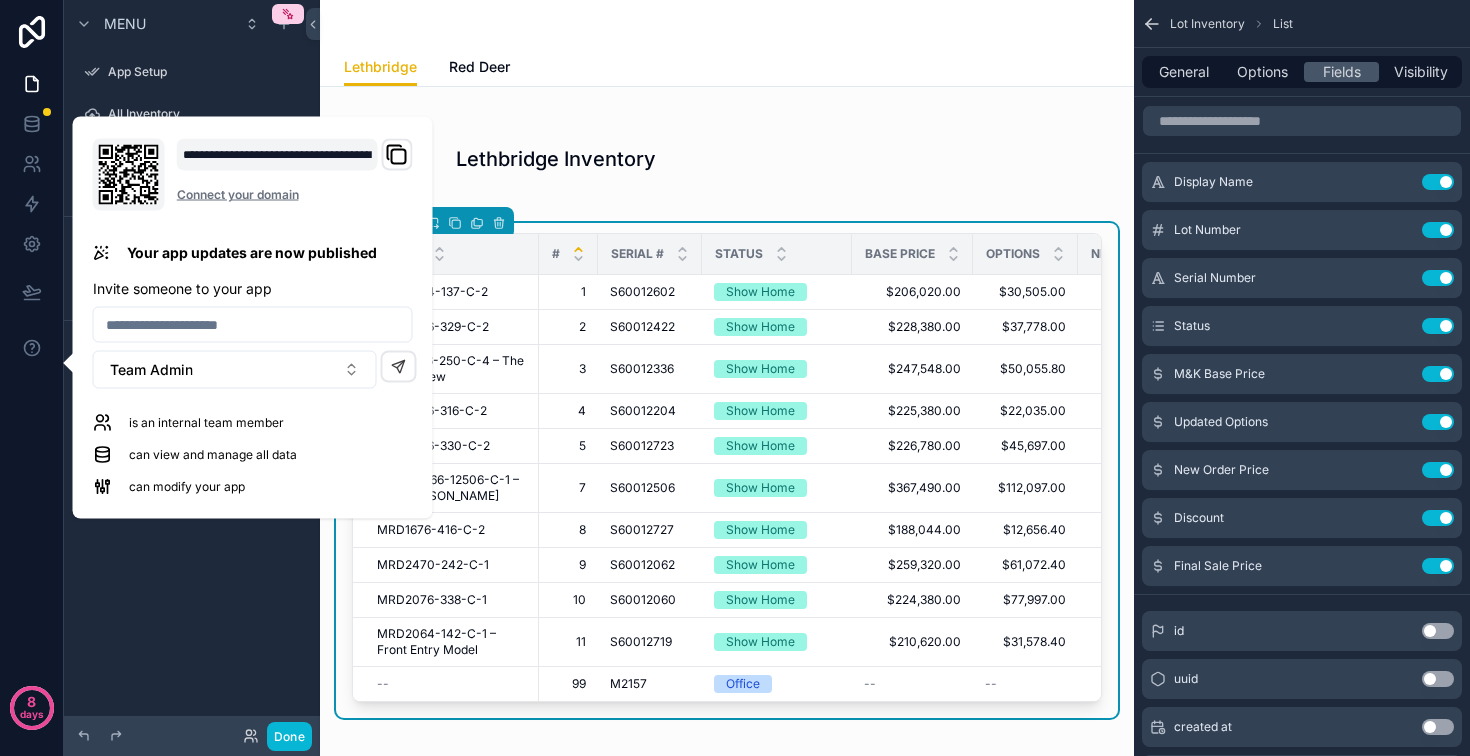 click on "Lethbridge Red Deer" at bounding box center (727, 67) 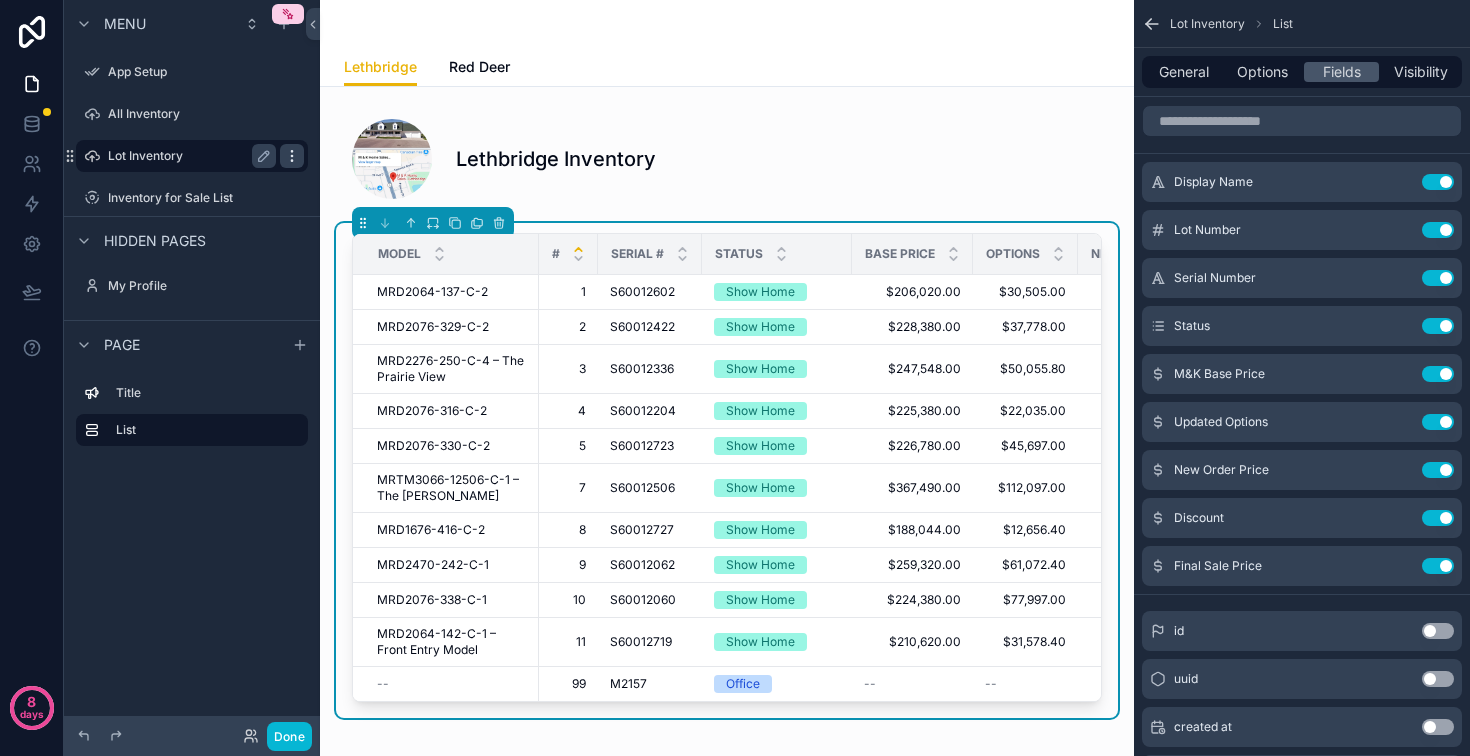 click 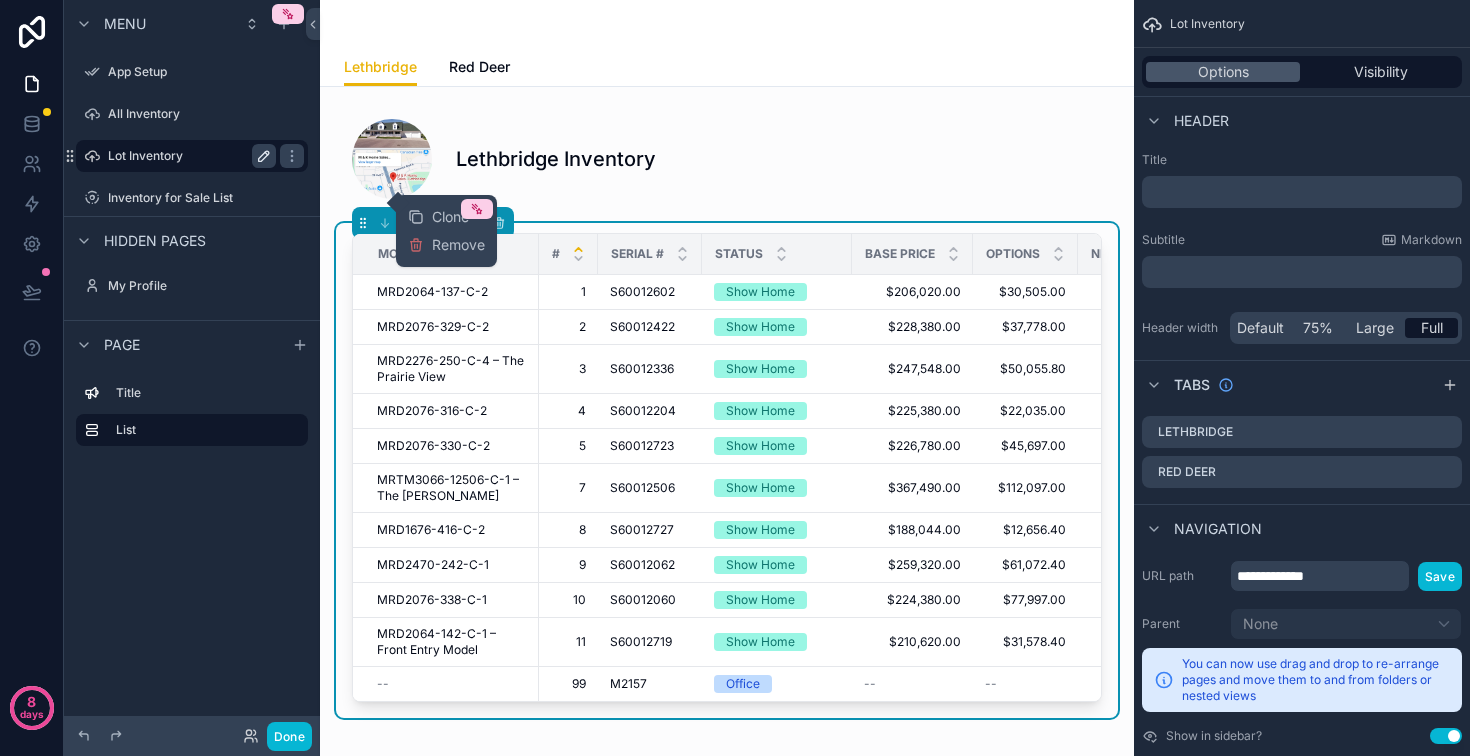 click 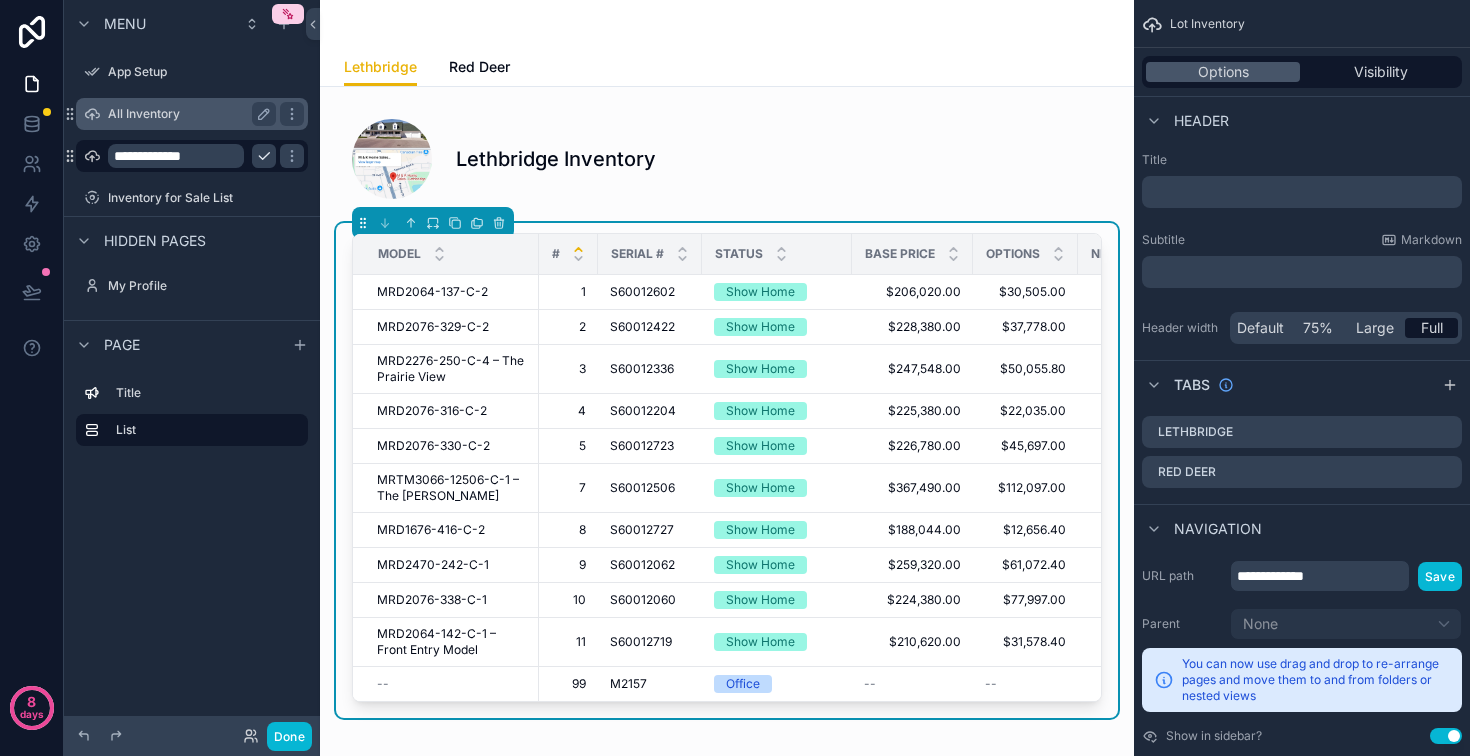click on "All Inventory" at bounding box center (192, 114) 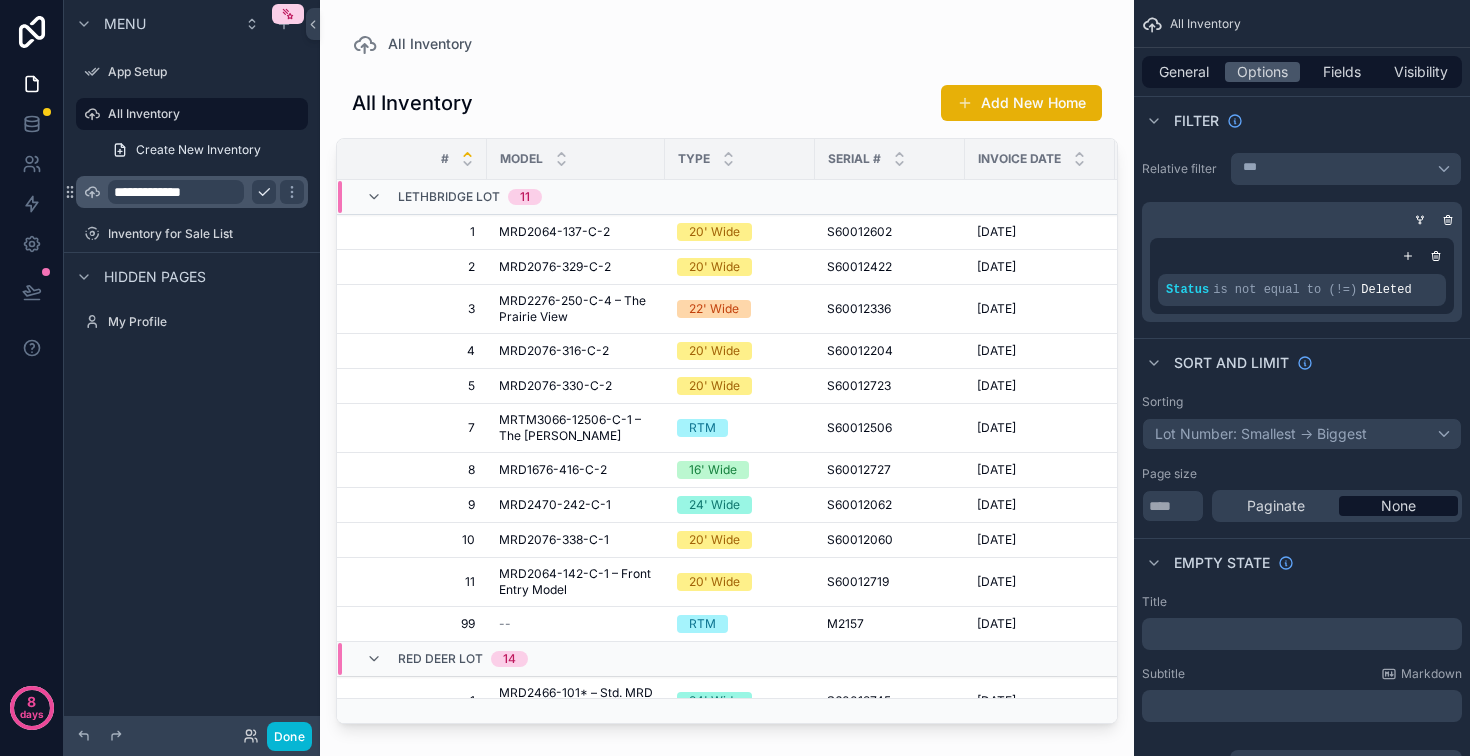 click at bounding box center [727, 366] 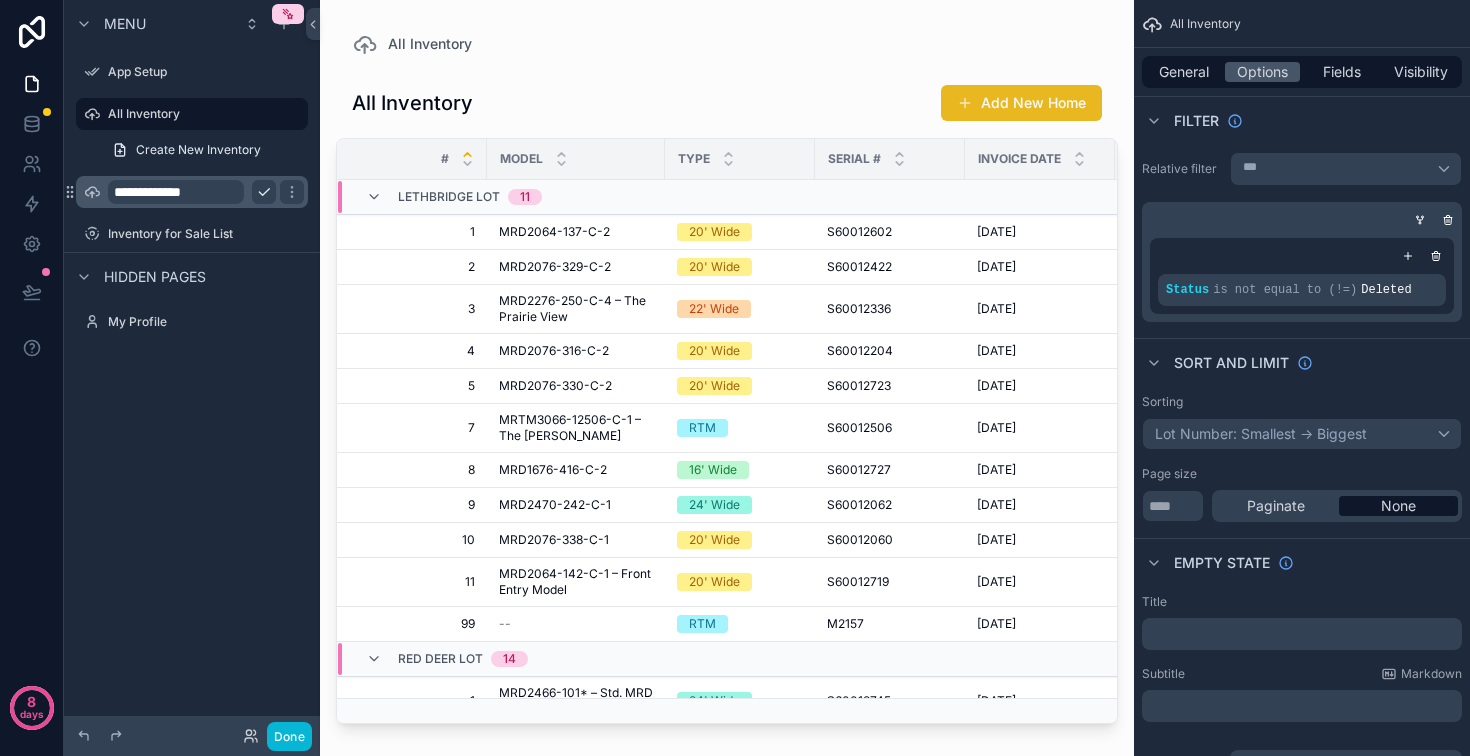 click on "Add New Home" at bounding box center (1021, 103) 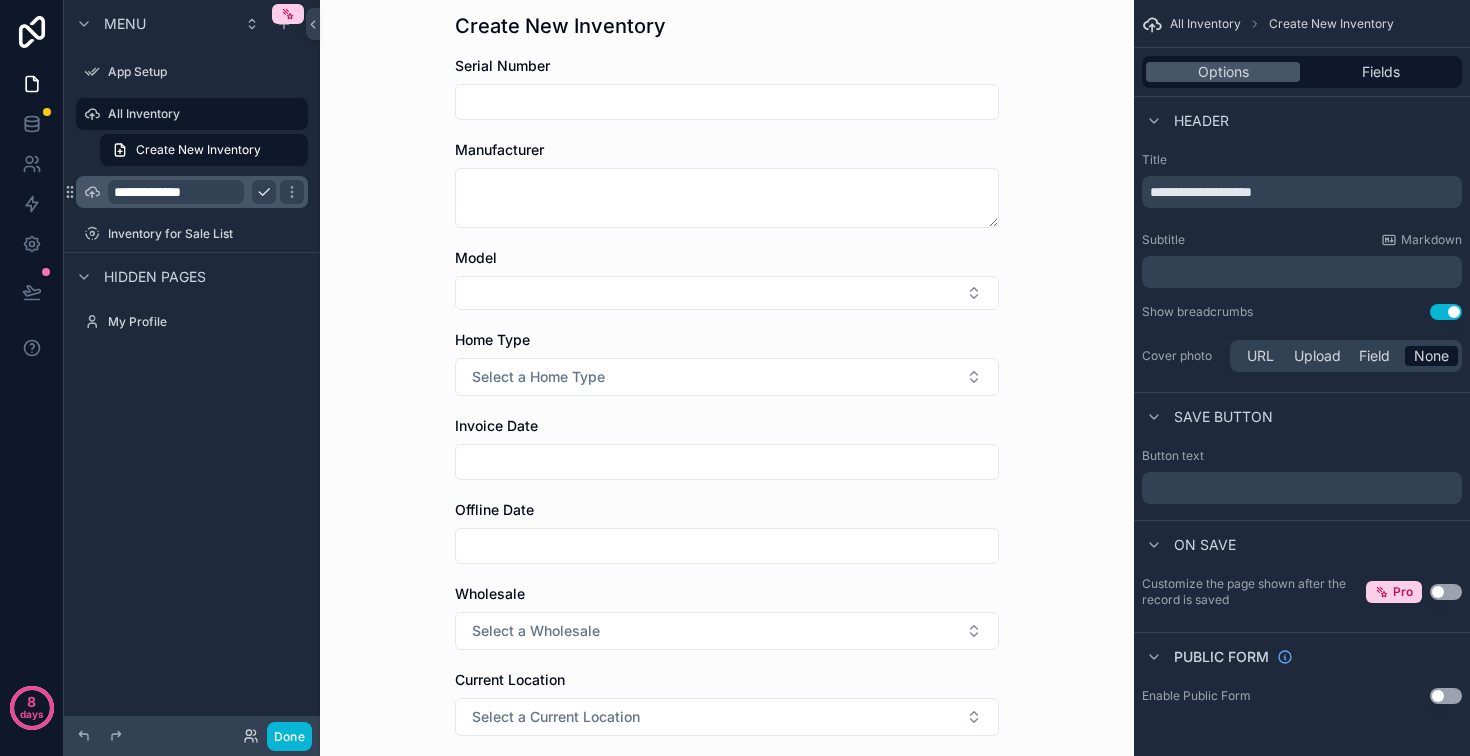 scroll, scrollTop: 78, scrollLeft: 0, axis: vertical 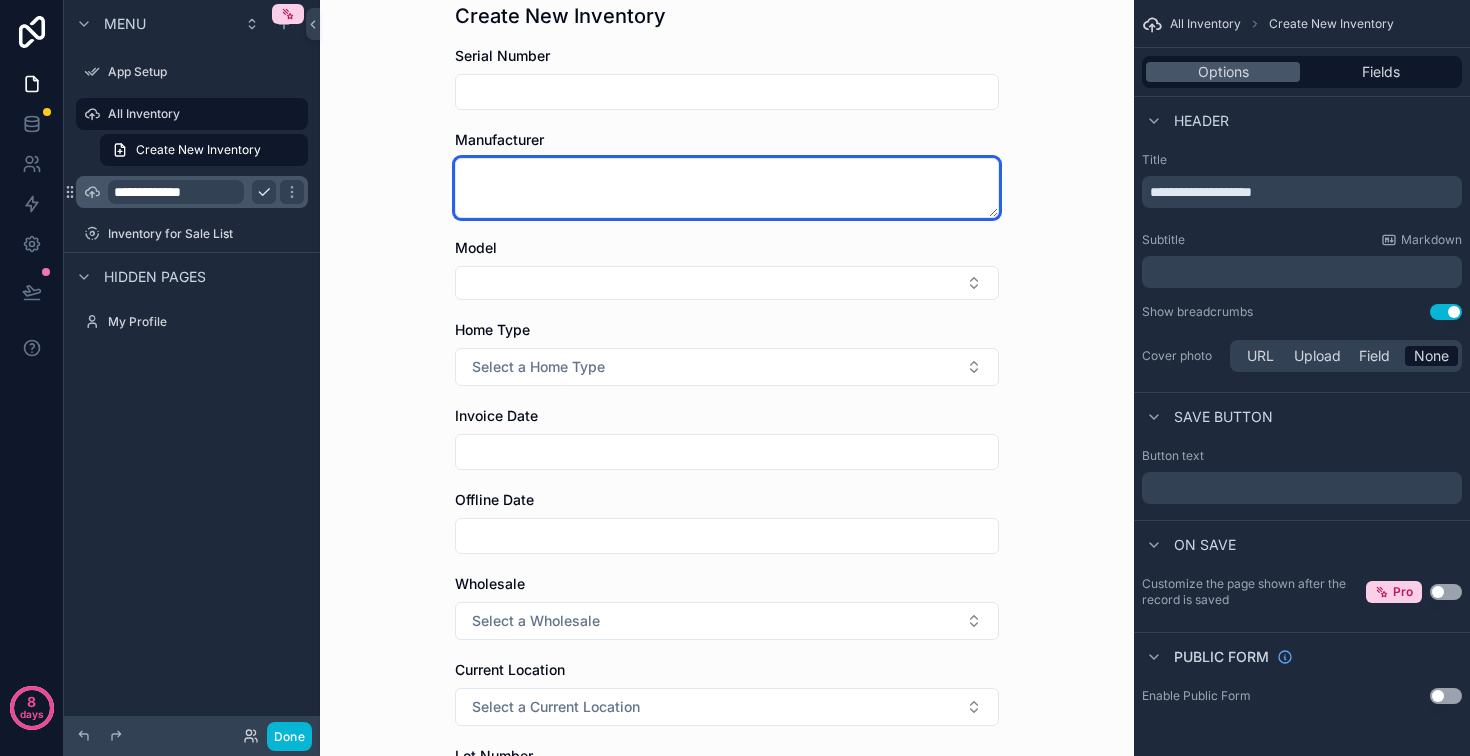 click at bounding box center [727, 188] 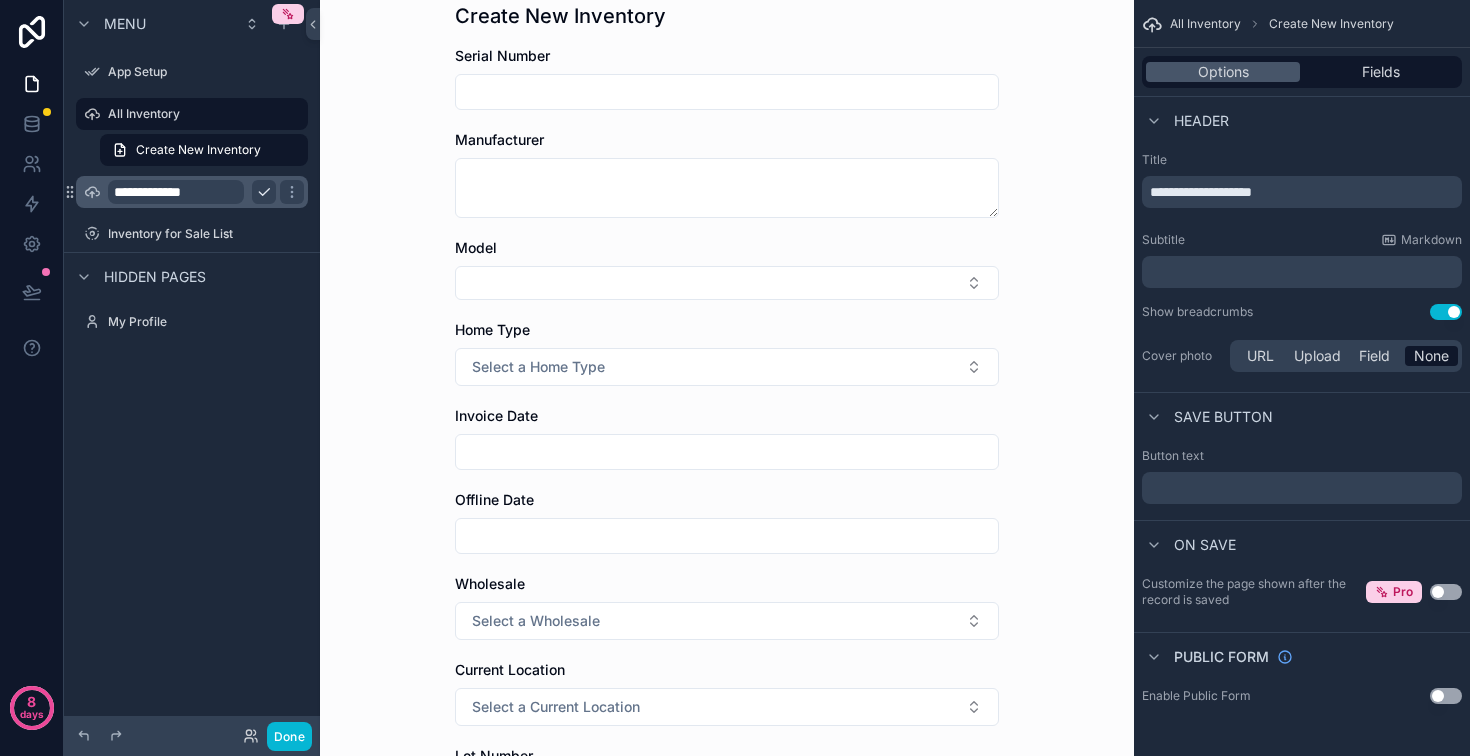 click on "Manufacturer" at bounding box center [727, 140] 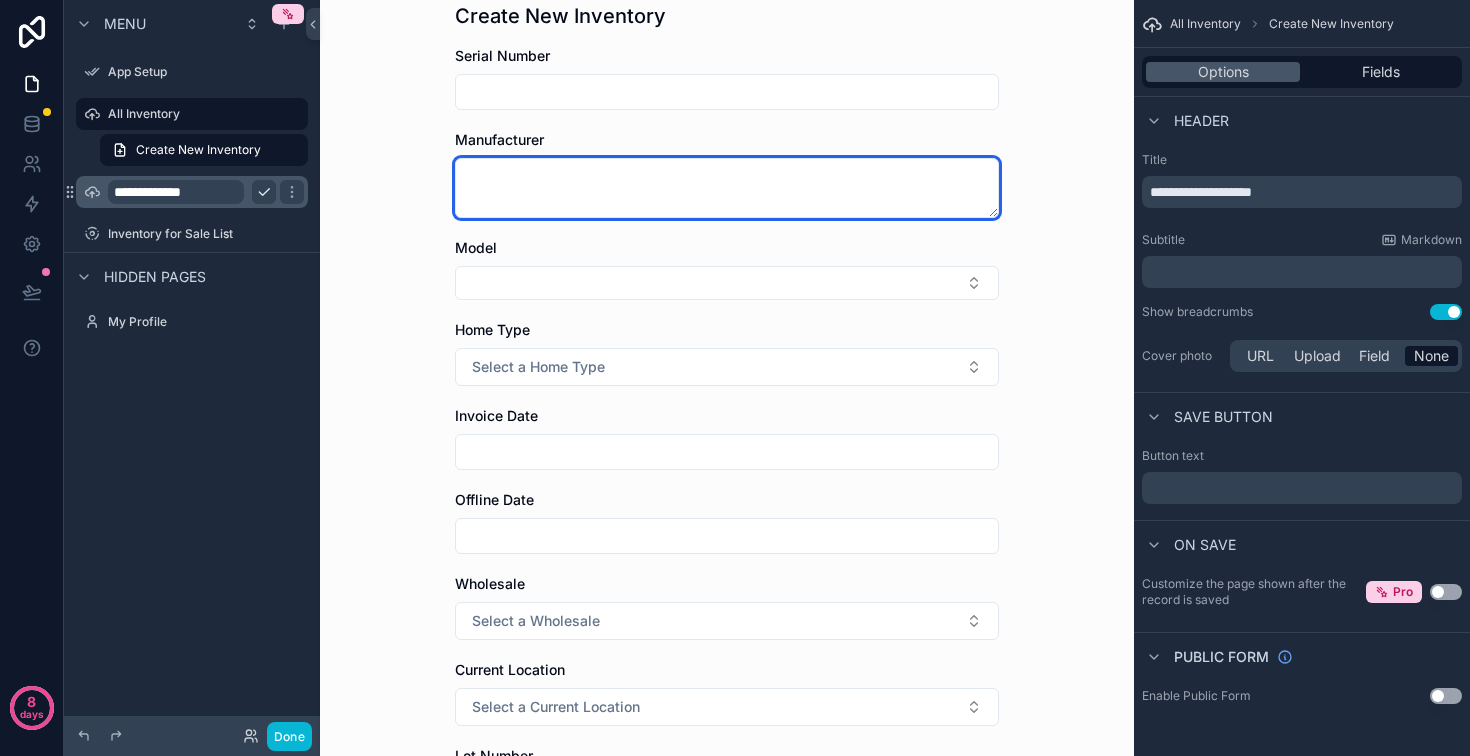 click at bounding box center [727, 188] 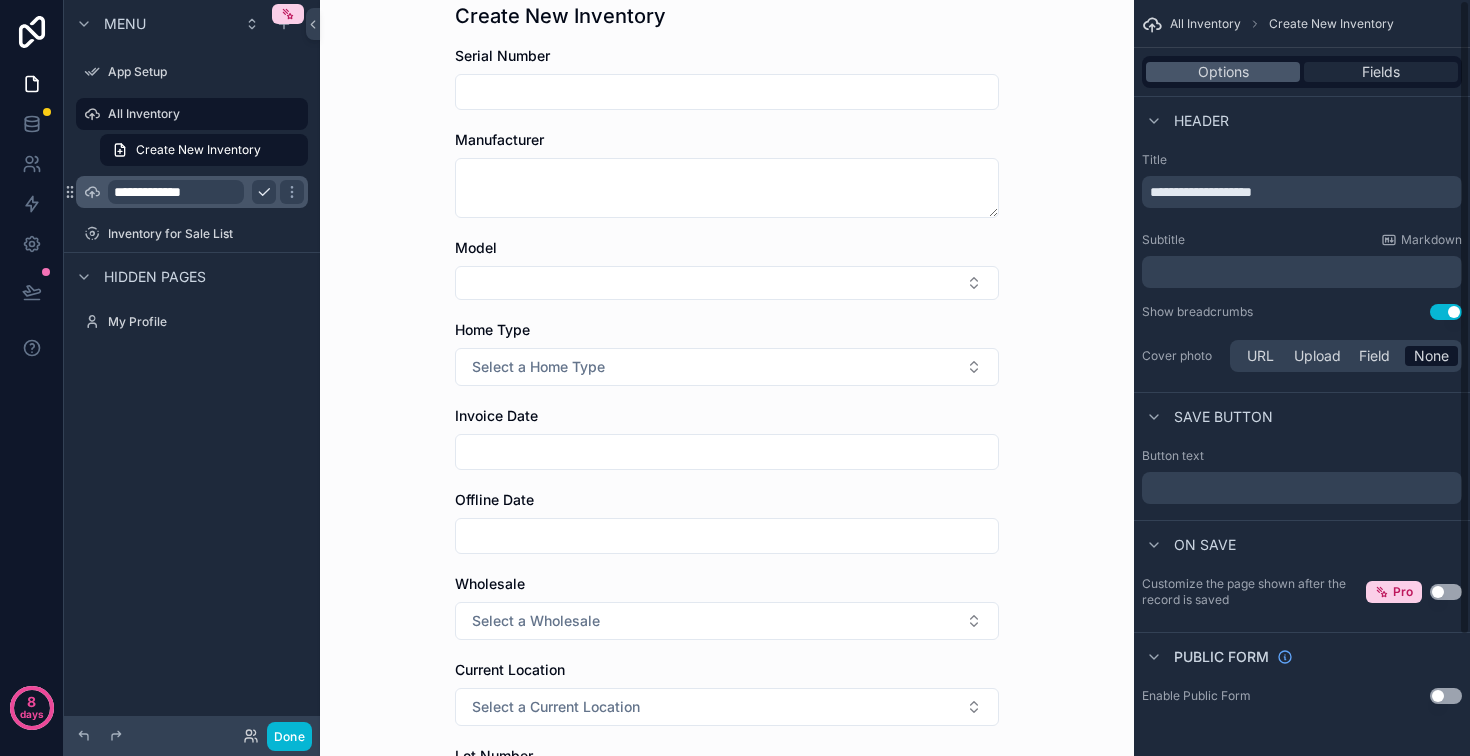 click on "Fields" at bounding box center [1381, 72] 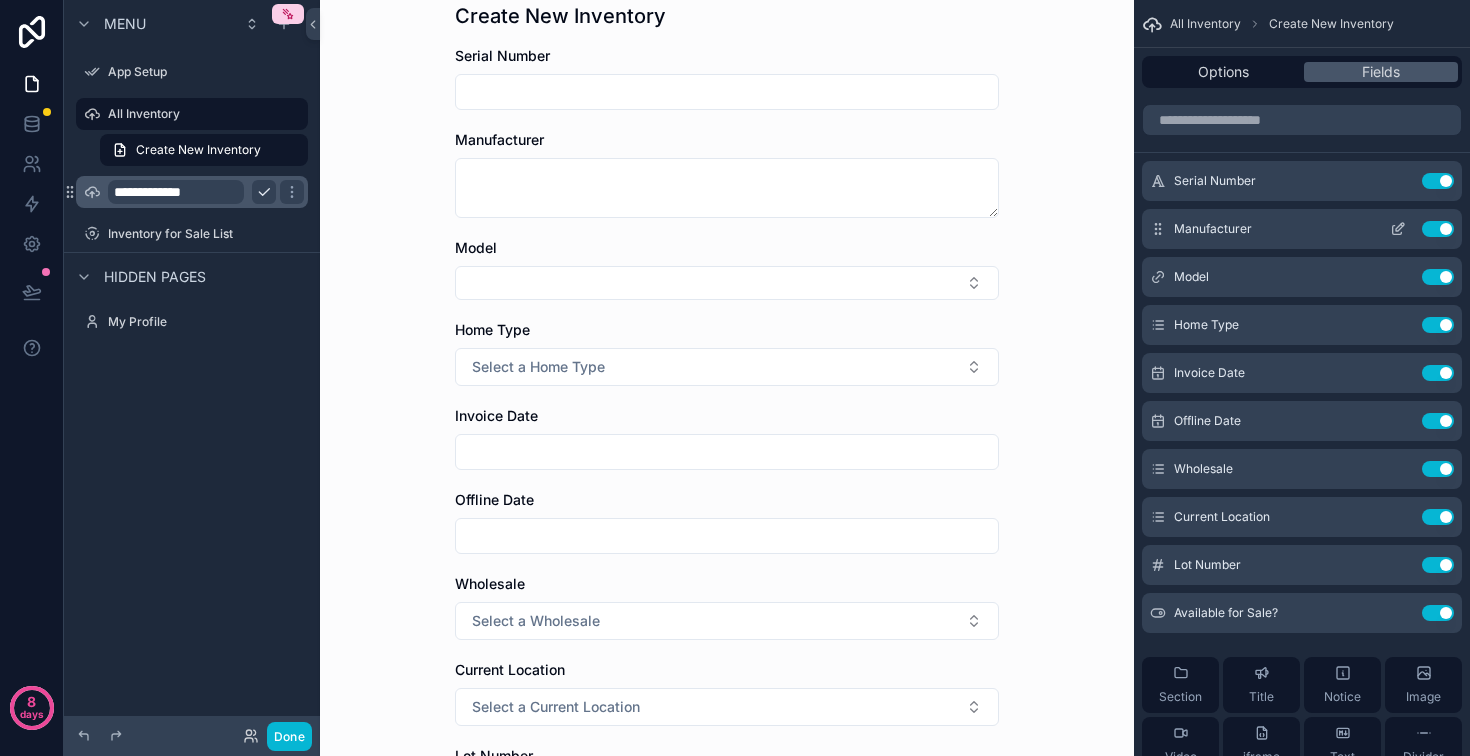 click 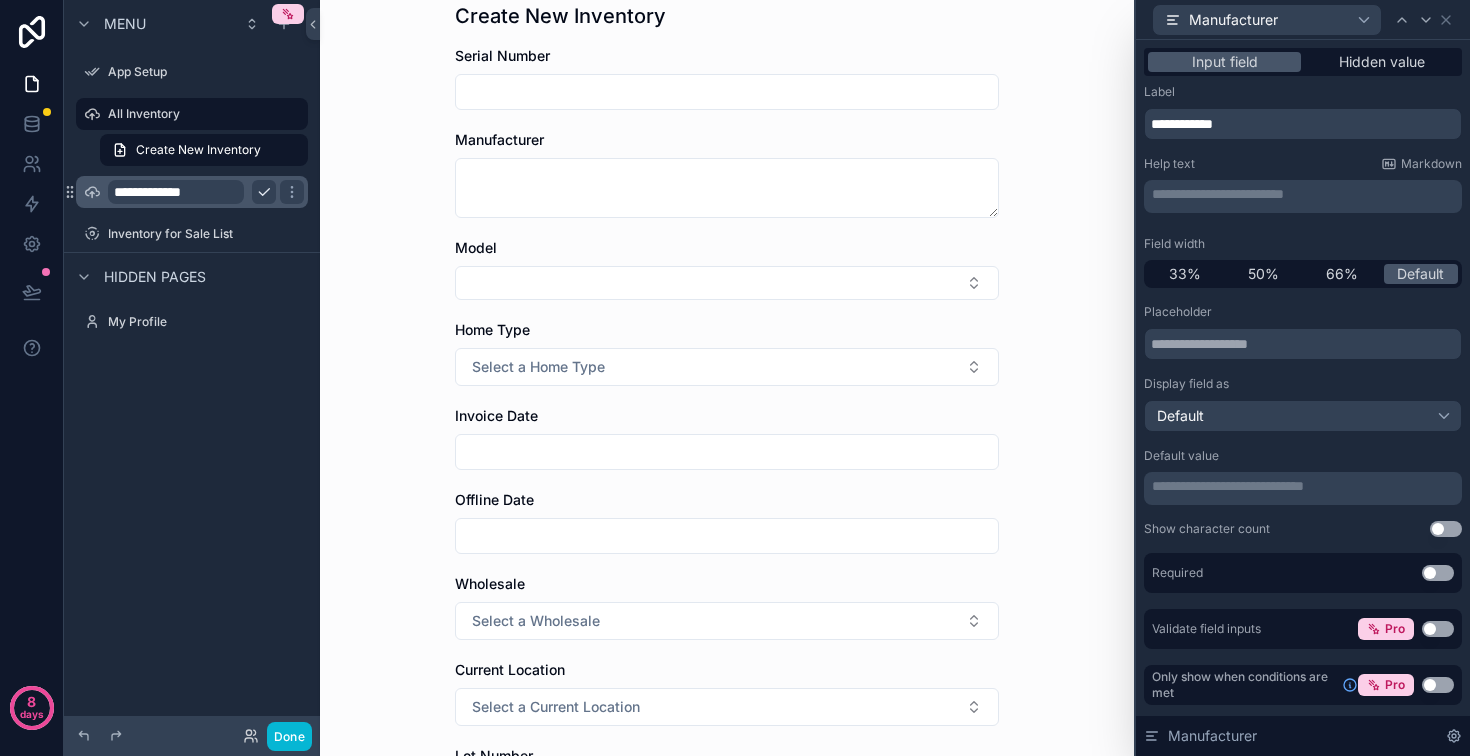 scroll, scrollTop: 43, scrollLeft: 0, axis: vertical 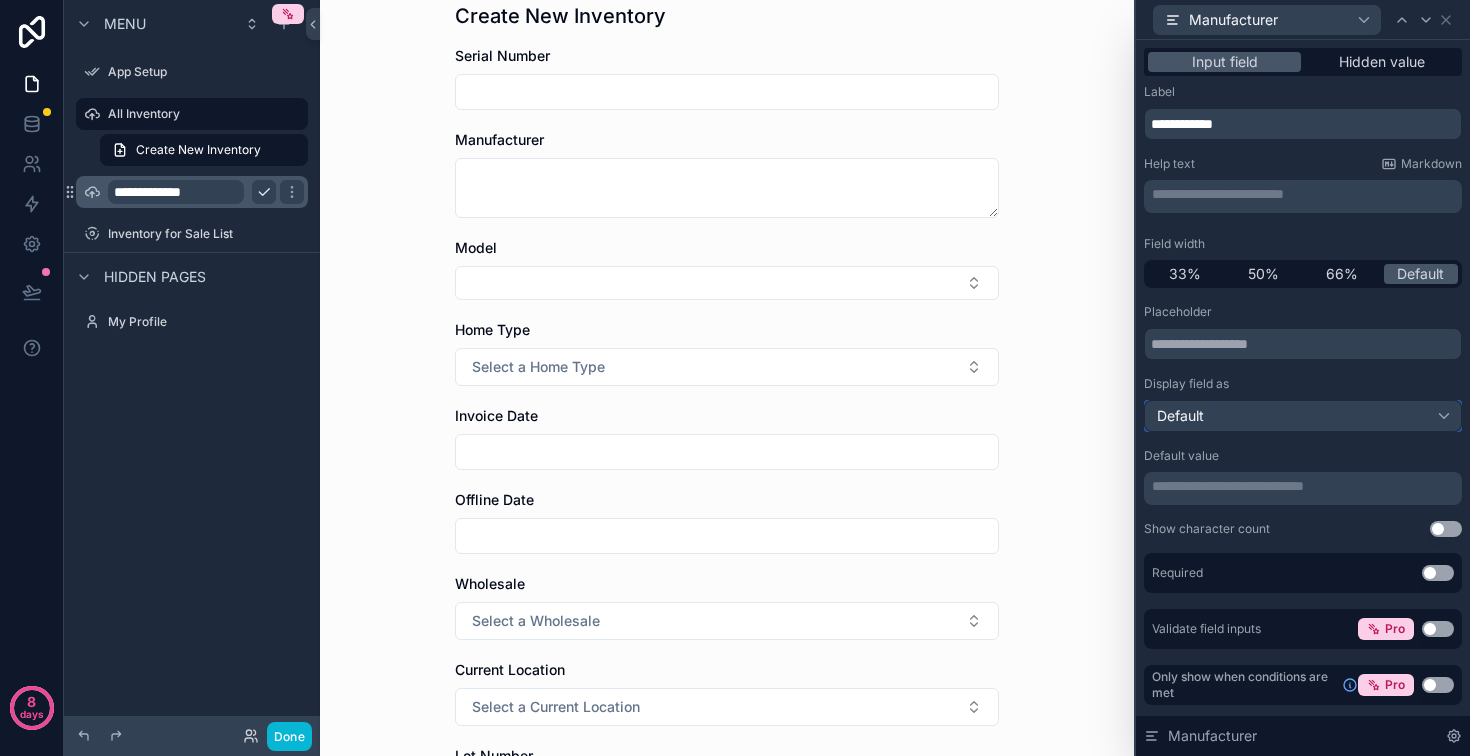 click on "Default" at bounding box center [1303, 416] 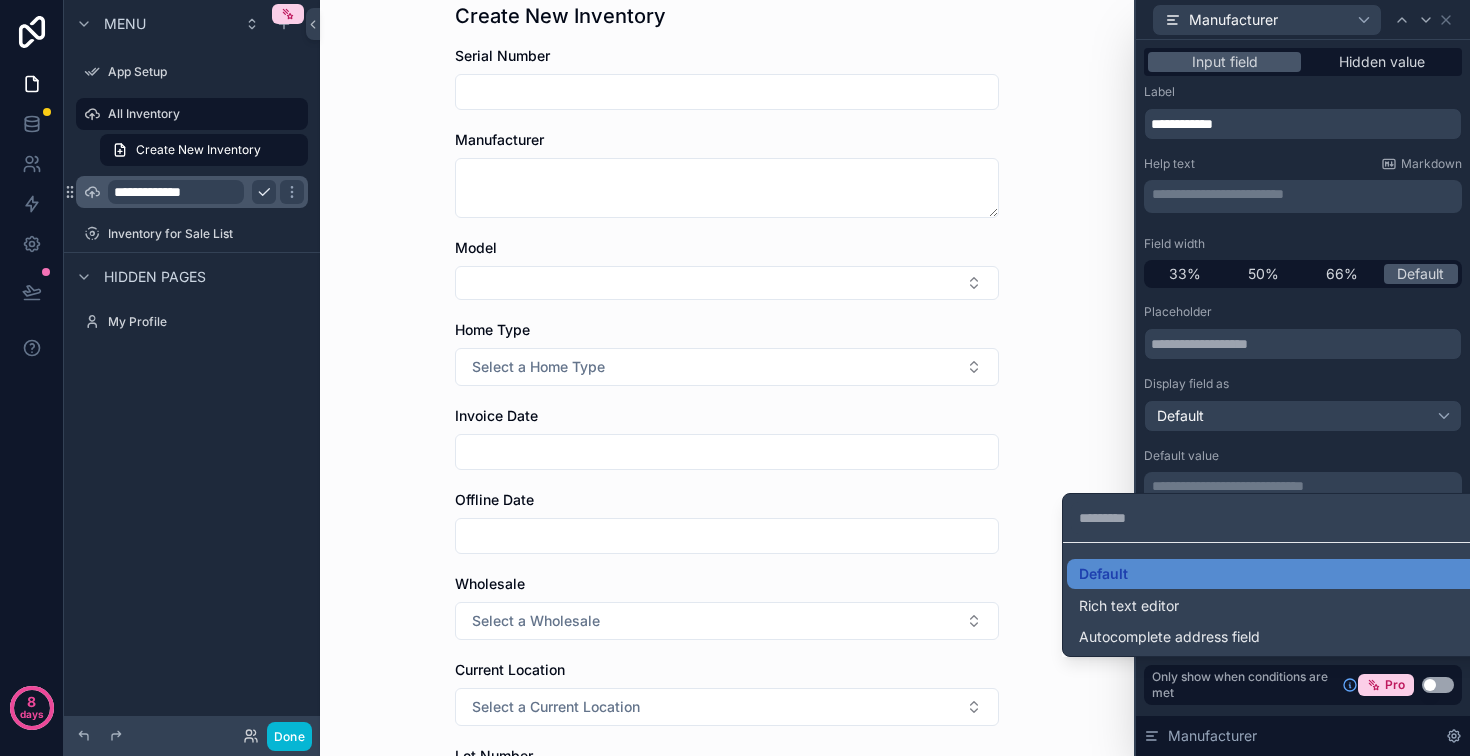 click at bounding box center (1303, 378) 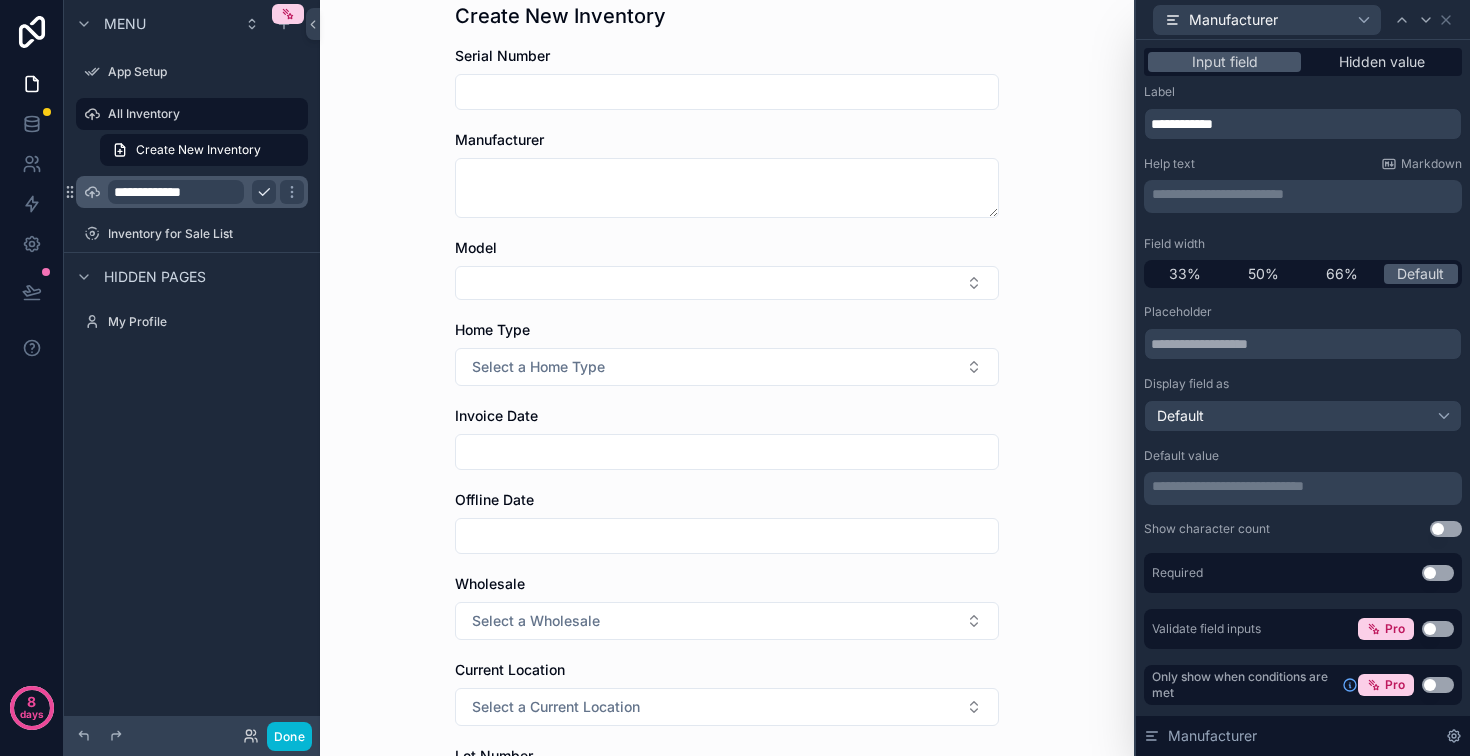 scroll, scrollTop: 174, scrollLeft: 0, axis: vertical 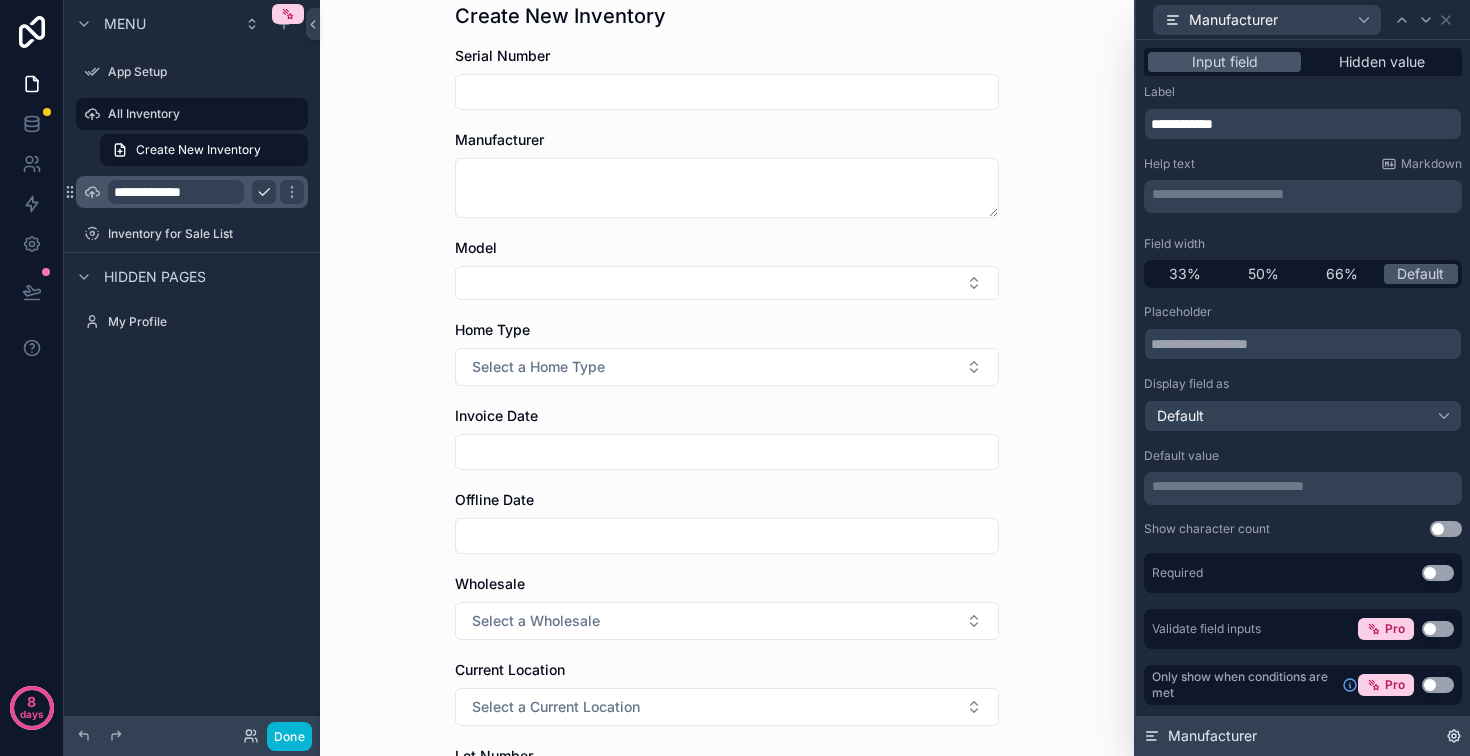 click 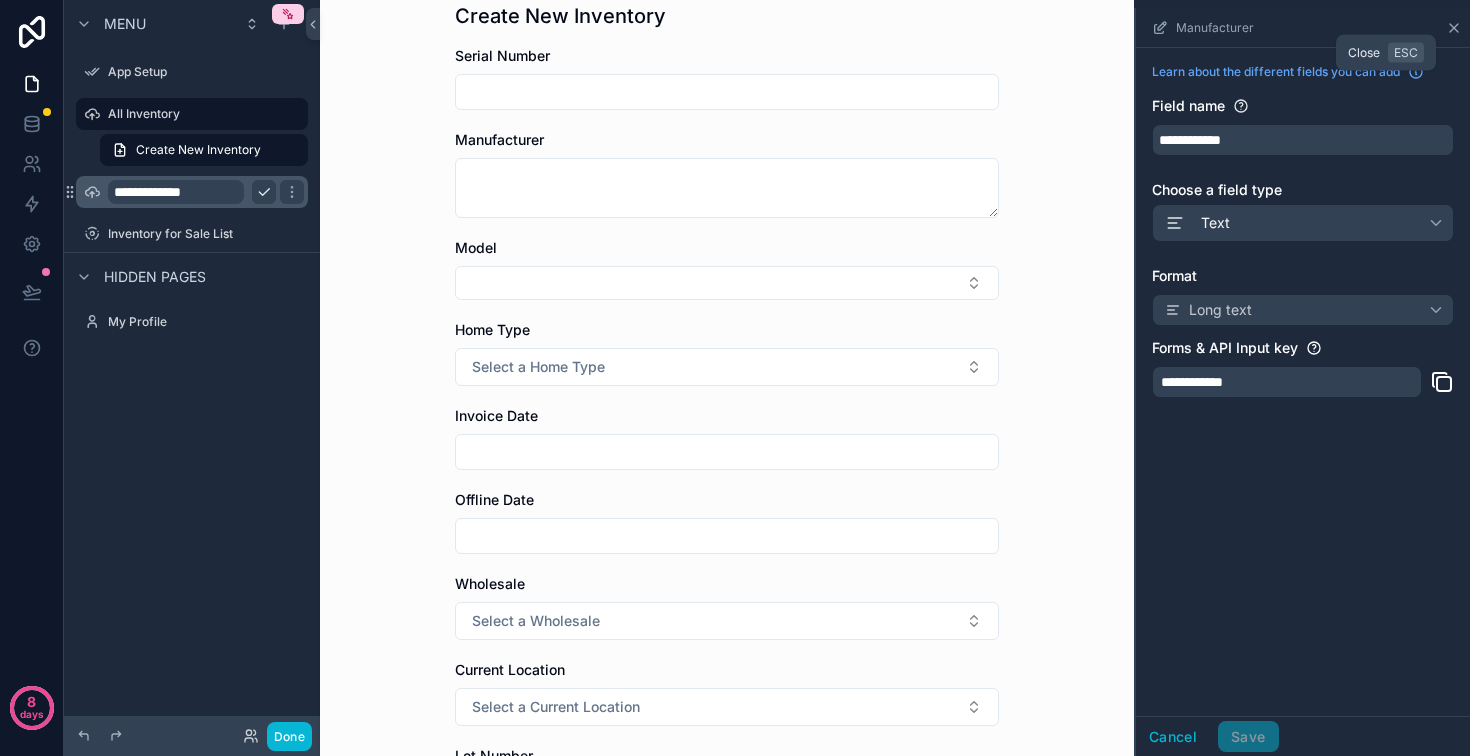 click 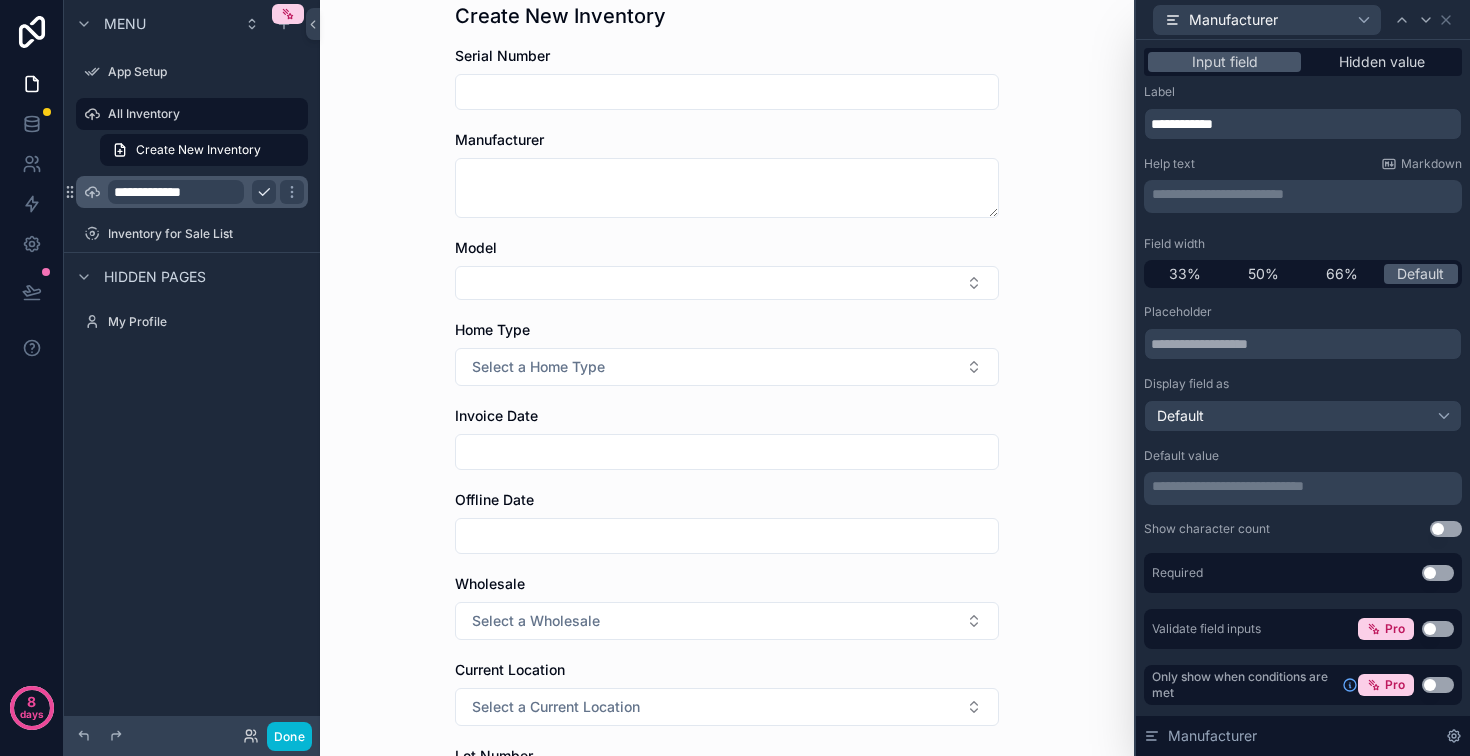 scroll, scrollTop: 174, scrollLeft: 0, axis: vertical 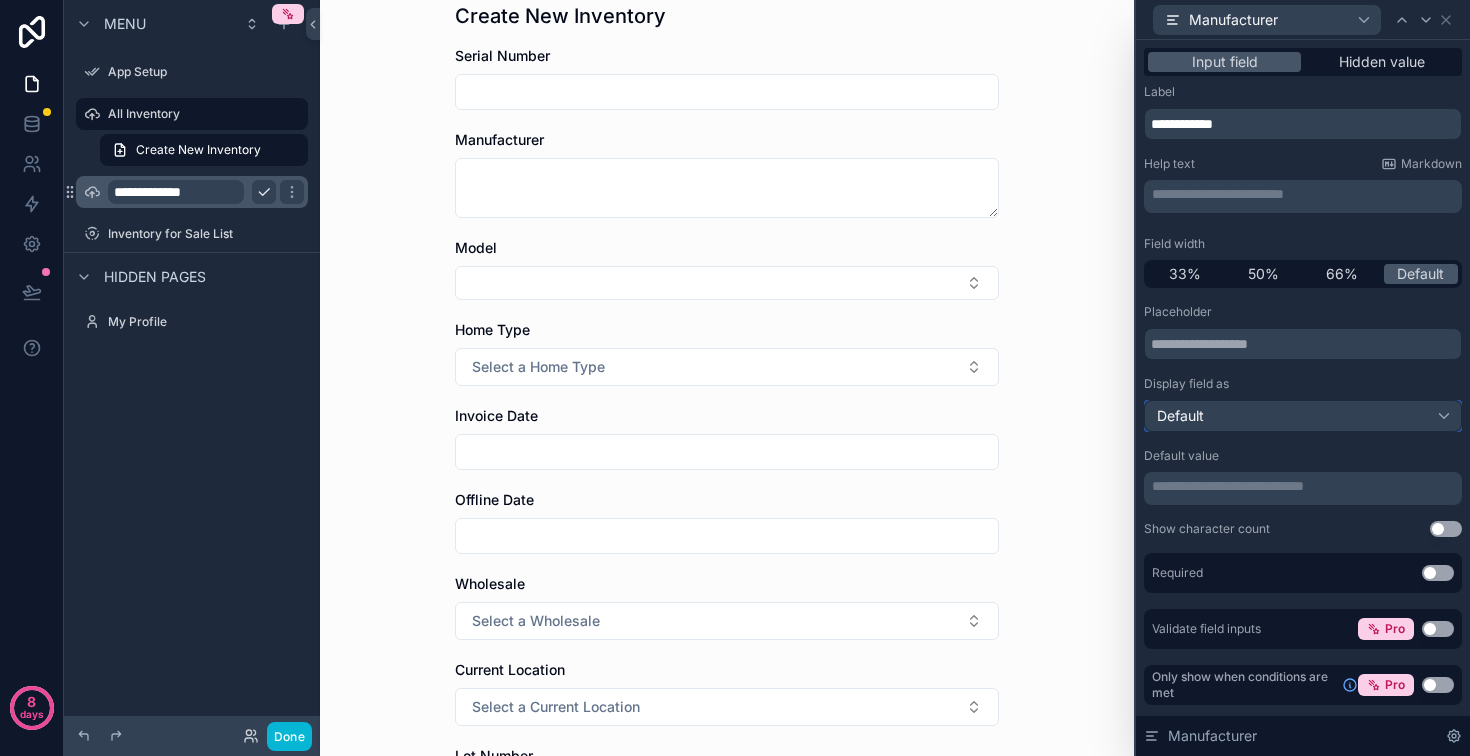 click on "Default" at bounding box center [1303, 416] 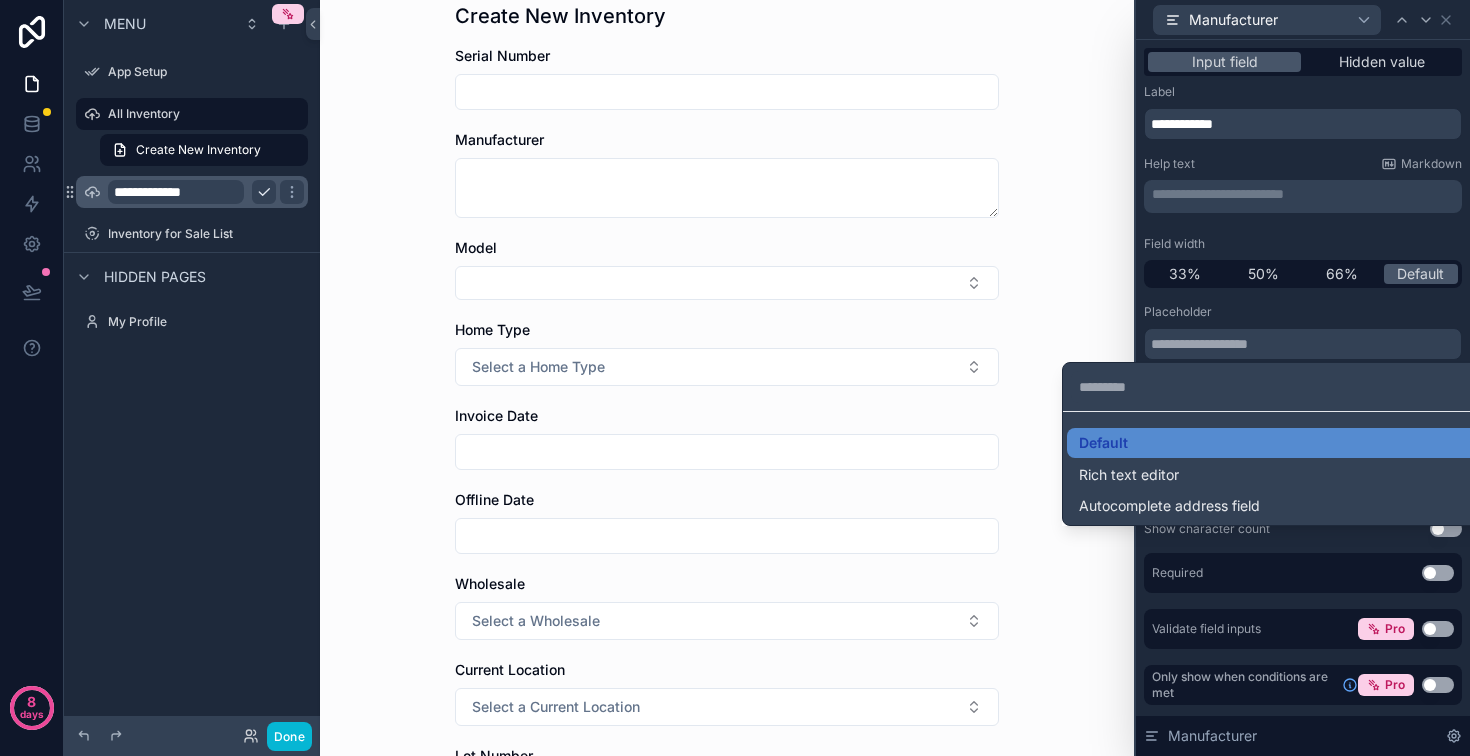 click at bounding box center [1303, 378] 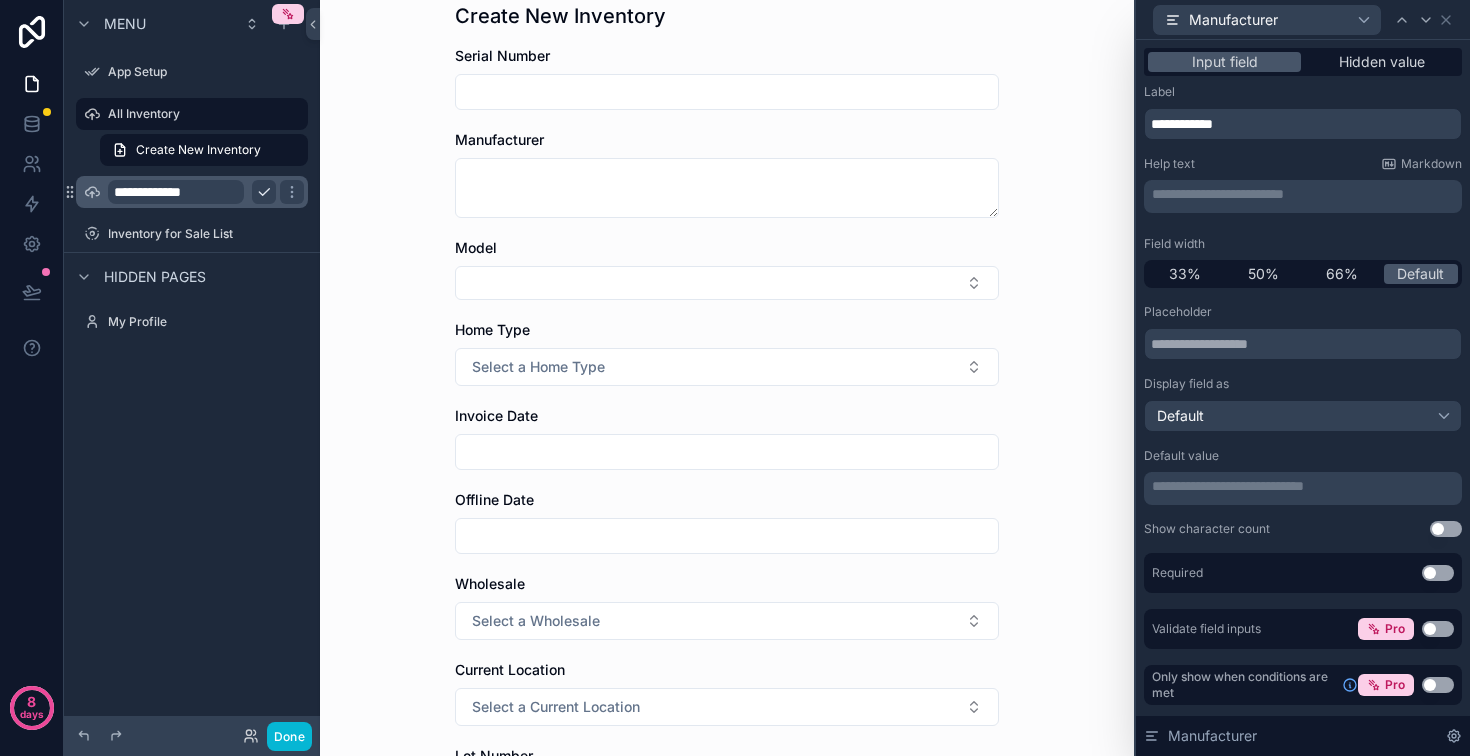 click on "**********" at bounding box center (1303, 488) 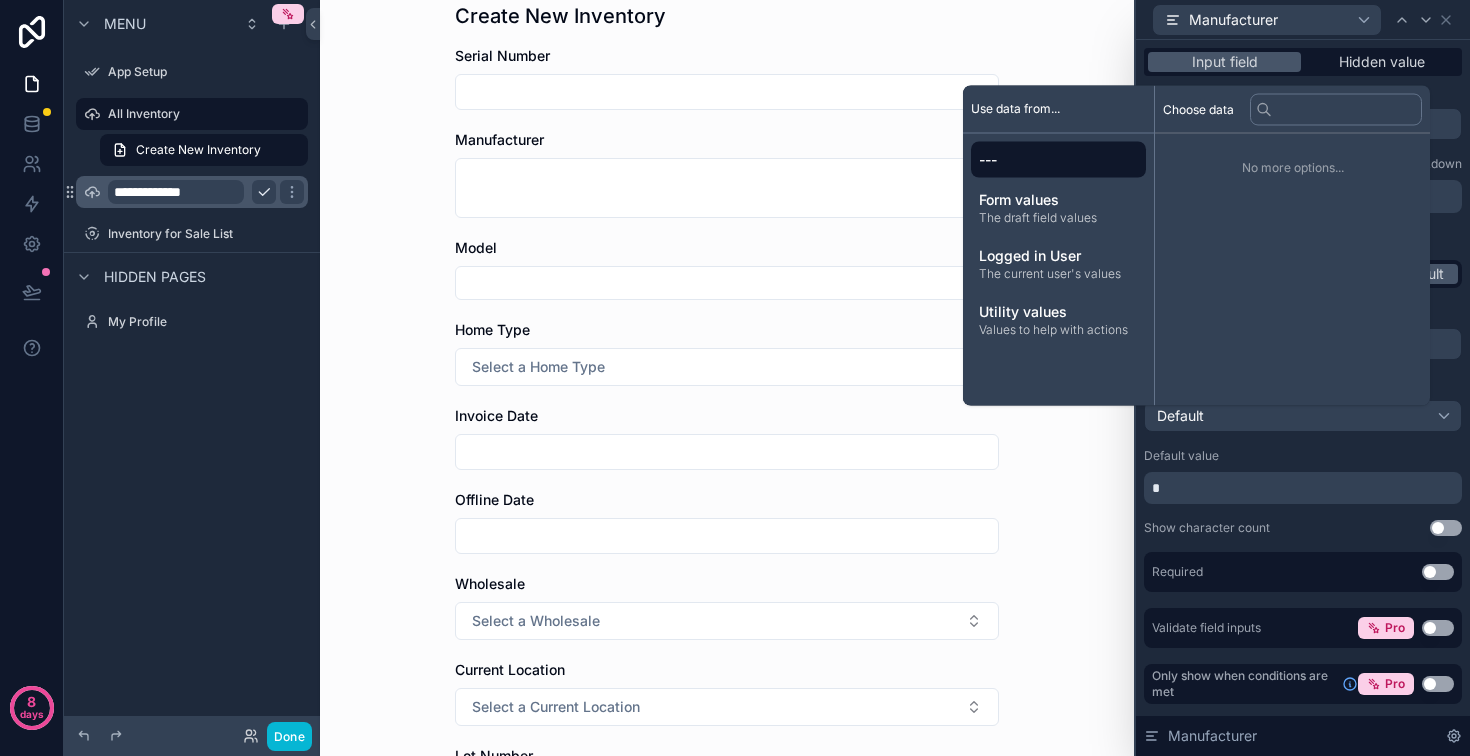 type 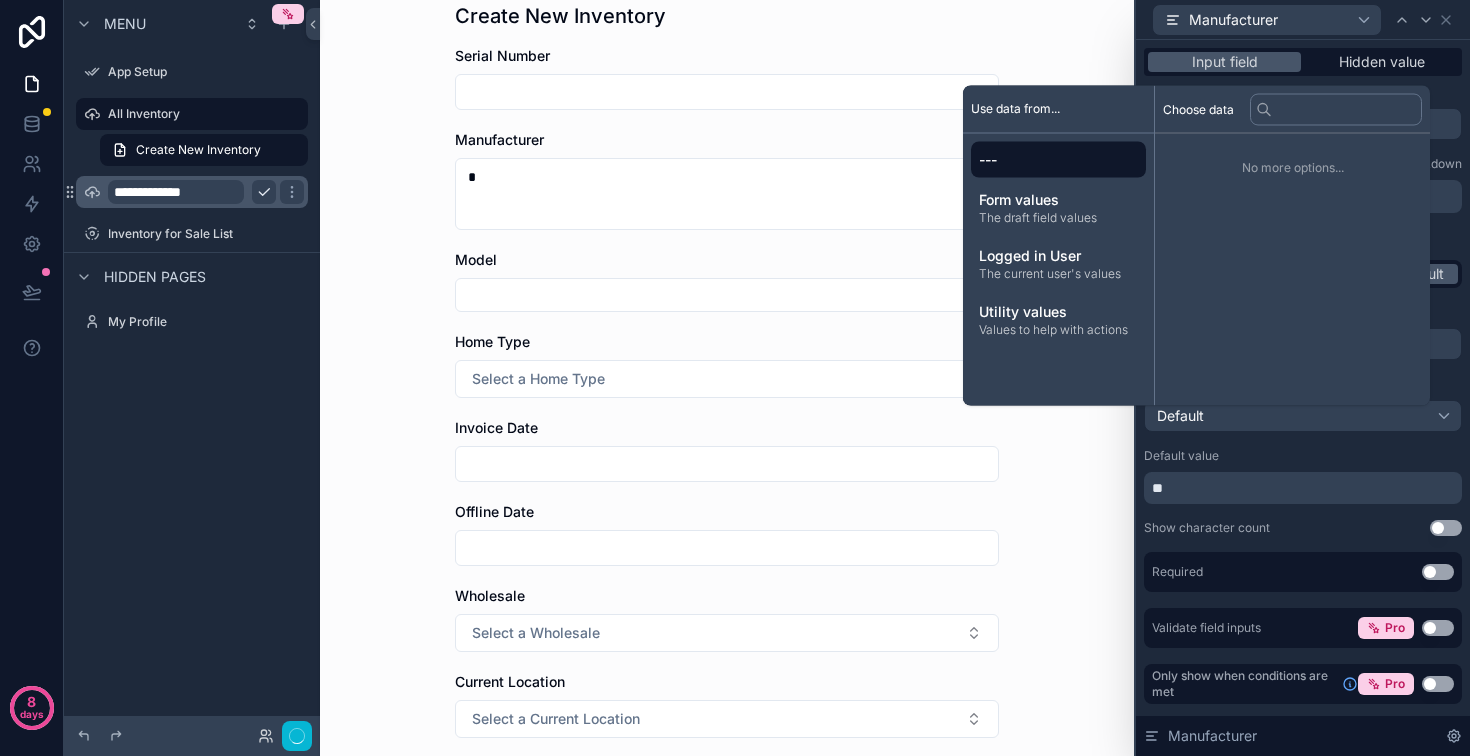 scroll, scrollTop: 0, scrollLeft: 0, axis: both 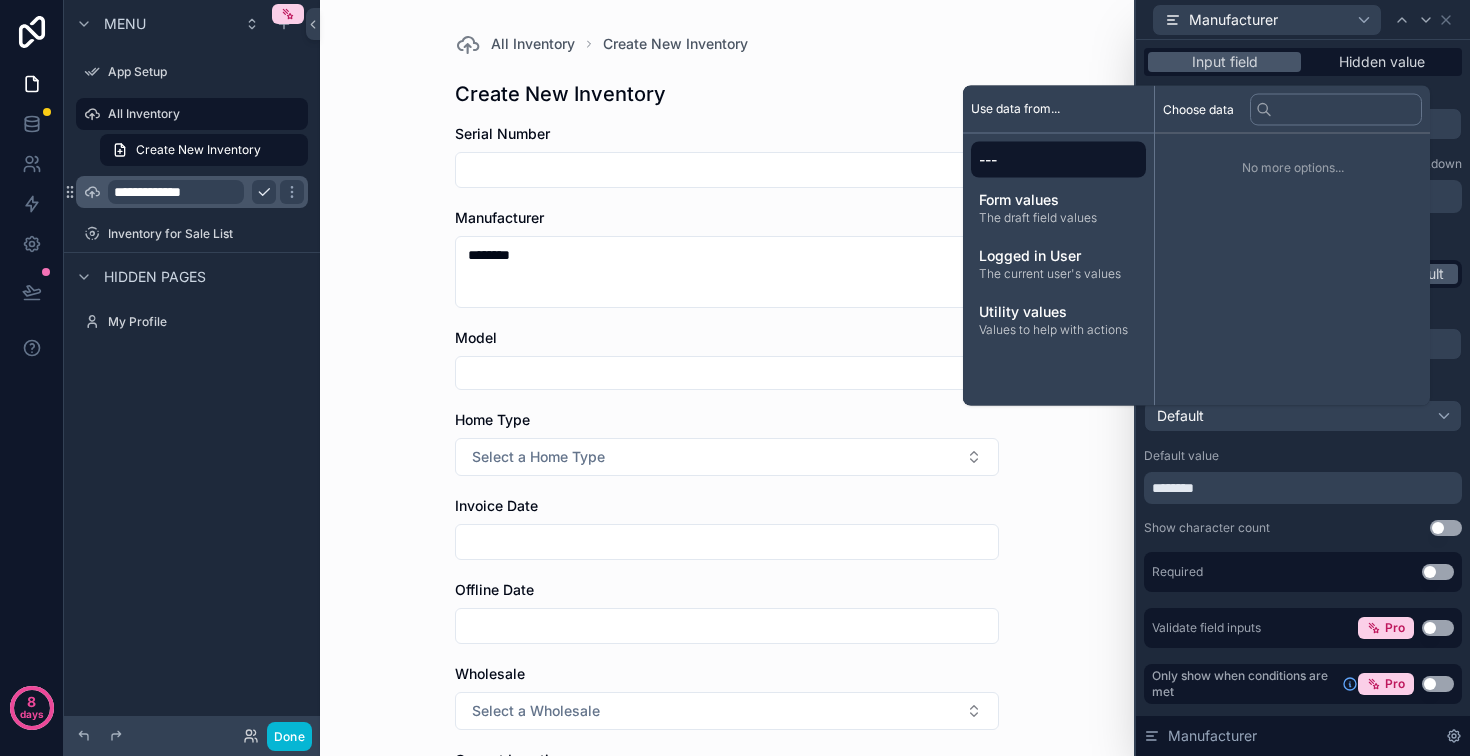 click on "Placeholder Display field as Default Default value ******** Show character count Use setting Required Use setting Validate field inputs Pro Use setting" at bounding box center (1303, 476) 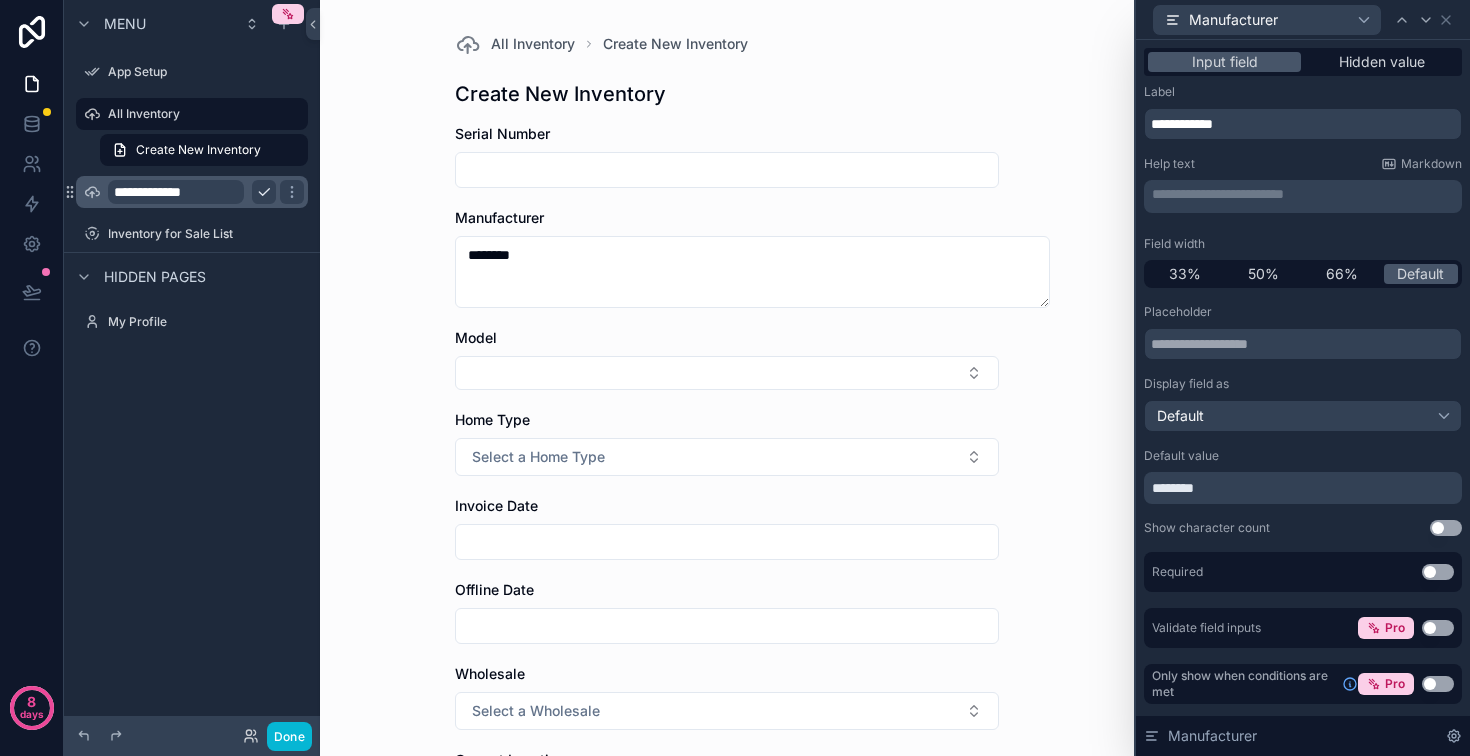 click on "All Inventory Create New Inventory Create New Inventory Serial Number Manufacturer ******** Model Home Type Select a Home Type Invoice Date Offline Date Wholesale Select a Wholesale Current Location Select a Current Location Lot Number Available for Sale? Save" at bounding box center [727, 580] 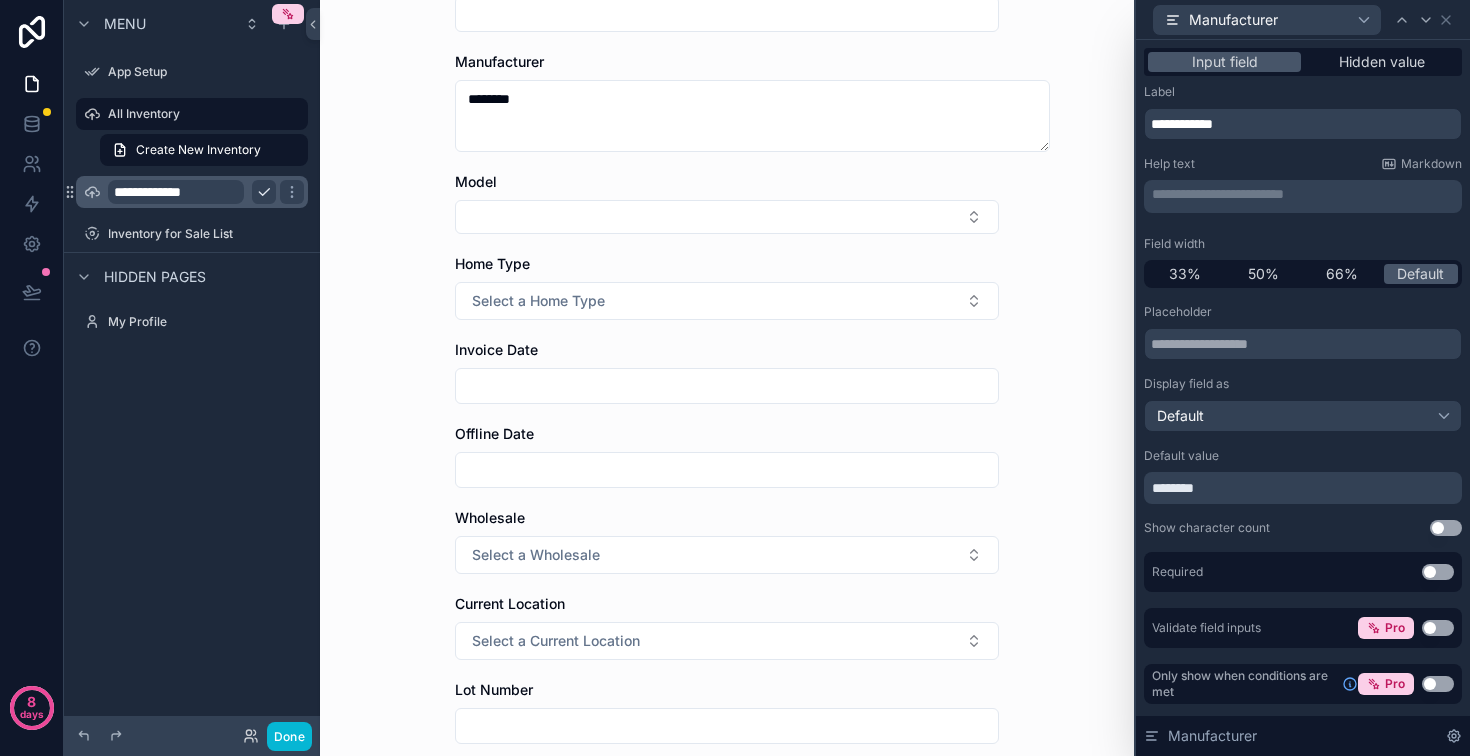 scroll, scrollTop: 172, scrollLeft: 0, axis: vertical 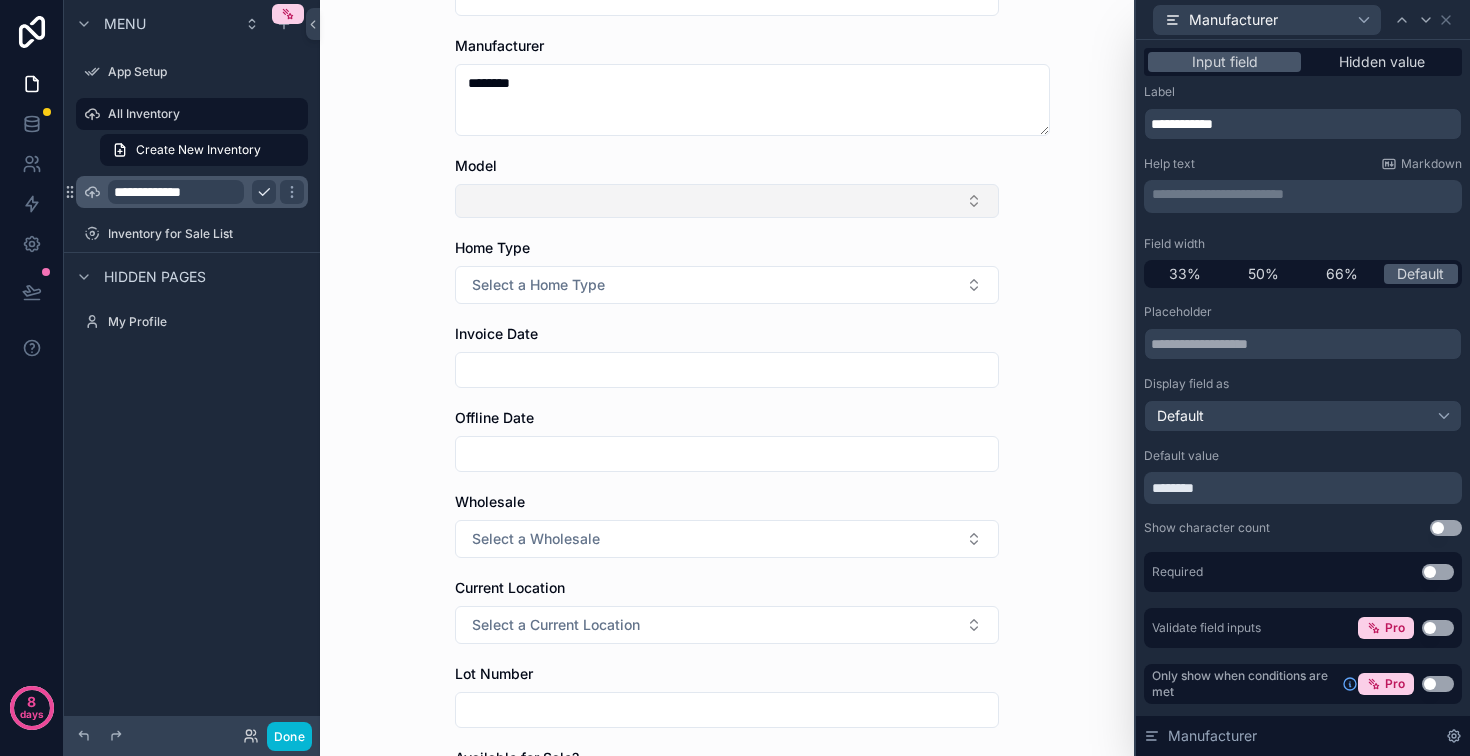 click at bounding box center (727, 201) 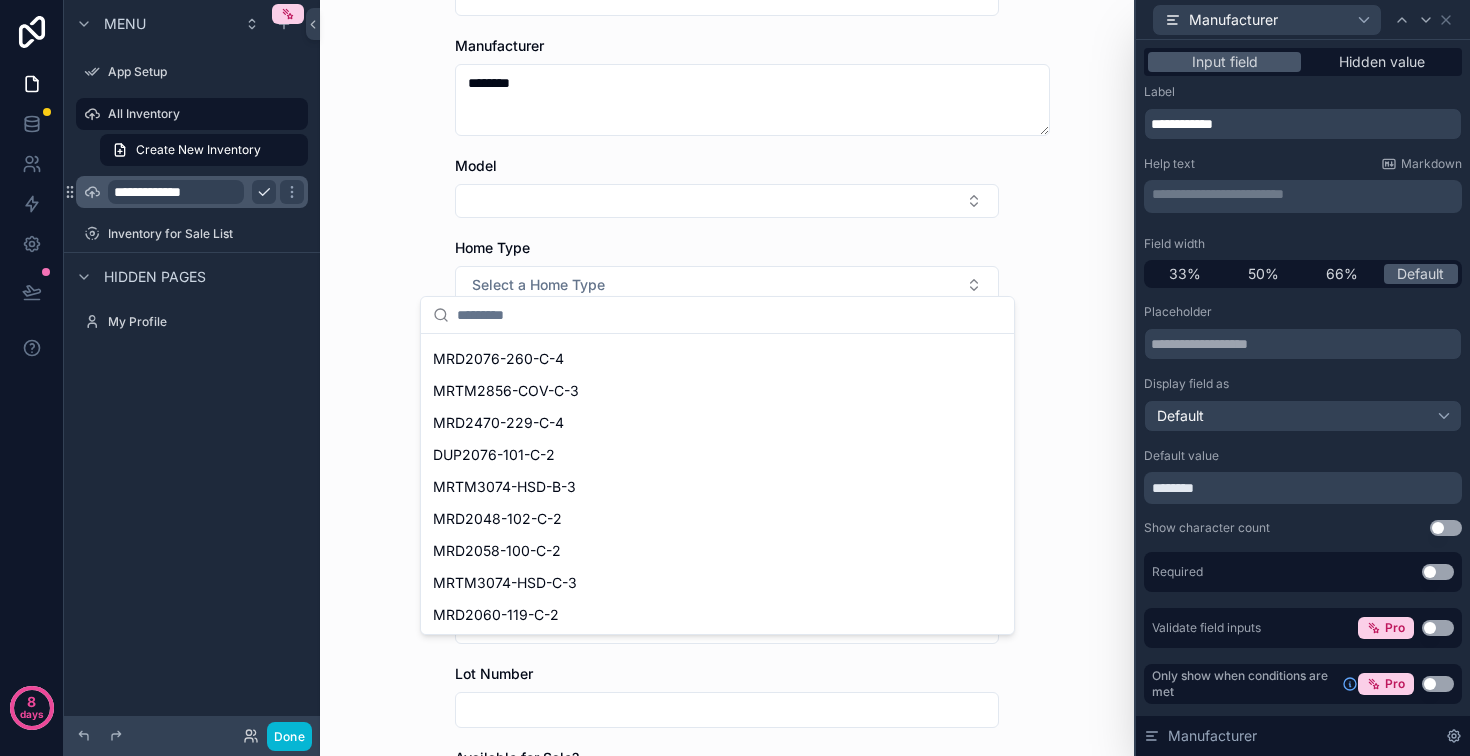 scroll, scrollTop: 0, scrollLeft: 0, axis: both 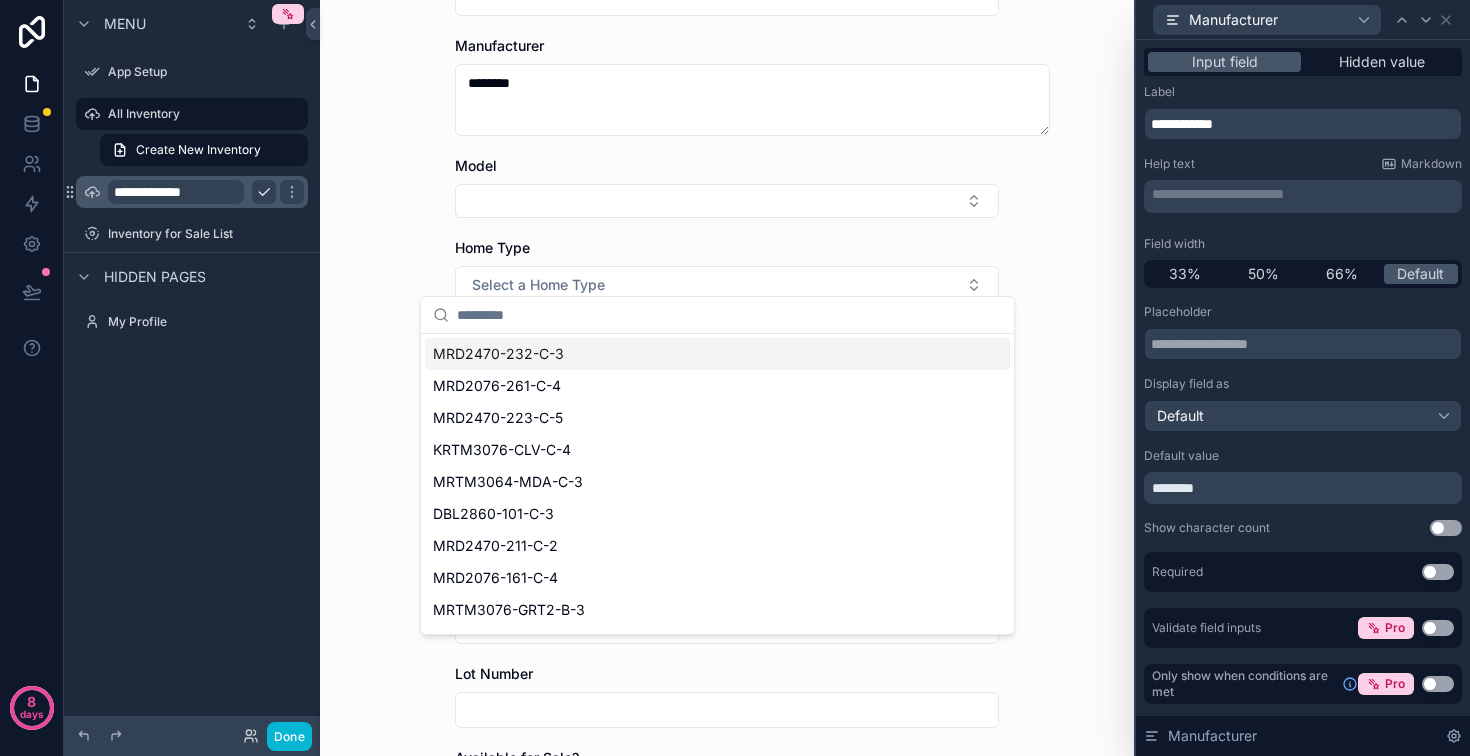 click on "Model" at bounding box center (727, 166) 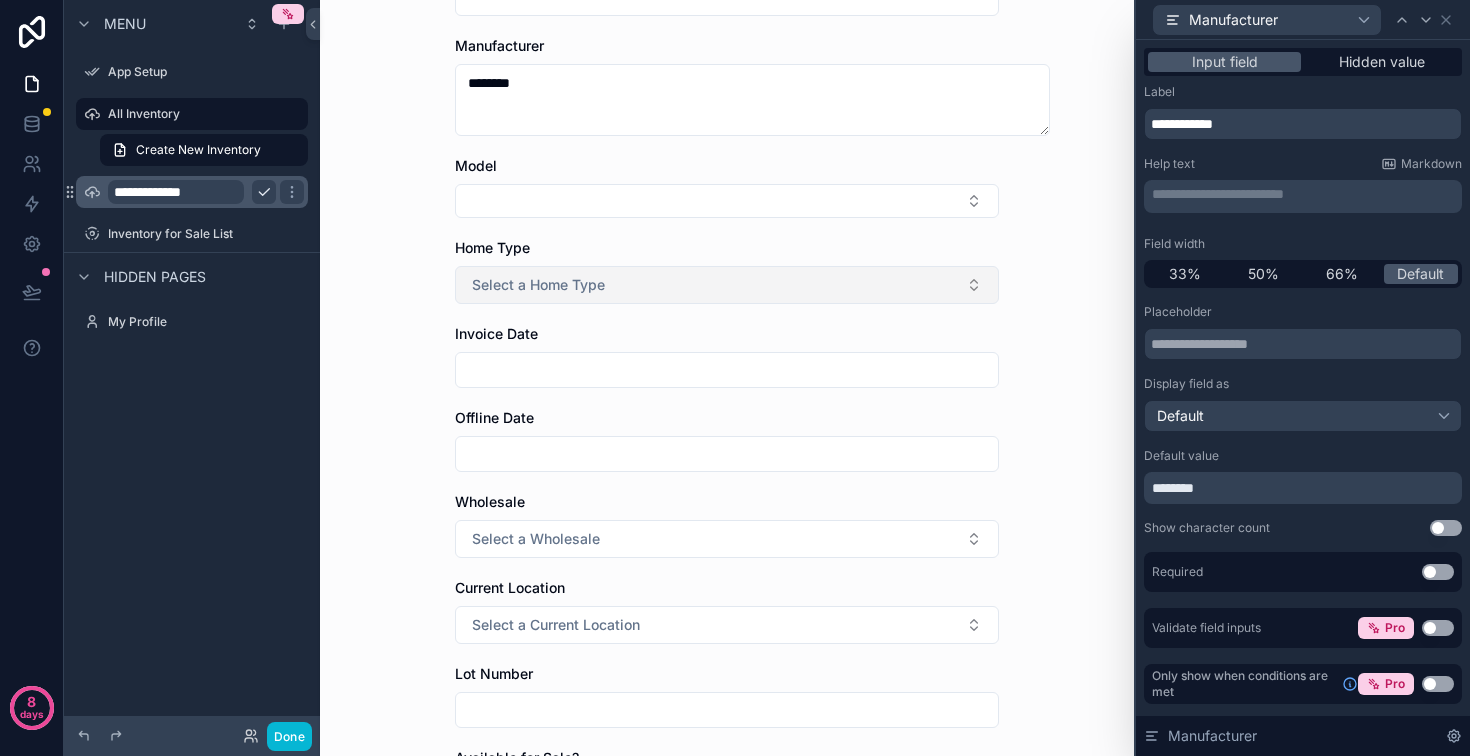 click on "Select a Home Type" at bounding box center [727, 285] 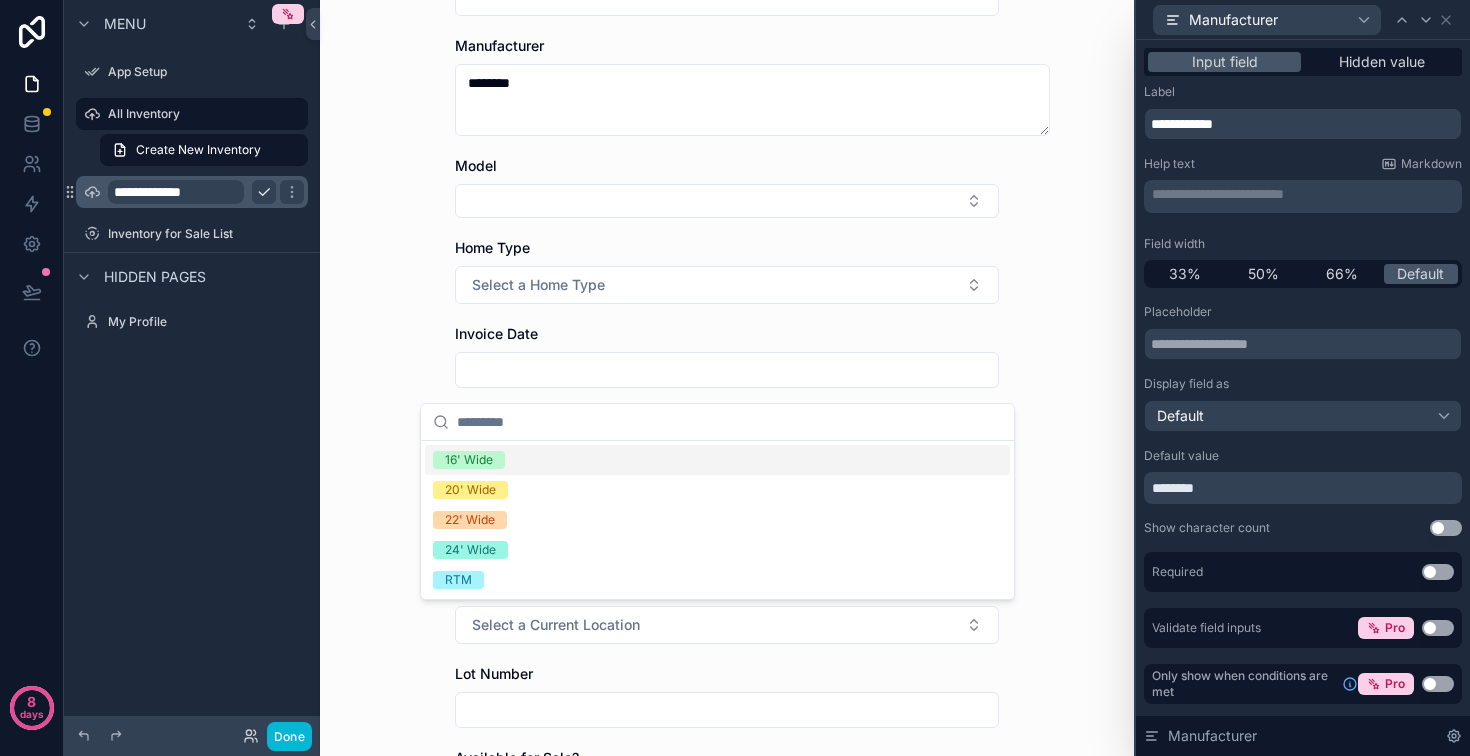 click on "Home Type" at bounding box center [727, 248] 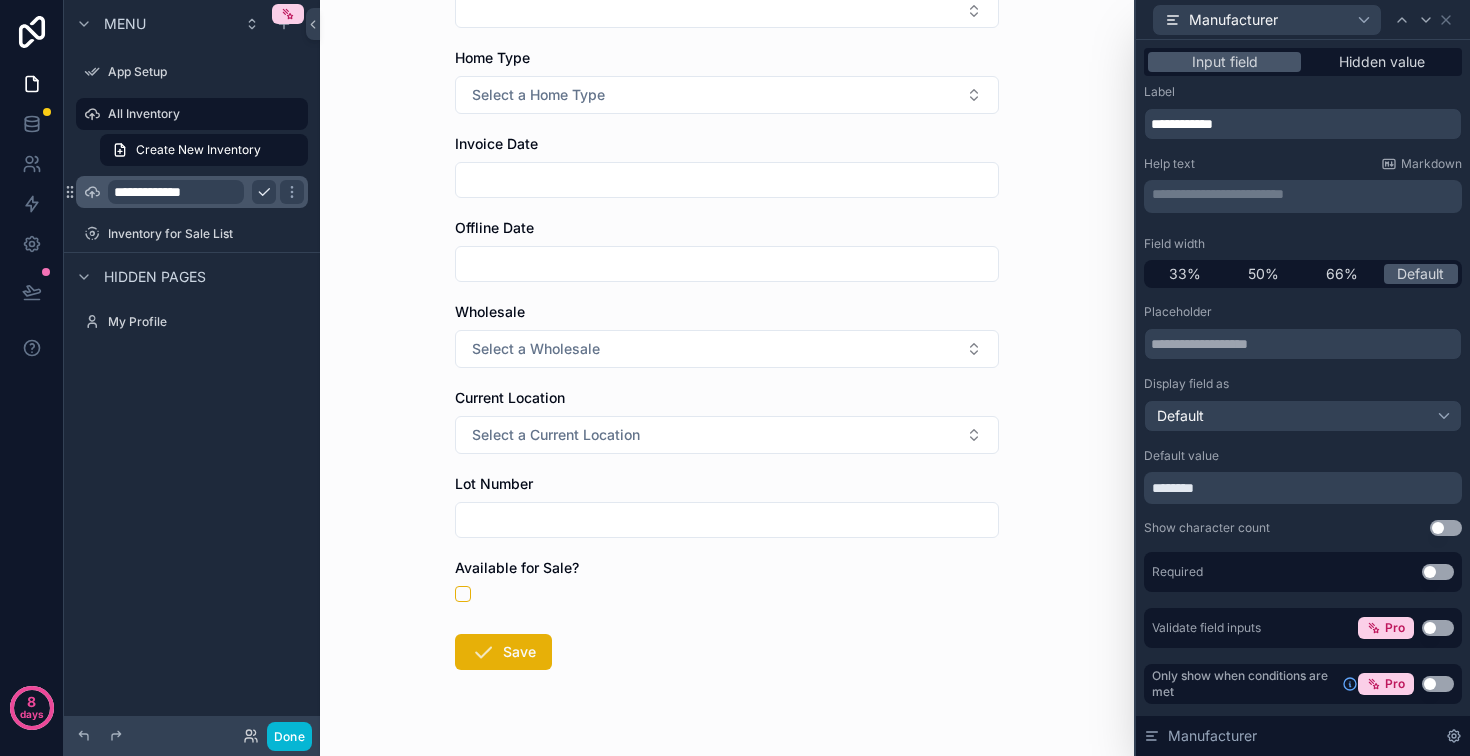 scroll, scrollTop: 381, scrollLeft: 0, axis: vertical 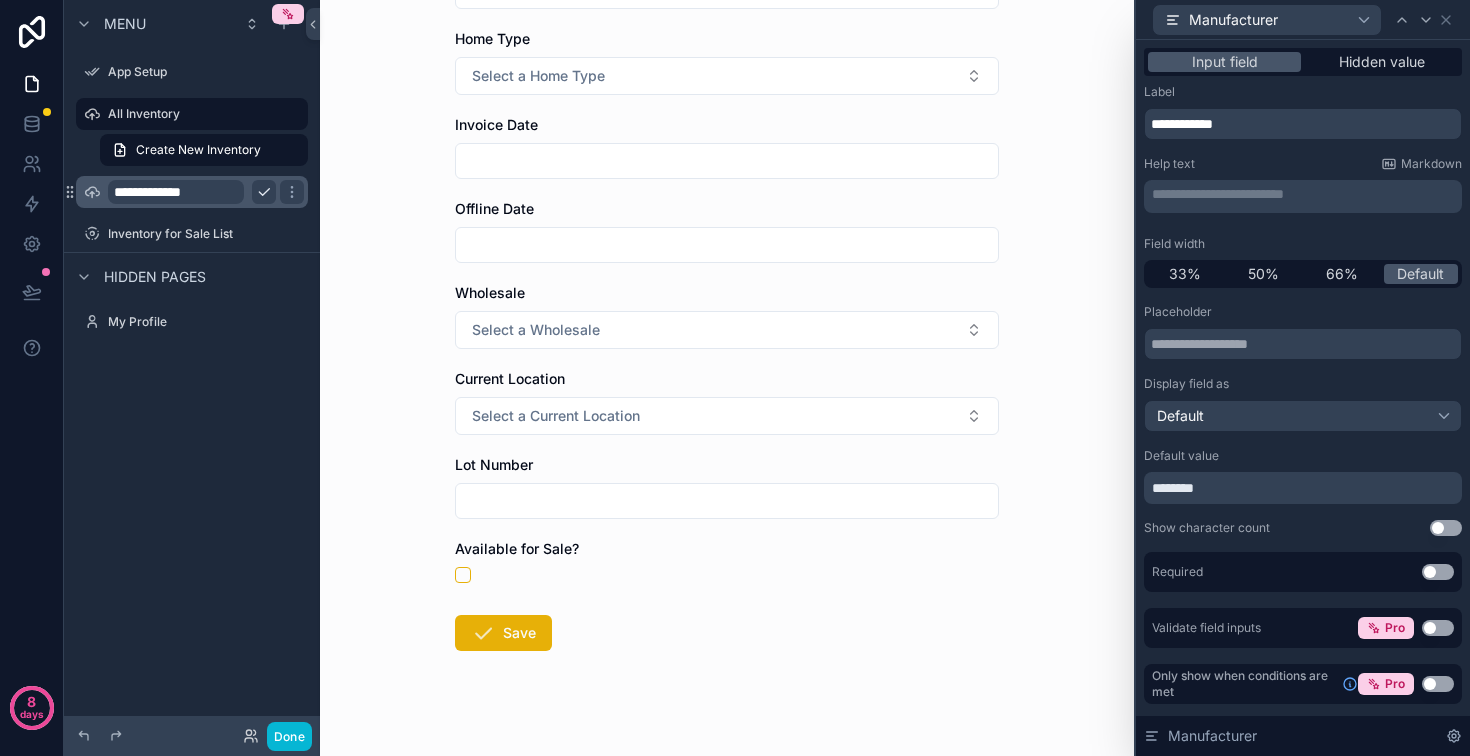click at bounding box center (727, 161) 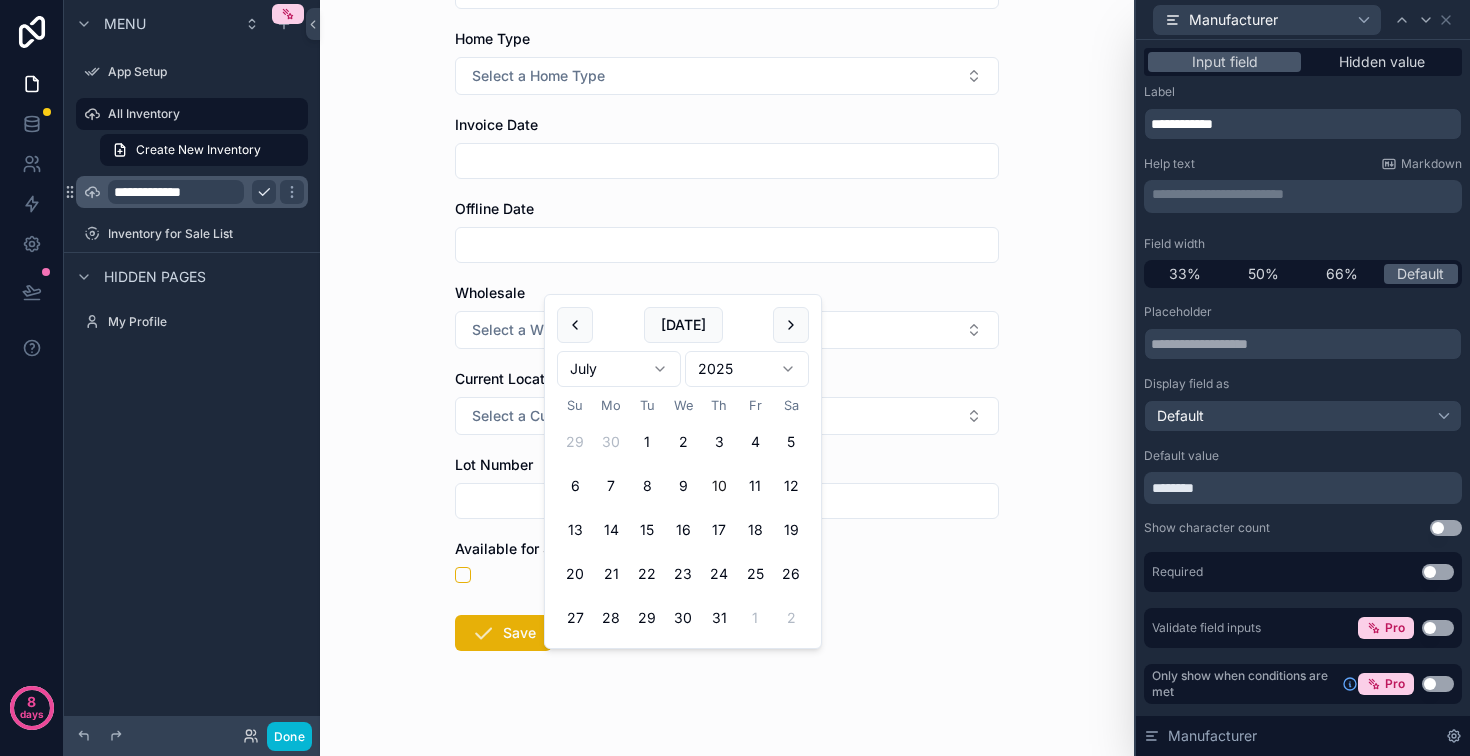 click on "Invoice Date" at bounding box center [727, 125] 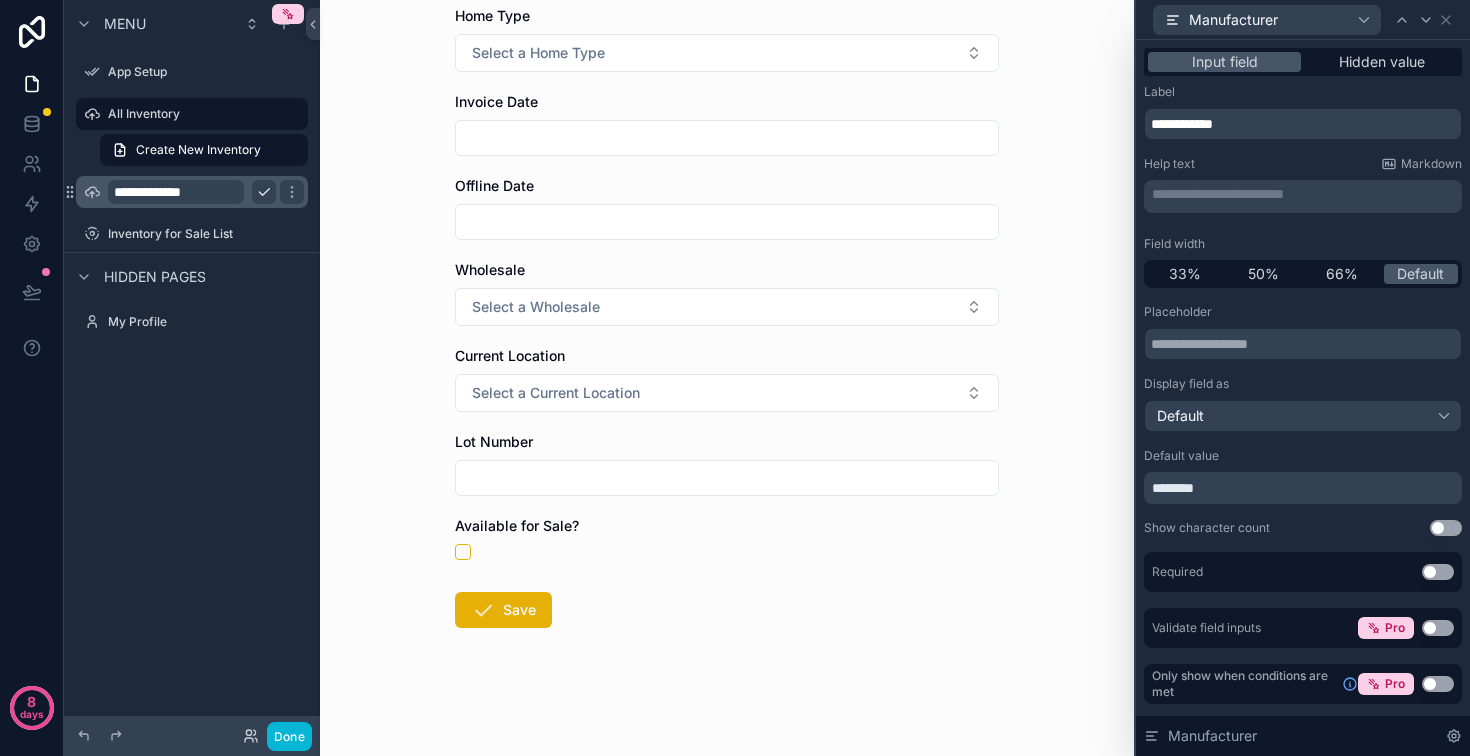 scroll, scrollTop: 669, scrollLeft: 0, axis: vertical 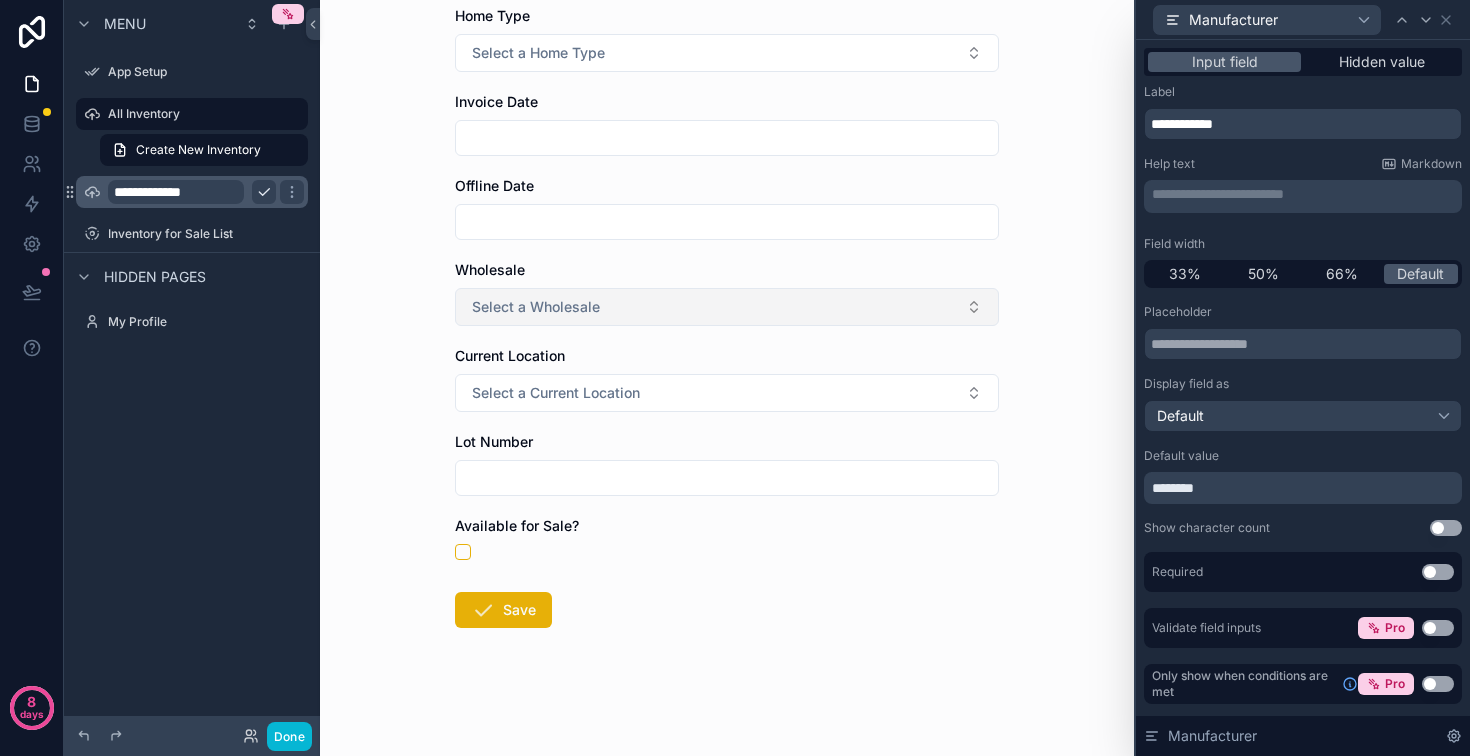click on "Select a Wholesale" at bounding box center [727, 307] 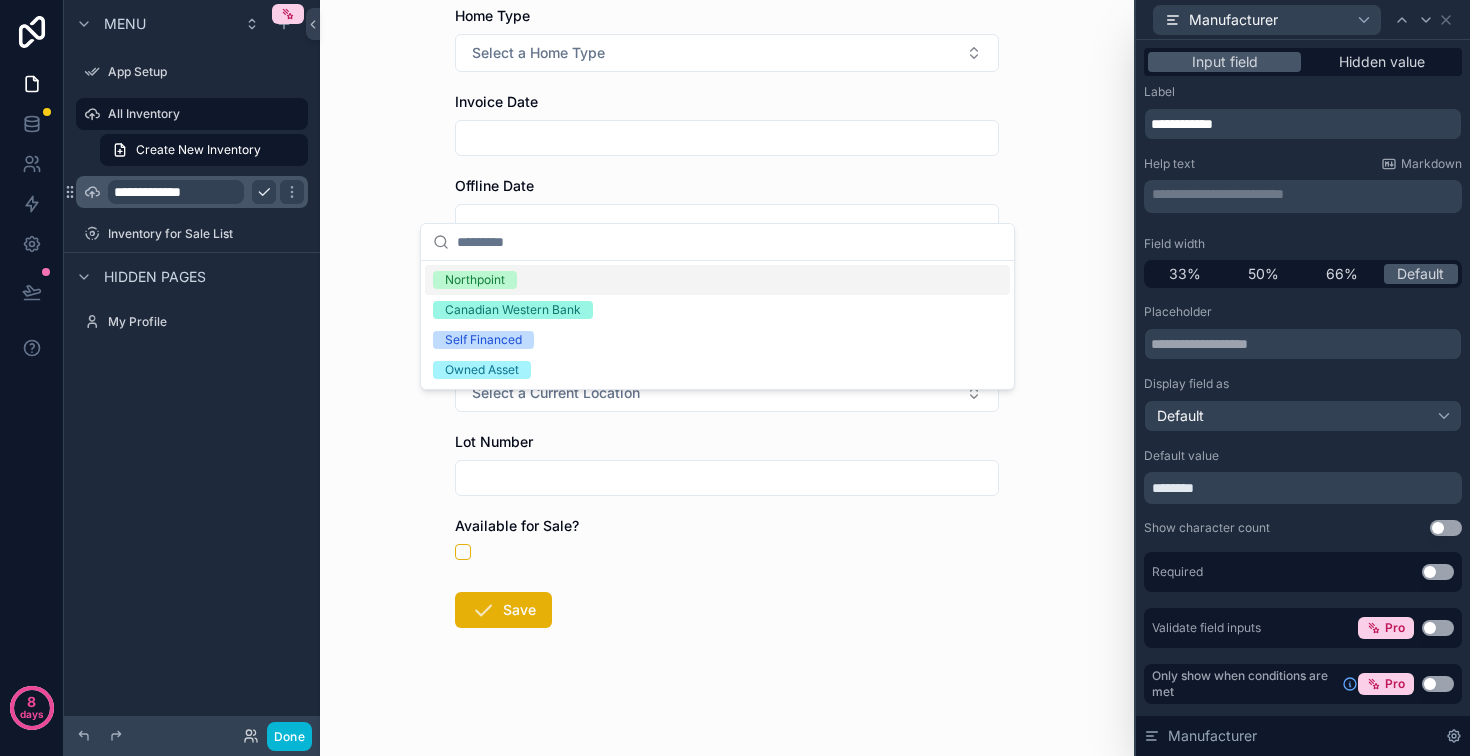 click on "Select a Wholesale" at bounding box center [727, 307] 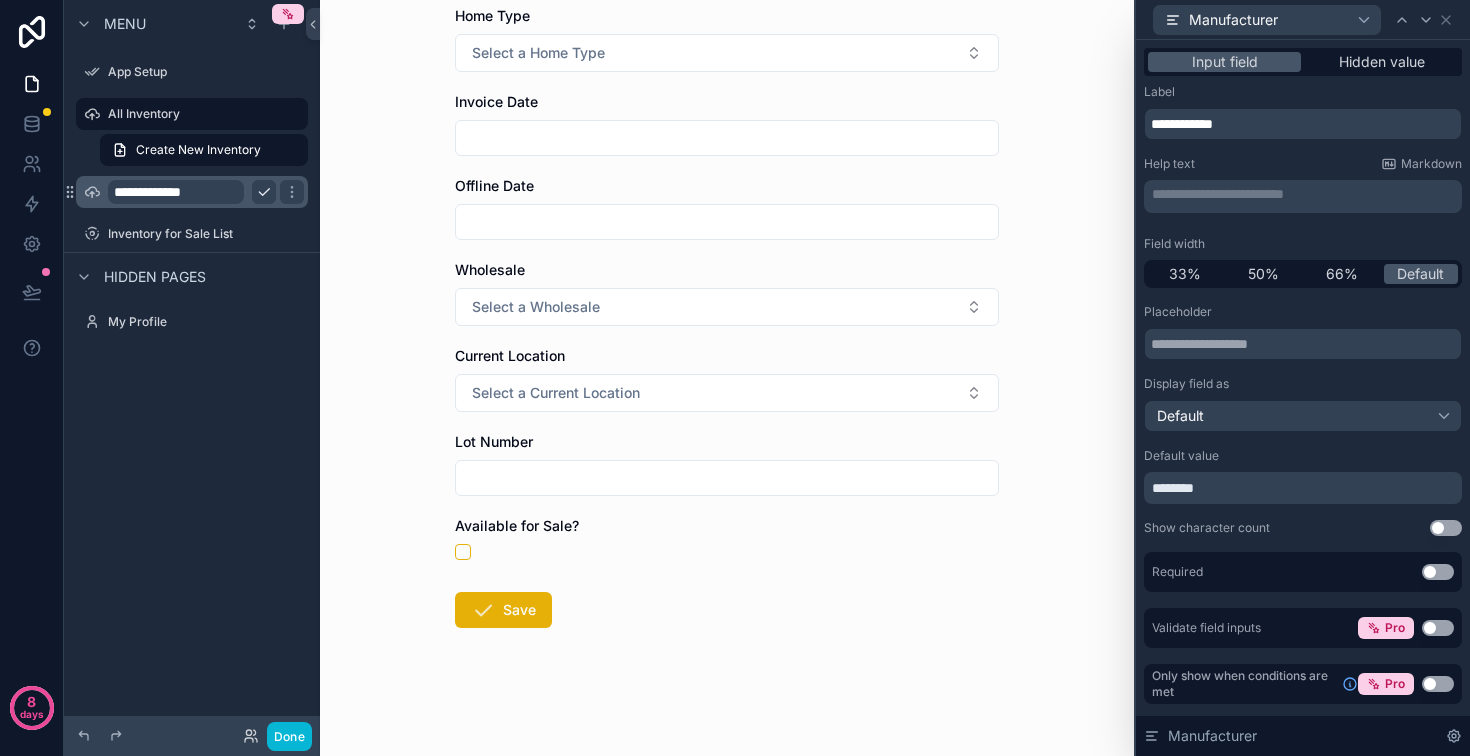 click on "Serial Number Manufacturer ******** Model Home Type Select a Home Type Invoice Date Offline Date Wholesale Select a Wholesale Current Location Select a Current Location Lot Number Available for Sale? Save" at bounding box center [727, 238] 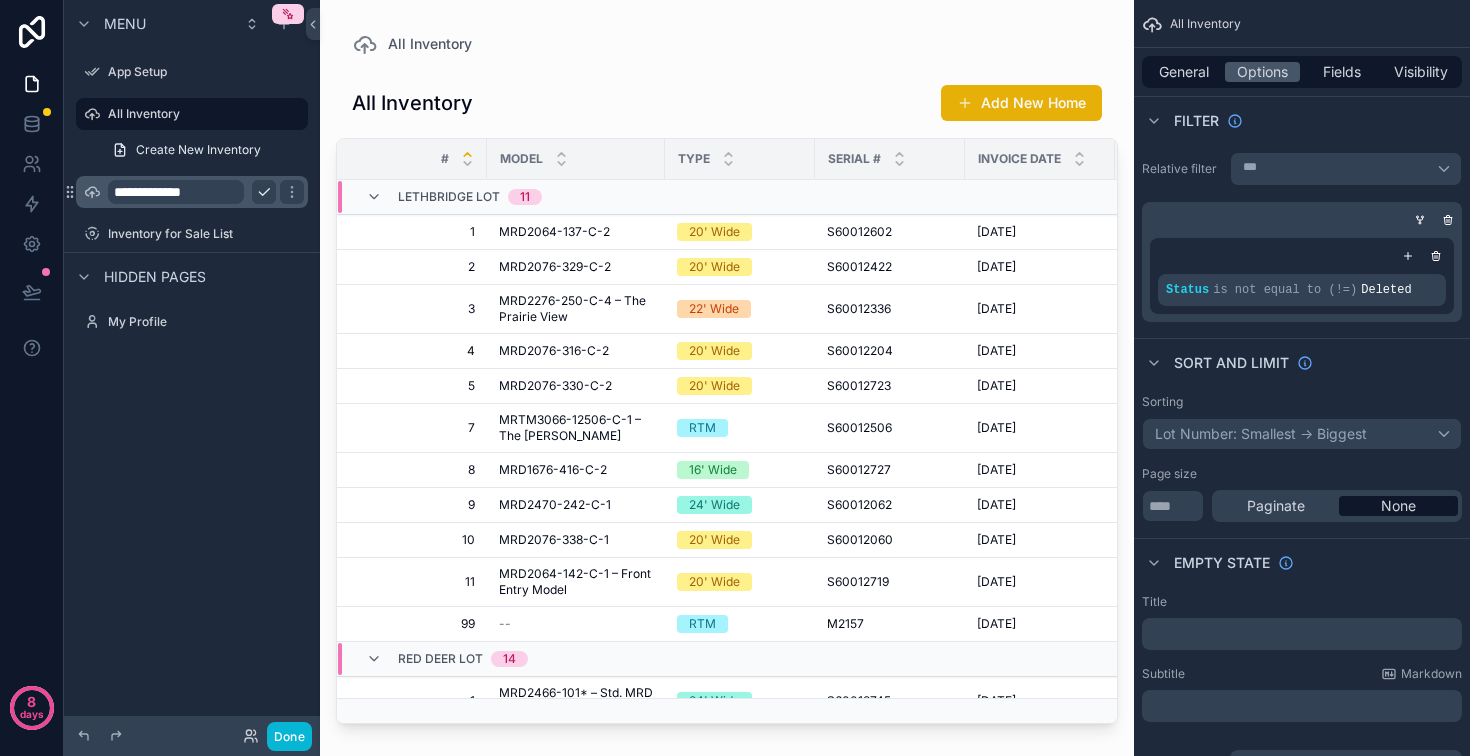 scroll, scrollTop: 0, scrollLeft: 0, axis: both 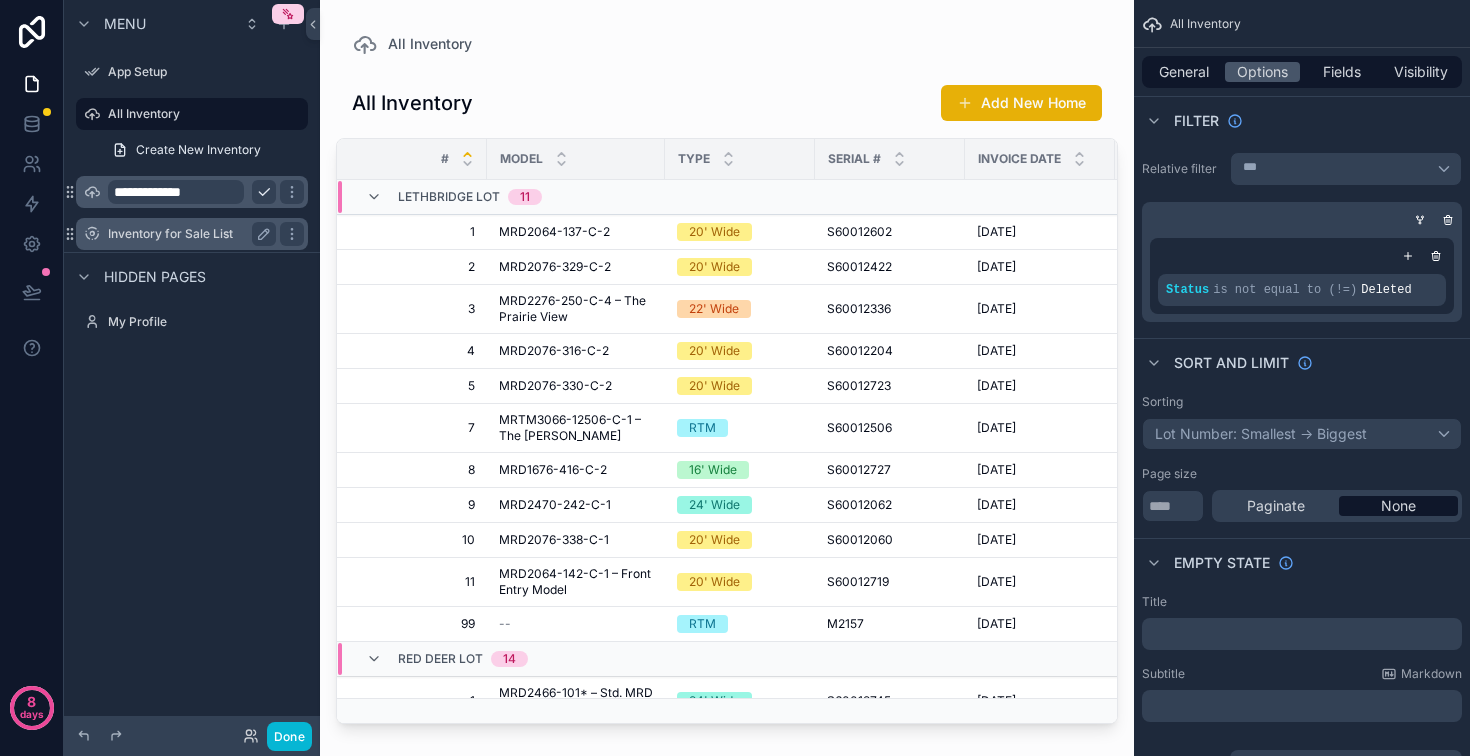 click on "Inventory for Sale List" at bounding box center (188, 234) 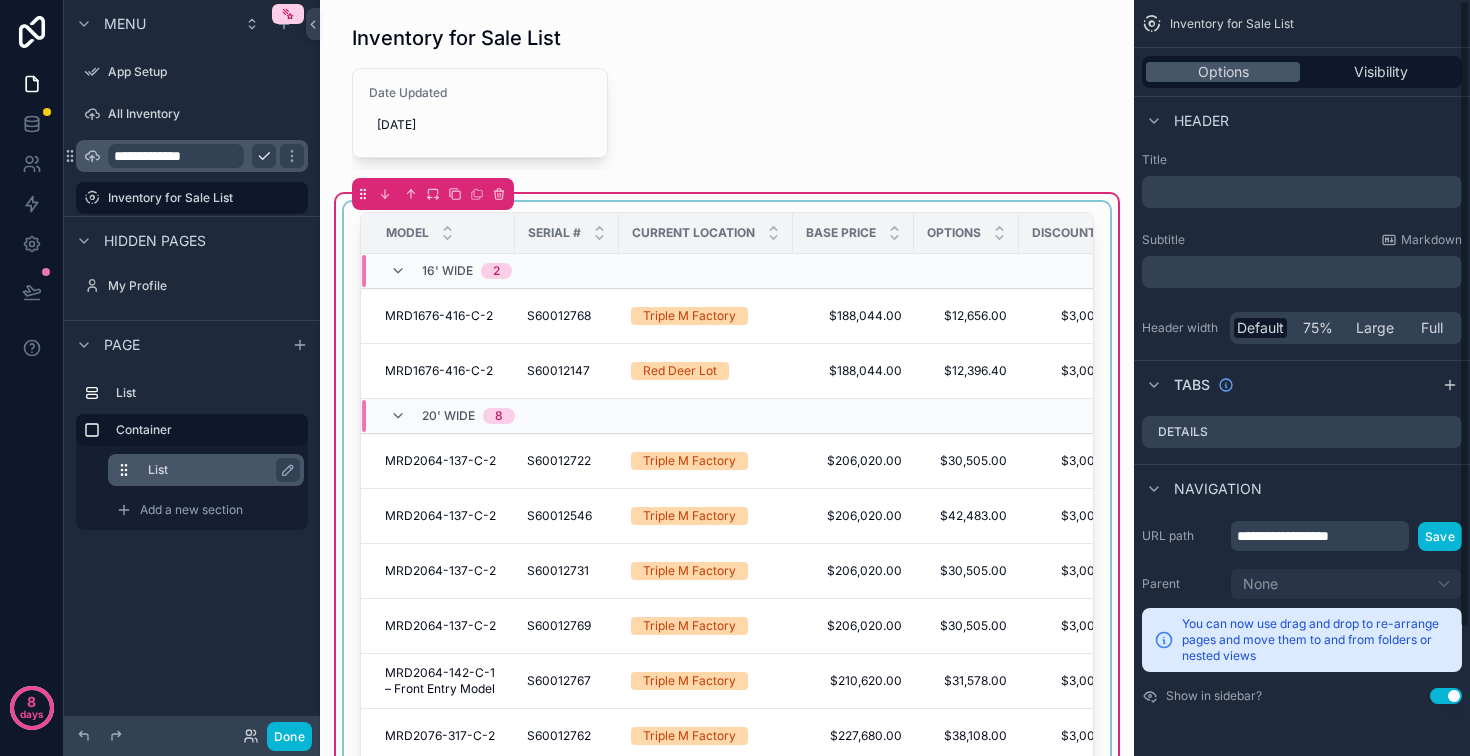 click on "List" at bounding box center (218, 470) 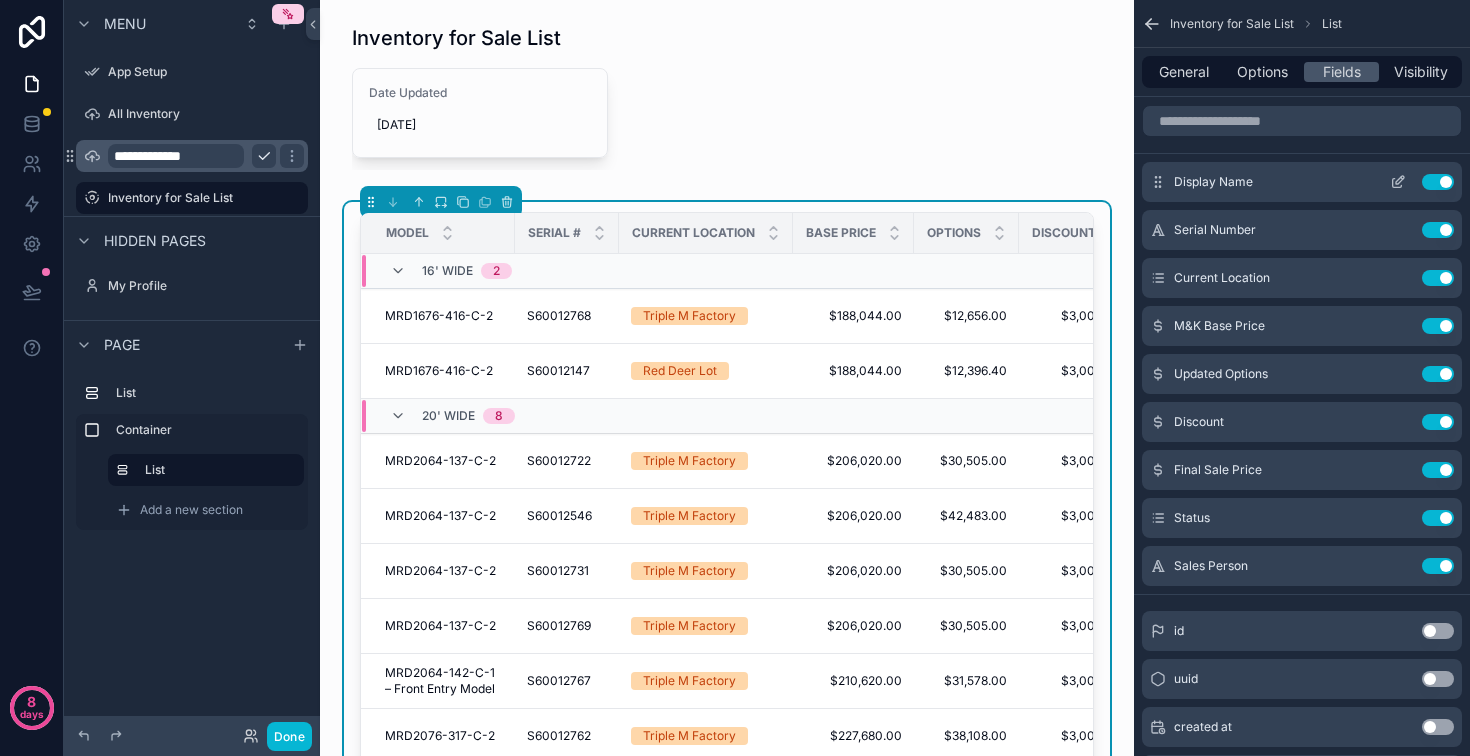 click 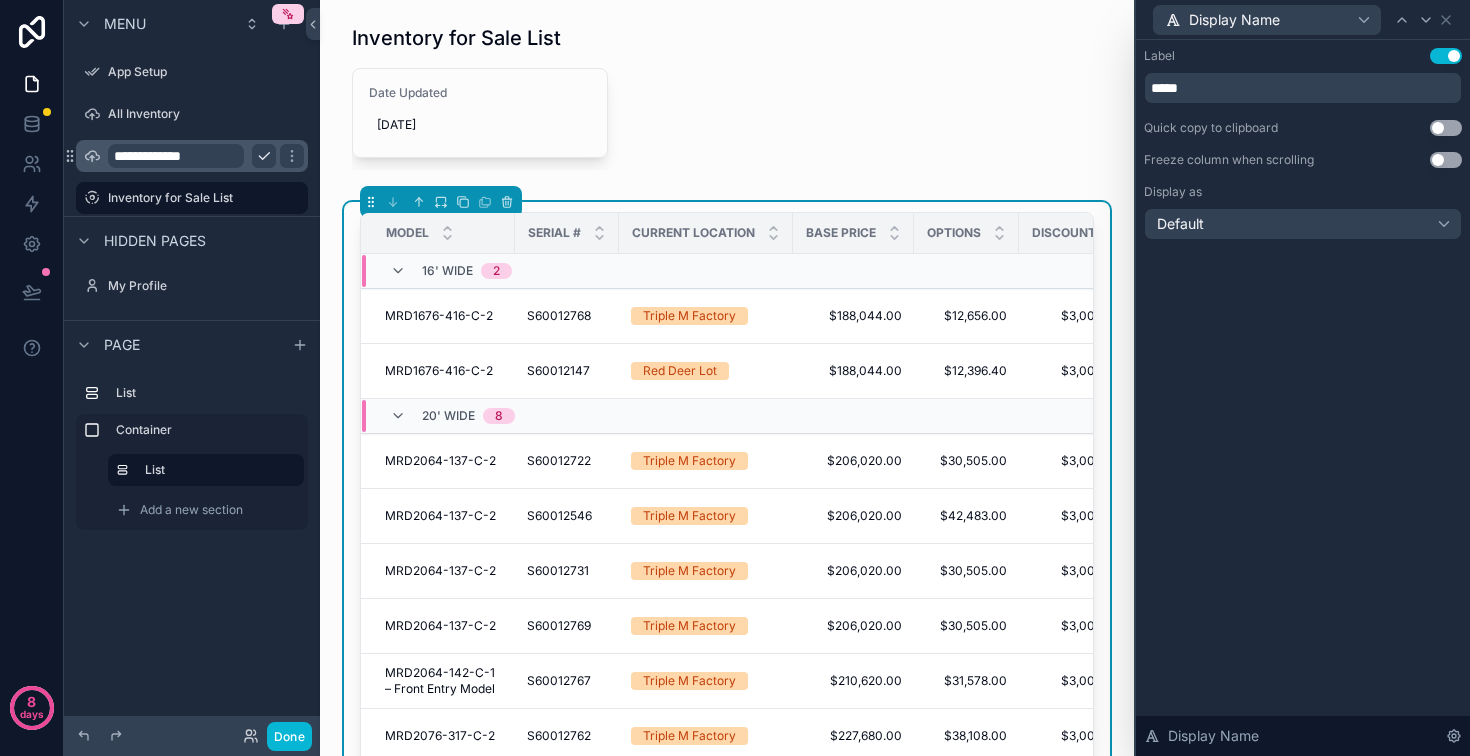 click on "Use setting" at bounding box center [1446, 160] 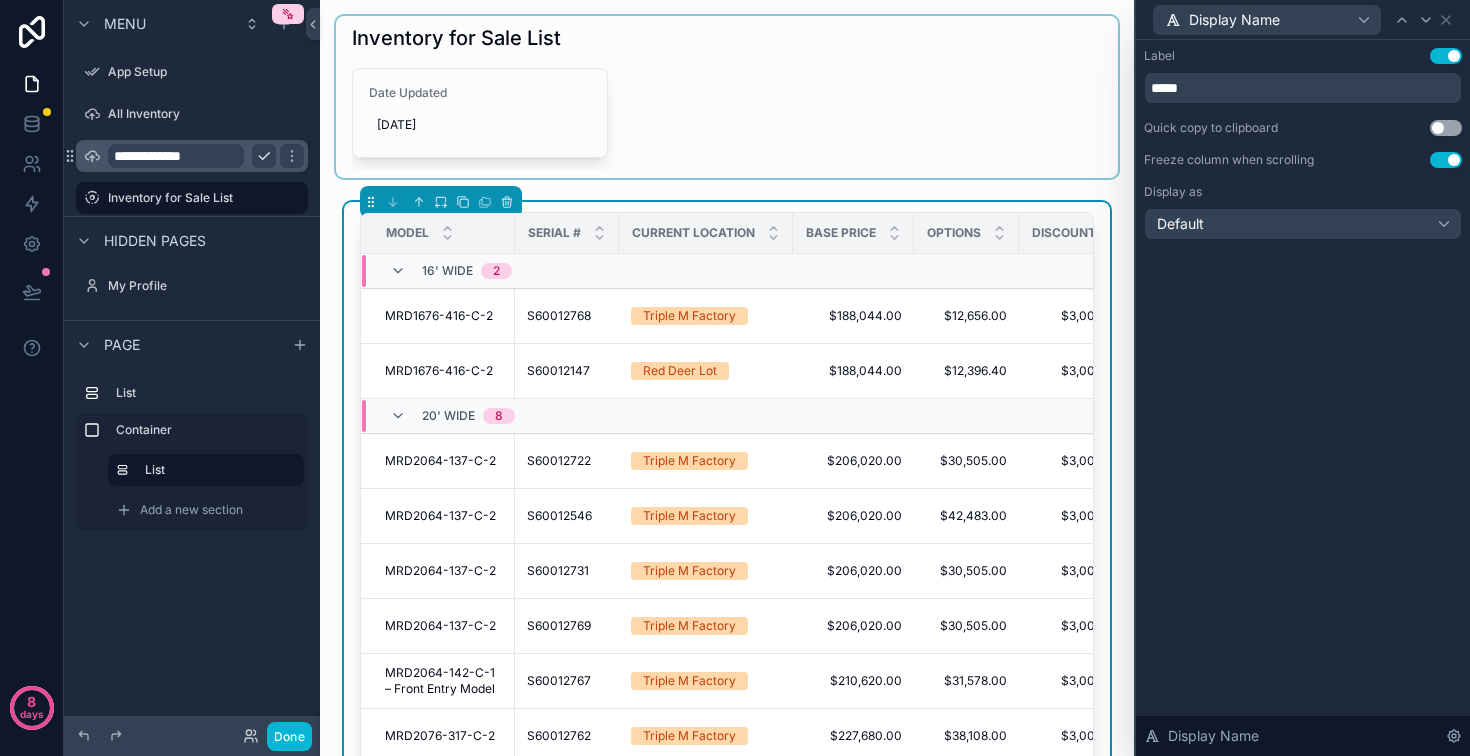 click at bounding box center (727, 97) 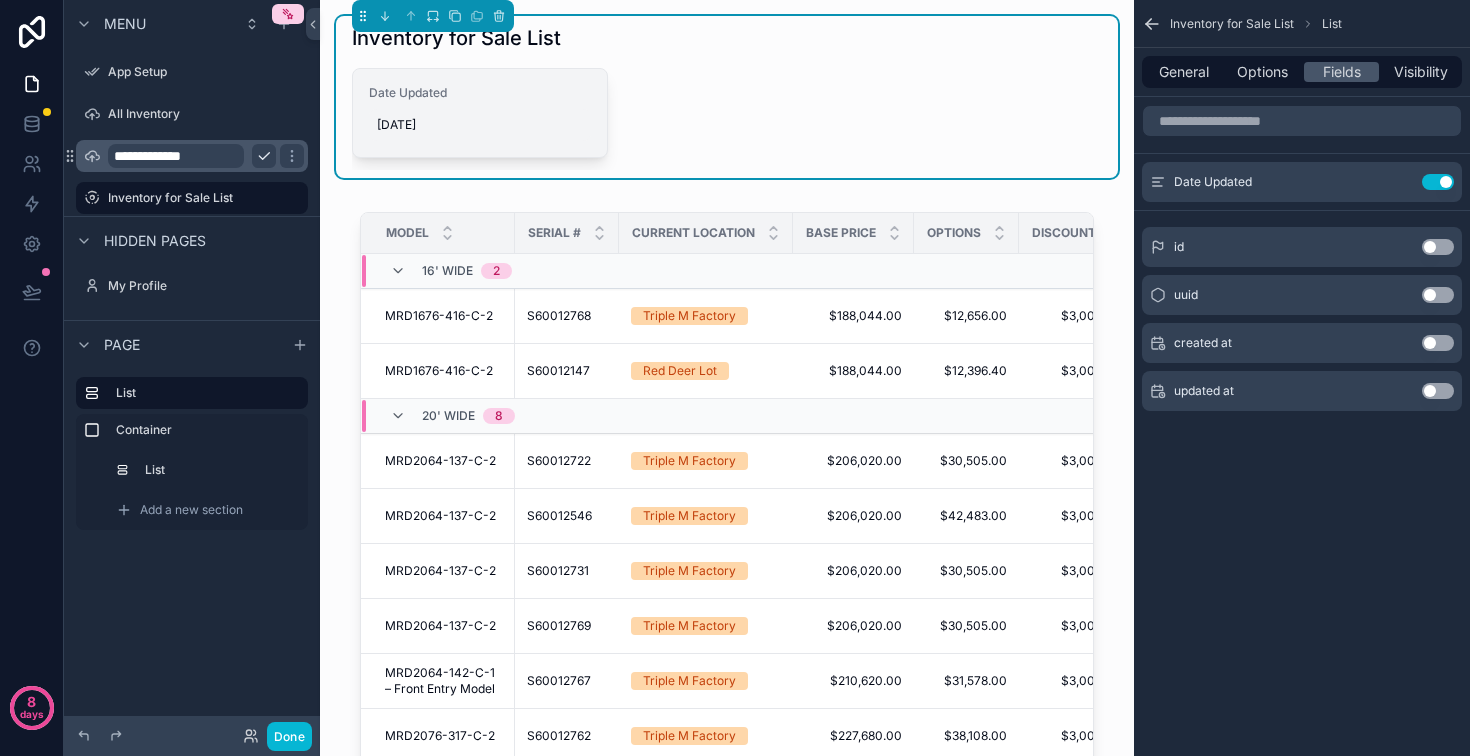 click on "July 4, 2025" at bounding box center (480, 125) 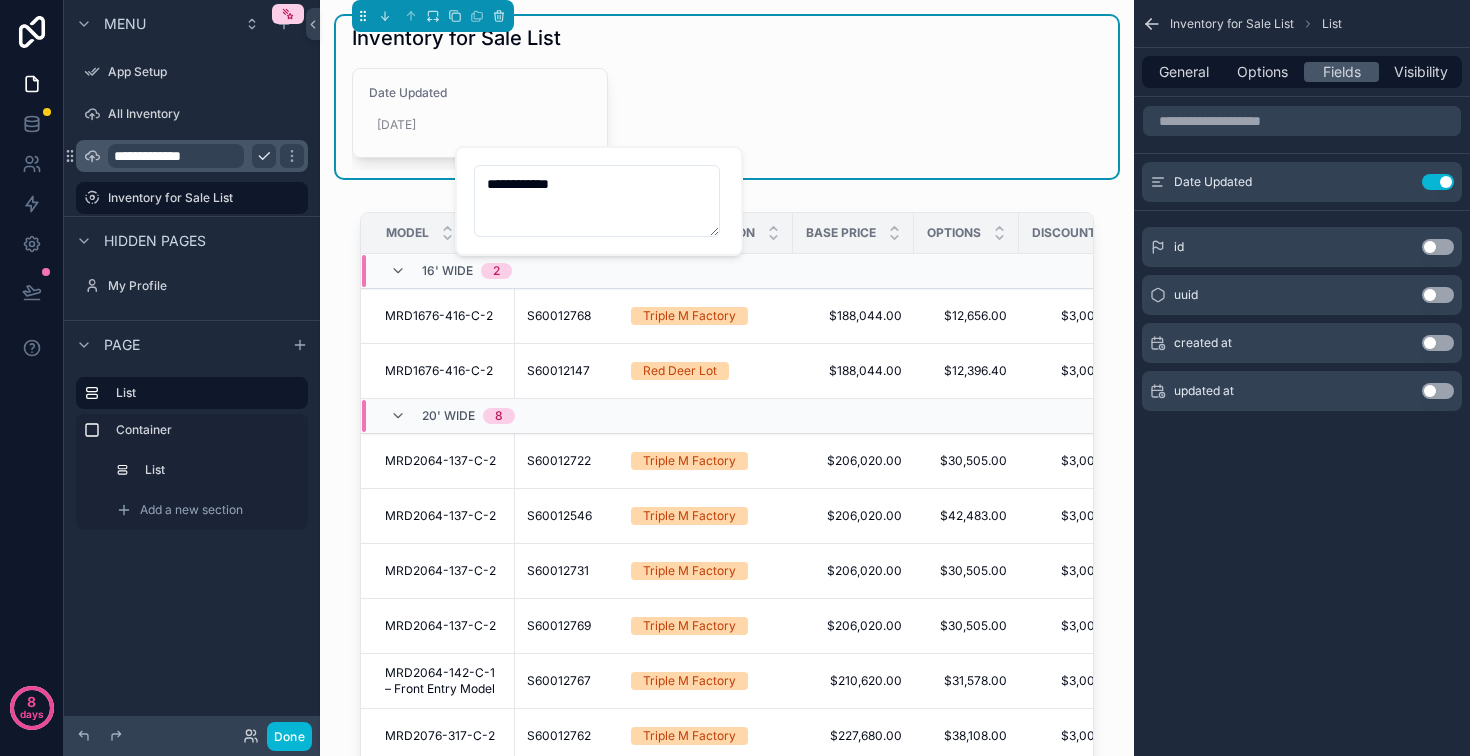 click on "**********" at bounding box center [597, 201] 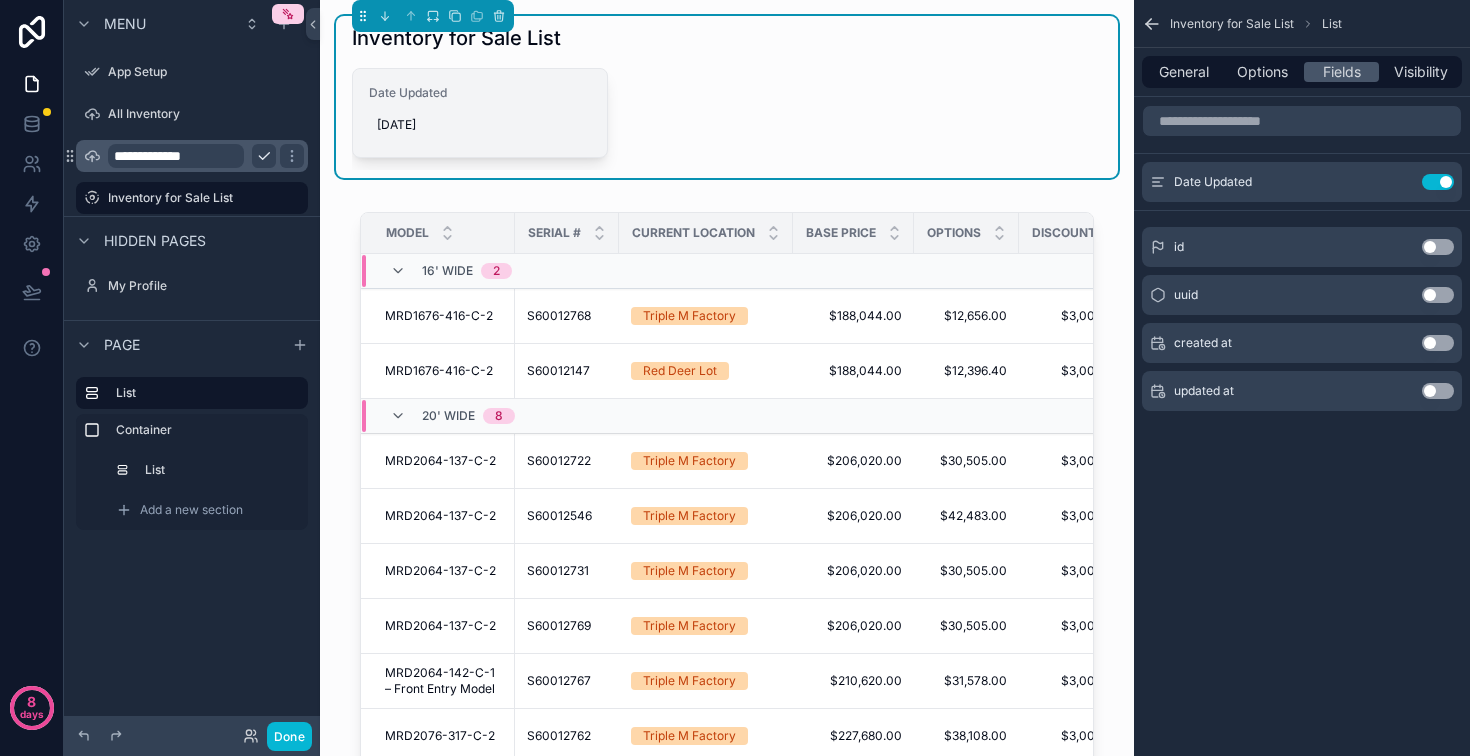 click on "Date Updated July 4, 2025" at bounding box center [480, 113] 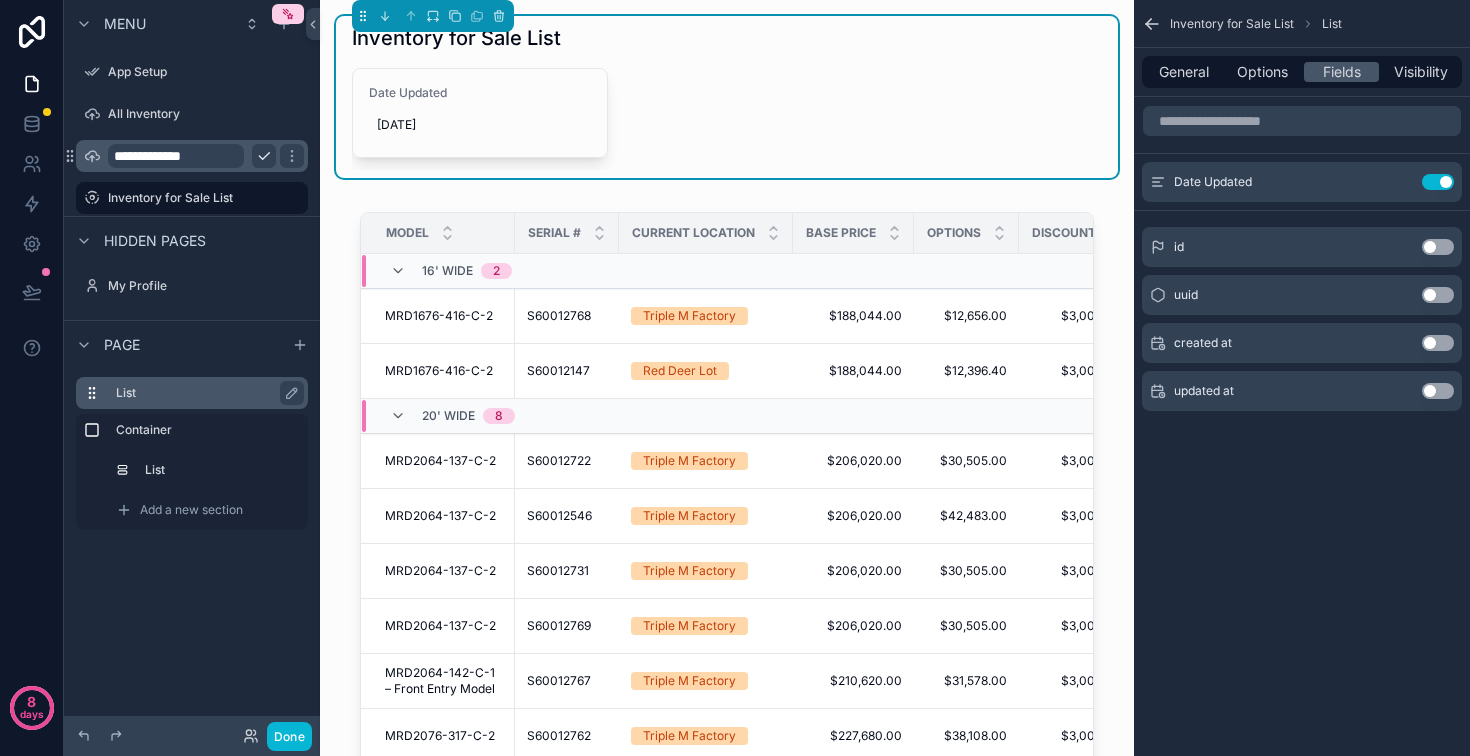 click on "List" at bounding box center (208, 393) 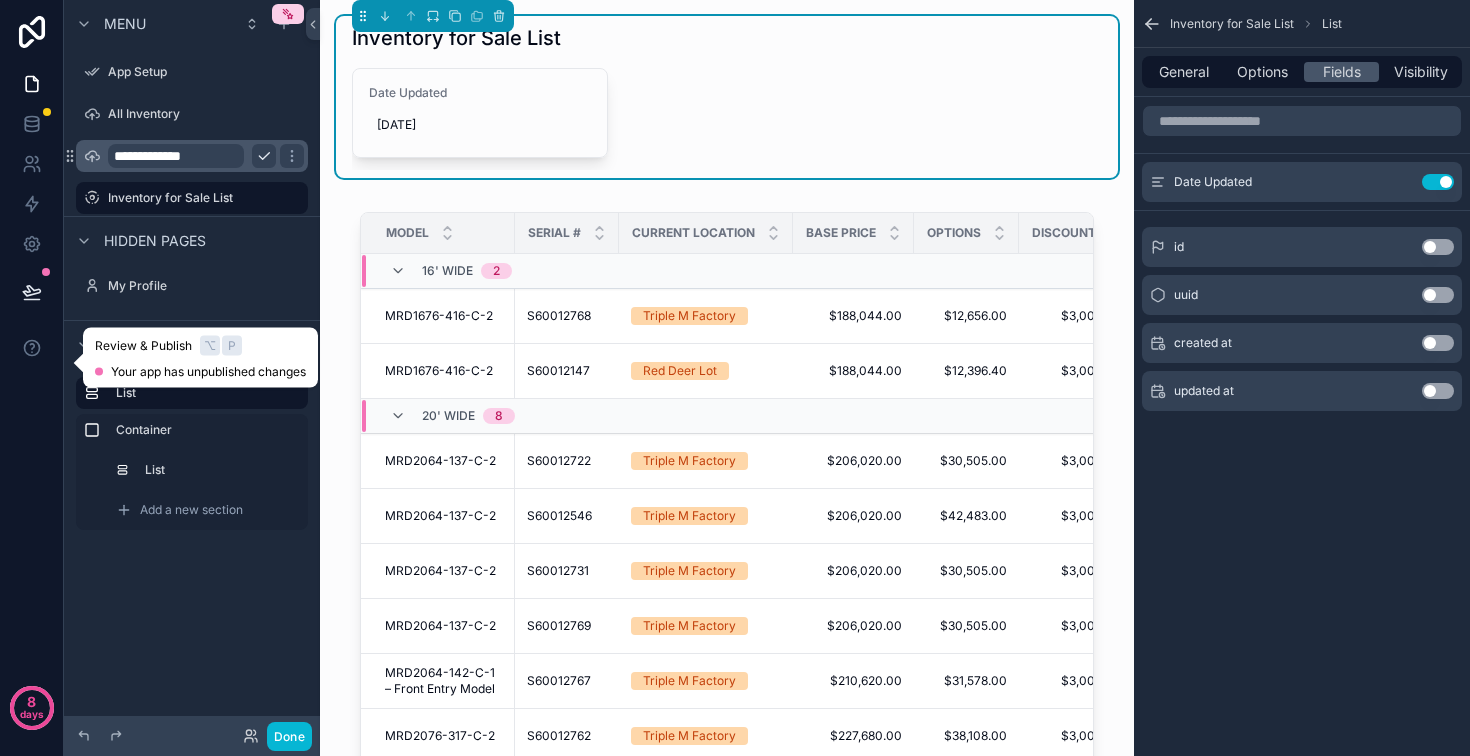 click 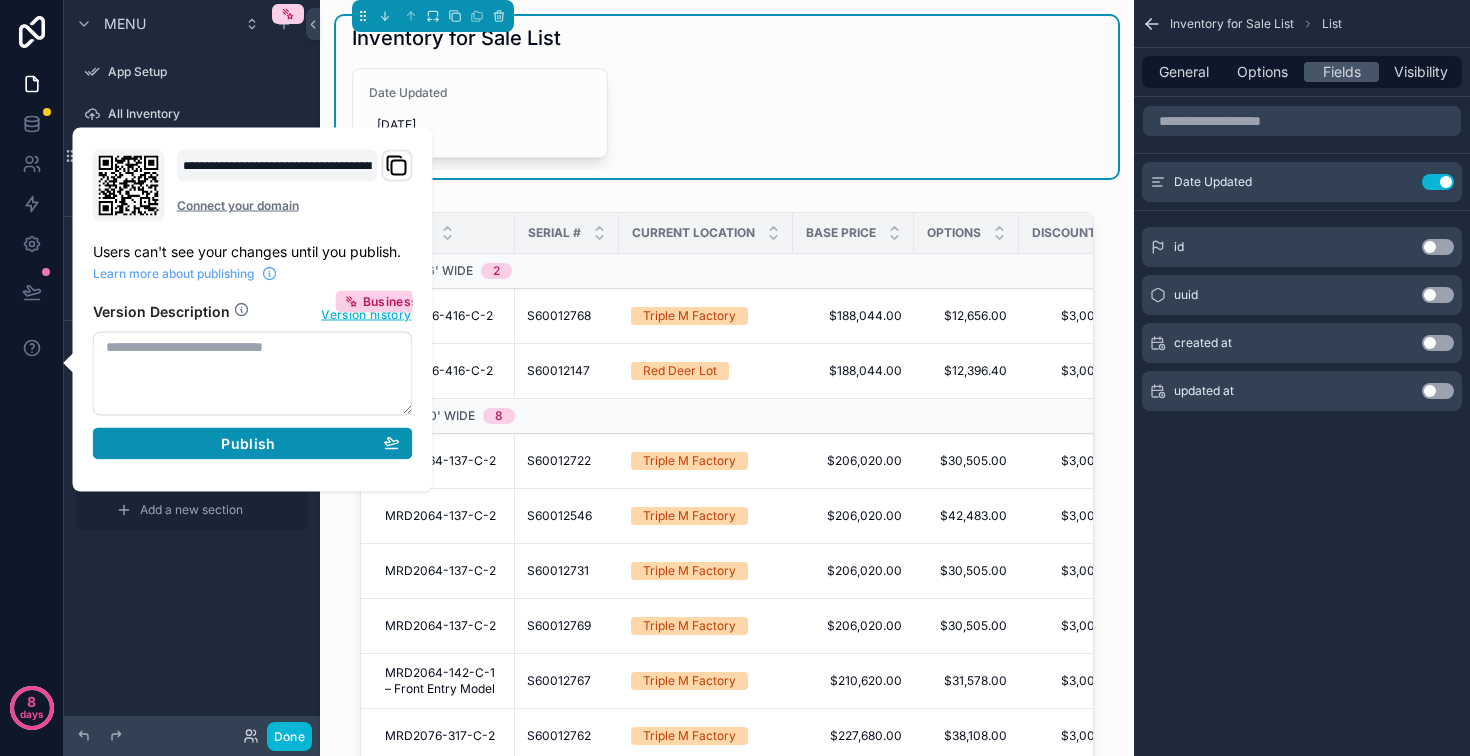 click on "Publish" at bounding box center [253, 444] 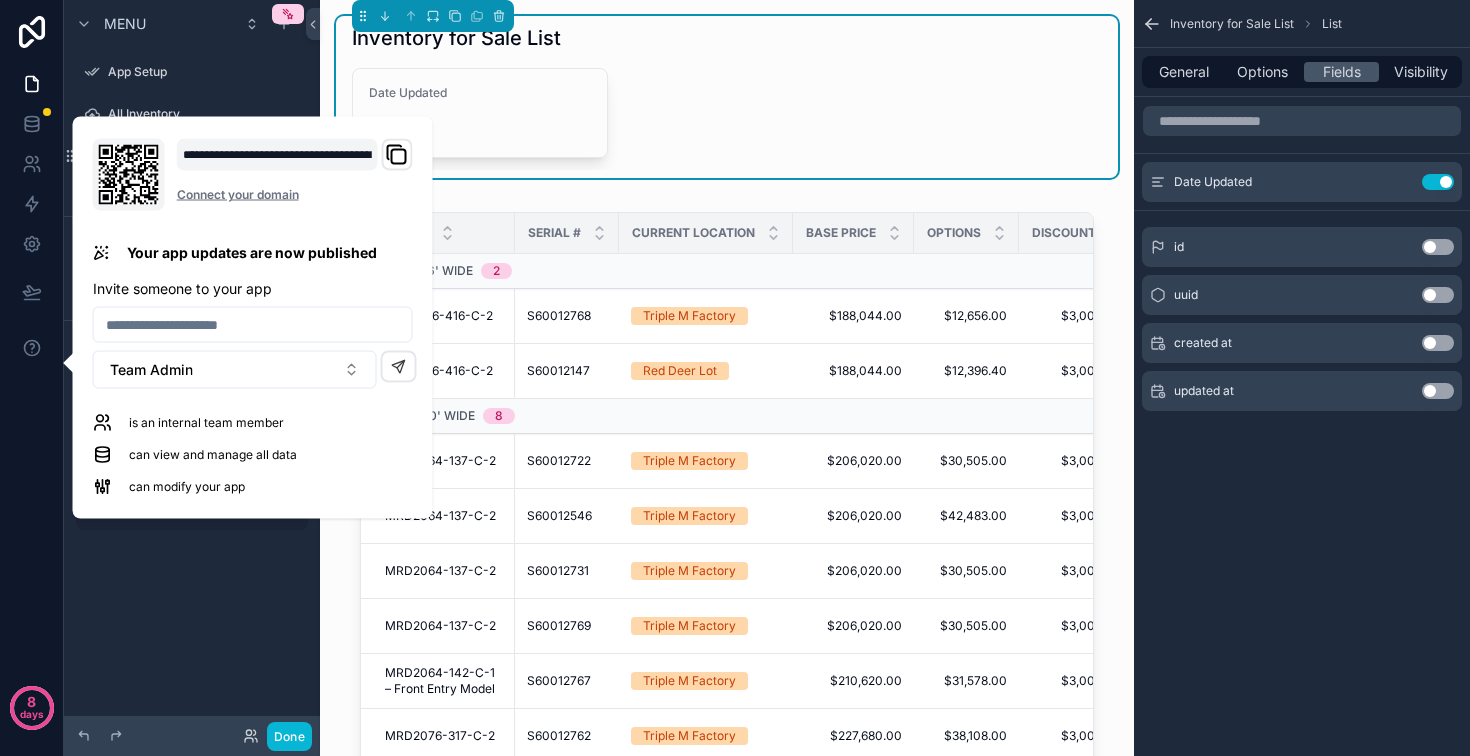 click on "Inventory for Sale List Date Updated July 4, 2025 Model Serial # Current Location Base Price Options Discount Sale Price Status 16' Wide 2 MRD1676-416-C-2 MRD1676-416-C-2 S60012768 S60012768 Triple M Factory $188,044.00 $188,044.00 $12,656.00 $12,656.00 $3,000.00 $3,000.00 $197,700.00 $197,700.00 Sold Randall Randall MRD1676-416-C-2 MRD1676-416-C-2 S60012147 S60012147 Red Deer Lot $188,044.00 $188,044.00 $12,396.40 $12,396.40 $3,000.00 $3,000.00 $197,440.40 $197,440.40 Sold Randall Randall 20' Wide 8 MRD2064-137-C-2 MRD2064-137-C-2 S60012722 S60012722 Triple M Factory $206,020.00 $206,020.00 $30,505.00 $30,505.00 $3,000.00 $3,000.00 $233,525.00 $233,525.00 Sold Kimberley Kimberley MRD2064-137-C-2 MRD2064-137-C-2 S60012546 S60012546 Triple M Factory $206,020.00 $206,020.00 $42,483.00 $42,483.00 $3,000.00 $3,000.00 $245,503.00 $245,503.00 Available -- MRD2064-137-C-2 MRD2064-137-C-2 S60012731 S60012731 Triple M Factory $206,020.00 $206,020.00 $30,505.00 $30,505.00 $3,000.00 $3,000.00 $233,525.00 $233,525.00 --" at bounding box center (727, 862) 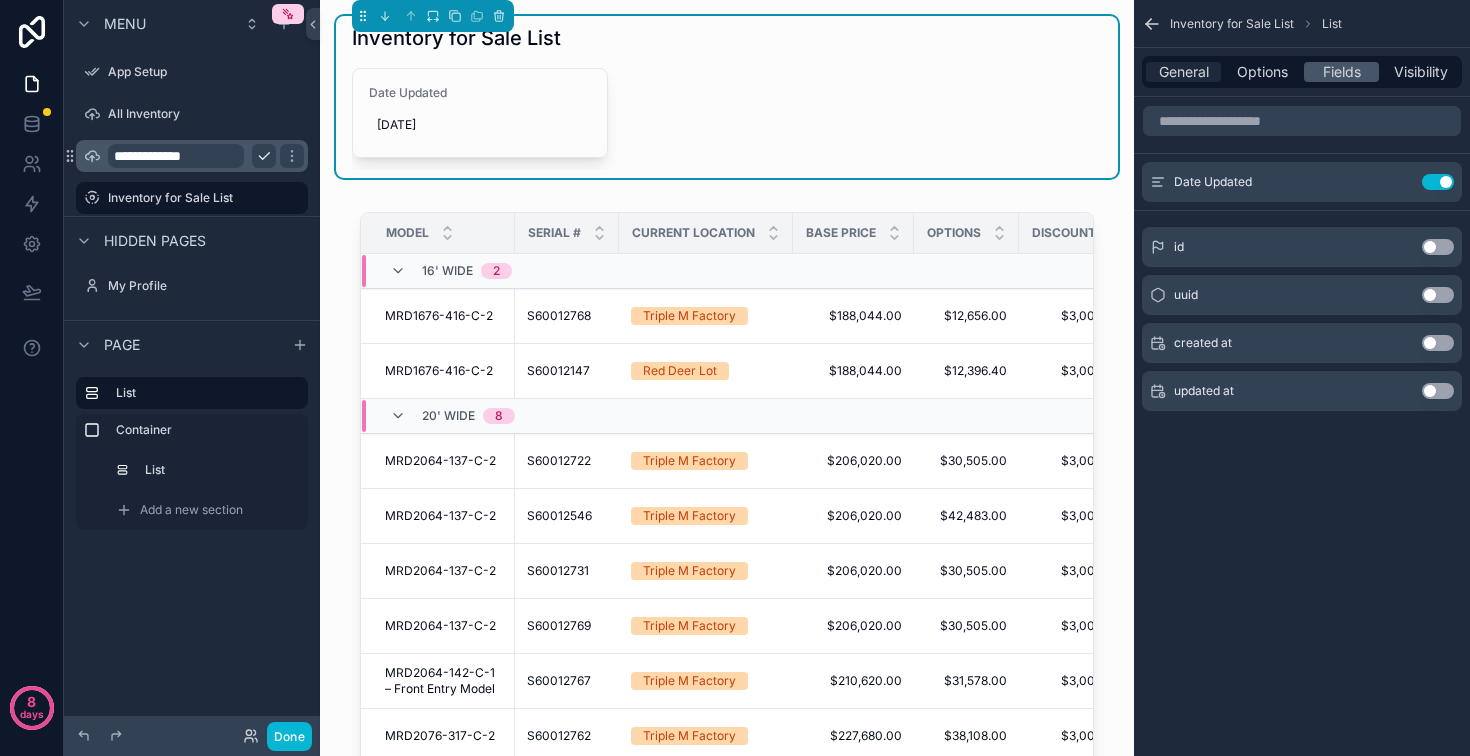 click on "General" at bounding box center (1184, 72) 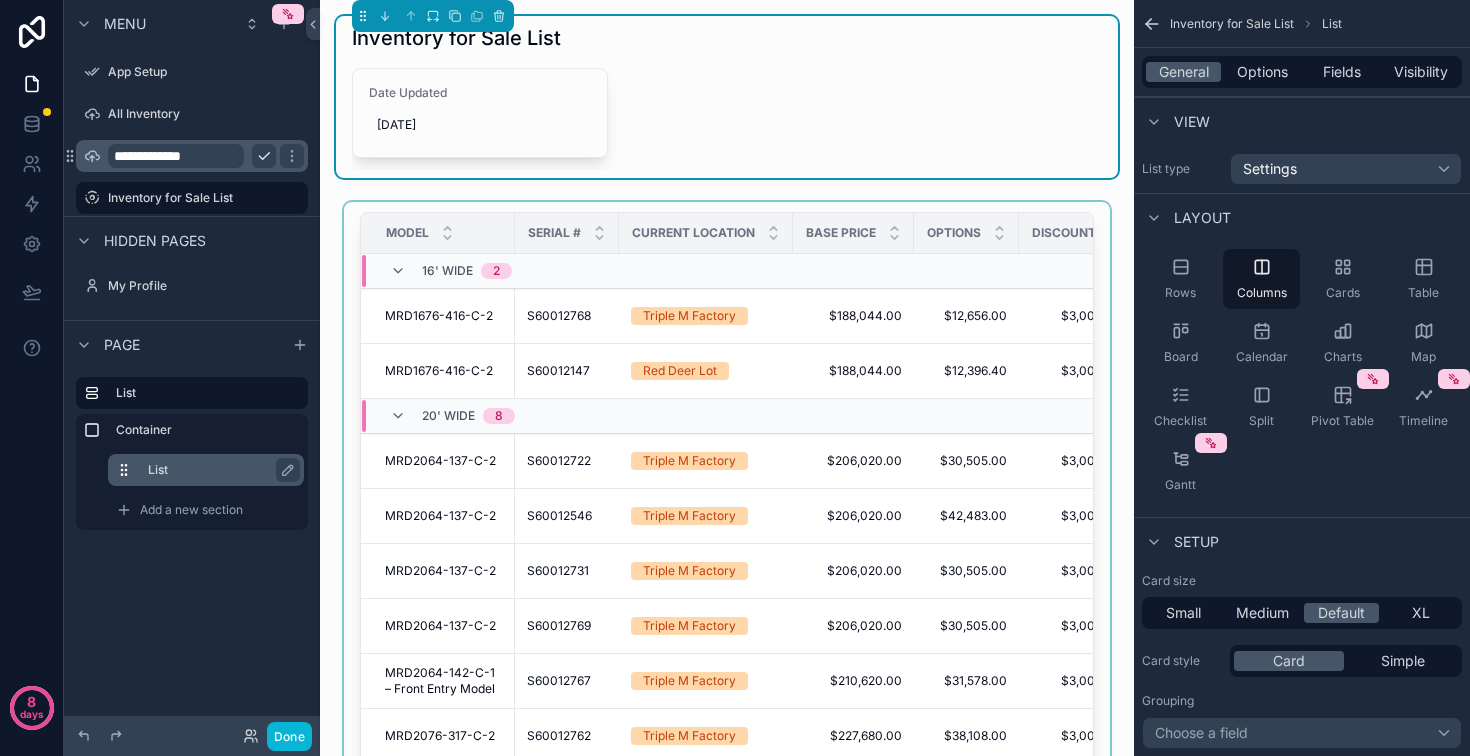 click on "List" at bounding box center (218, 470) 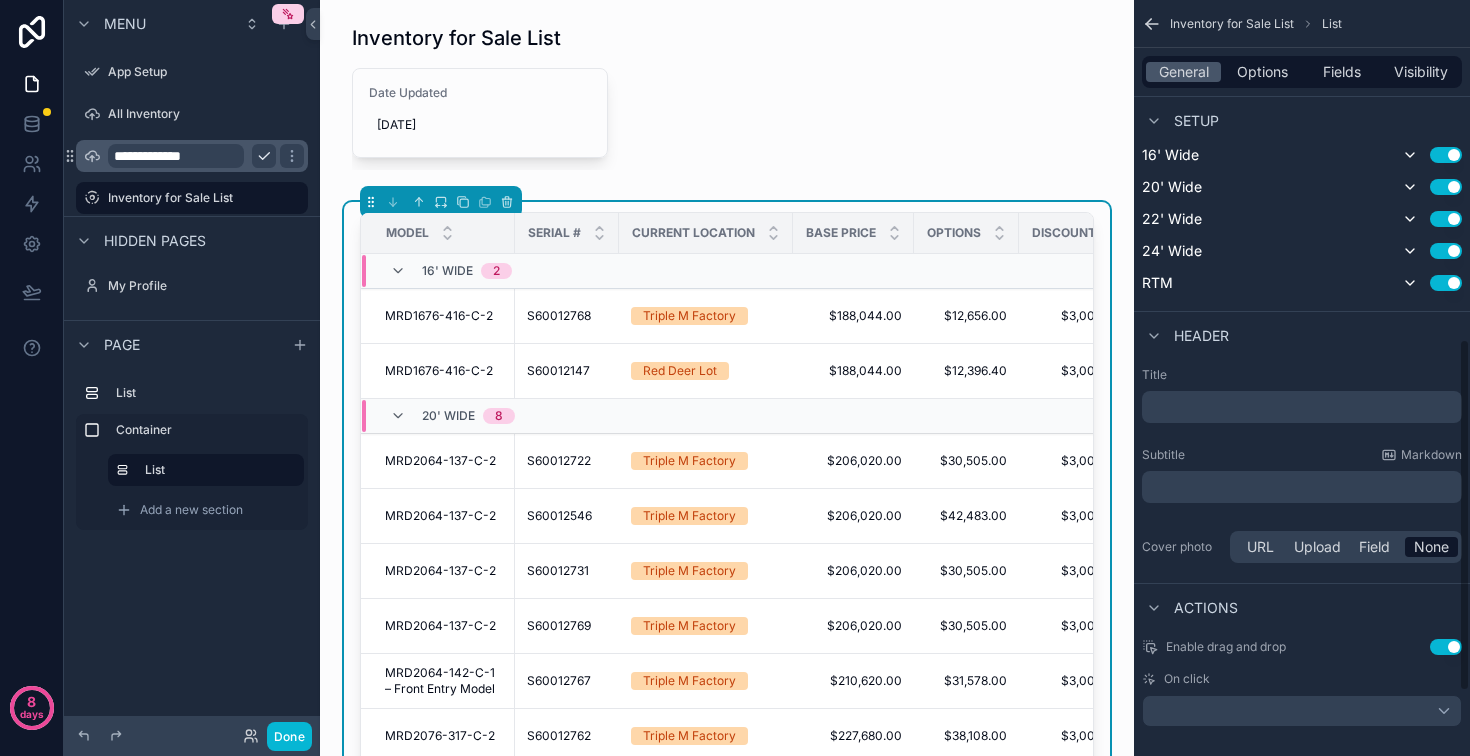scroll, scrollTop: 0, scrollLeft: 0, axis: both 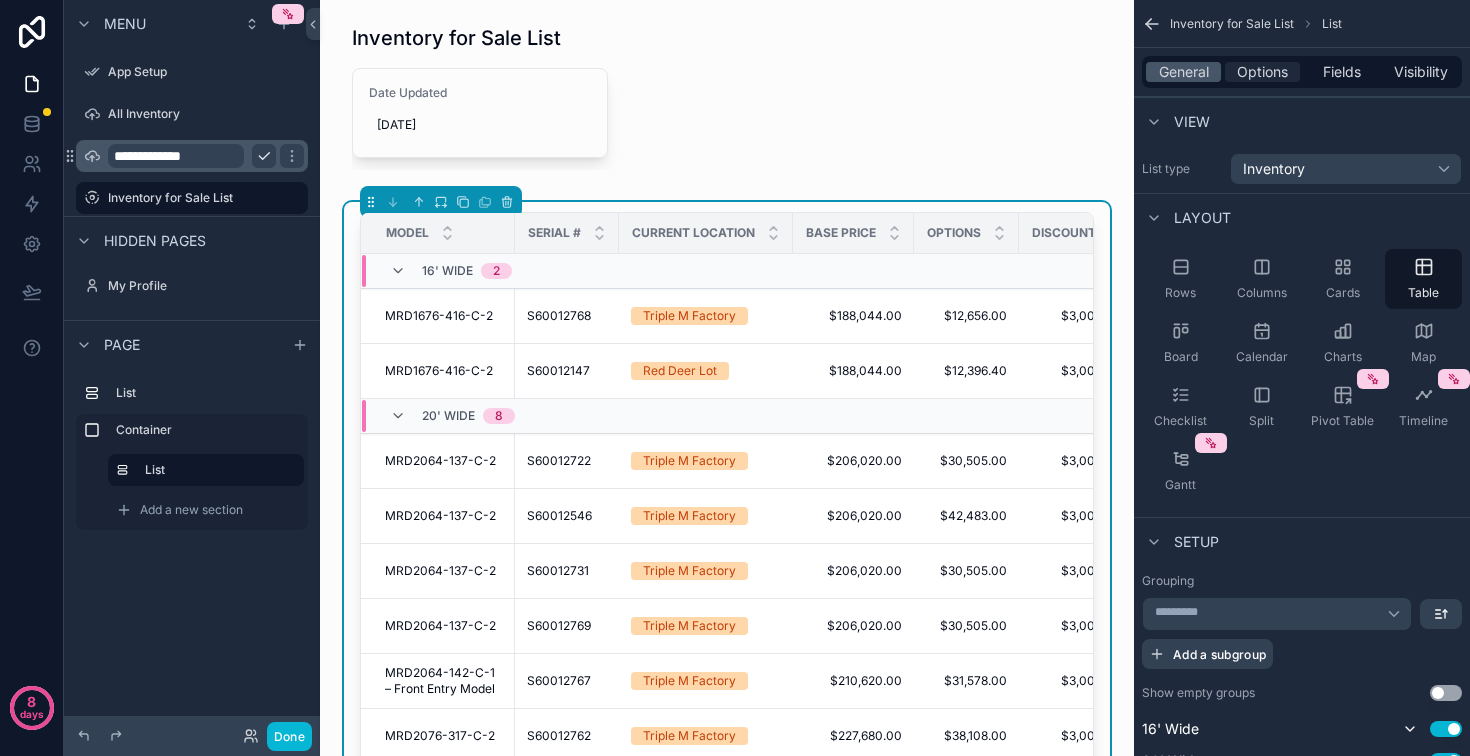 click on "Options" at bounding box center (1262, 72) 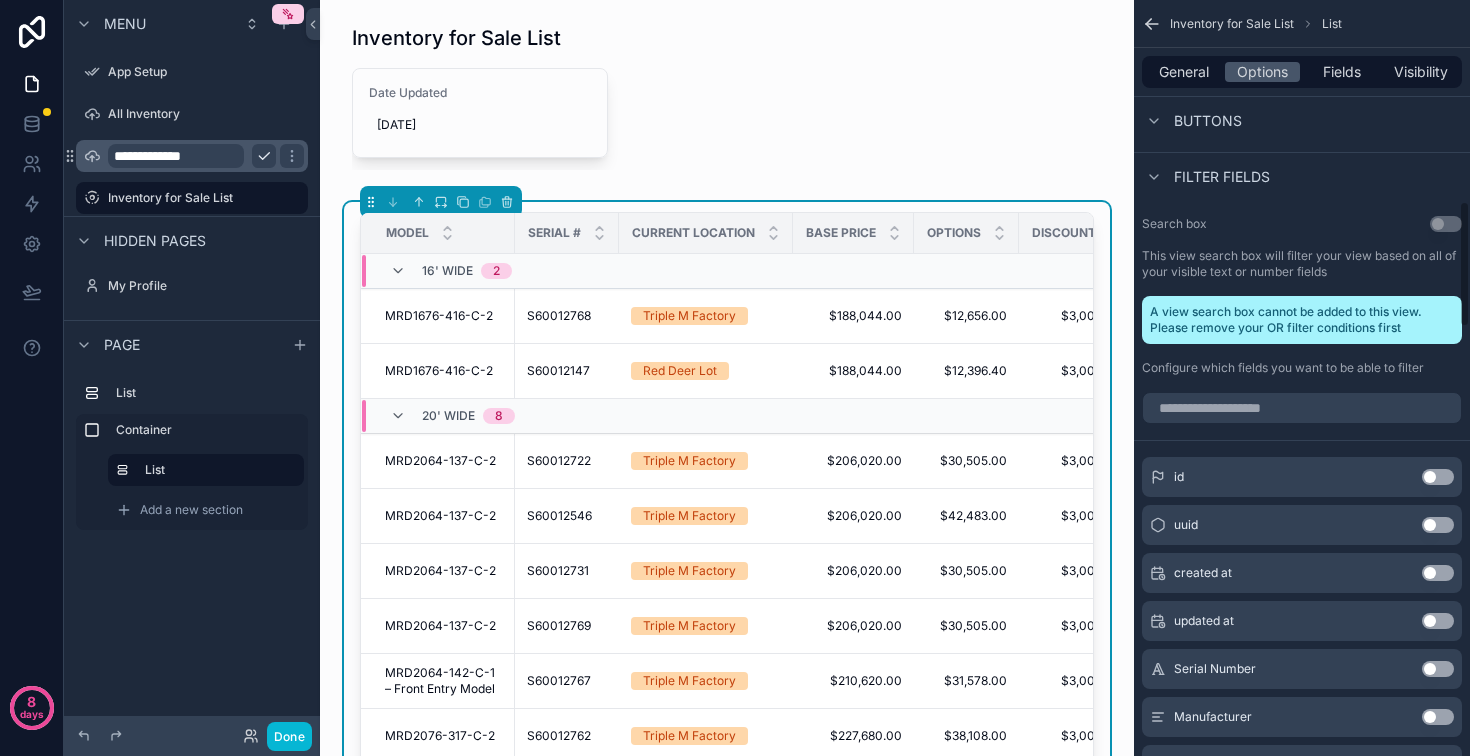 scroll, scrollTop: 1209, scrollLeft: 0, axis: vertical 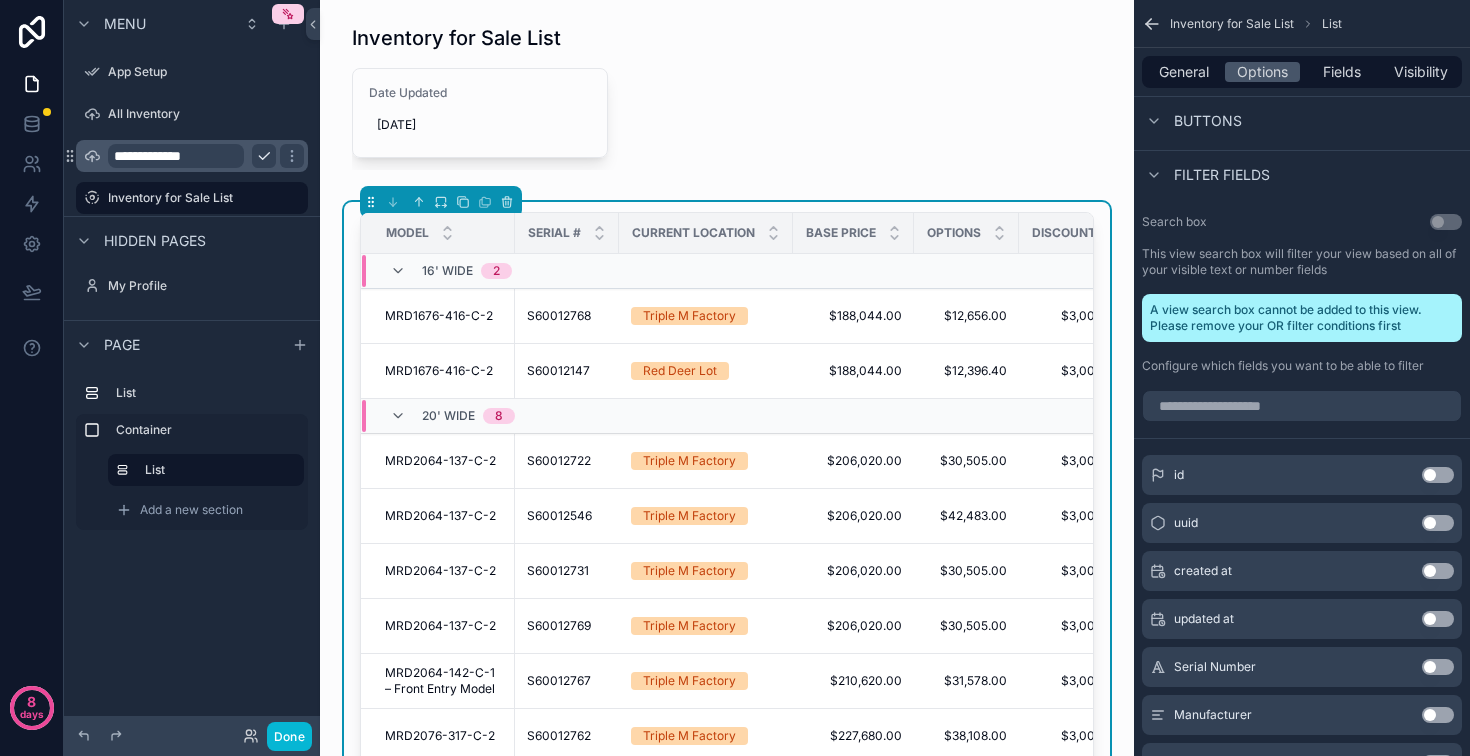 click 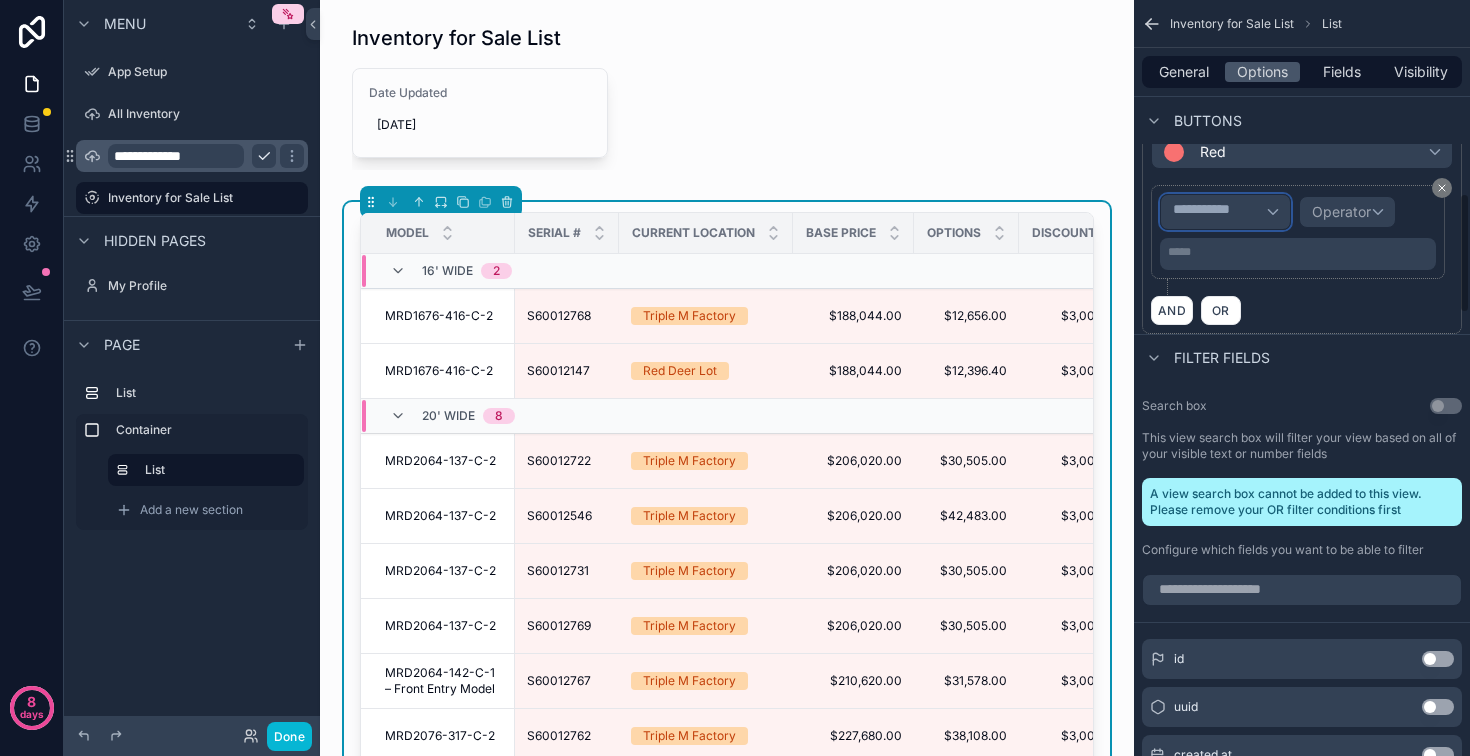 click on "**********" at bounding box center (1225, 212) 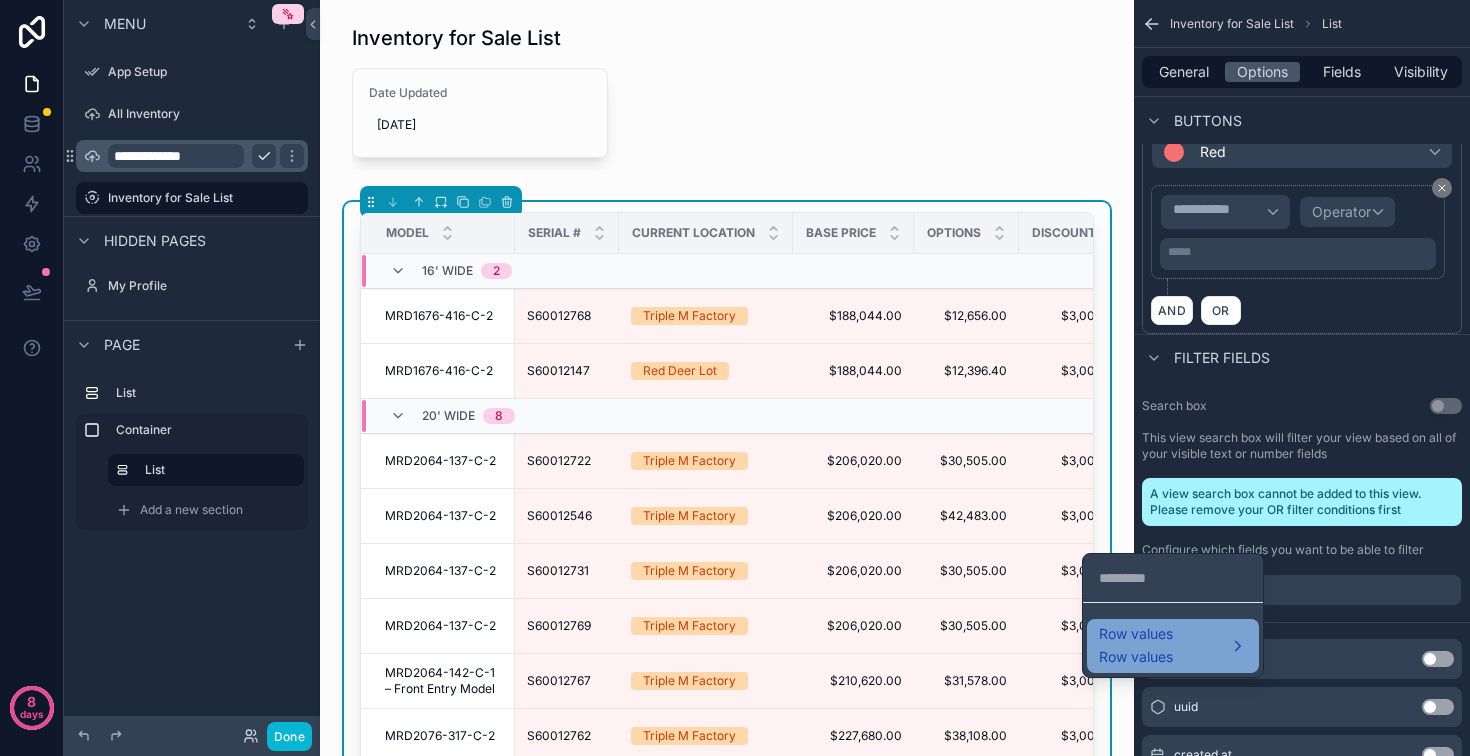 click on "Row values" at bounding box center [1136, 634] 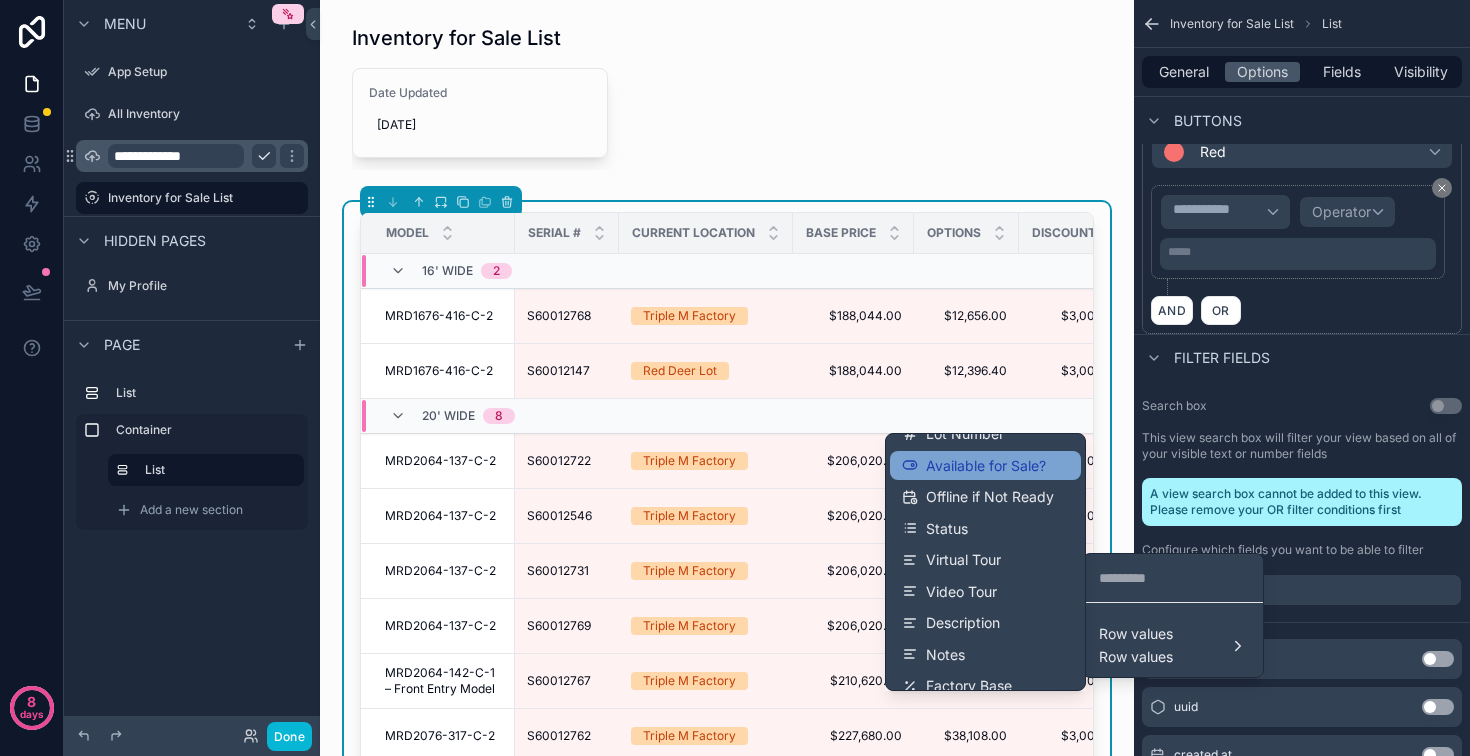 scroll, scrollTop: 440, scrollLeft: 0, axis: vertical 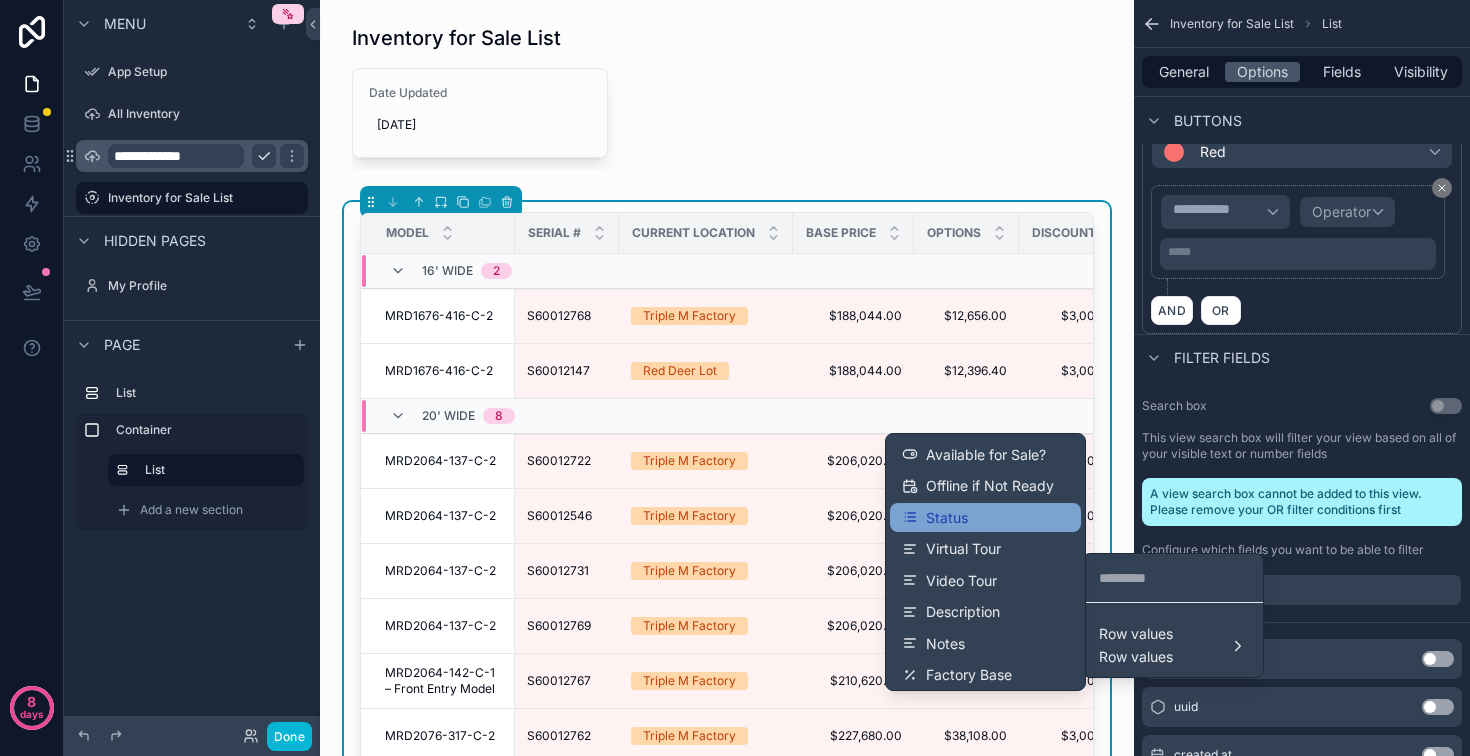 click on "Status" at bounding box center (985, 518) 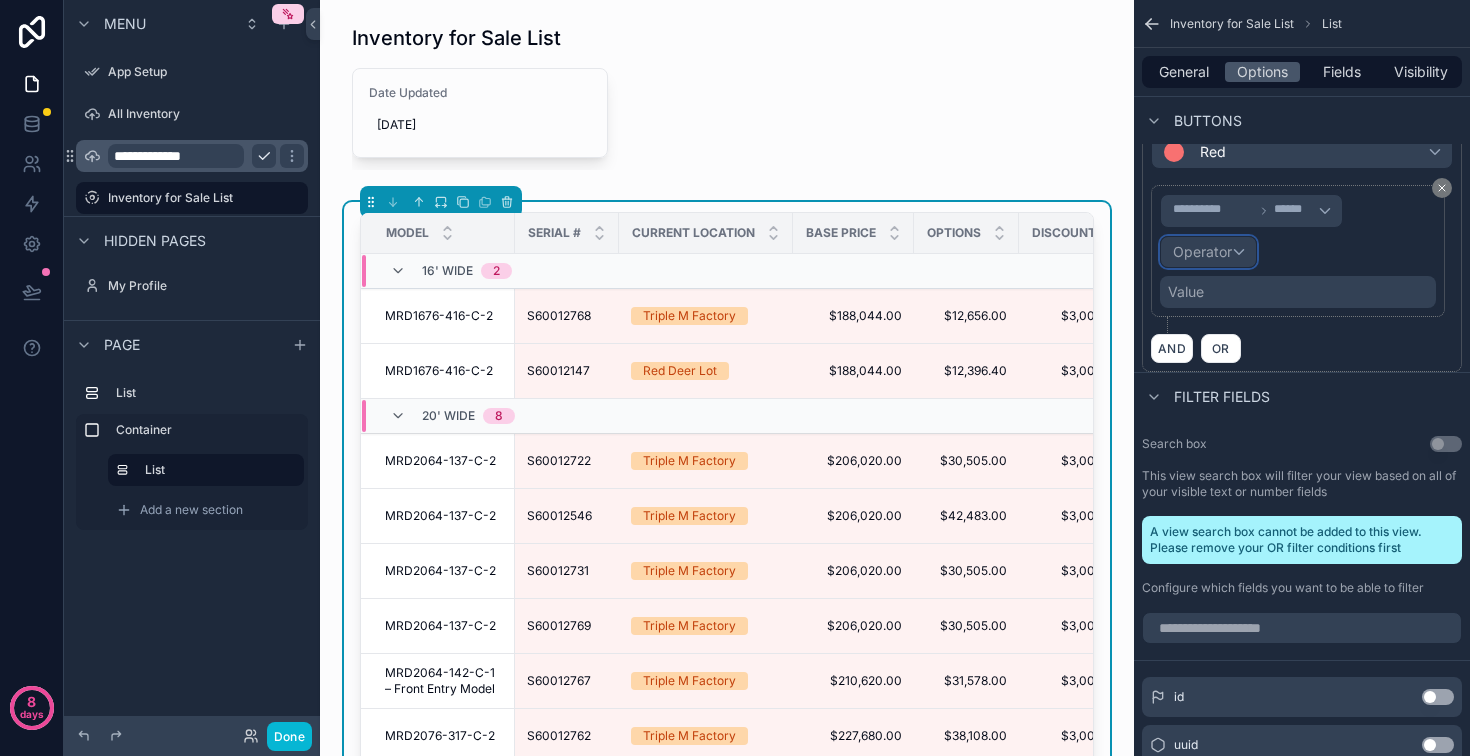 click on "Operator" at bounding box center [1202, 251] 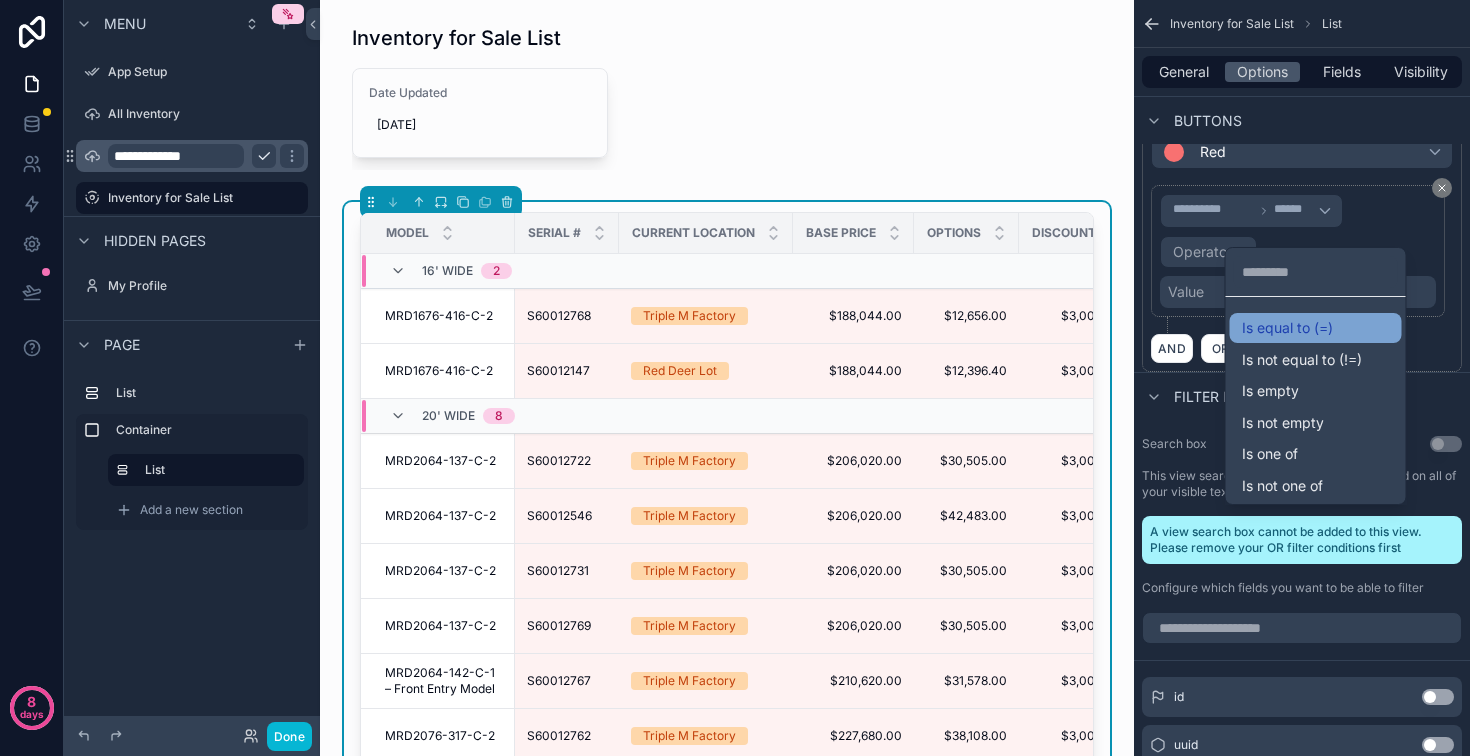 click on "Is equal to (=)" at bounding box center [1316, 328] 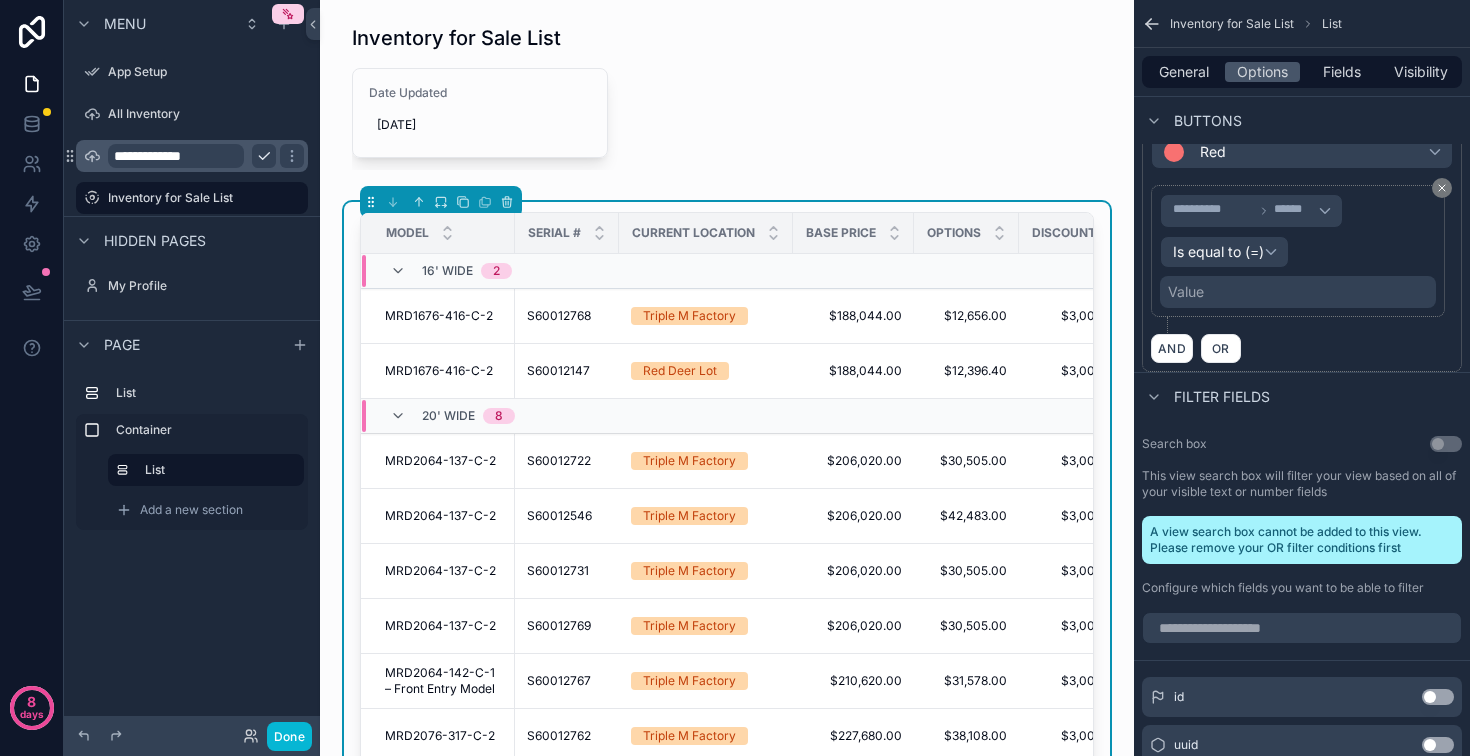 click on "Value" at bounding box center (1298, 292) 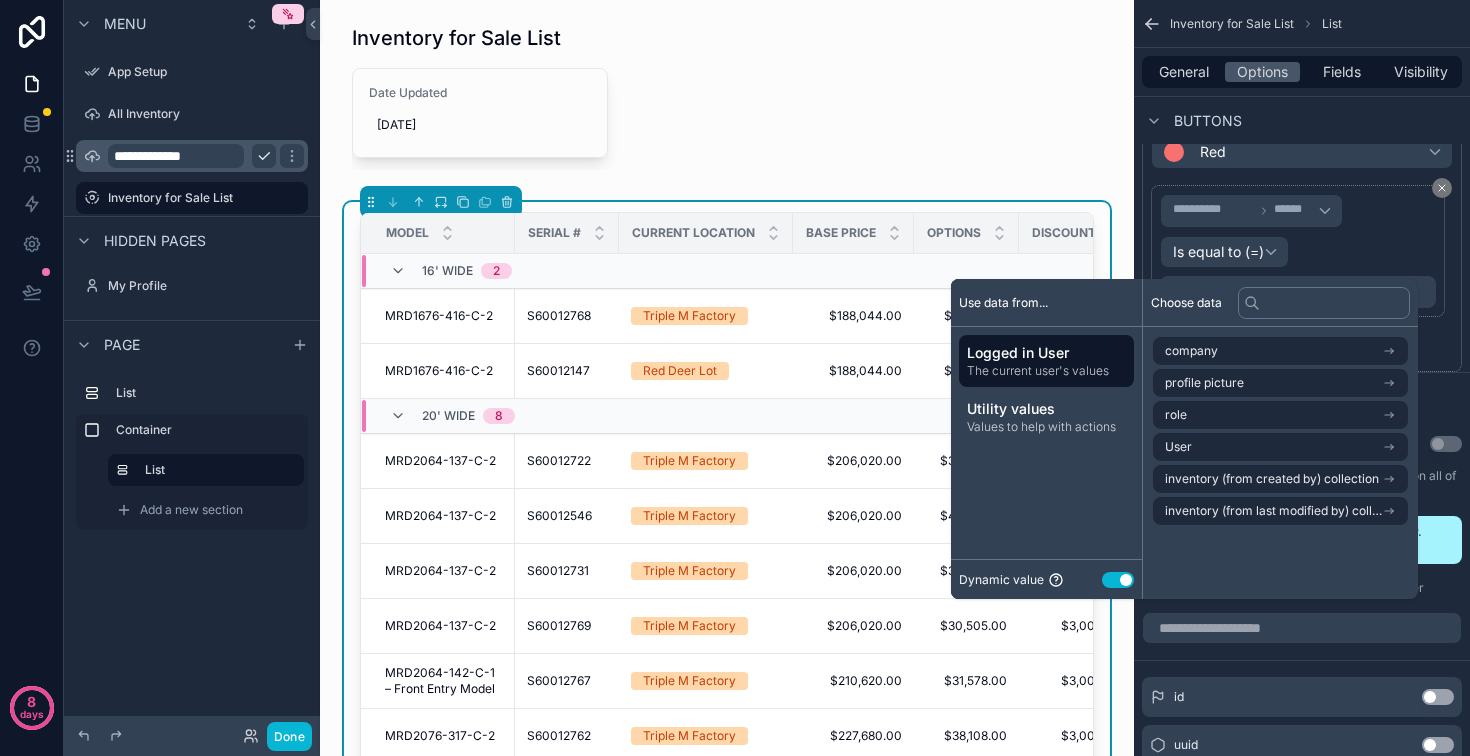 click on "Use setting" at bounding box center (1118, 580) 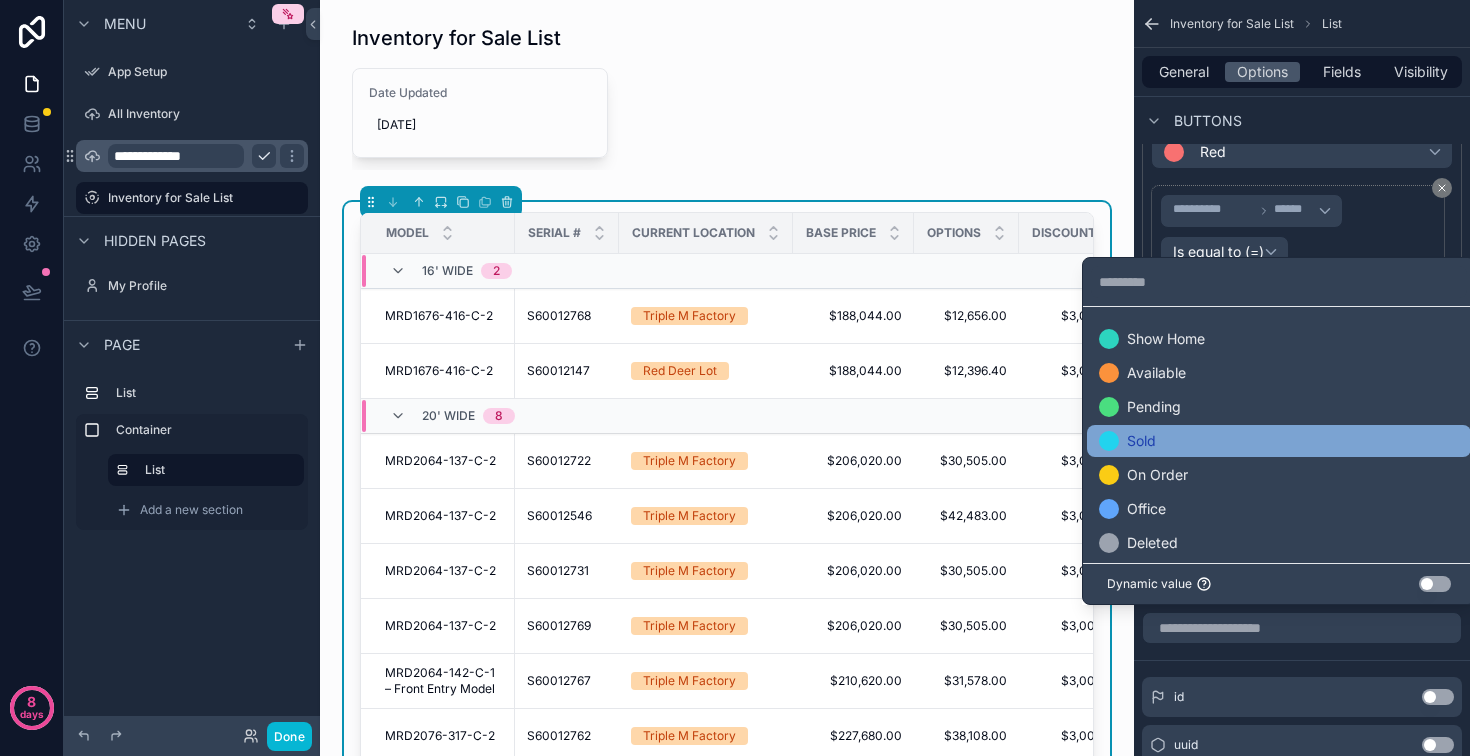 click on "Sold" at bounding box center [1141, 441] 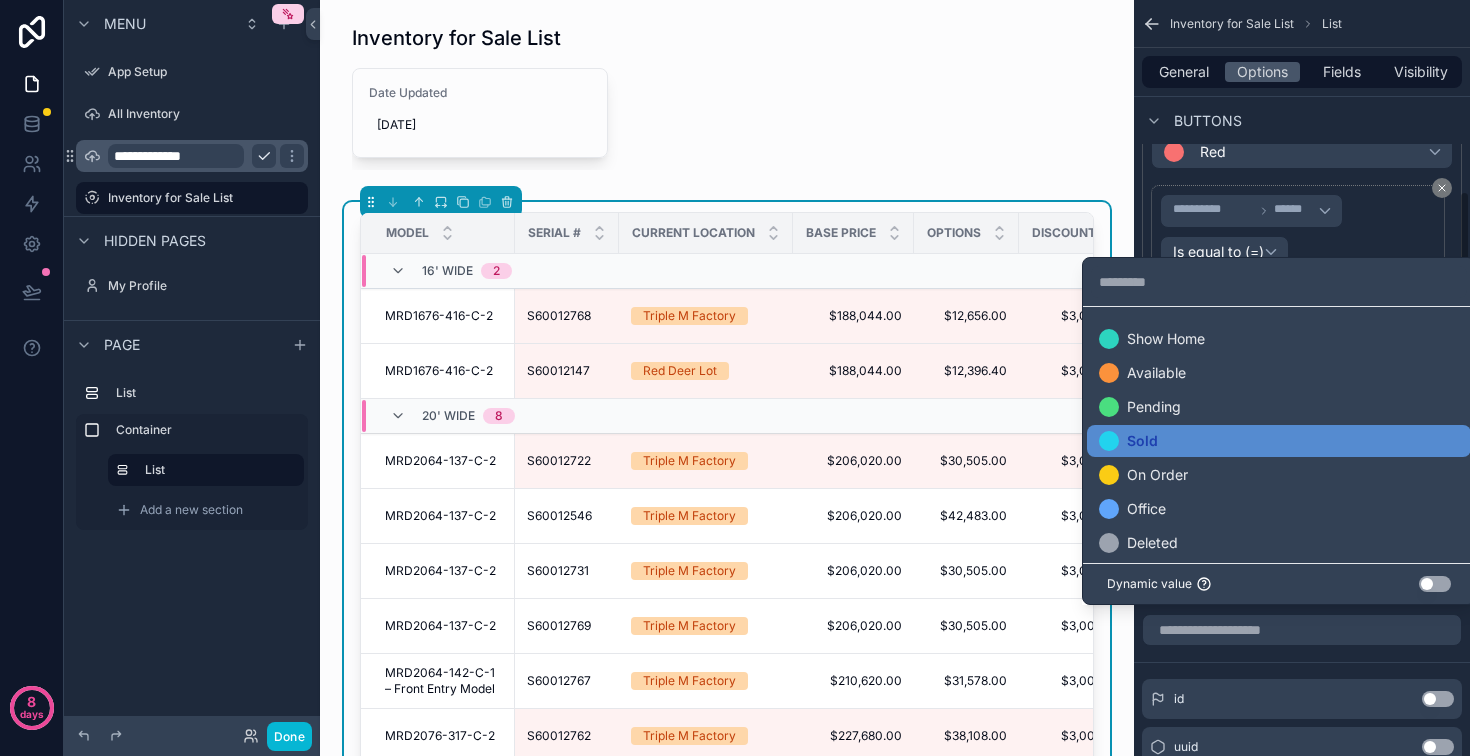 click on "AND OR" at bounding box center [1302, 350] 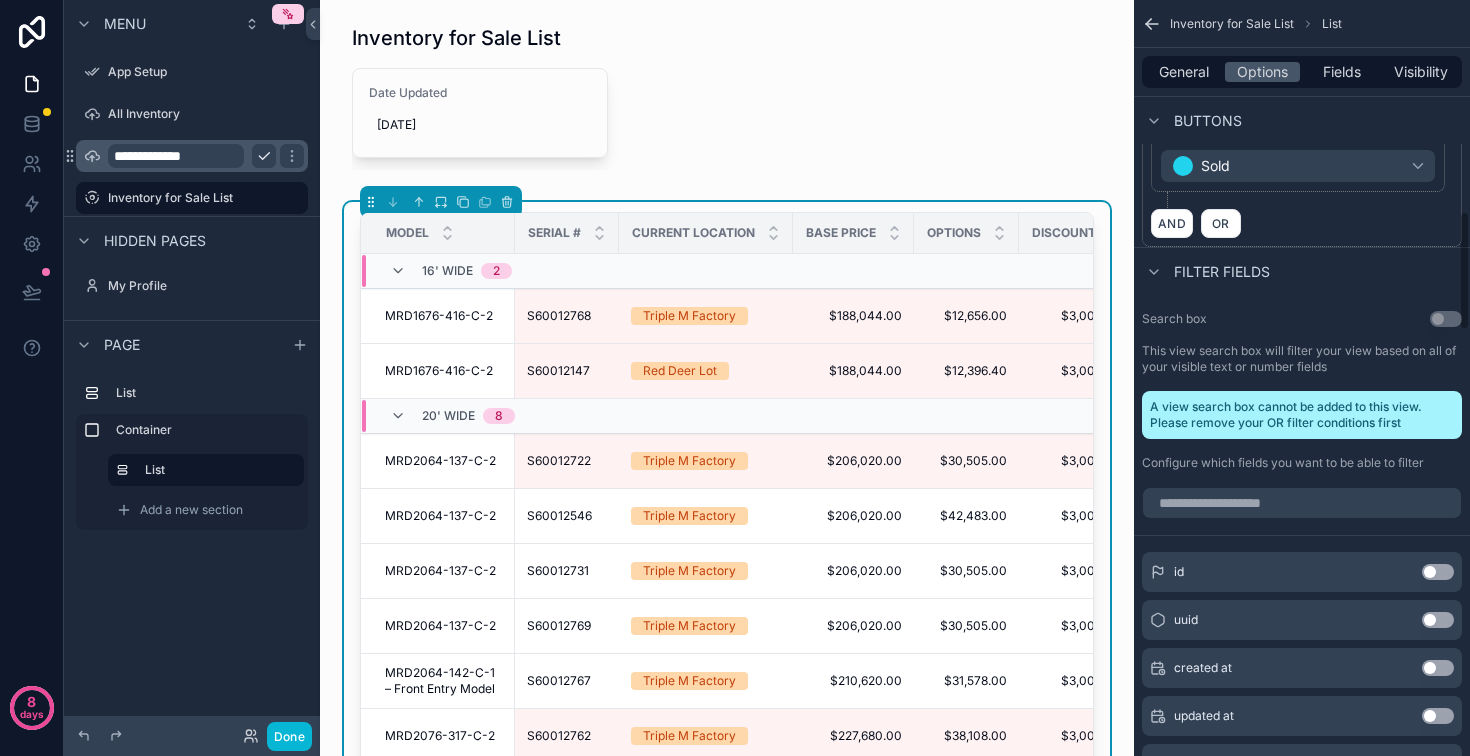 scroll, scrollTop: 1340, scrollLeft: 0, axis: vertical 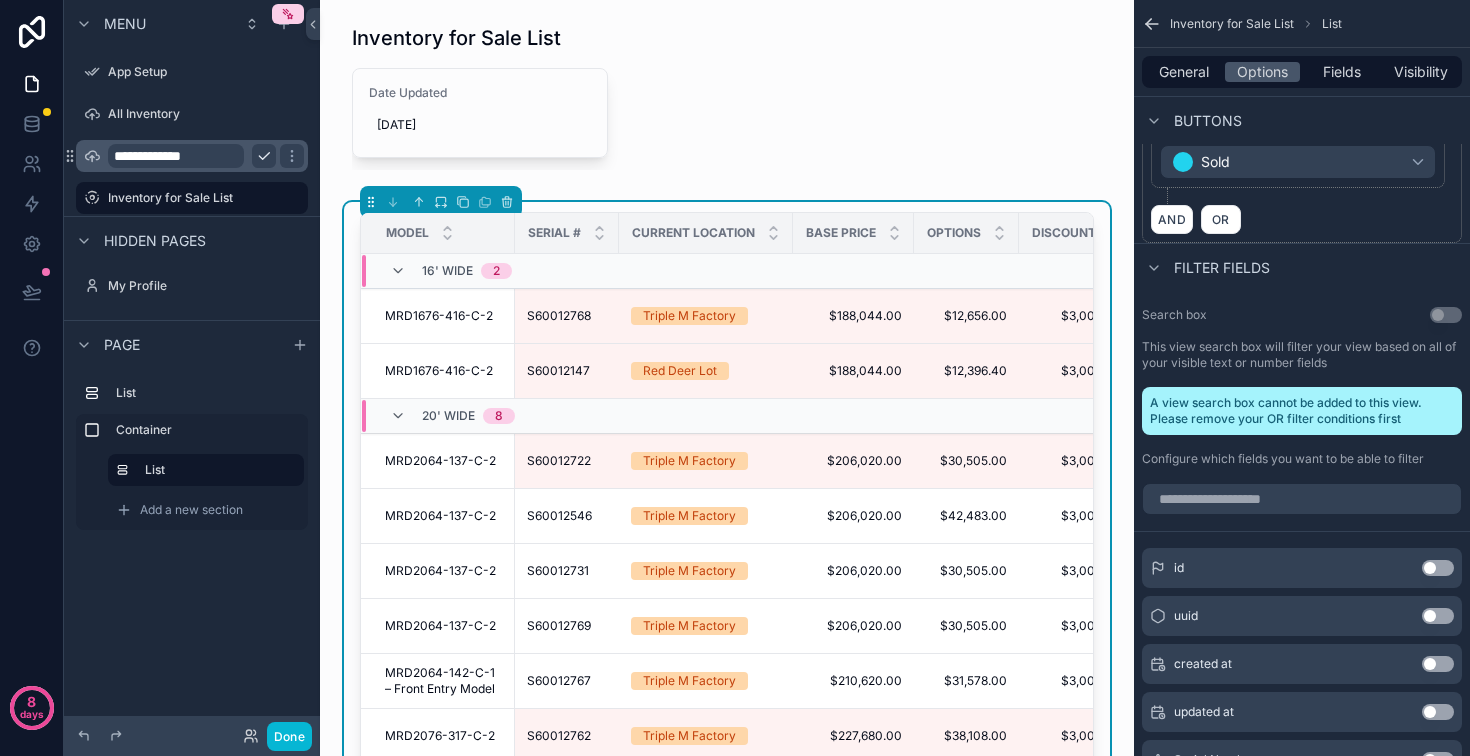 click on "Red" at bounding box center (1302, 21) 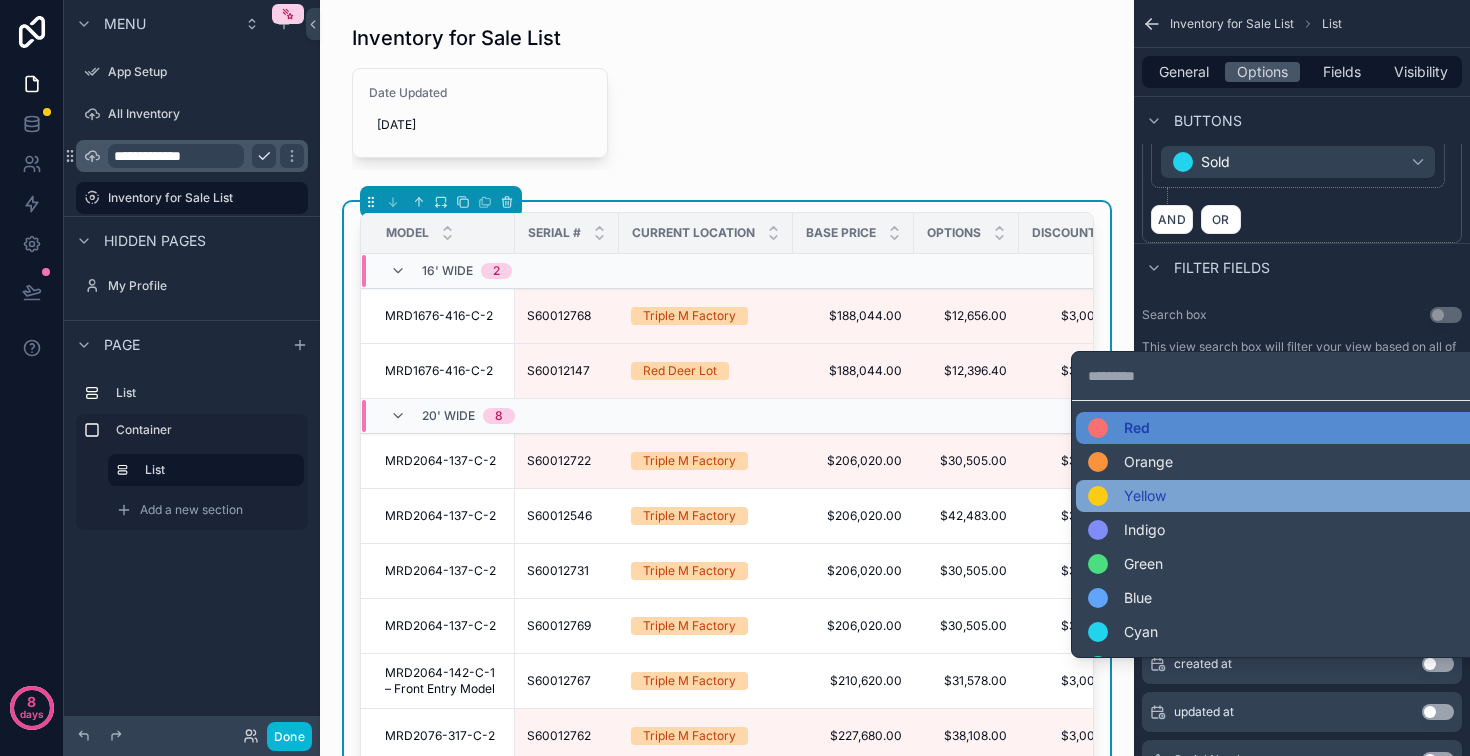 scroll, scrollTop: 1, scrollLeft: 0, axis: vertical 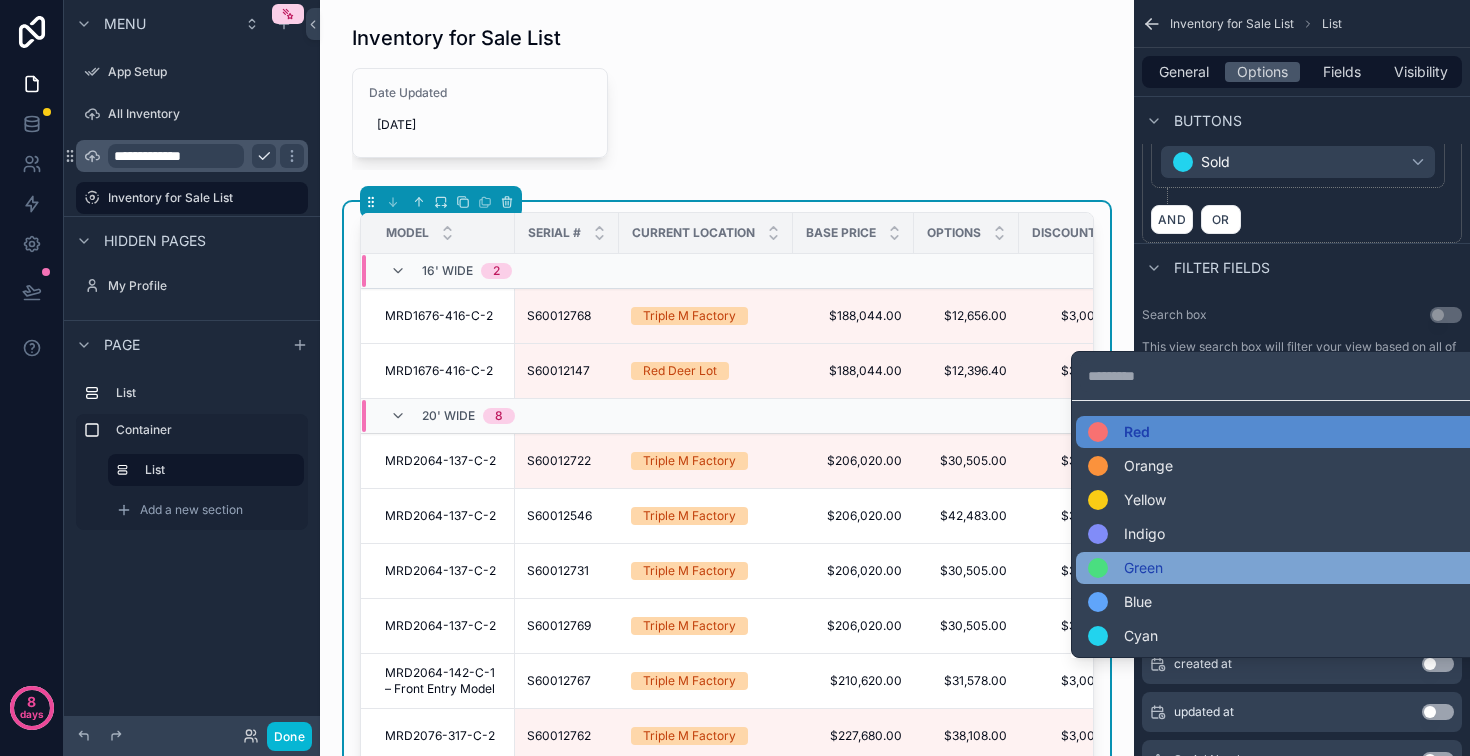 click on "Green" at bounding box center [1284, 568] 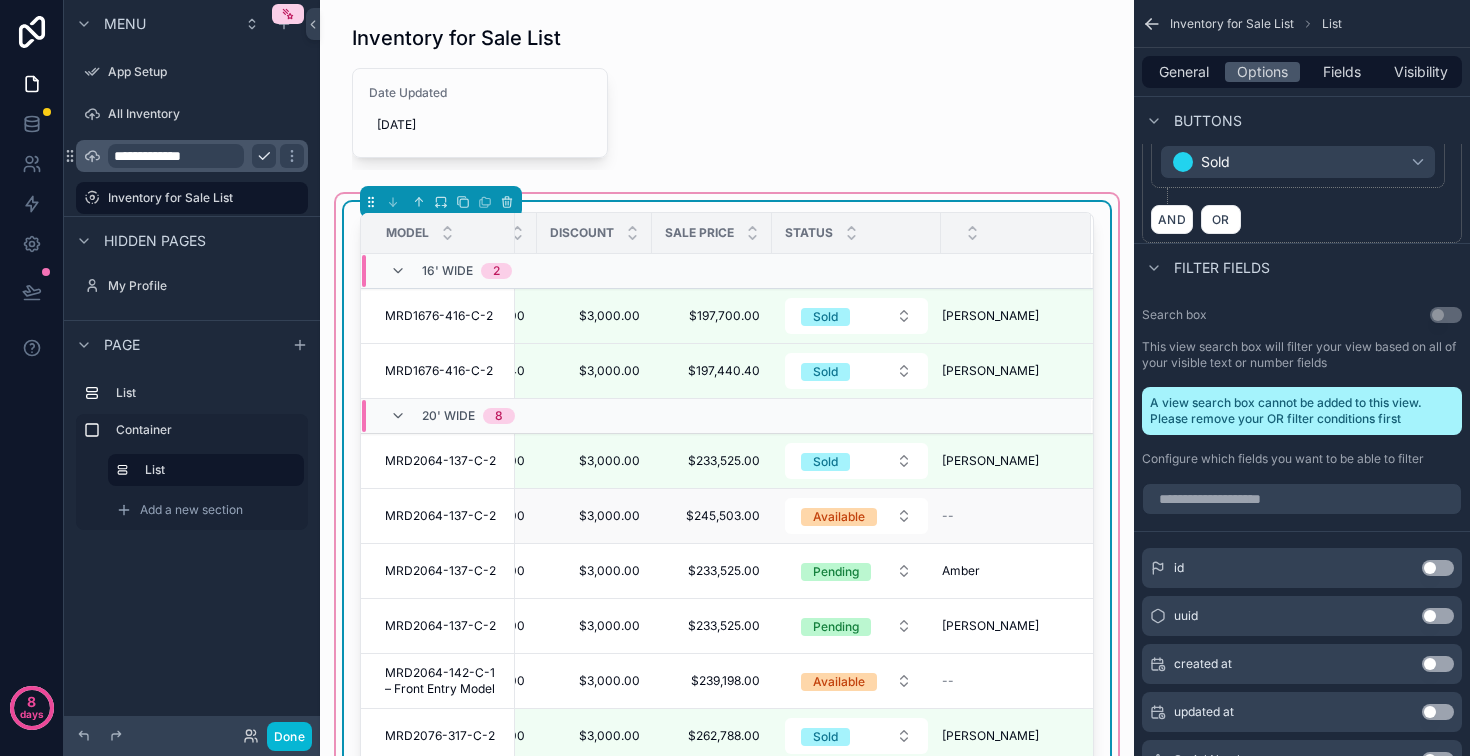 scroll, scrollTop: 0, scrollLeft: 874, axis: horizontal 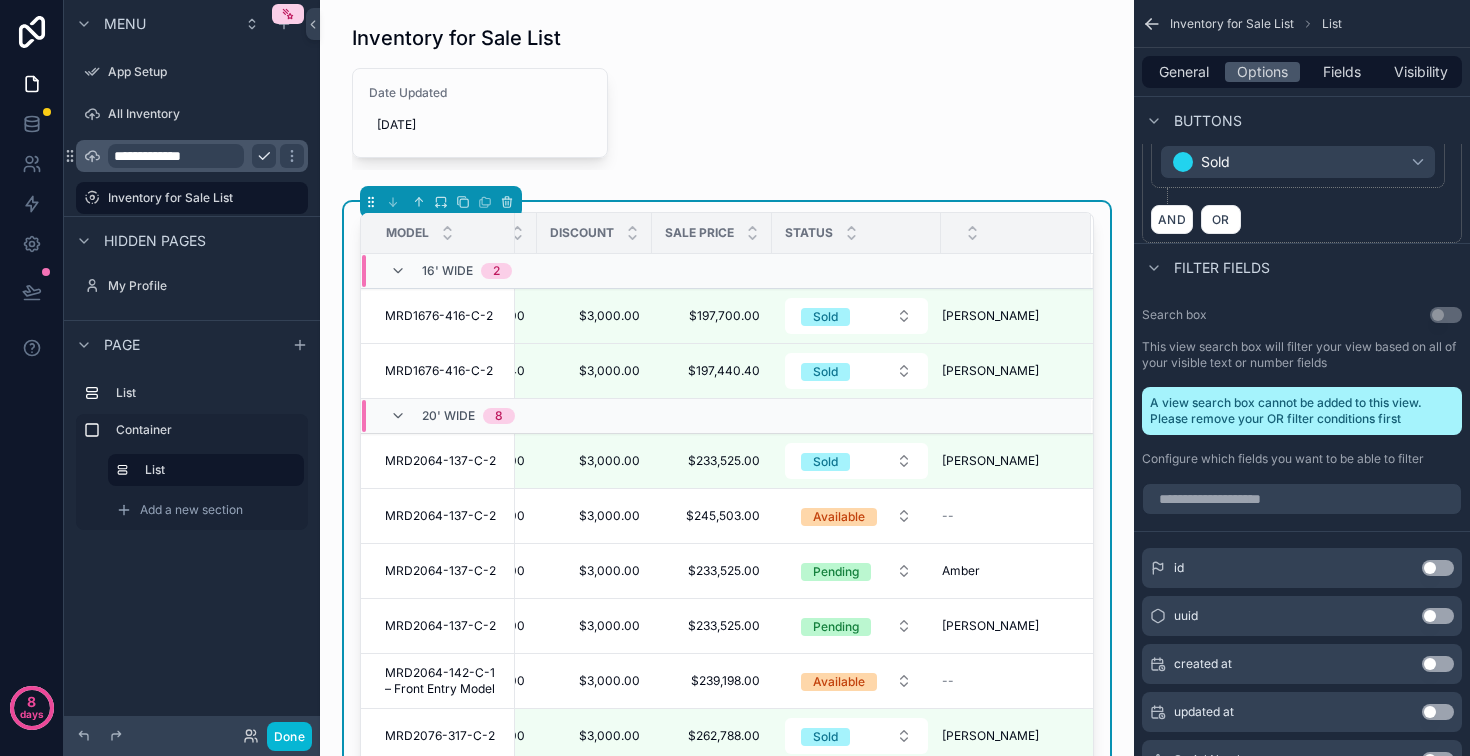 click on "Green" at bounding box center [1302, 21] 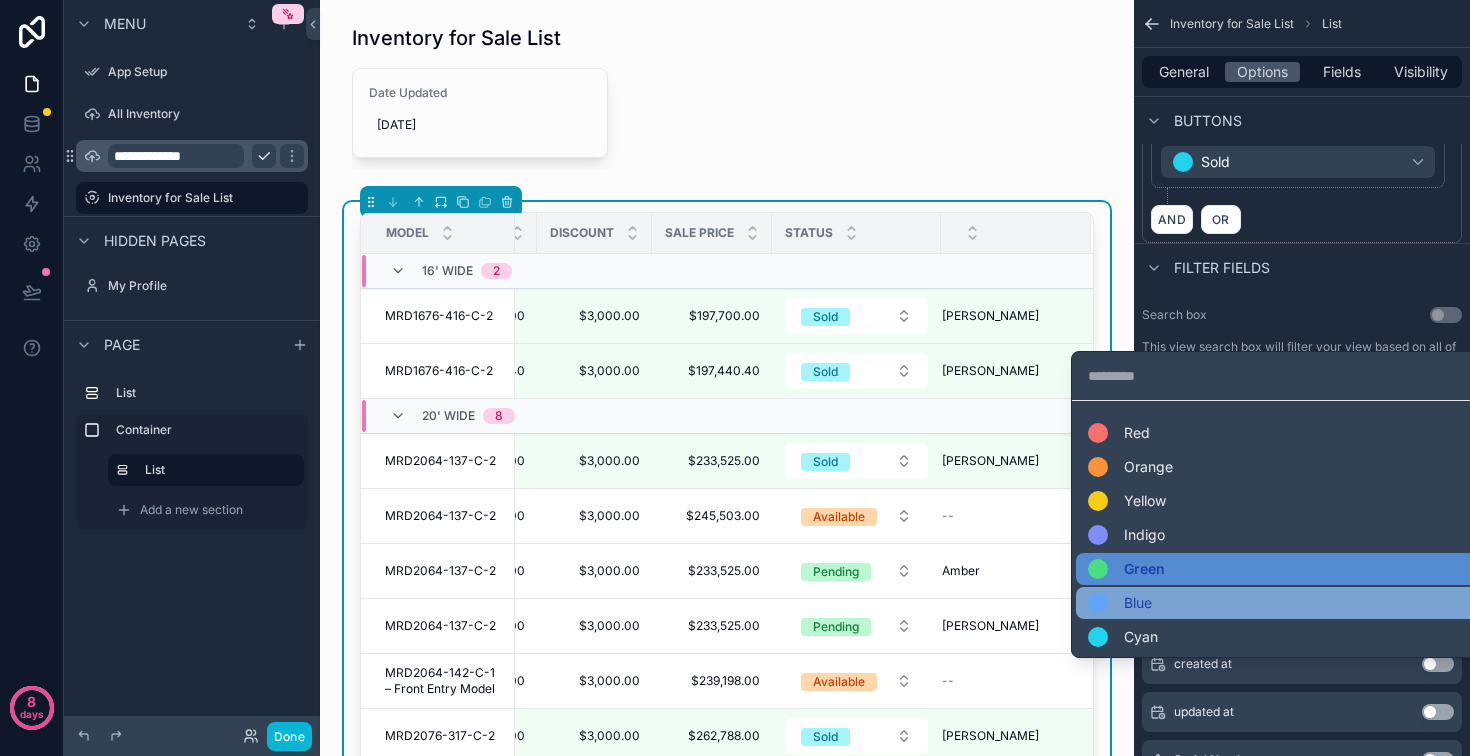 click on "Blue" at bounding box center (1138, 603) 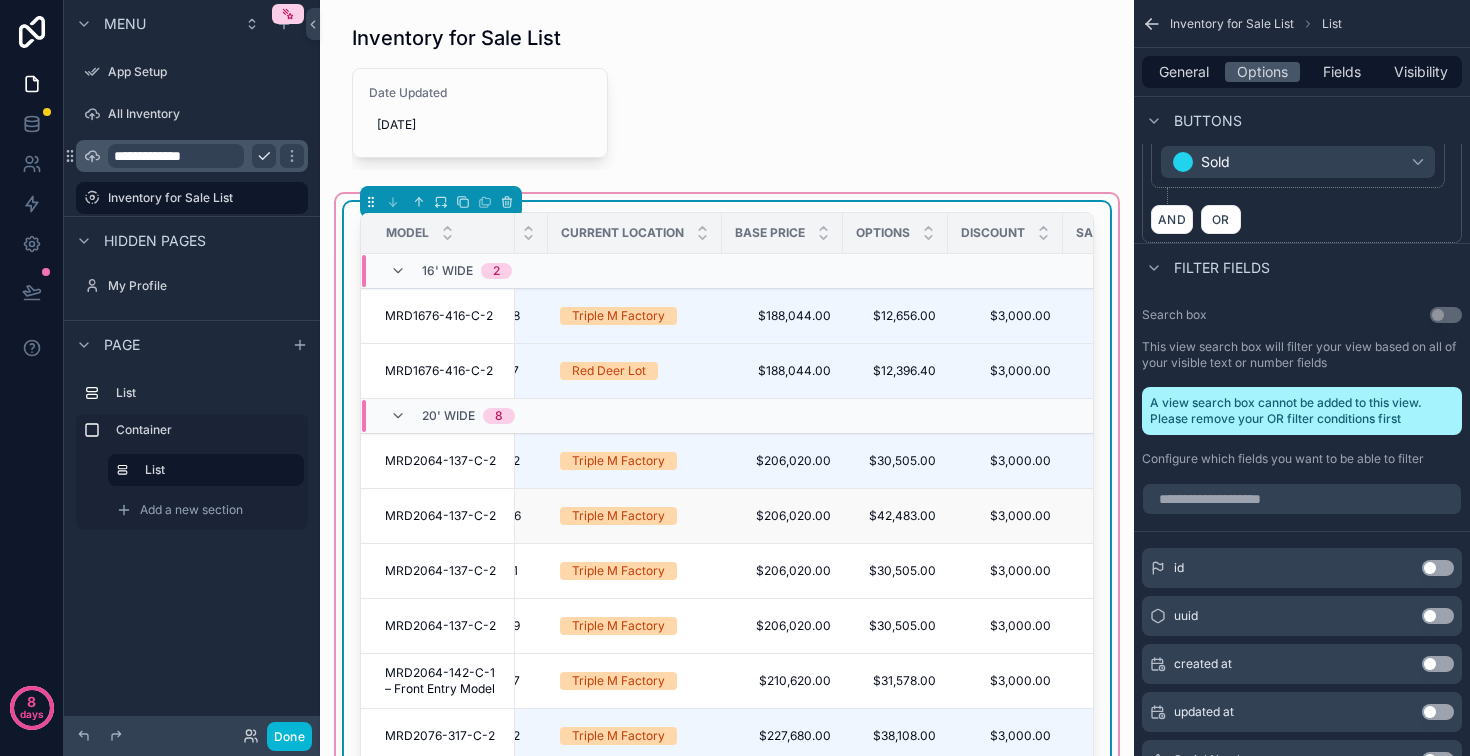 scroll, scrollTop: 0, scrollLeft: 0, axis: both 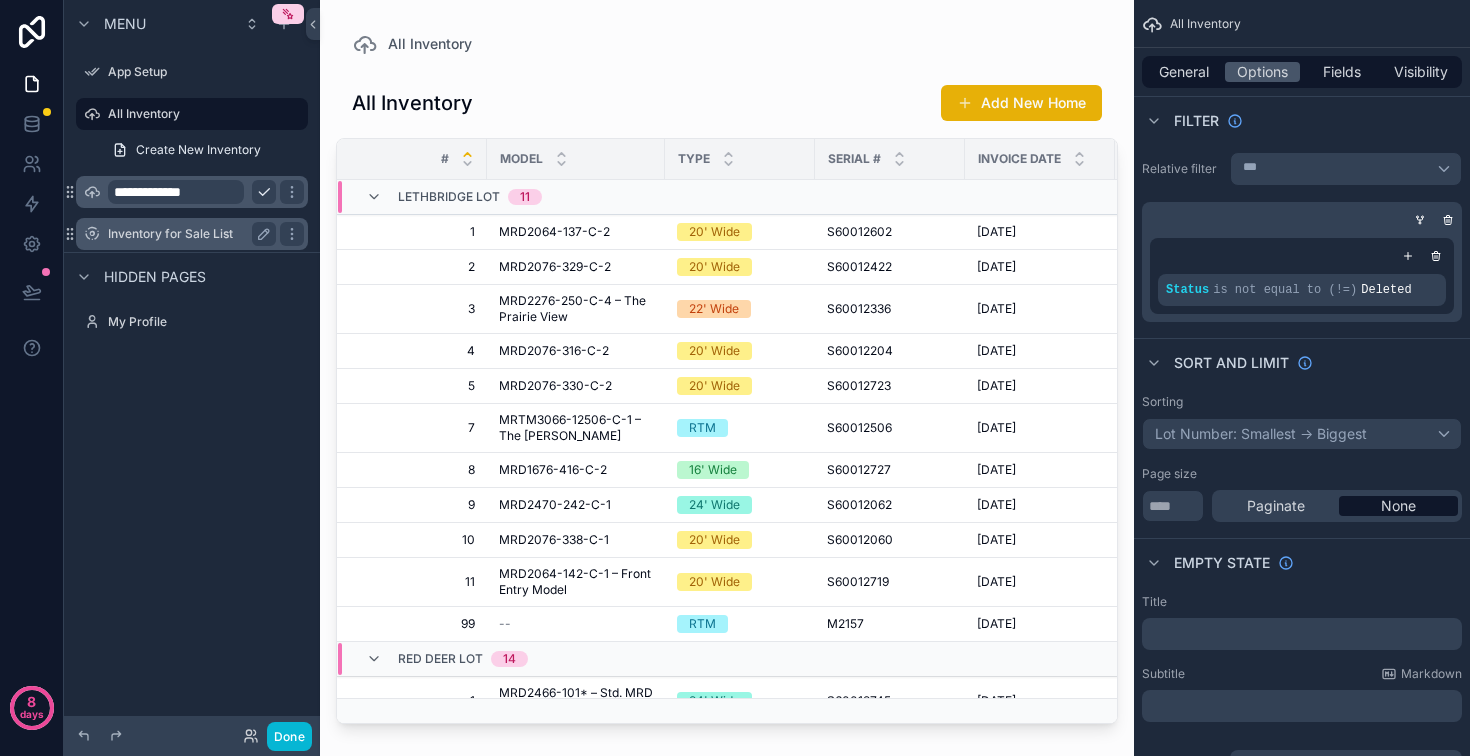 click on "Inventory for Sale List" at bounding box center (188, 234) 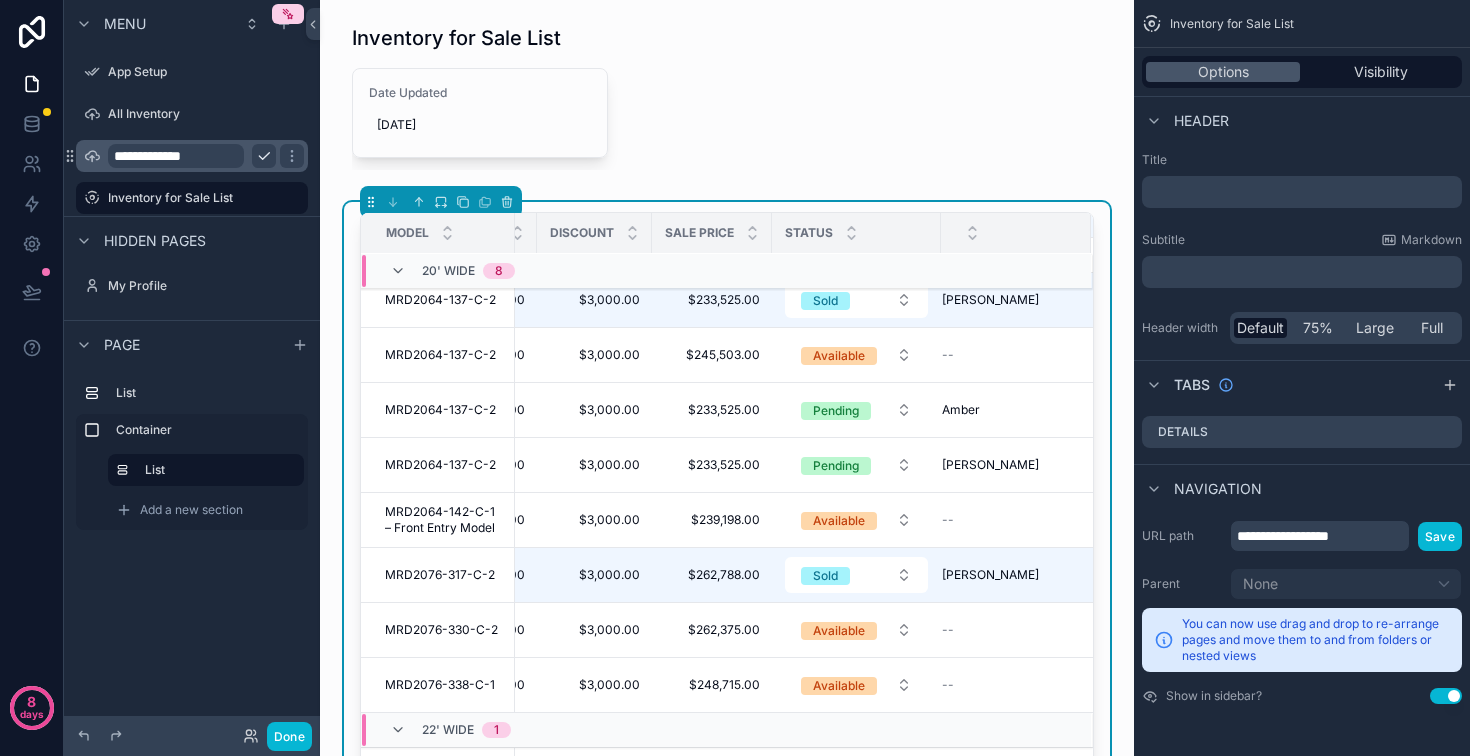 scroll, scrollTop: 161, scrollLeft: 874, axis: both 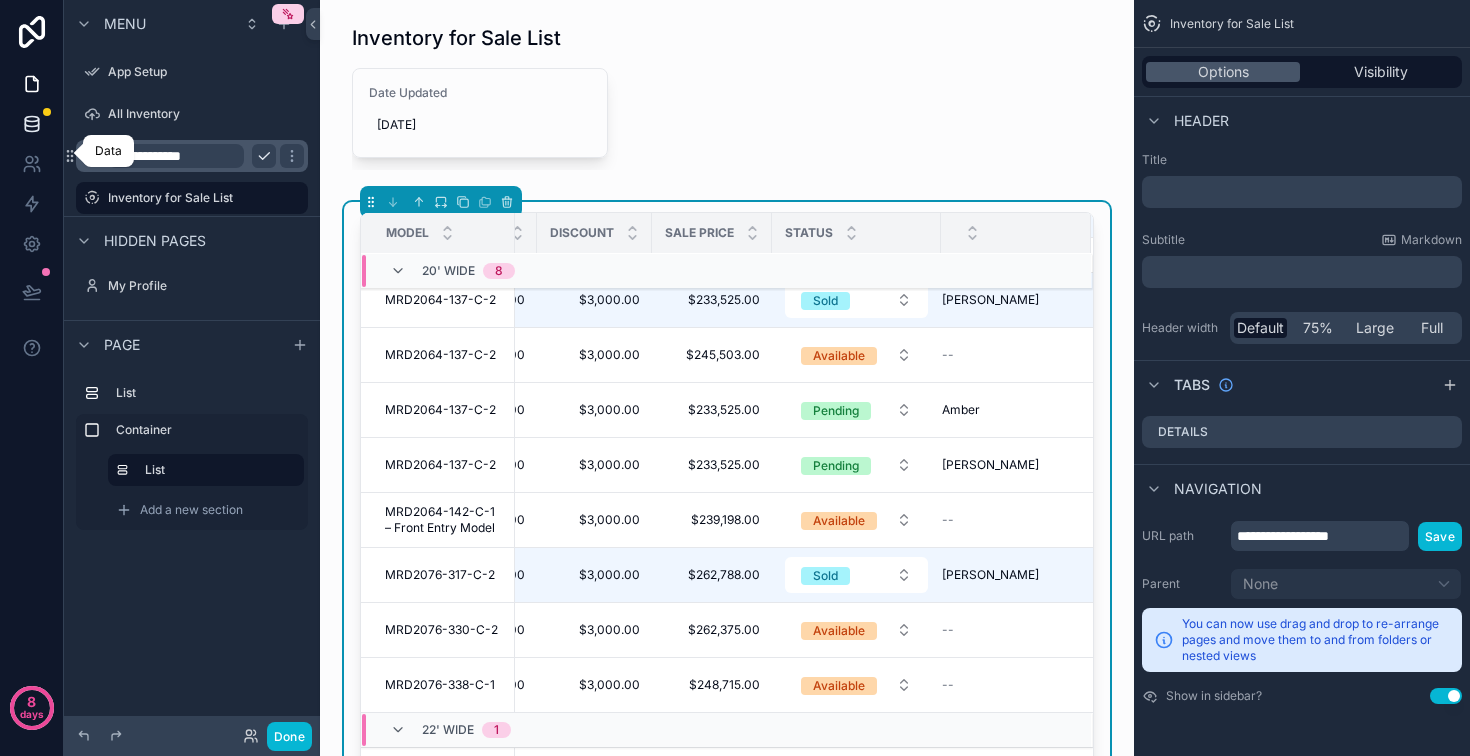 click 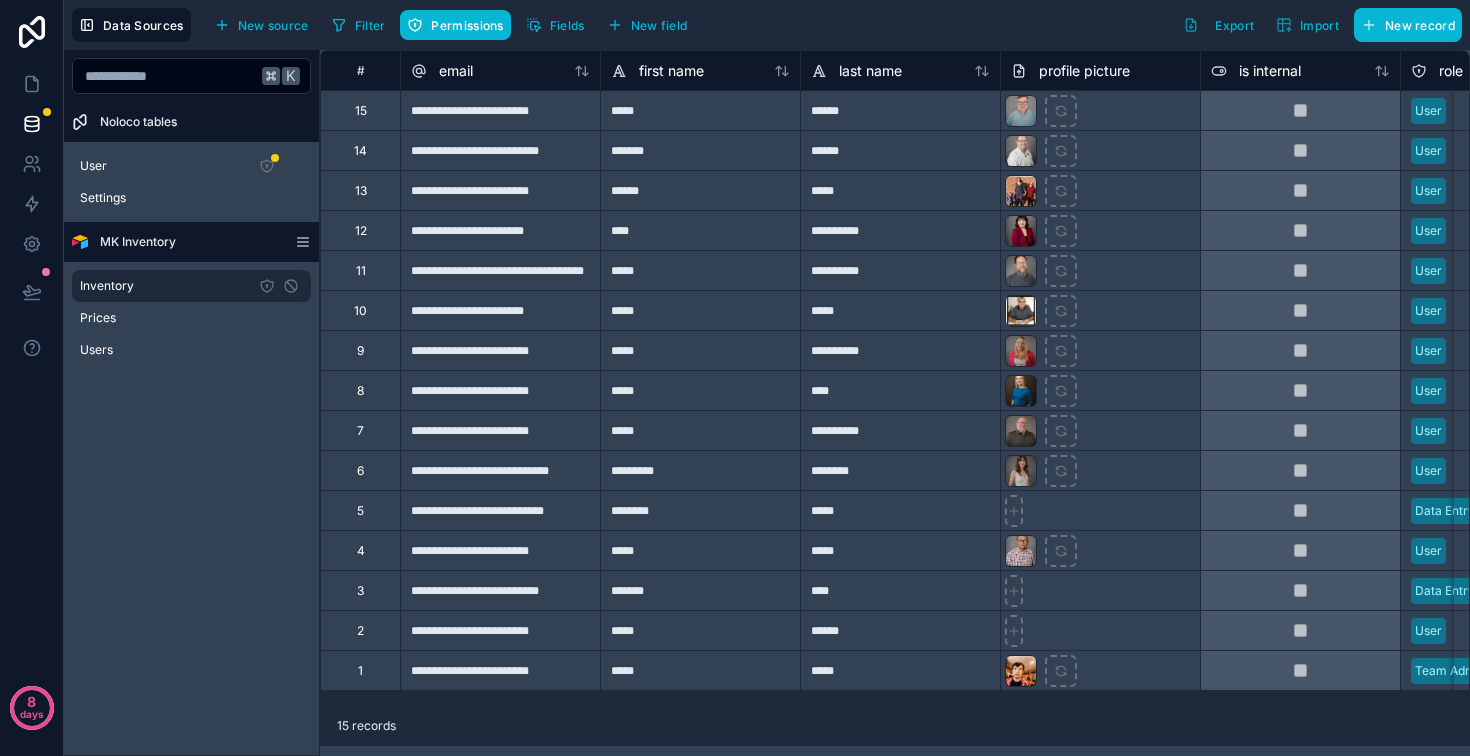click on "Inventory" at bounding box center [191, 286] 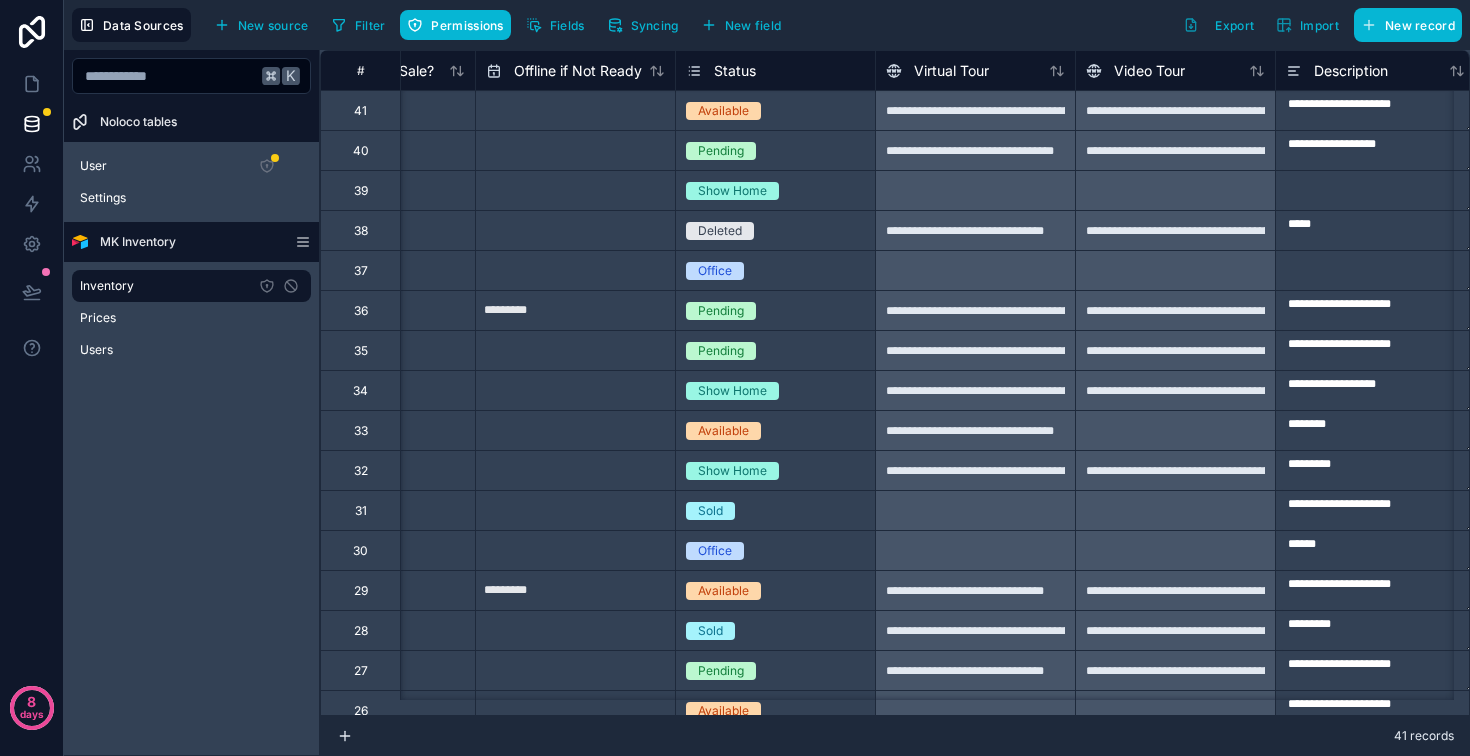 scroll, scrollTop: 0, scrollLeft: 2729, axis: horizontal 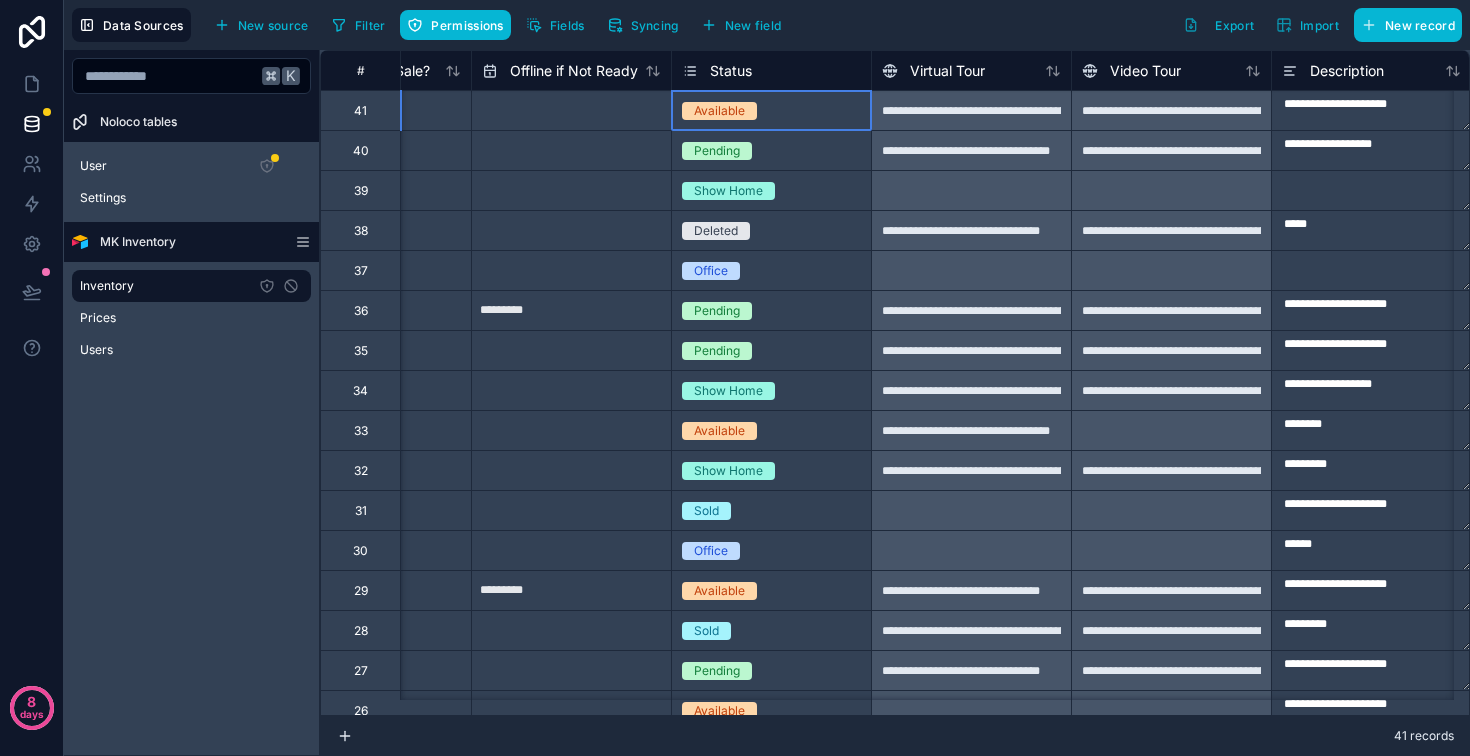 click on "Available" at bounding box center [719, 111] 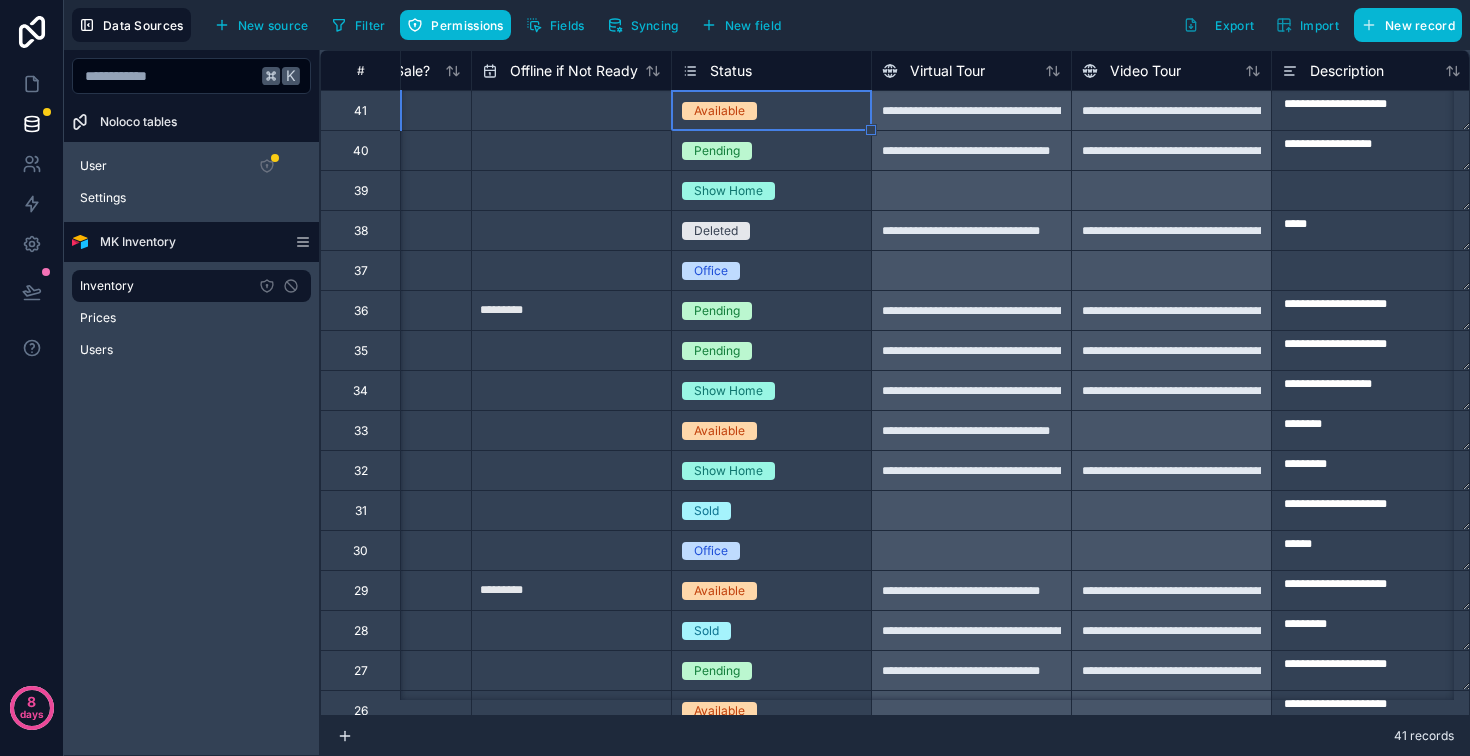 click on "Available" at bounding box center [719, 111] 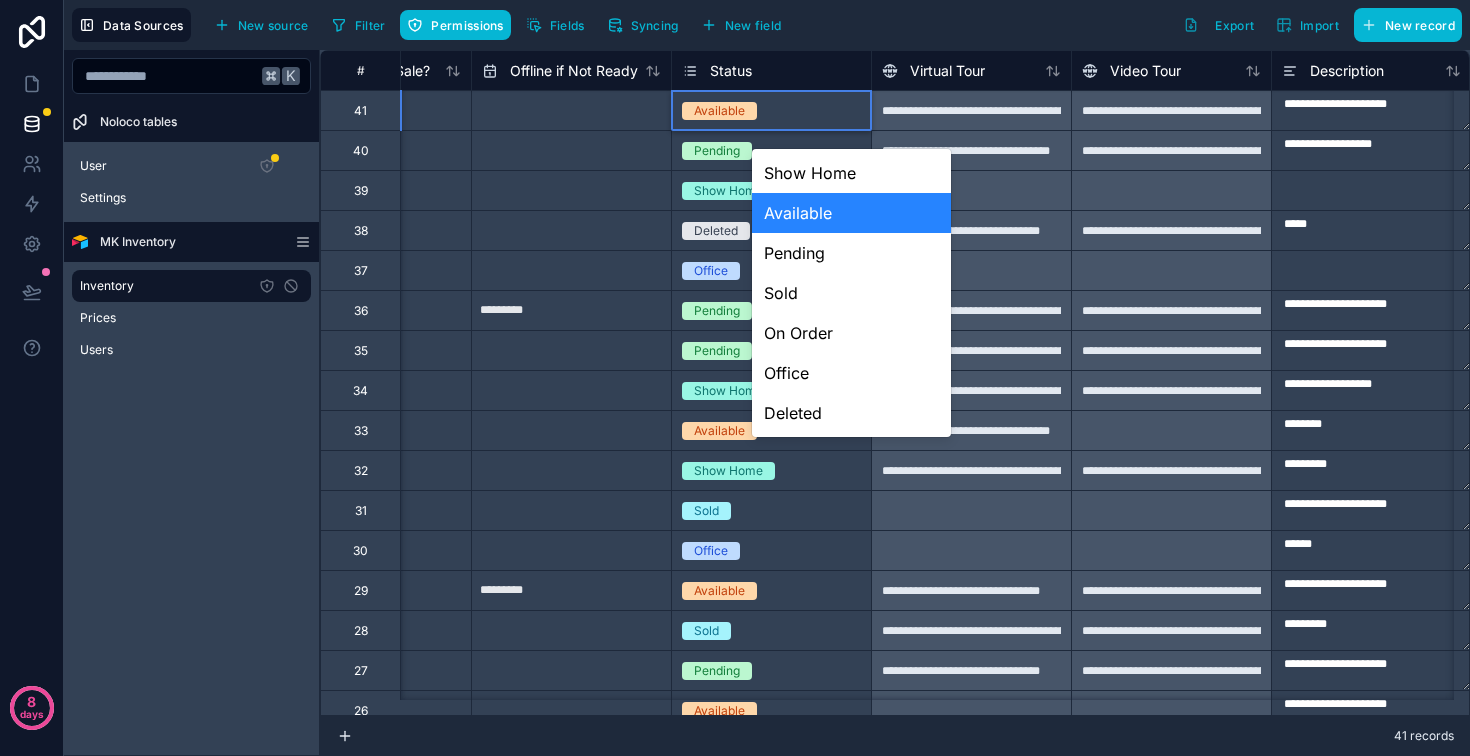 click on "Available" at bounding box center [719, 111] 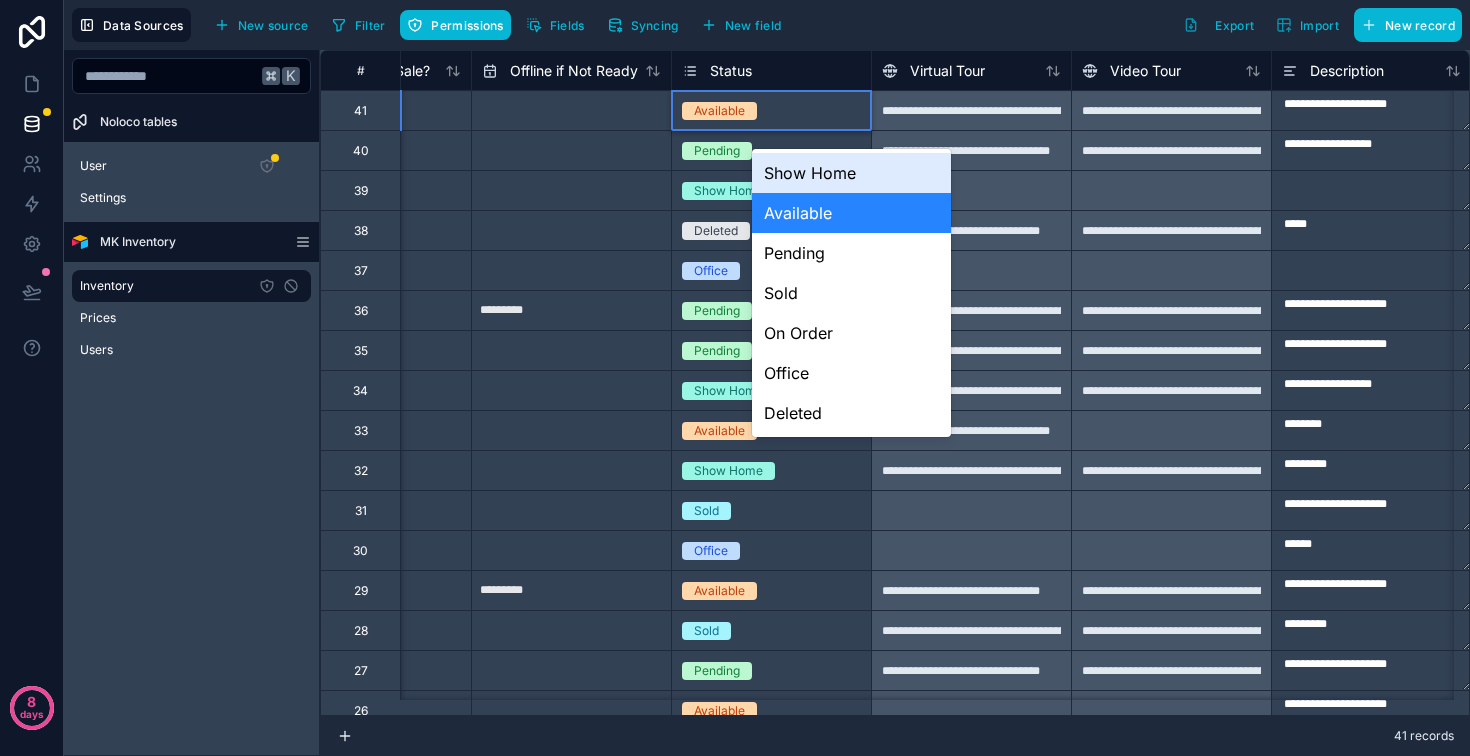 click on "Available" at bounding box center (719, 111) 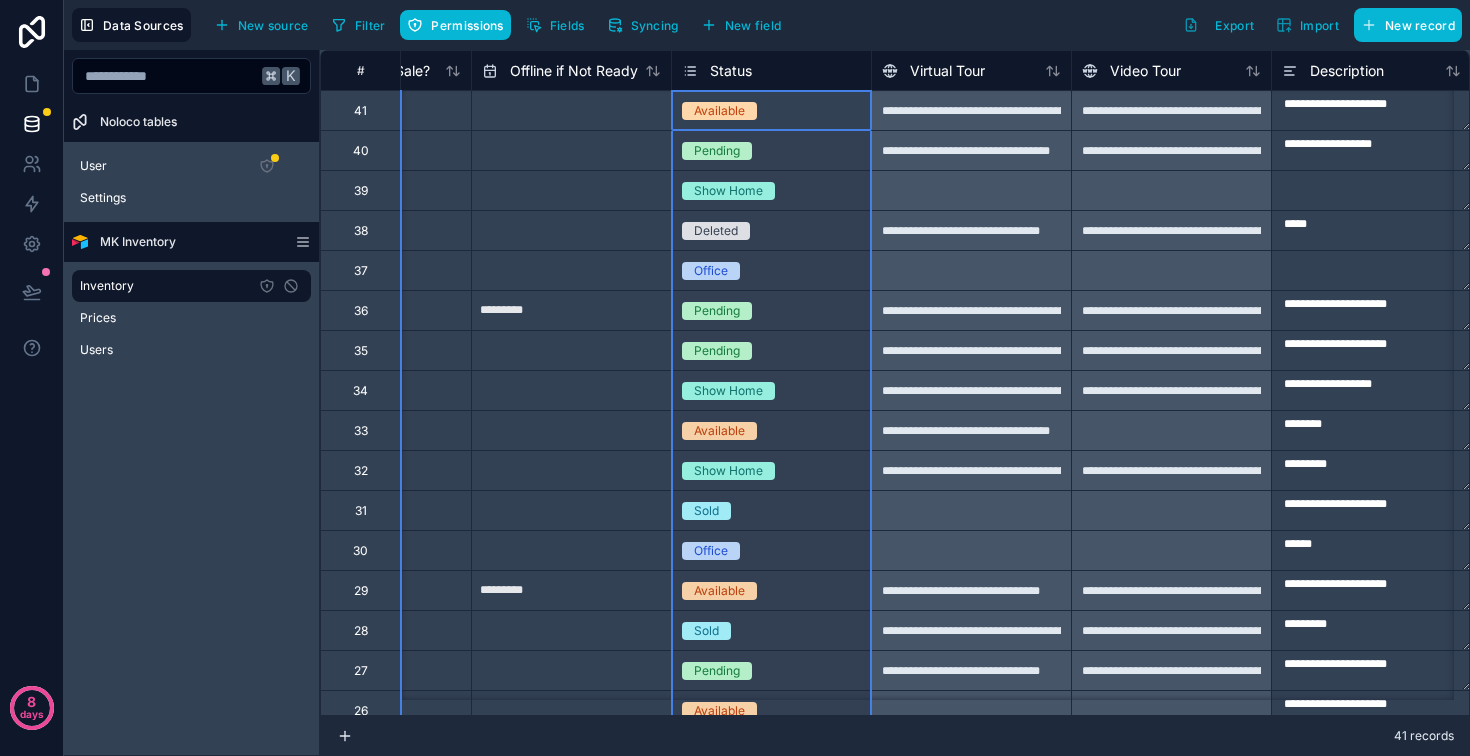 click on "Status" at bounding box center (731, 71) 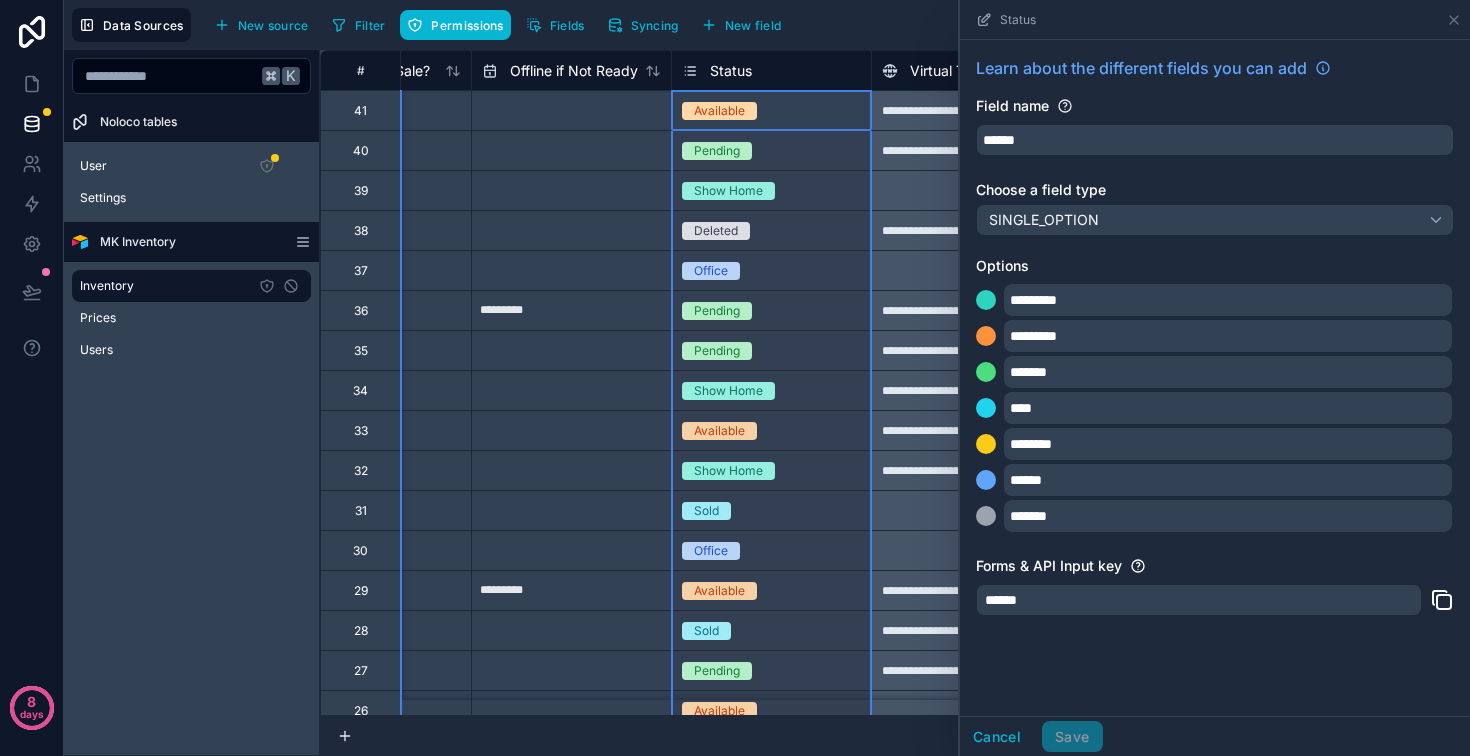 scroll, scrollTop: 93, scrollLeft: 0, axis: vertical 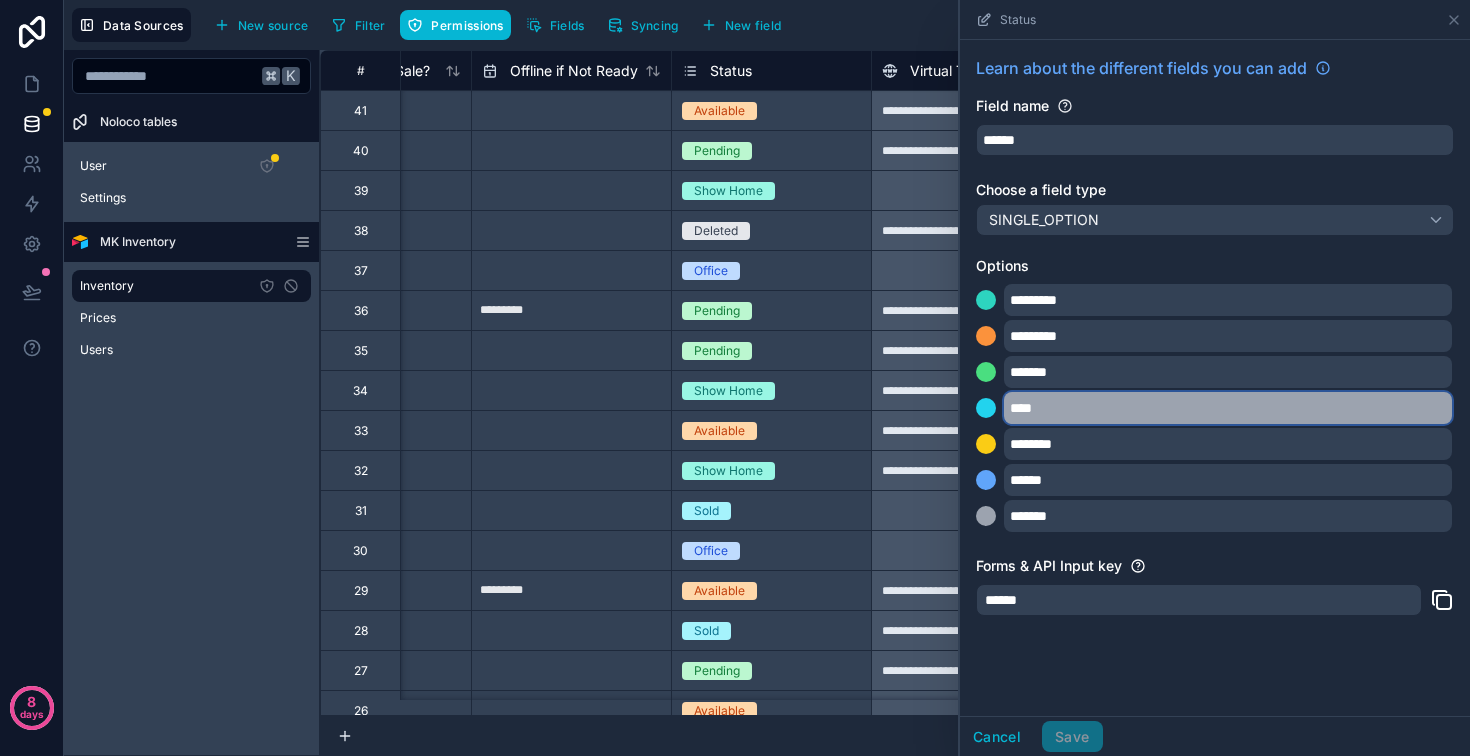 click on "****" at bounding box center (1228, 408) 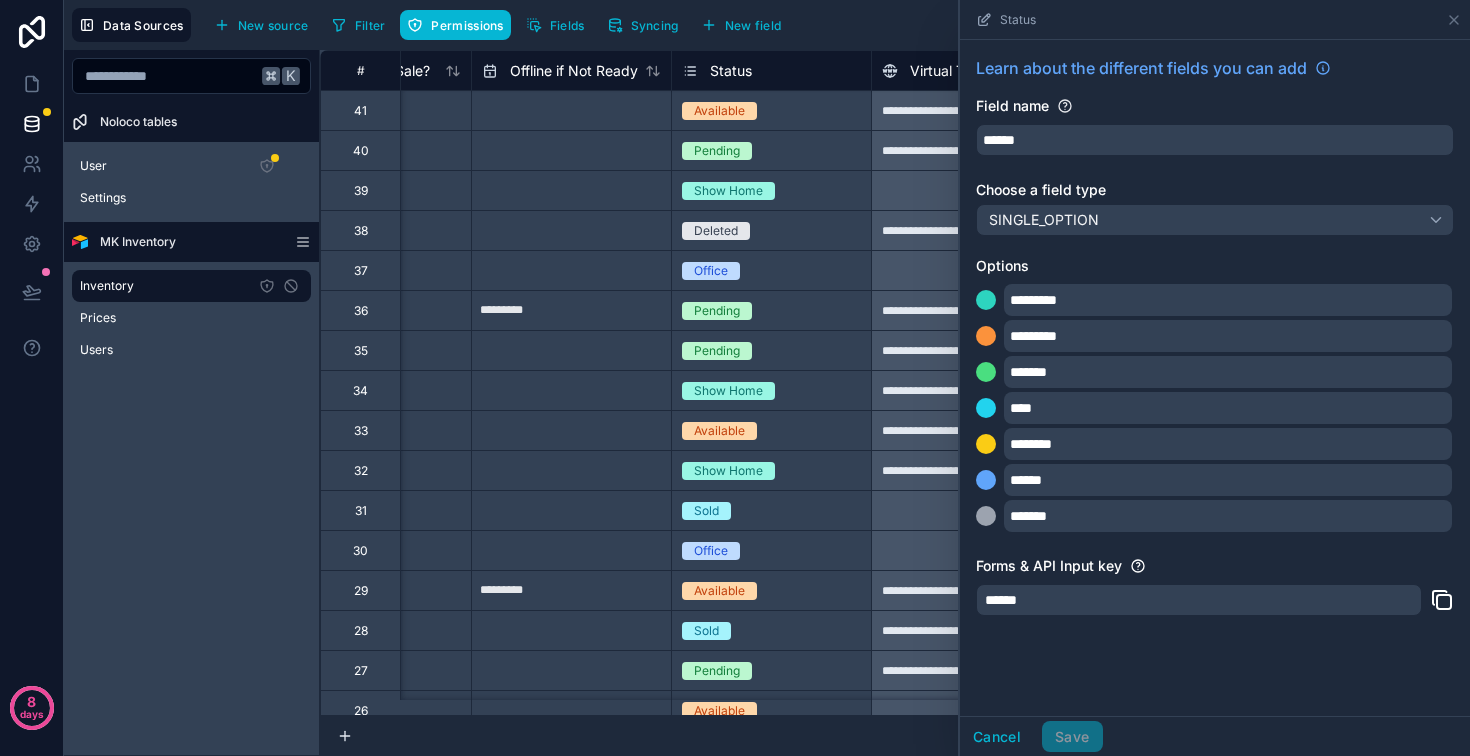 scroll, scrollTop: 0, scrollLeft: 0, axis: both 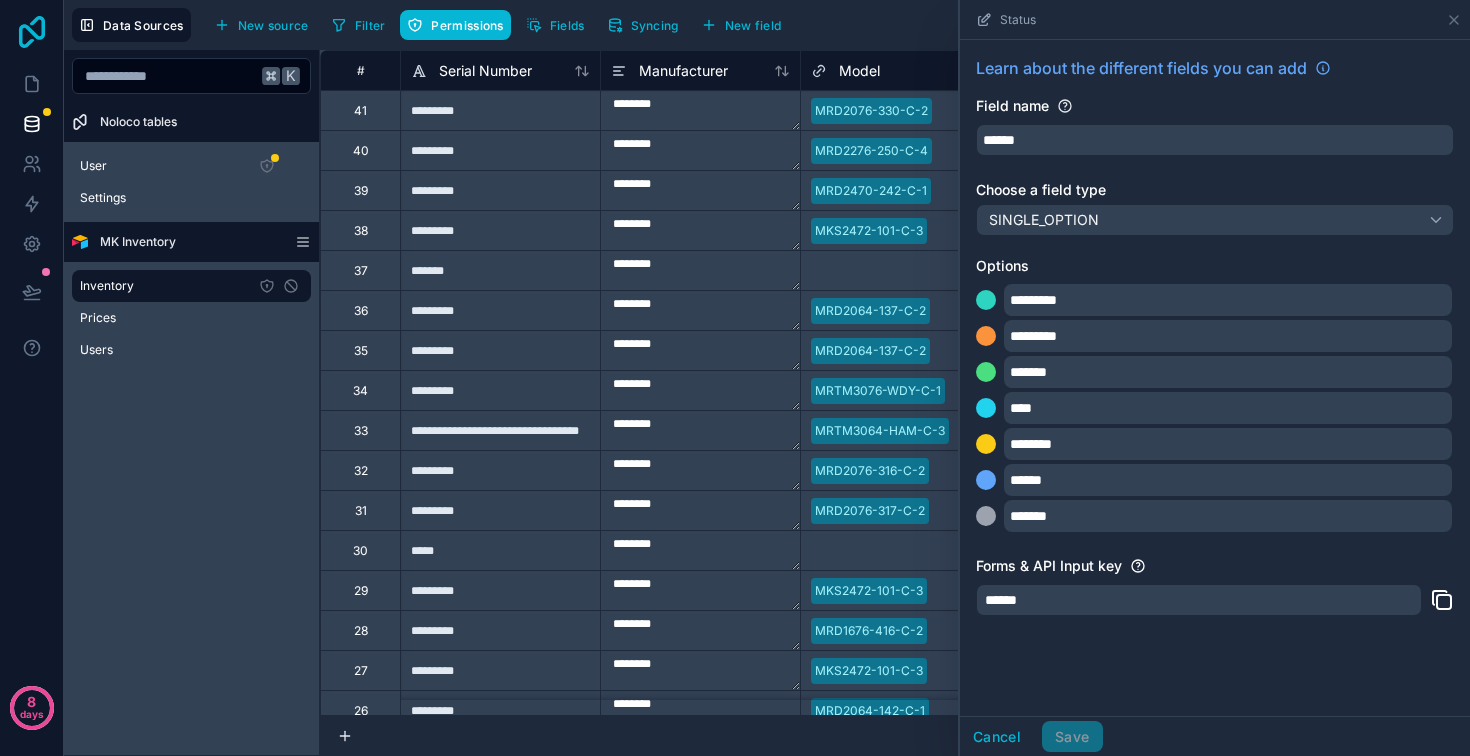 click 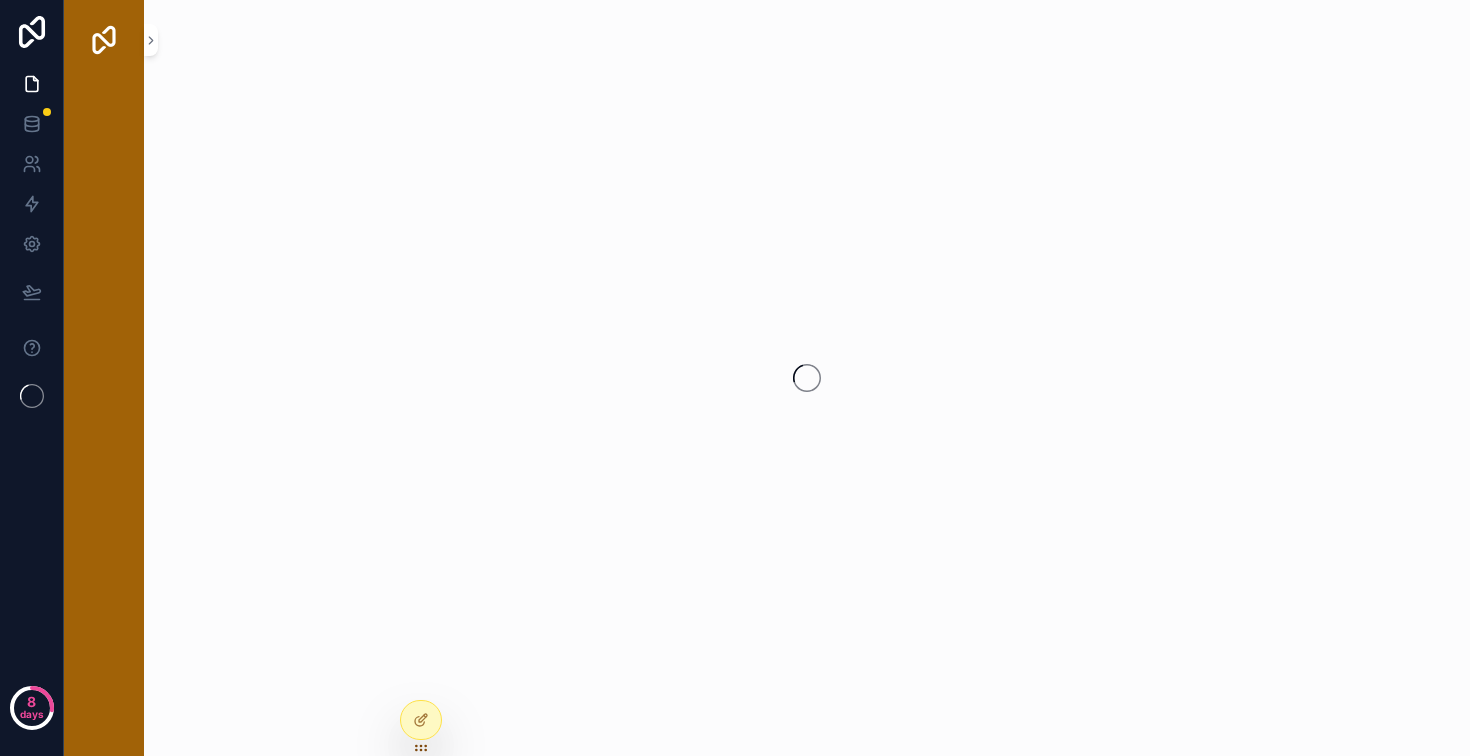 scroll, scrollTop: 0, scrollLeft: 0, axis: both 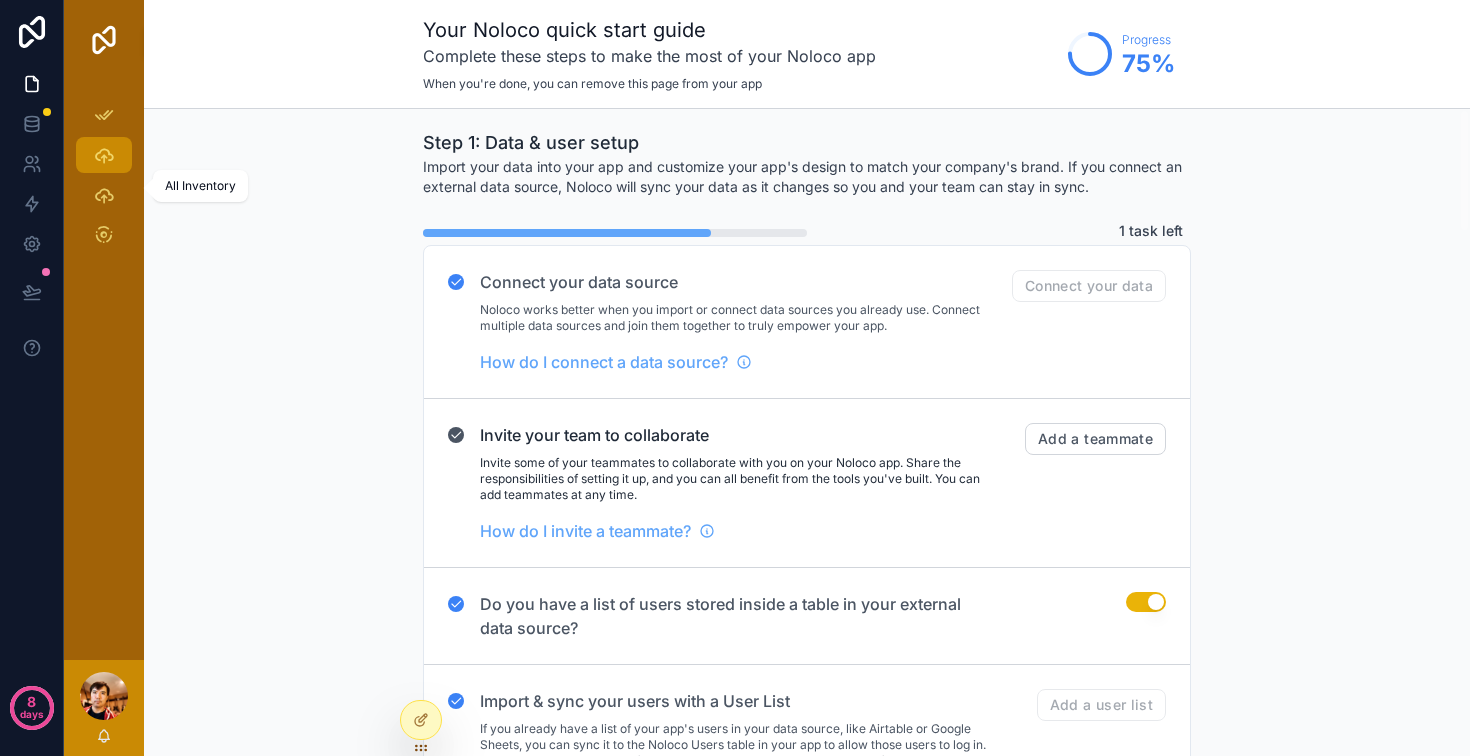 click at bounding box center [104, 155] 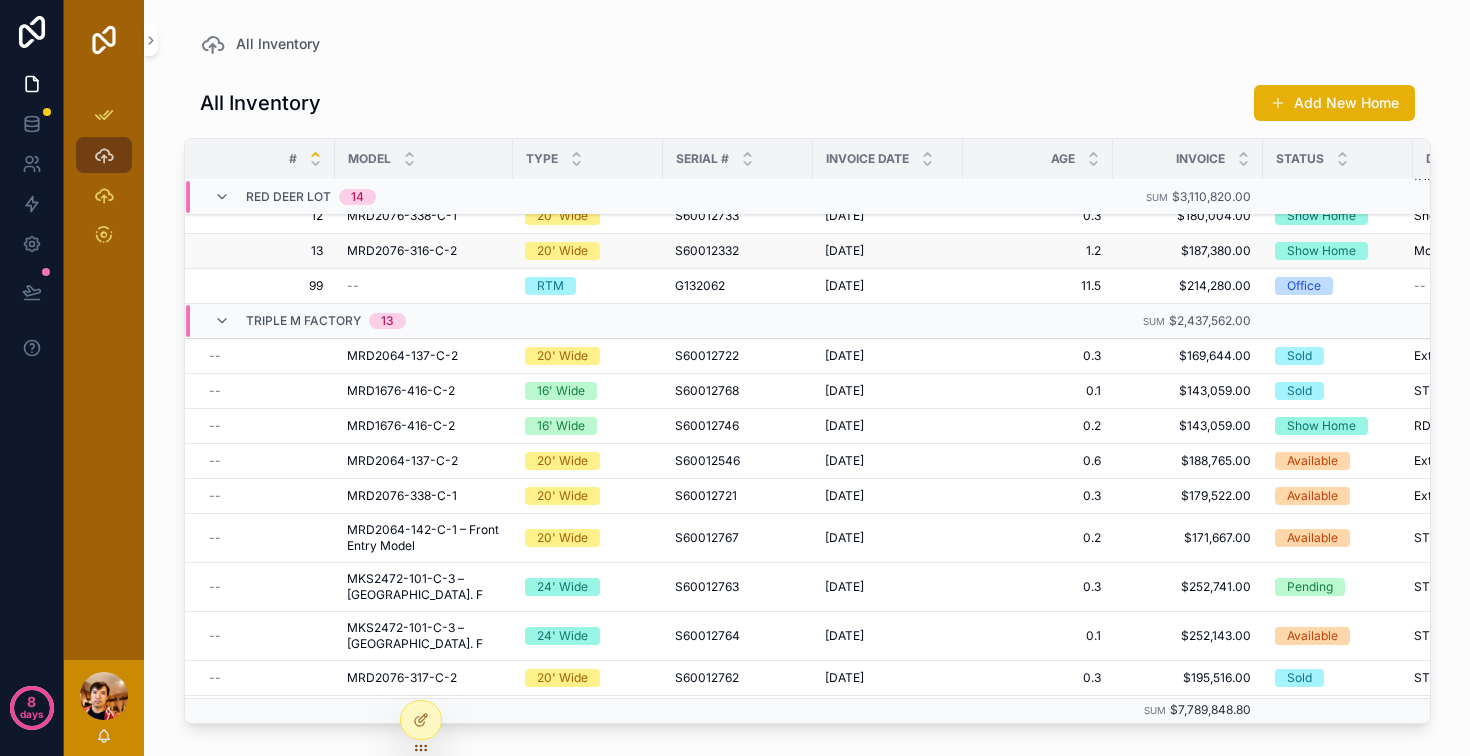 scroll, scrollTop: 1174, scrollLeft: 0, axis: vertical 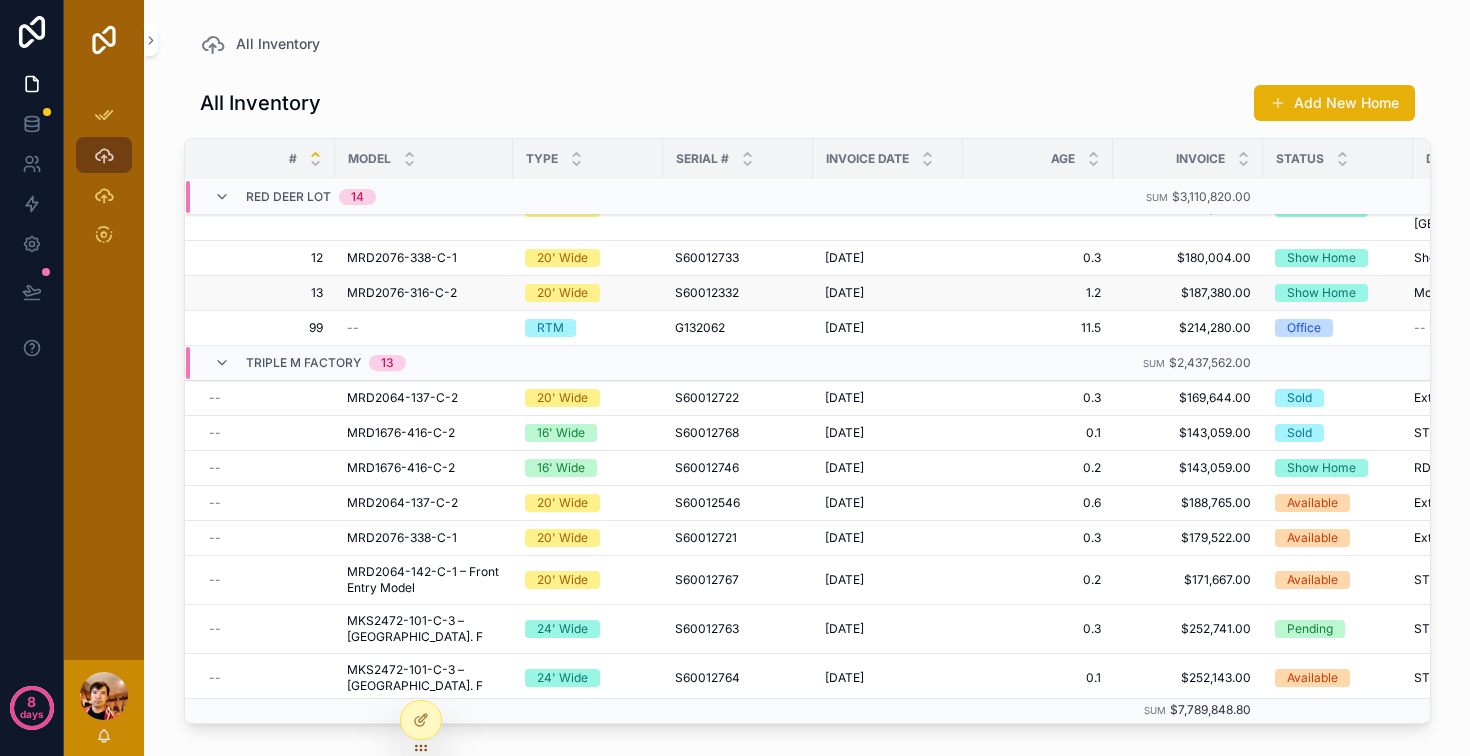 click on "MRD2076-316-C-2" at bounding box center [402, 293] 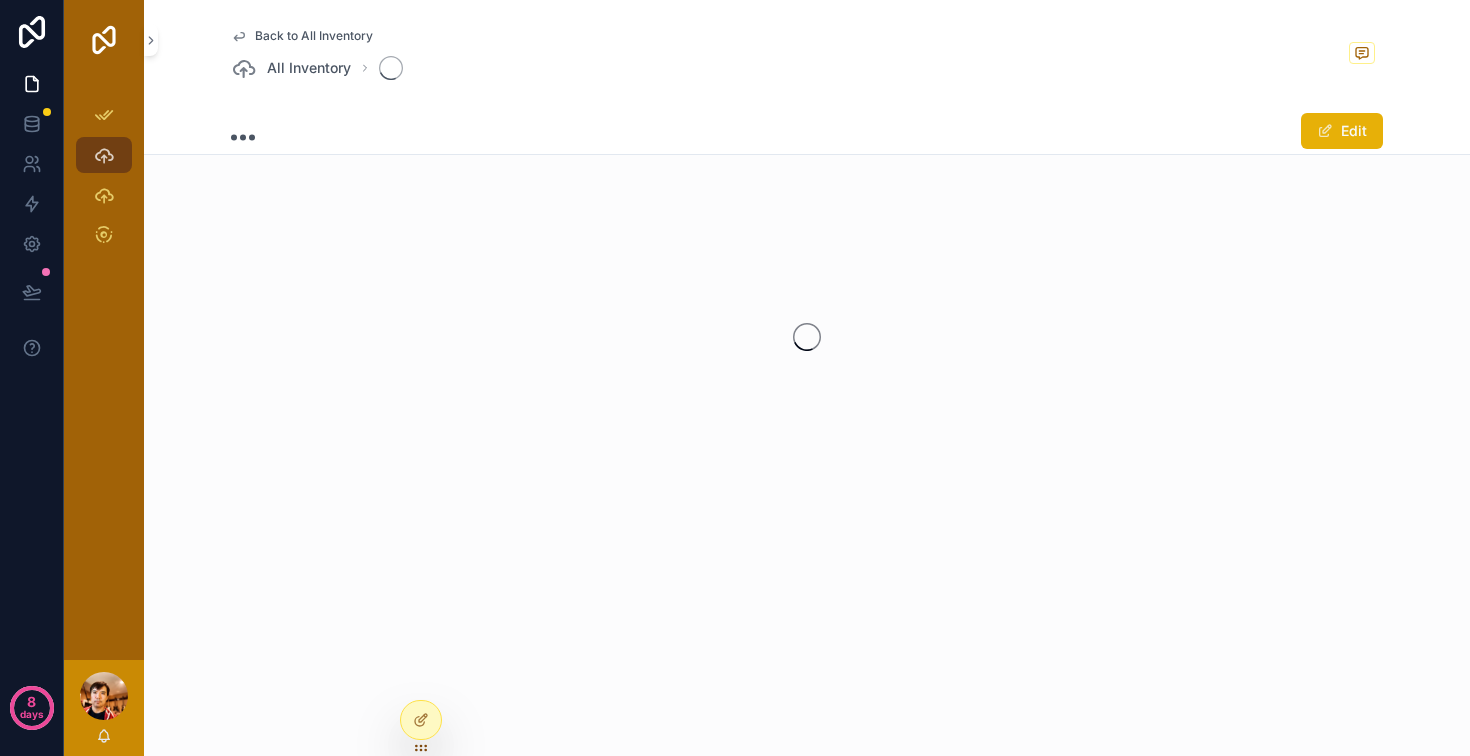 click at bounding box center [807, 337] 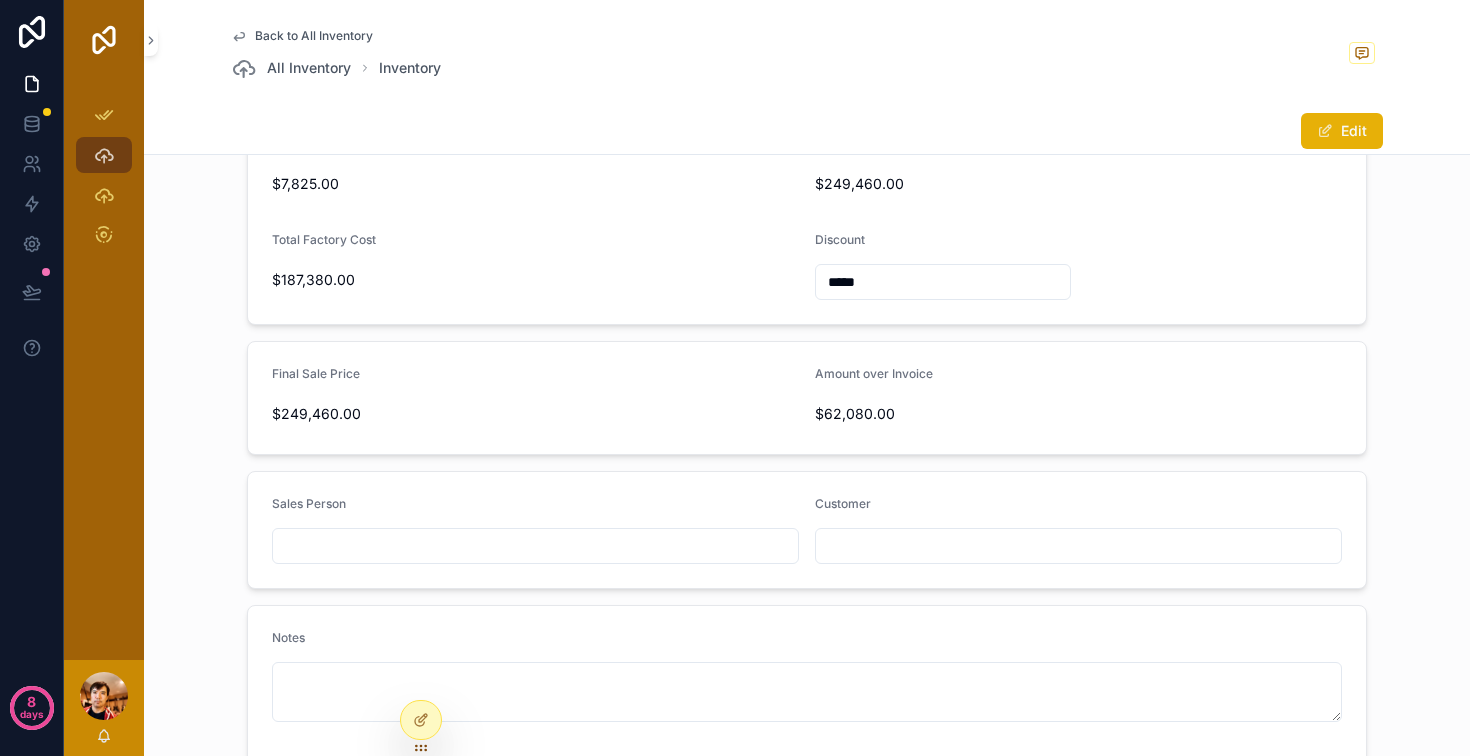 scroll, scrollTop: 0, scrollLeft: 0, axis: both 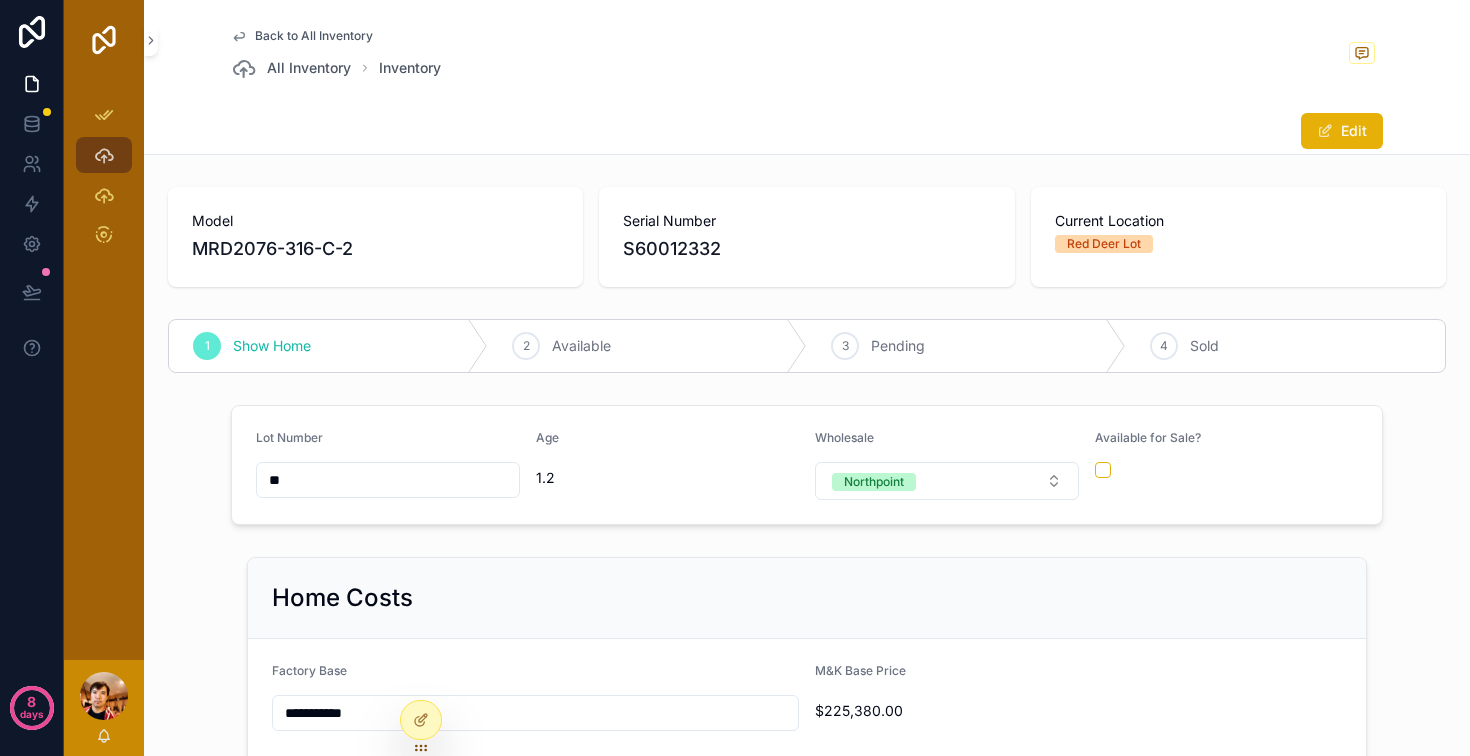 click on "Back to All Inventory" at bounding box center [314, 36] 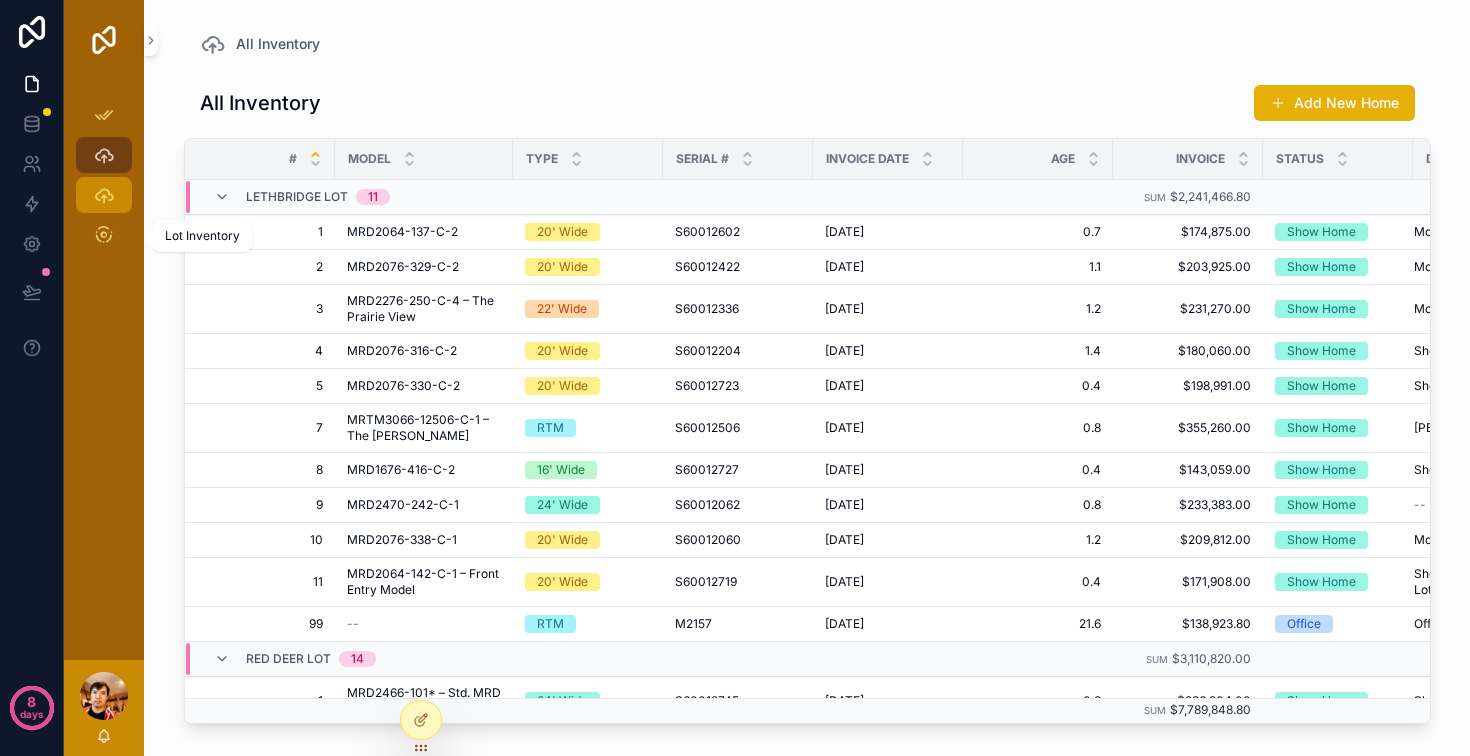 click on "Lot Inventory" at bounding box center (104, 195) 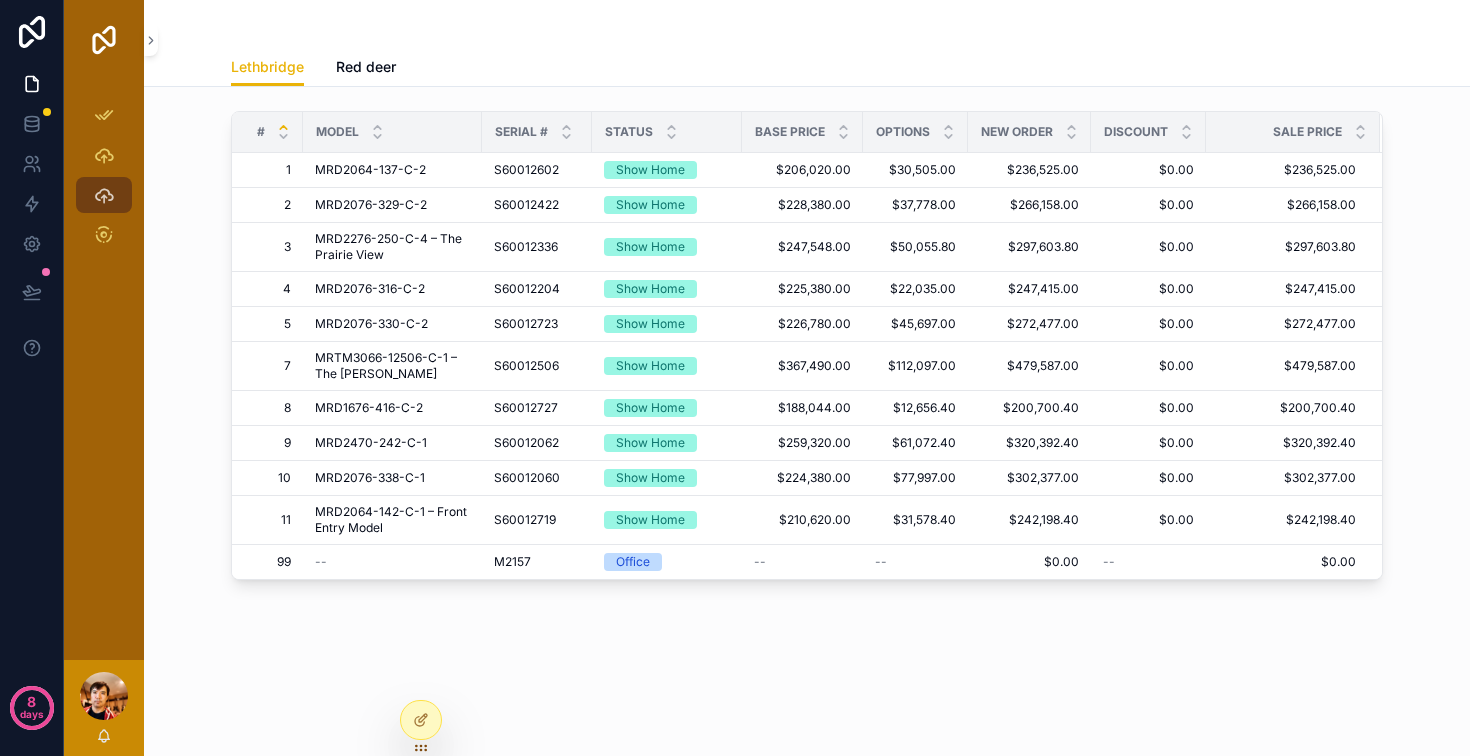 scroll, scrollTop: 302, scrollLeft: 0, axis: vertical 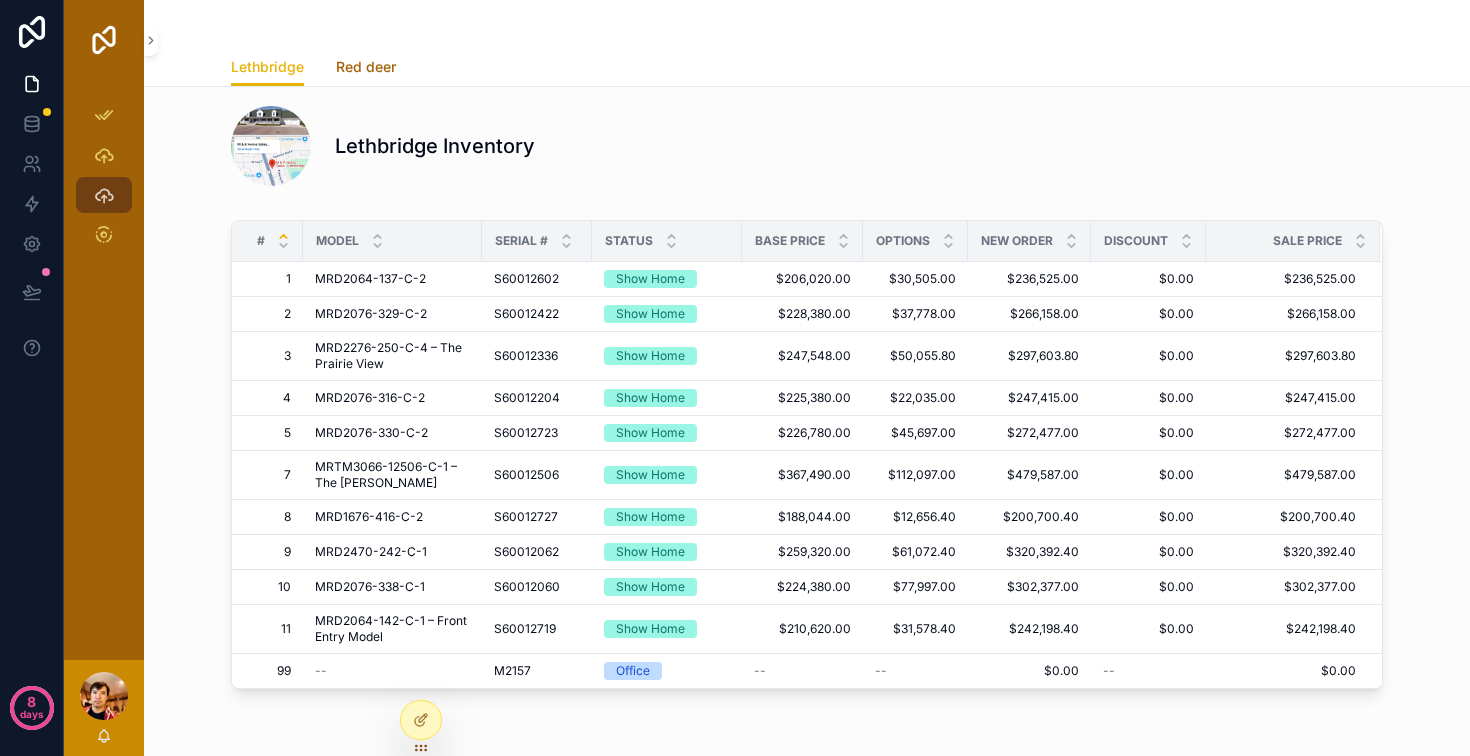click on "Red deer" at bounding box center (366, 67) 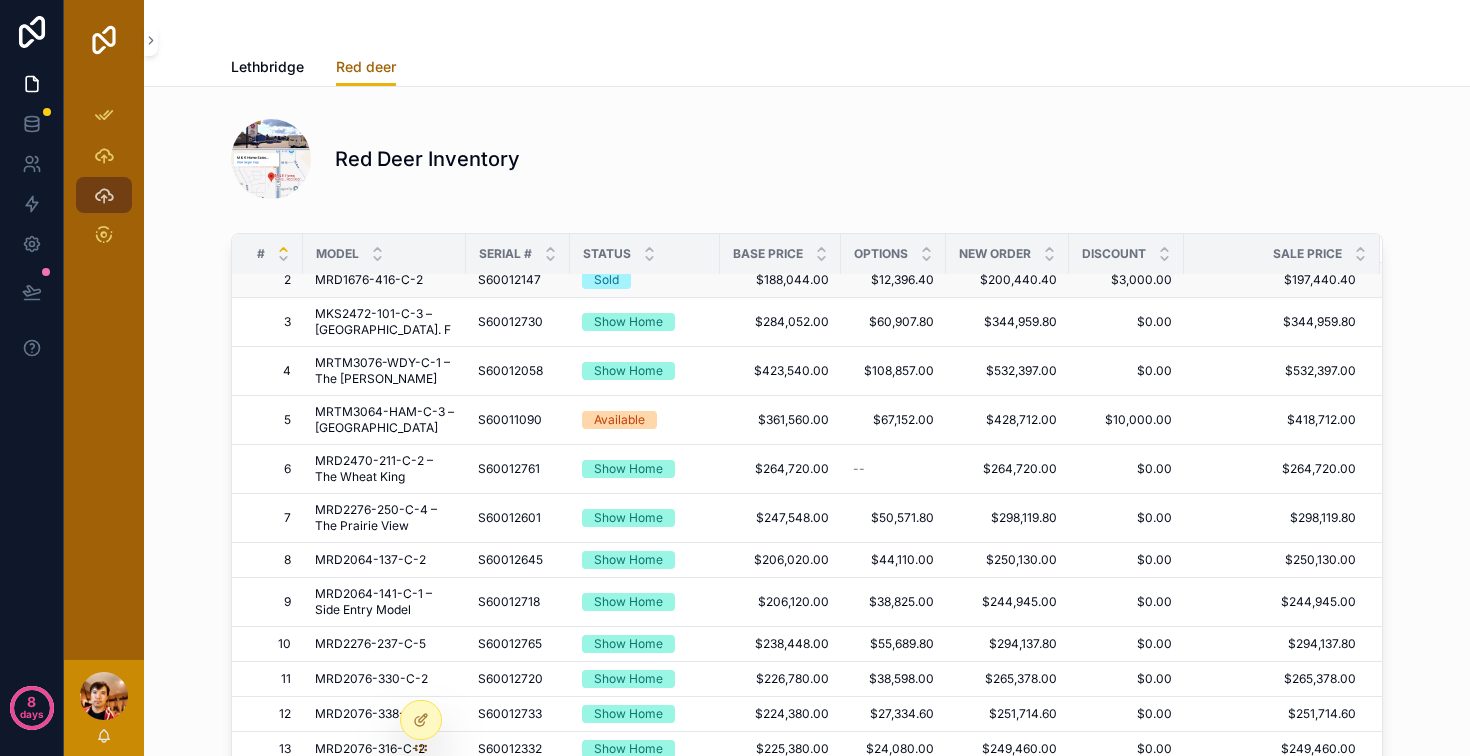 scroll, scrollTop: 350, scrollLeft: 0, axis: vertical 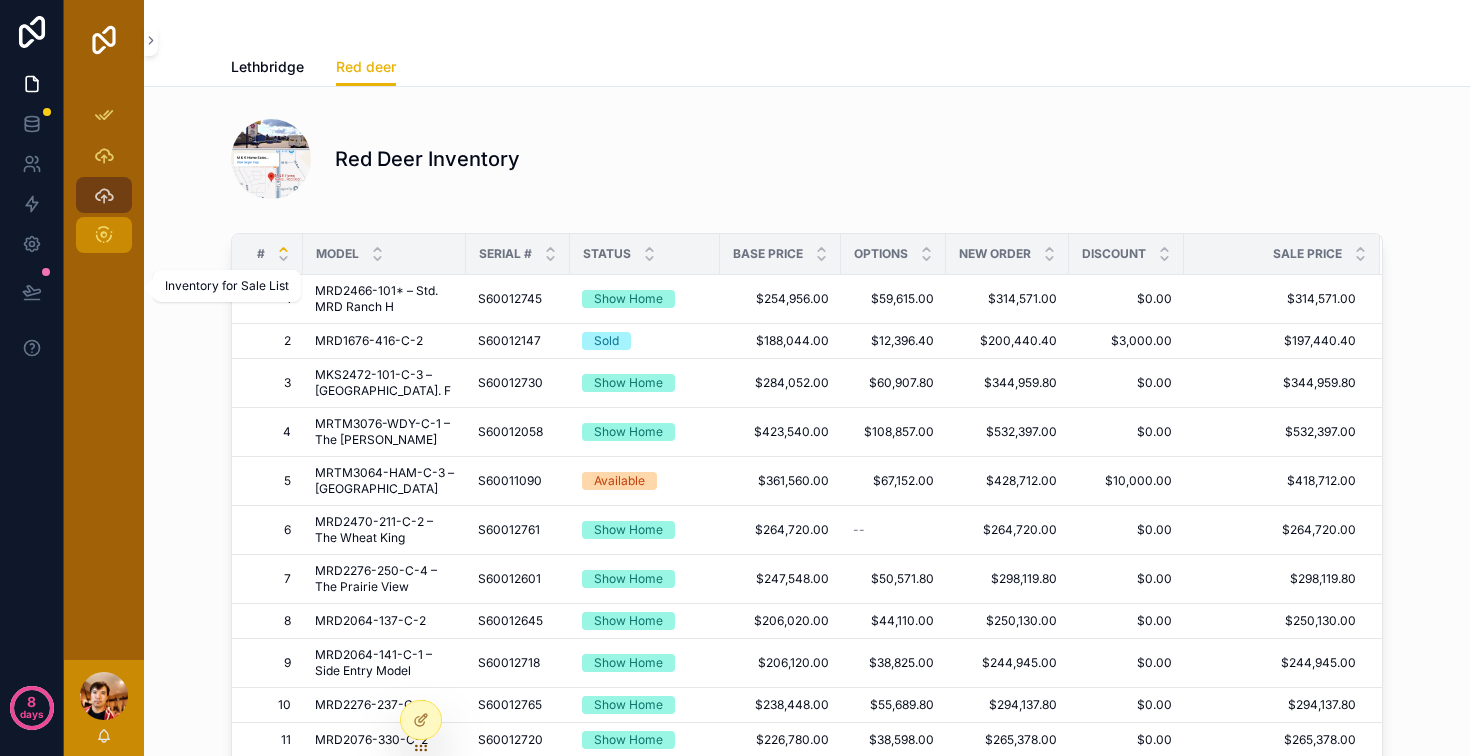 click at bounding box center (104, 235) 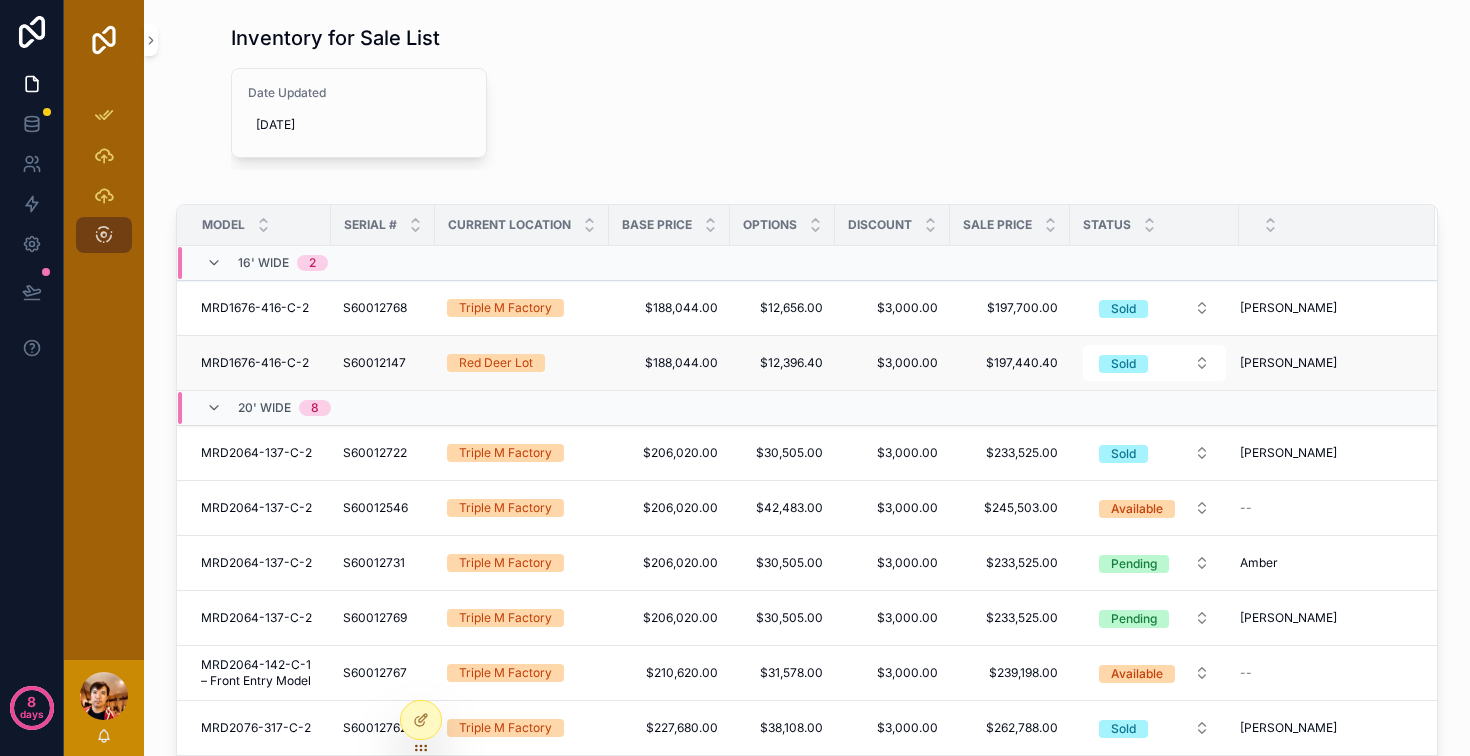scroll, scrollTop: 10, scrollLeft: 0, axis: vertical 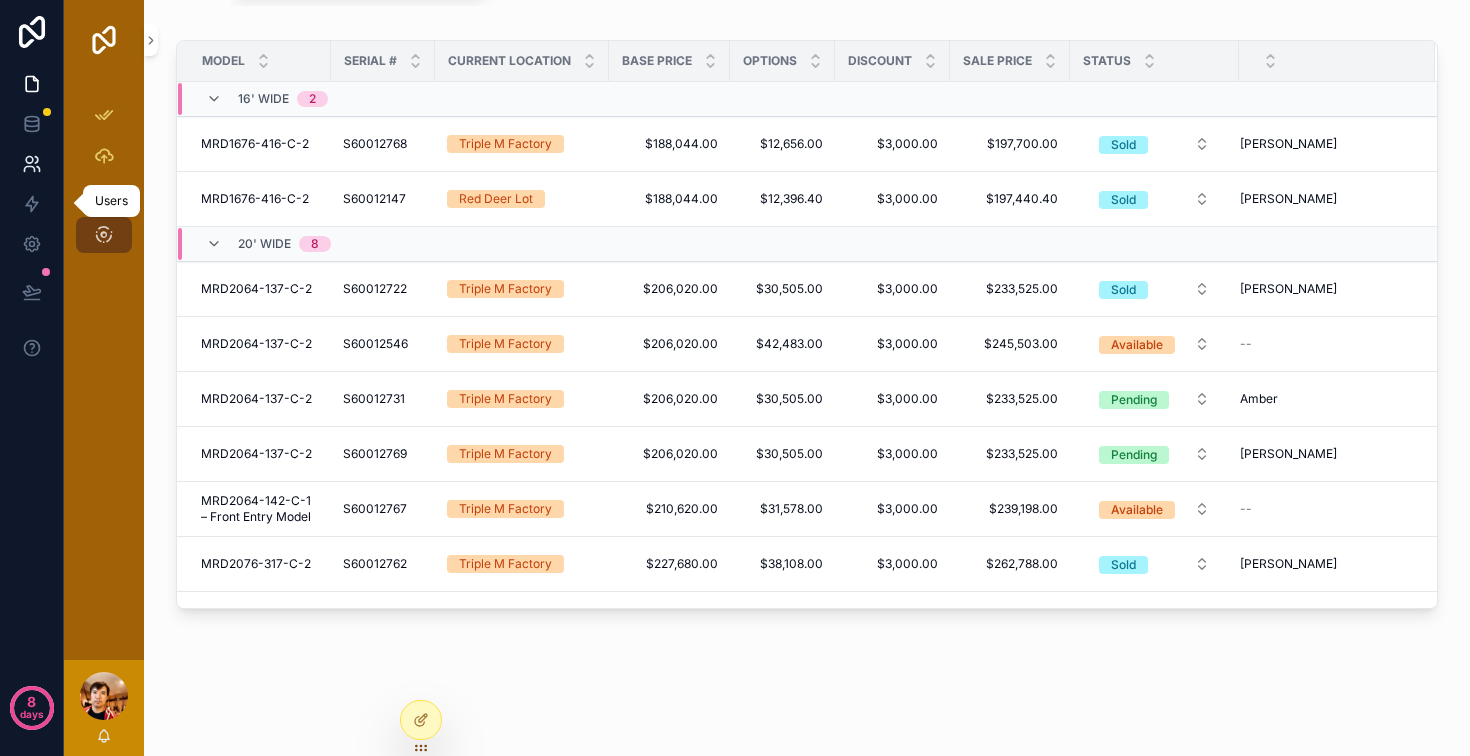 click at bounding box center [31, 164] 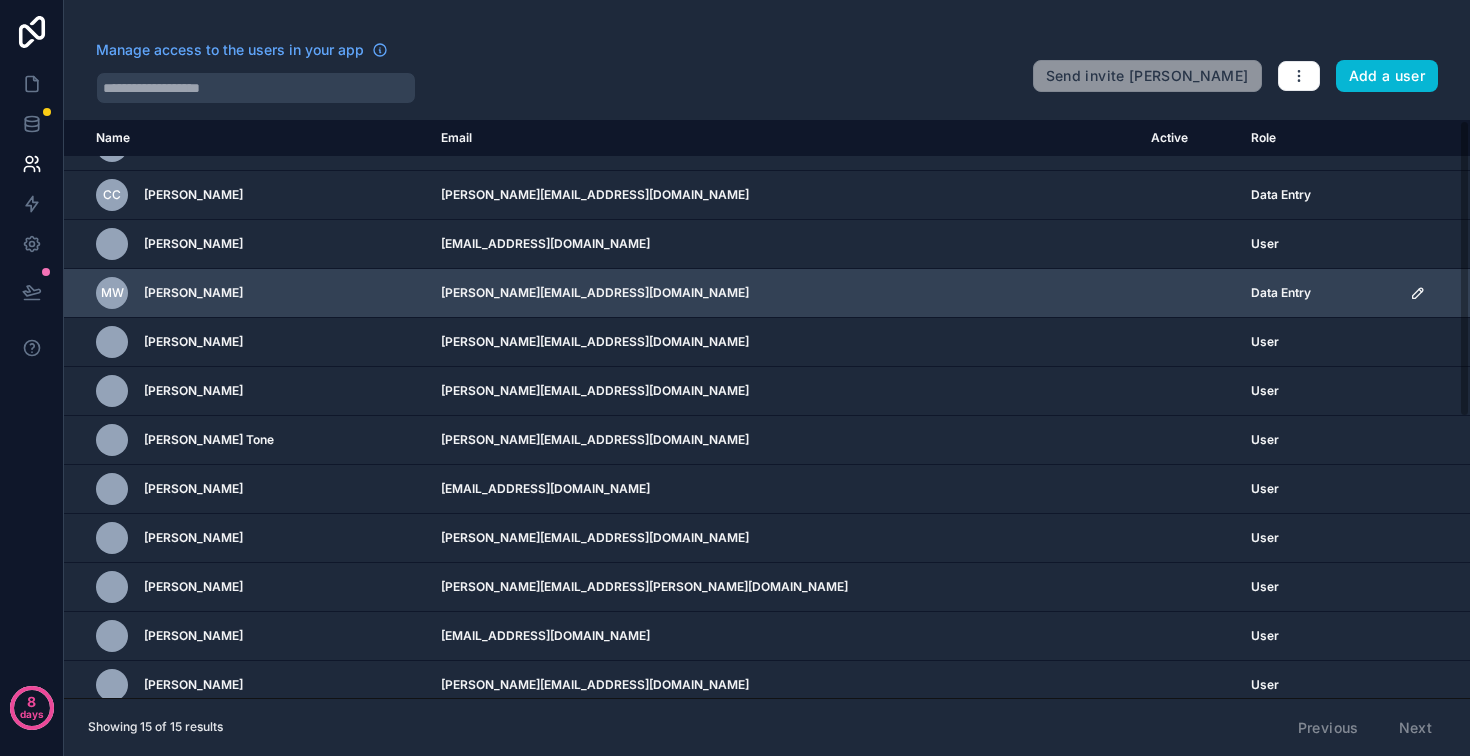 scroll, scrollTop: 43, scrollLeft: 0, axis: vertical 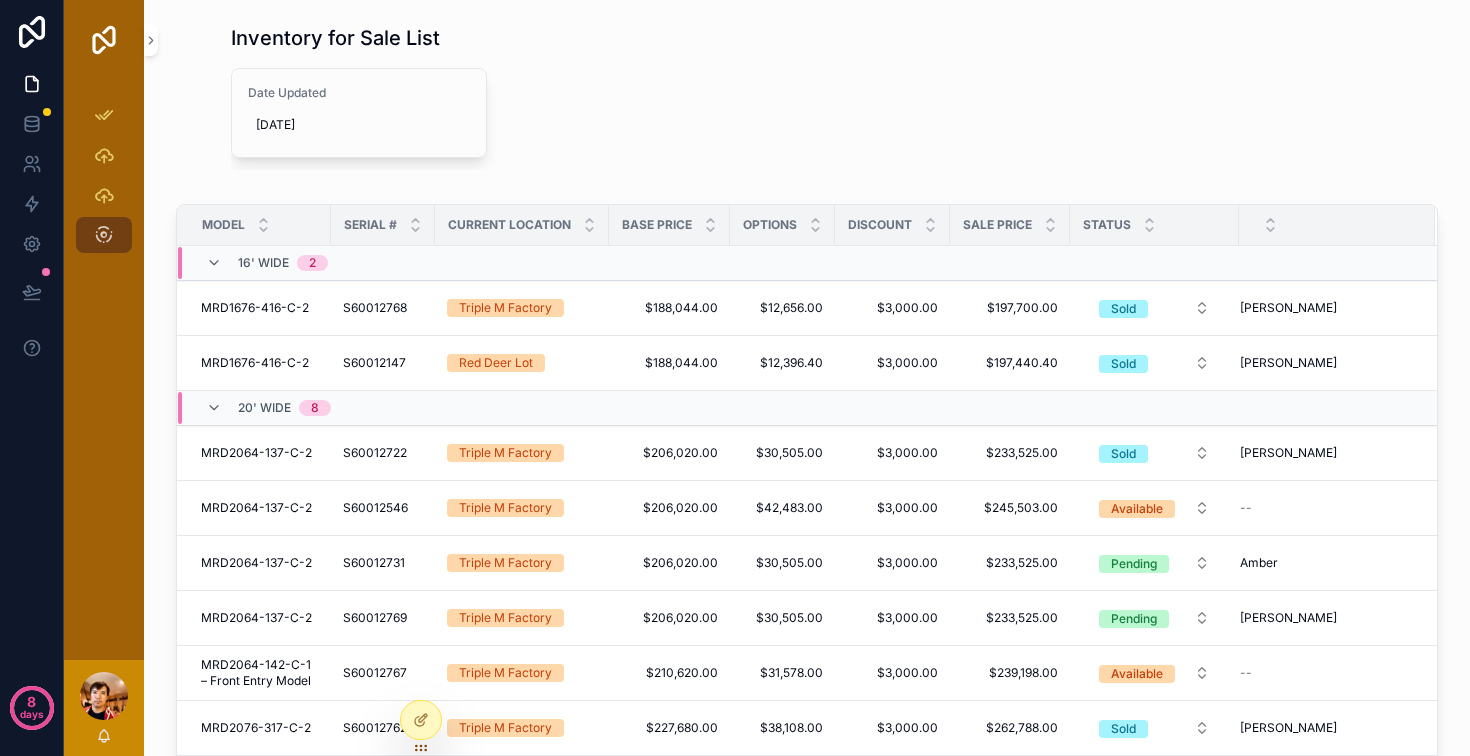click on "Model" at bounding box center [223, 225] 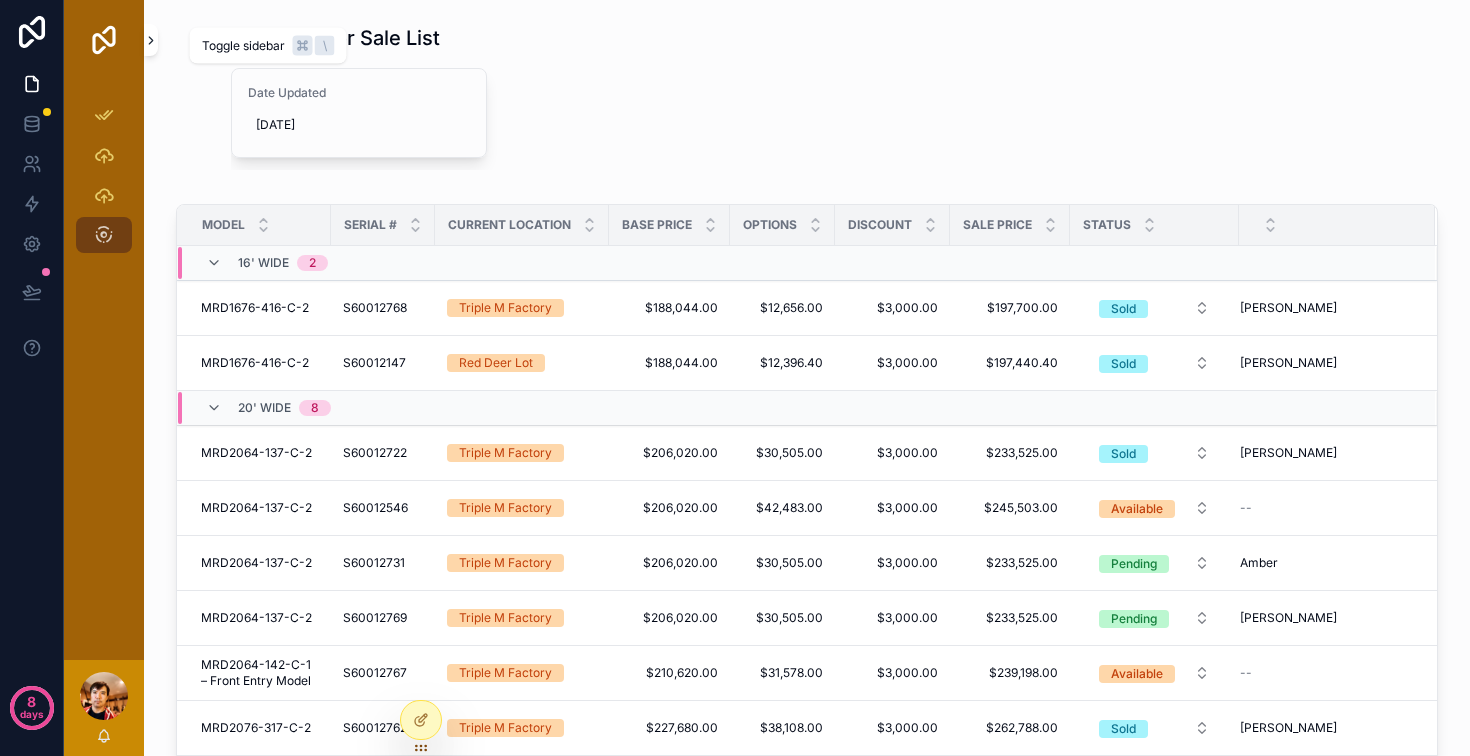 click 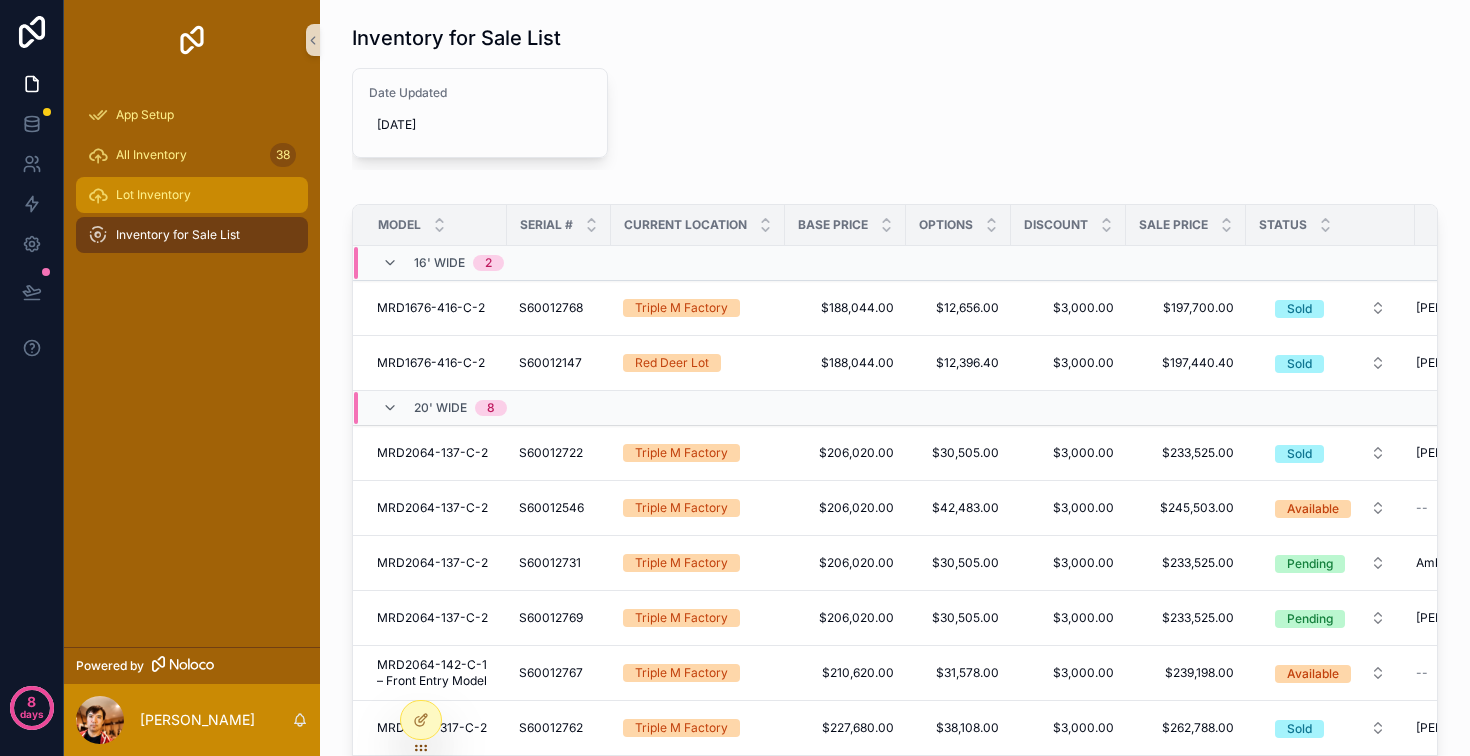 click on "Lot Inventory" at bounding box center (192, 195) 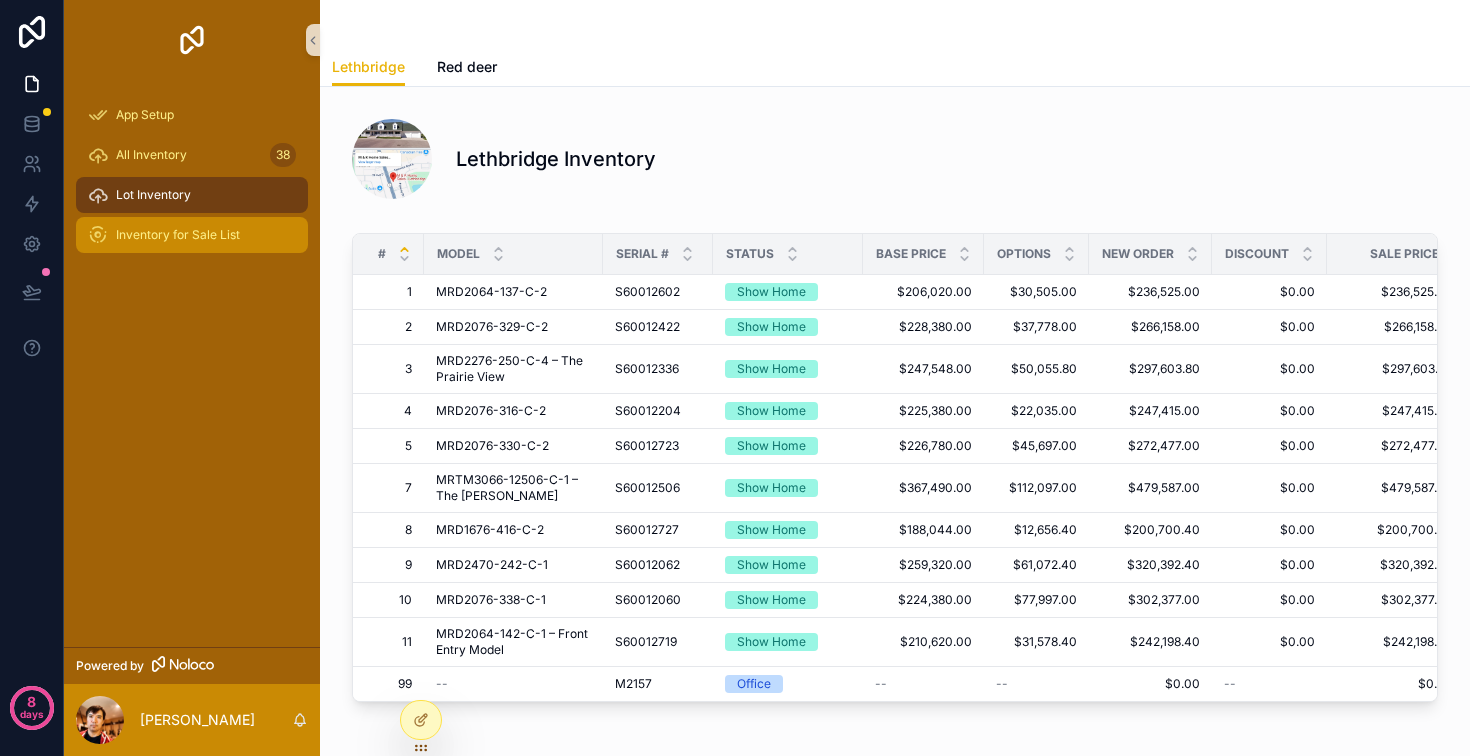 click on "Inventory for Sale List" at bounding box center [178, 235] 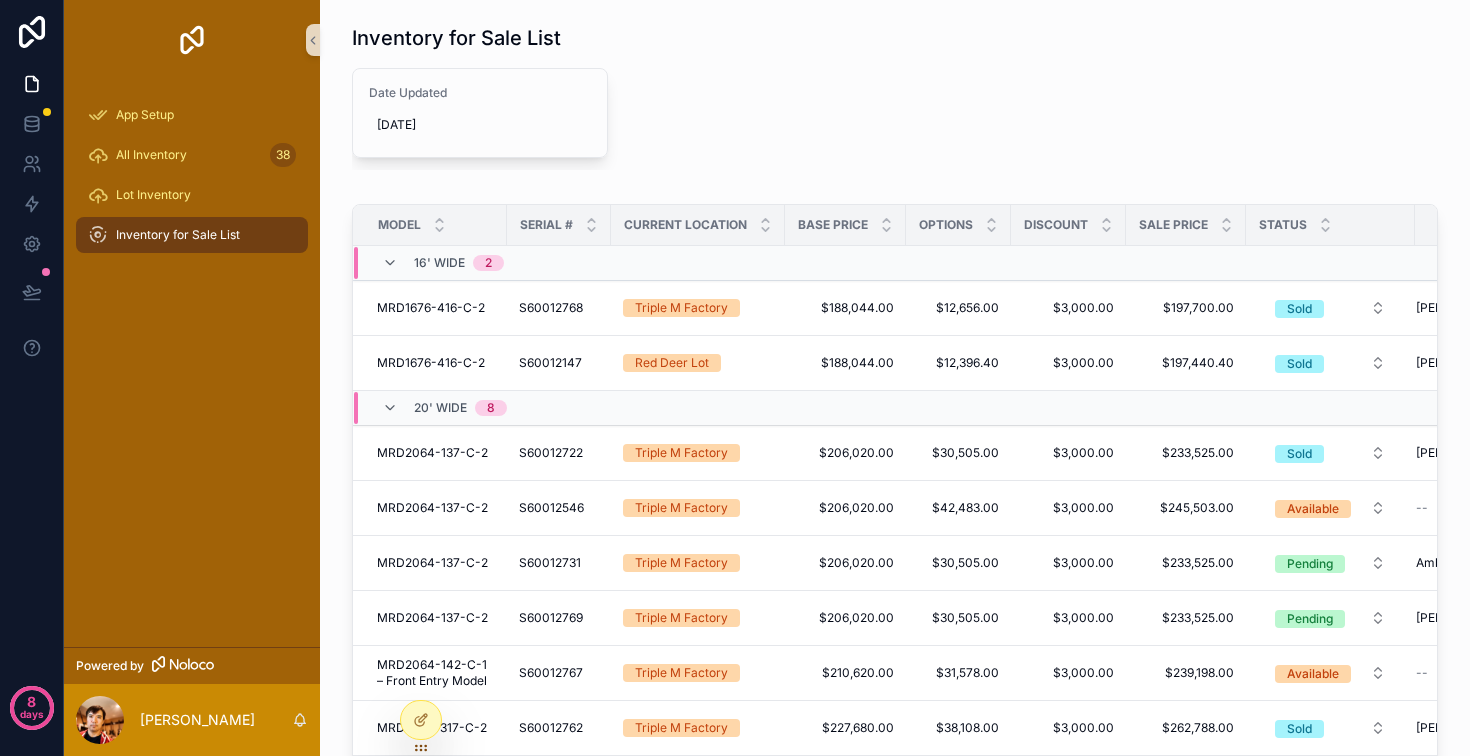 click on "Model" at bounding box center [399, 225] 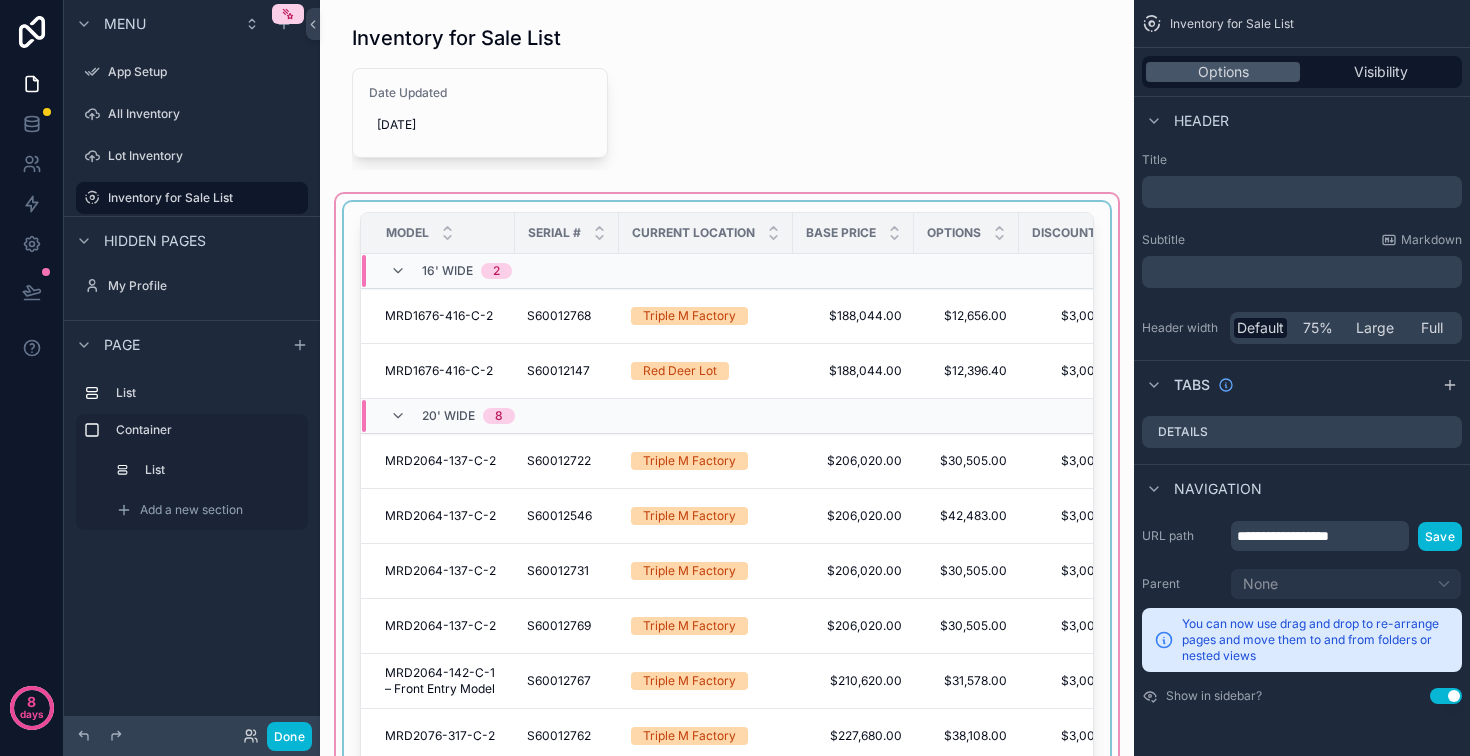 click on "Model" at bounding box center [407, 233] 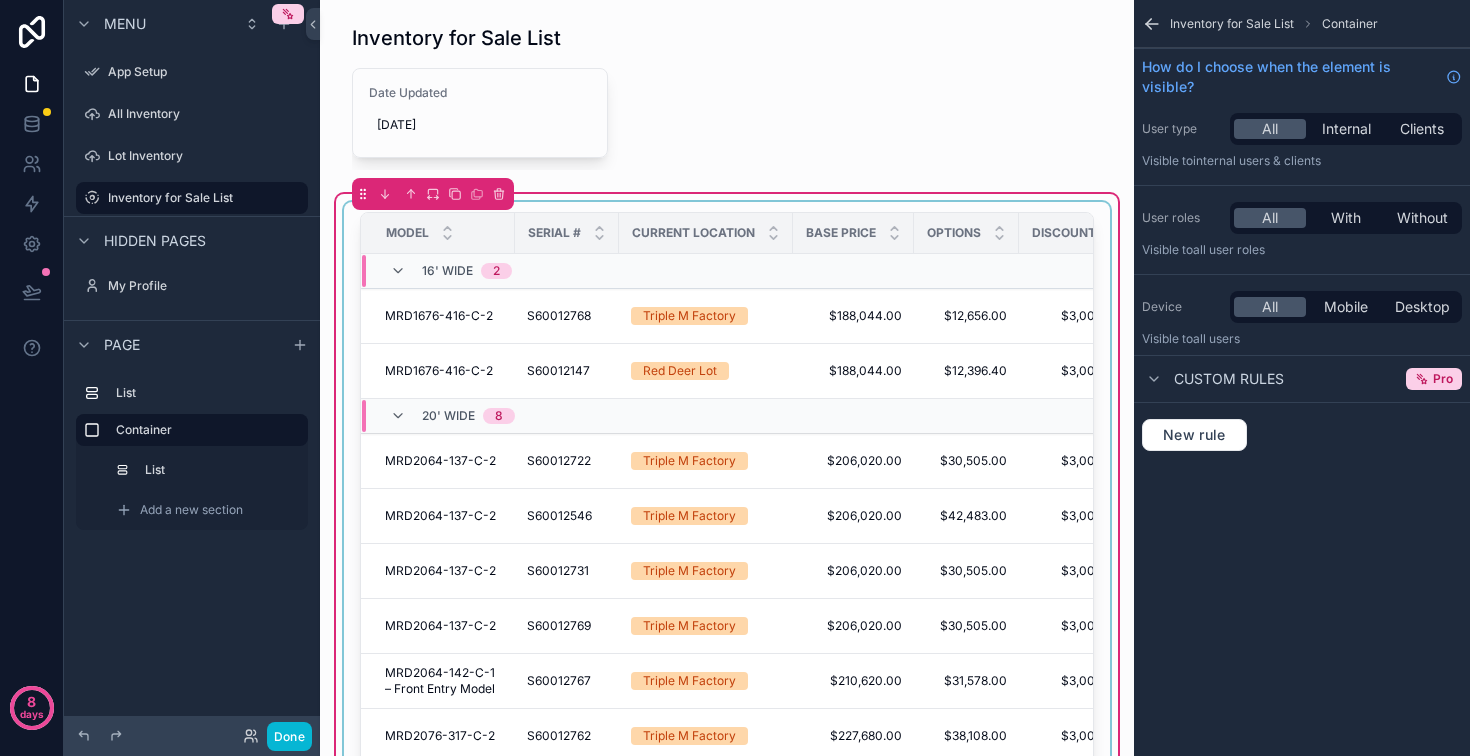 click on "Model" at bounding box center [407, 233] 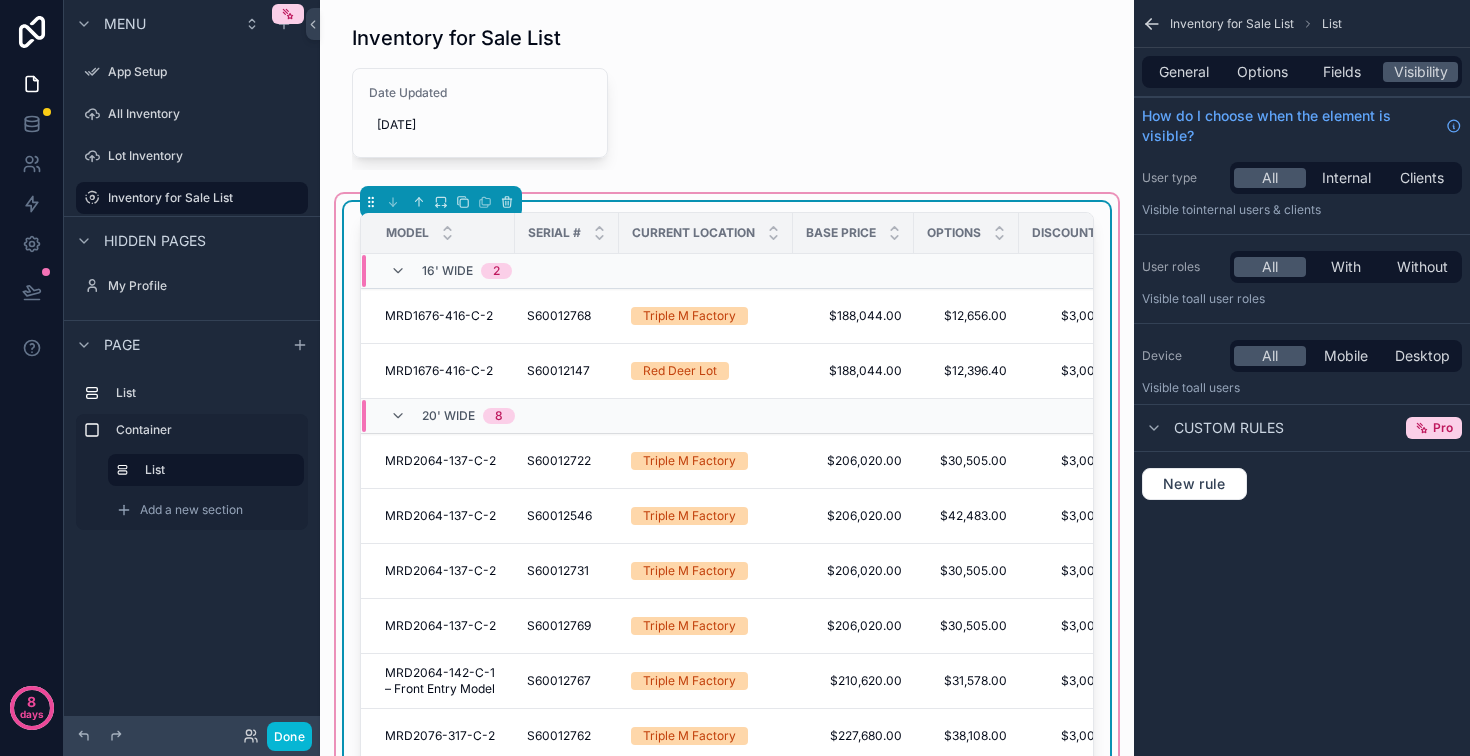 click on "Current Location" at bounding box center [706, 233] 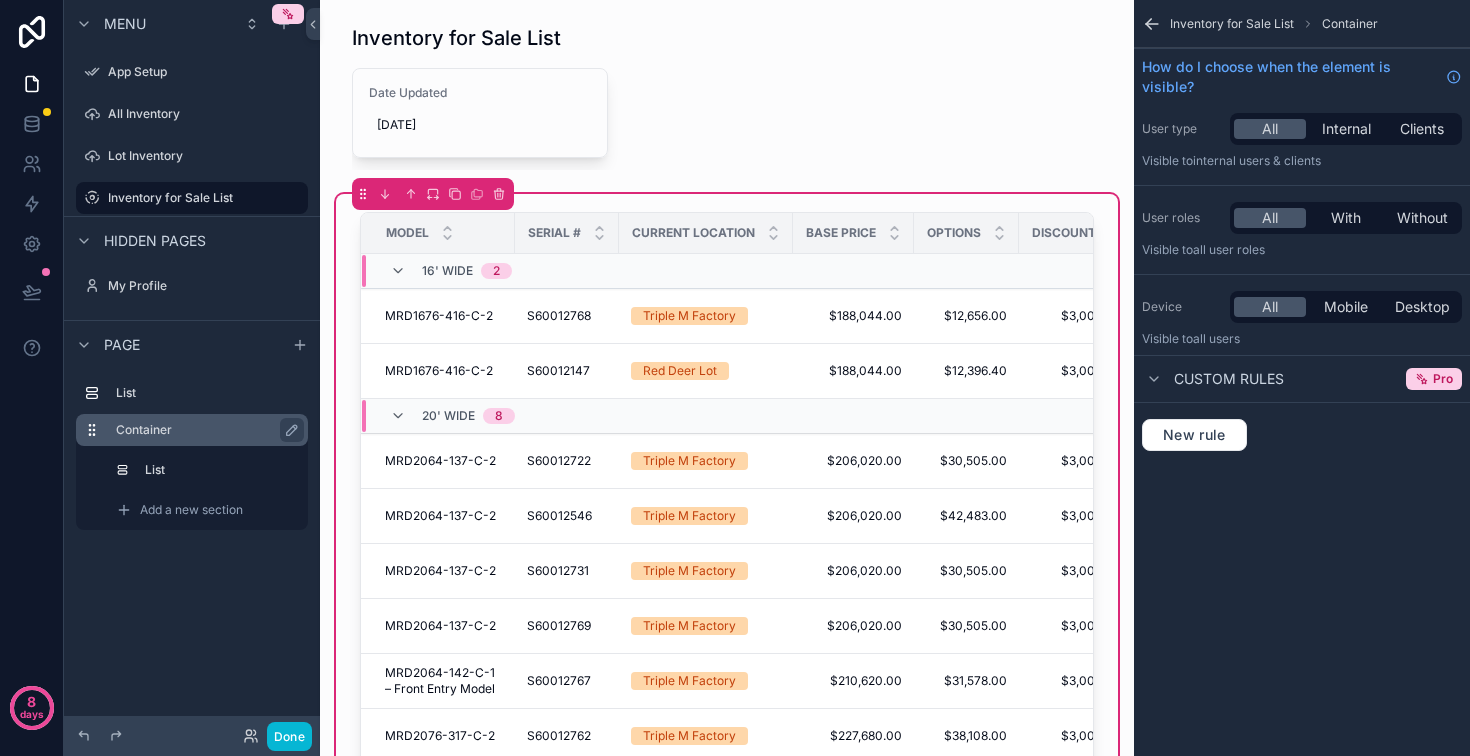 click on "Container" at bounding box center [204, 430] 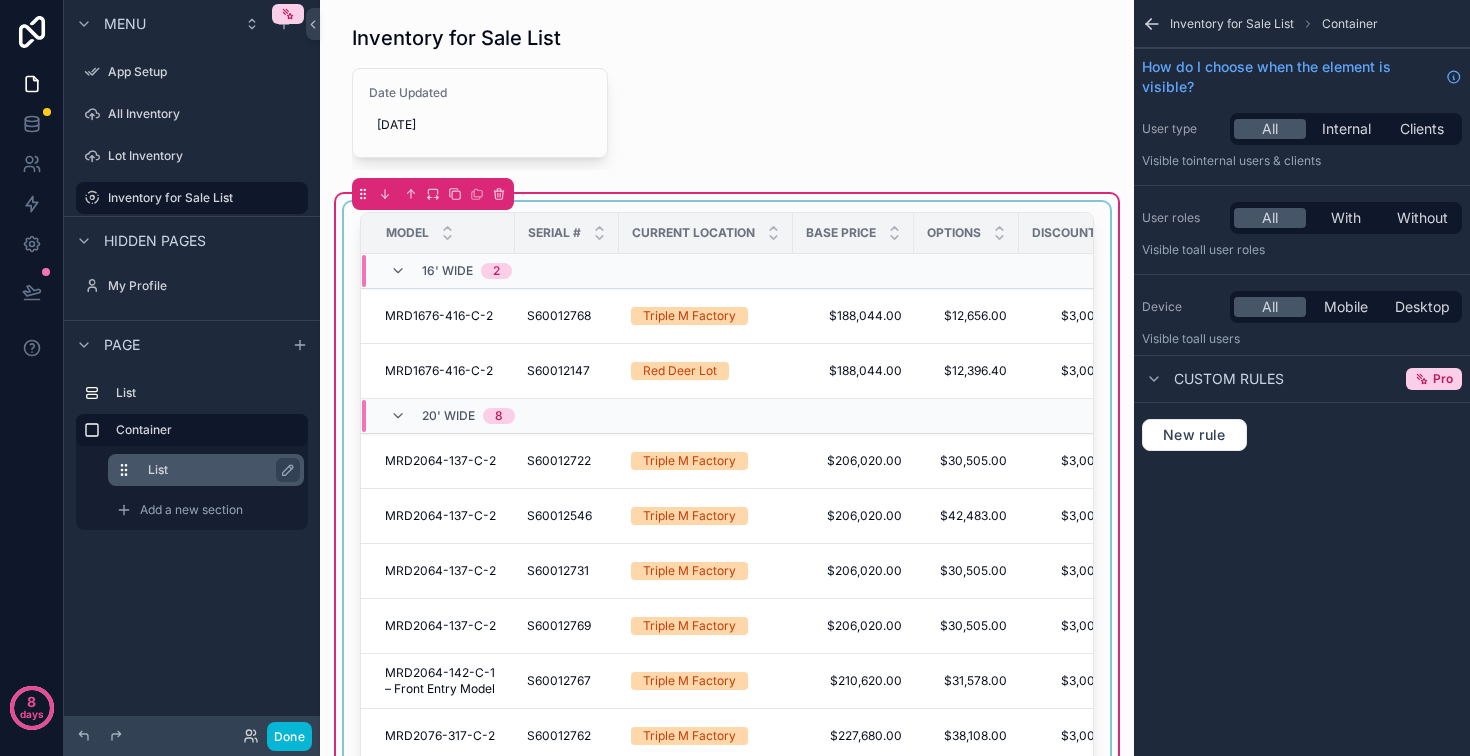 click on "List" at bounding box center [218, 470] 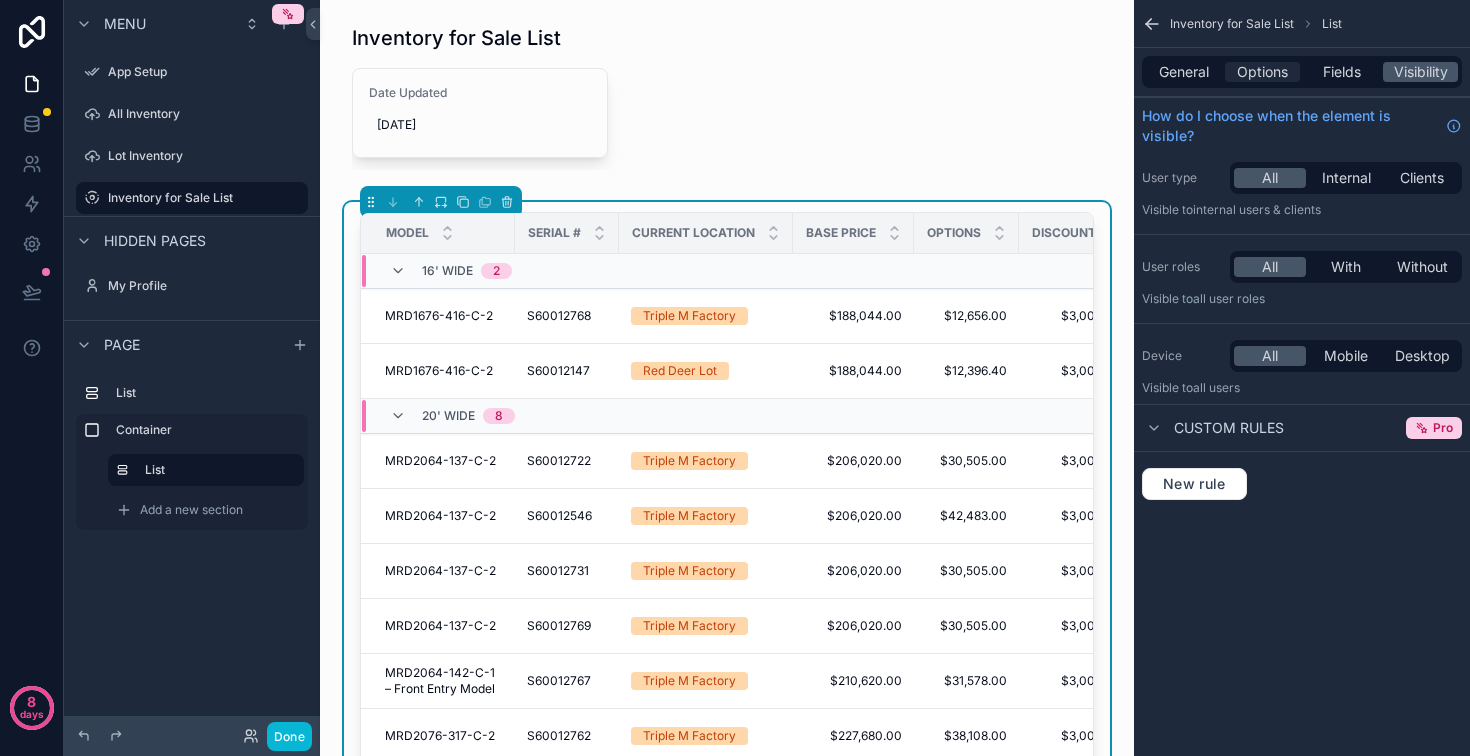 click on "Options" at bounding box center (1262, 72) 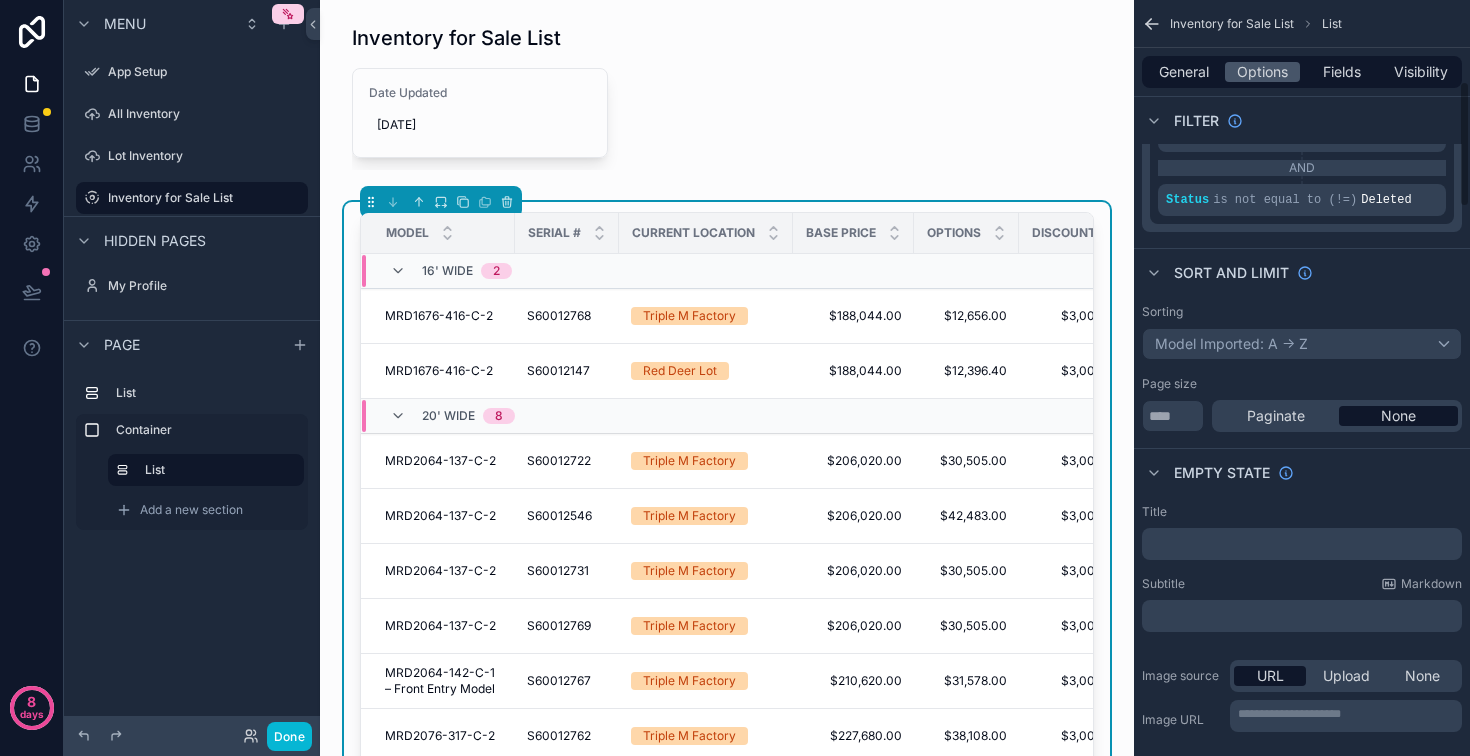 scroll, scrollTop: 0, scrollLeft: 0, axis: both 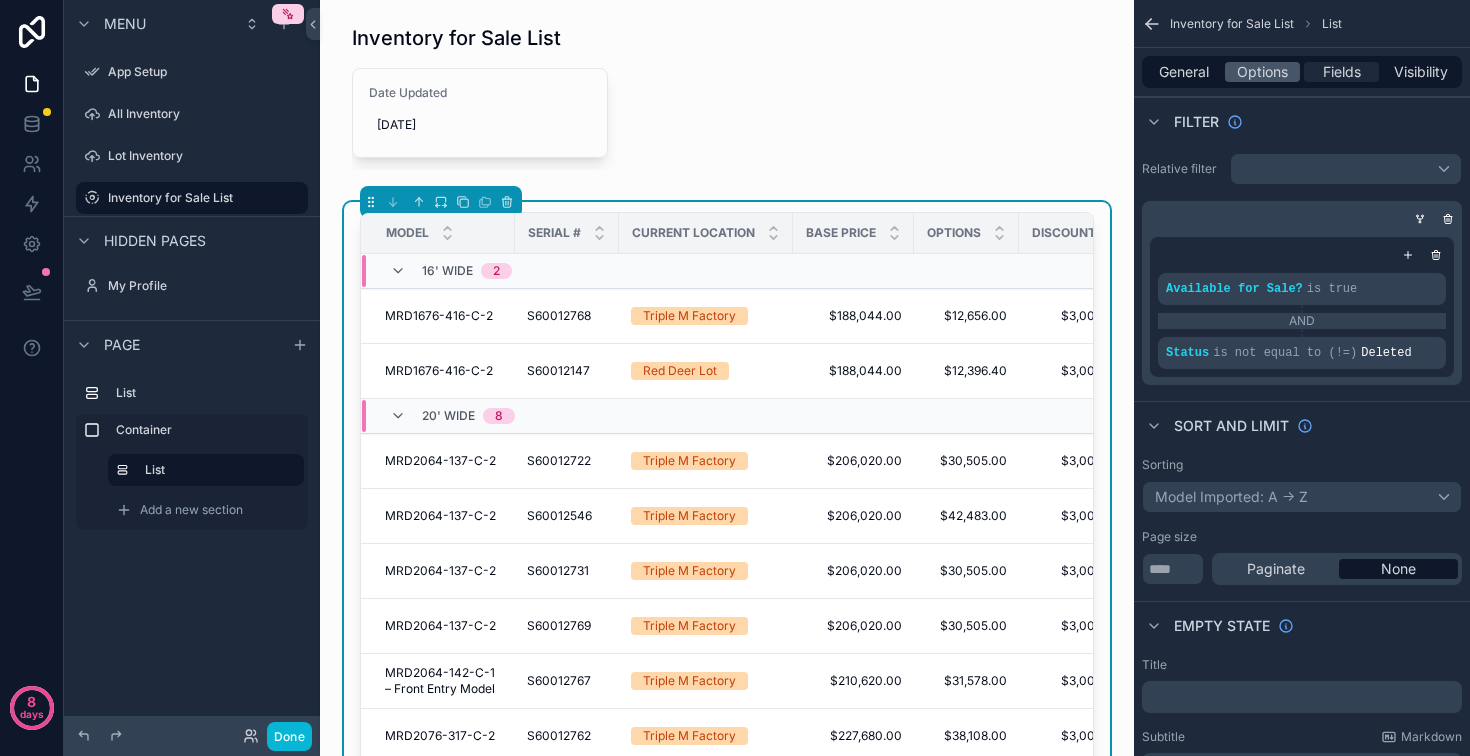 click on "Fields" at bounding box center [1342, 72] 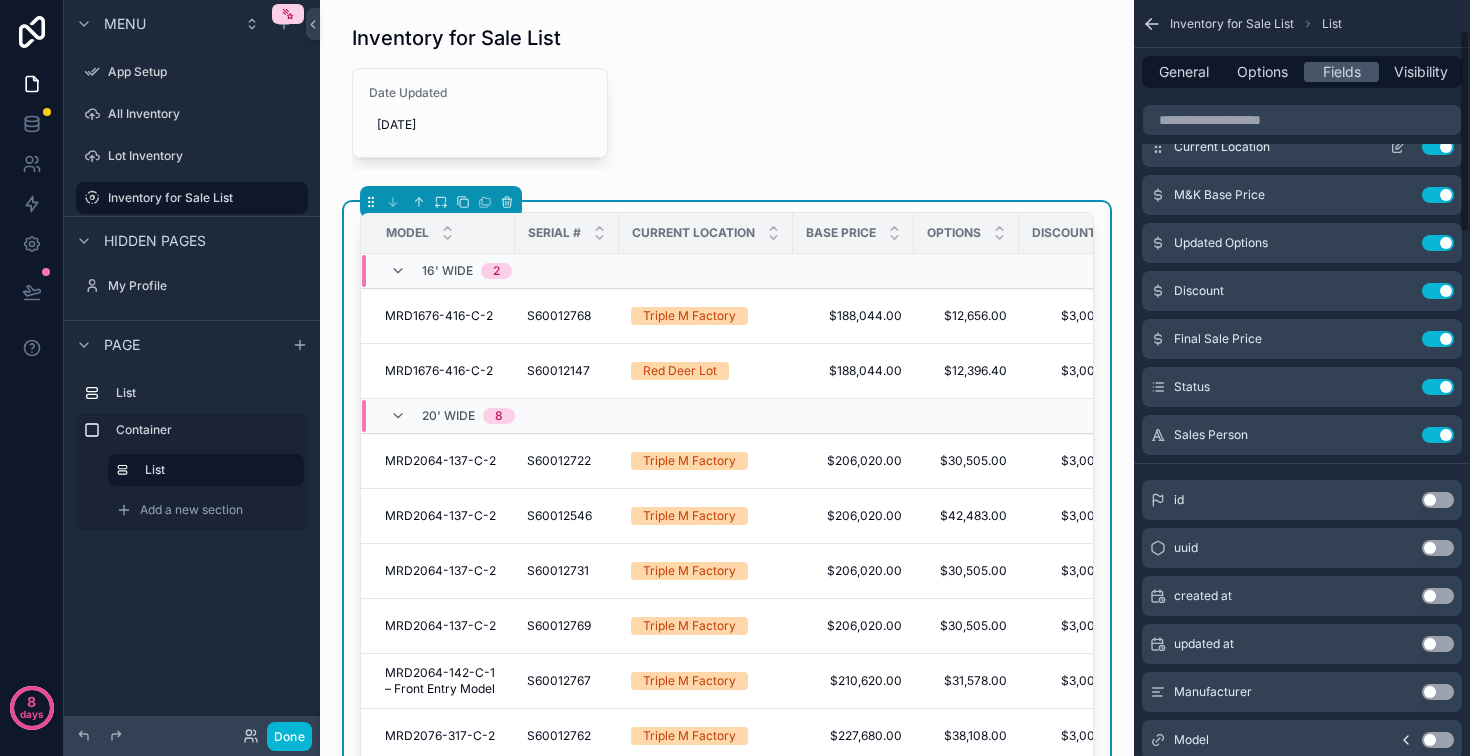 scroll, scrollTop: 132, scrollLeft: 0, axis: vertical 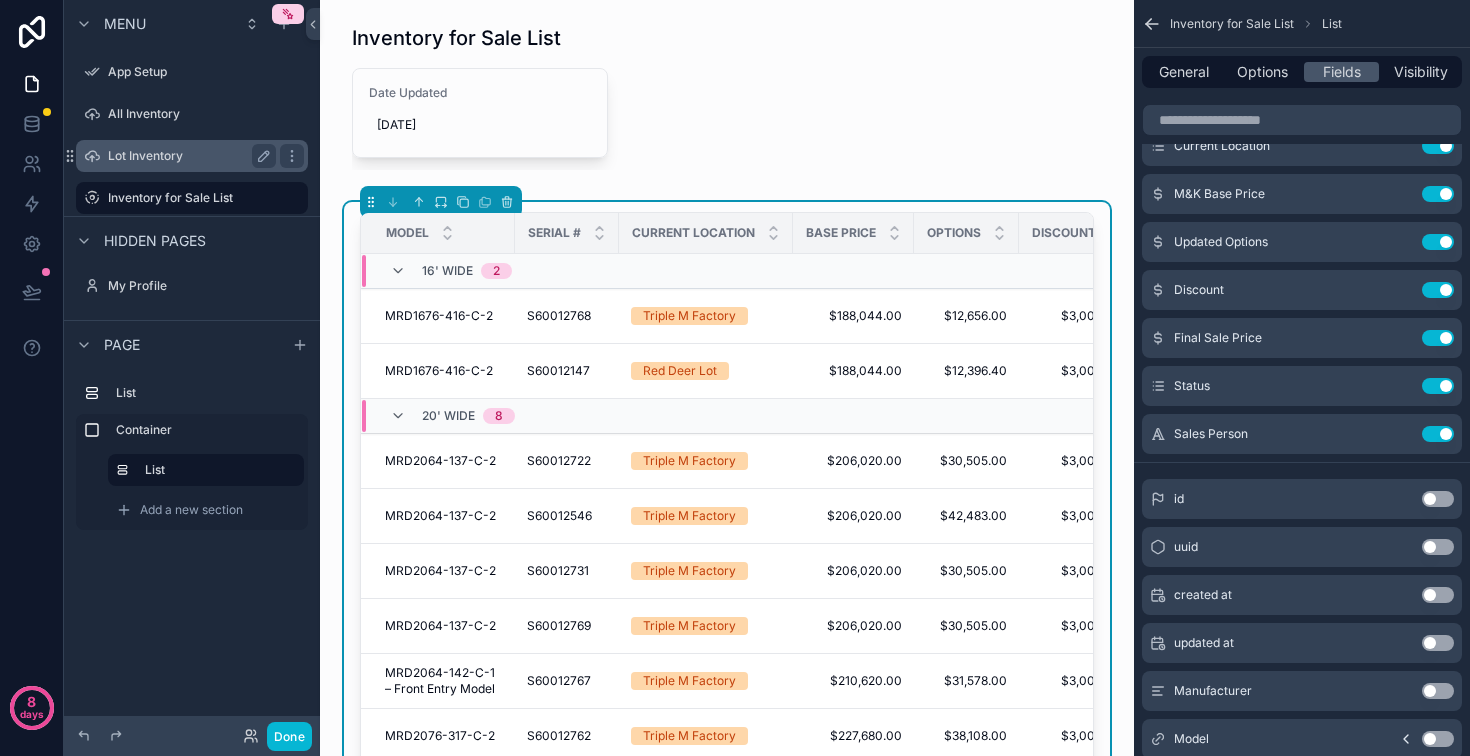 click on "Lot Inventory" at bounding box center [192, 156] 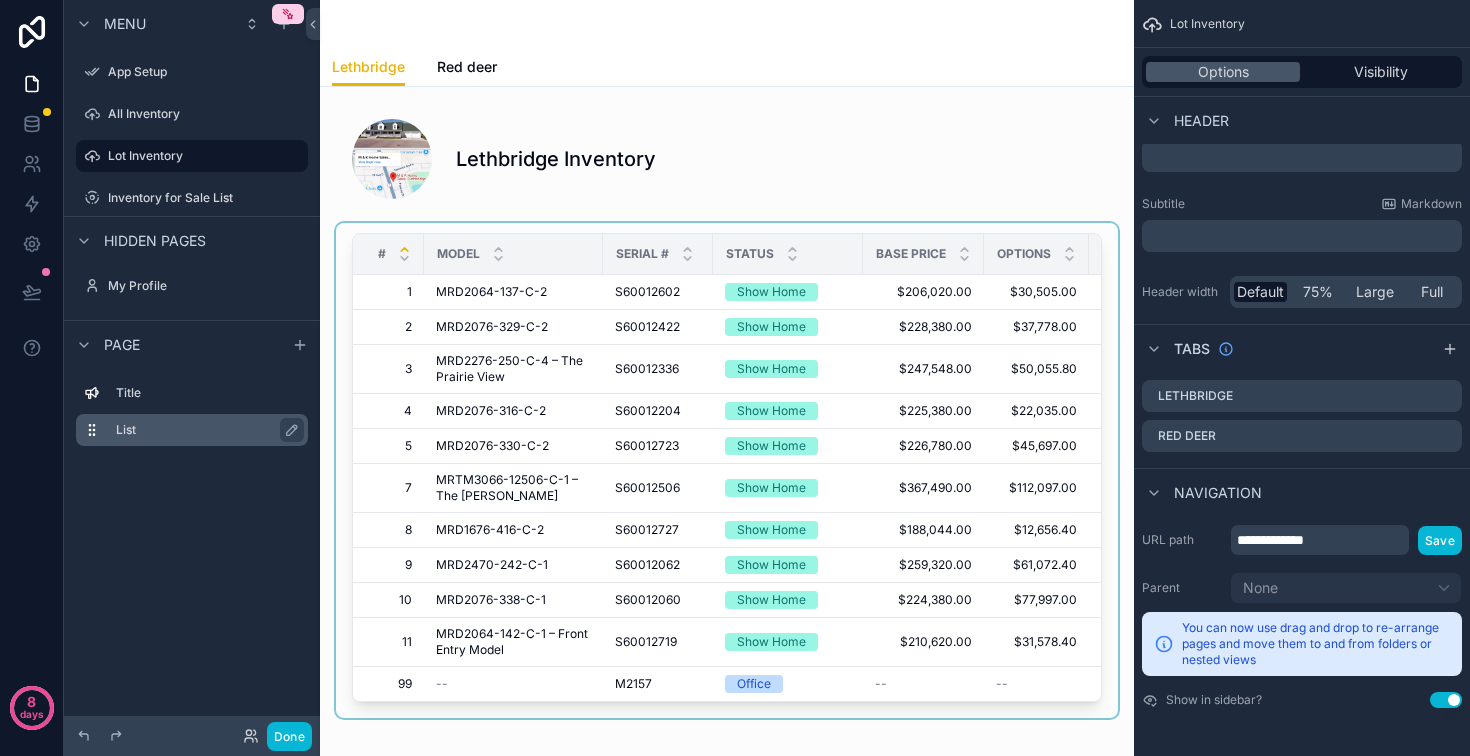 click on "List" at bounding box center (204, 430) 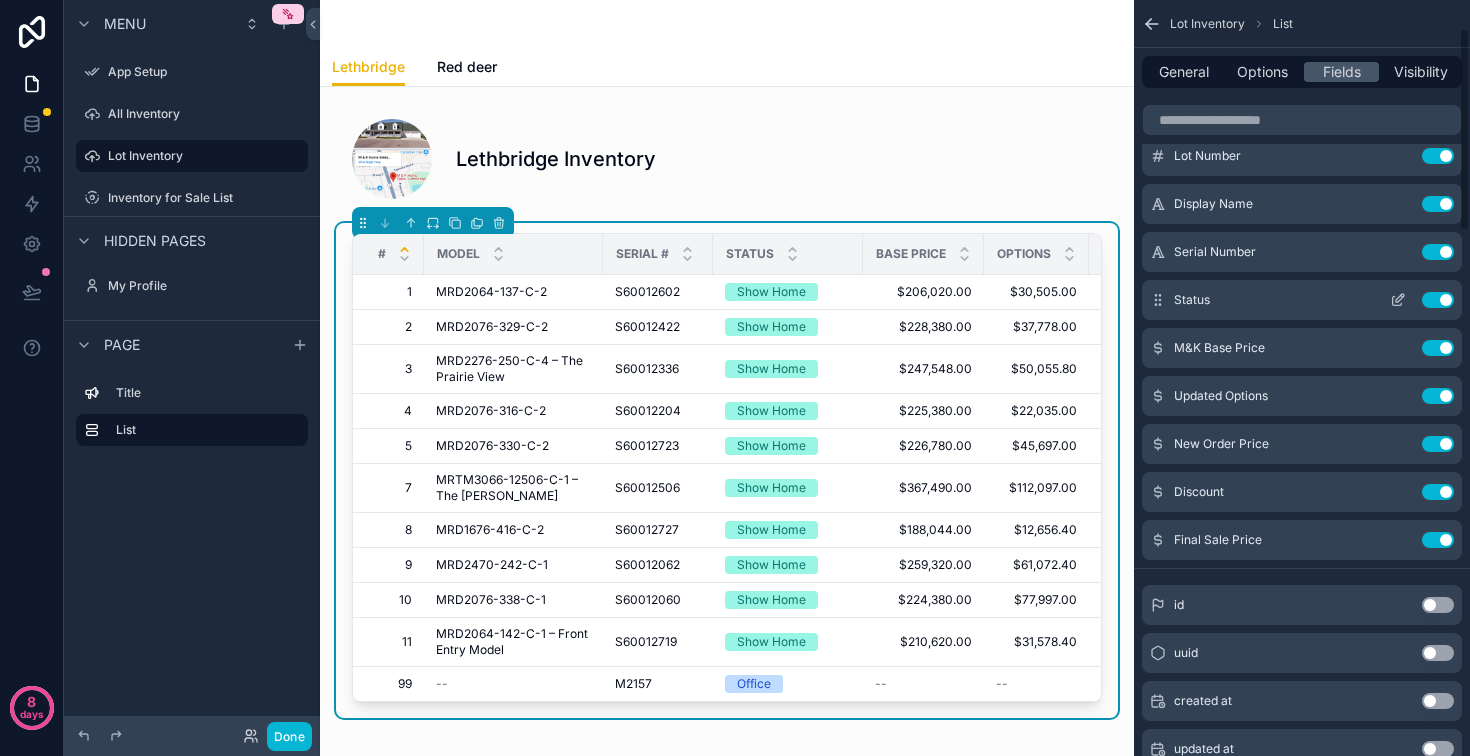 scroll, scrollTop: 0, scrollLeft: 0, axis: both 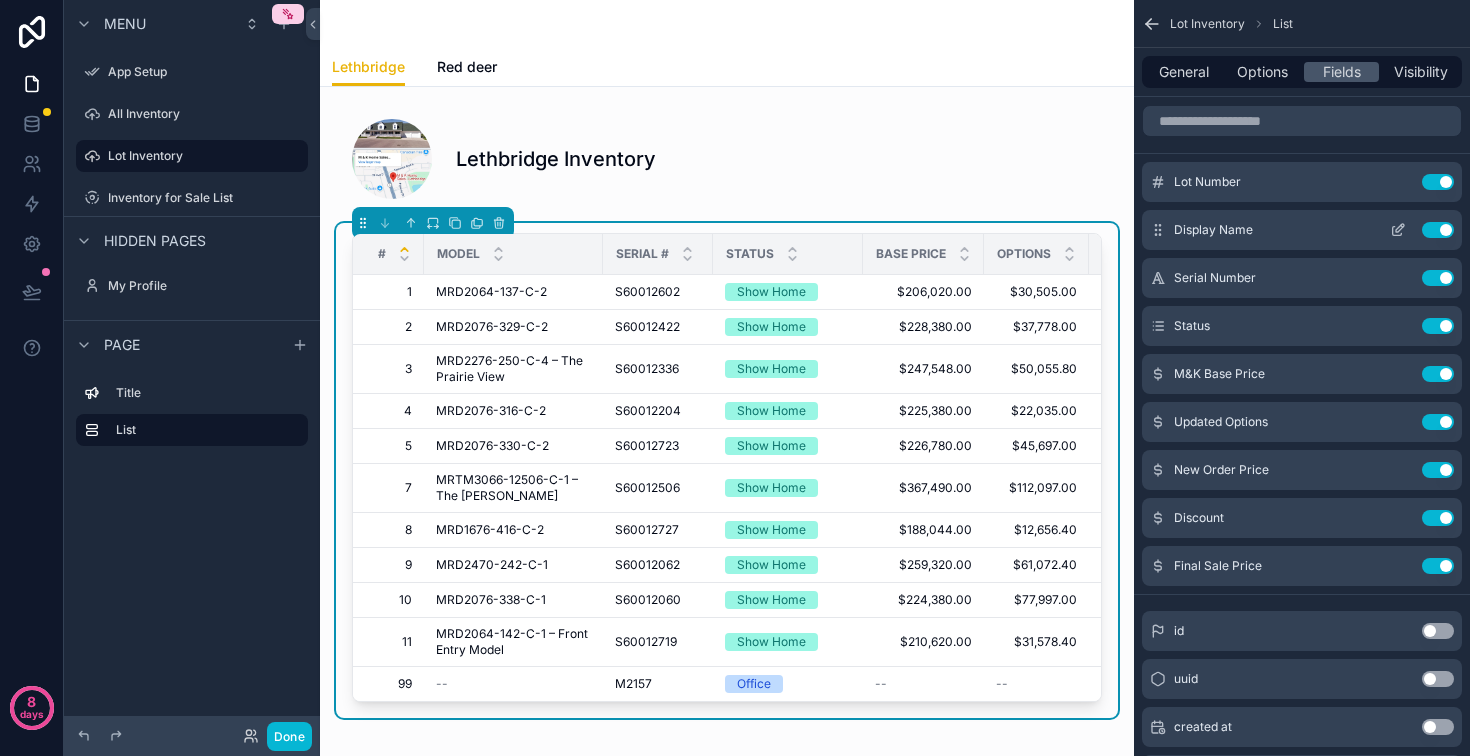 click 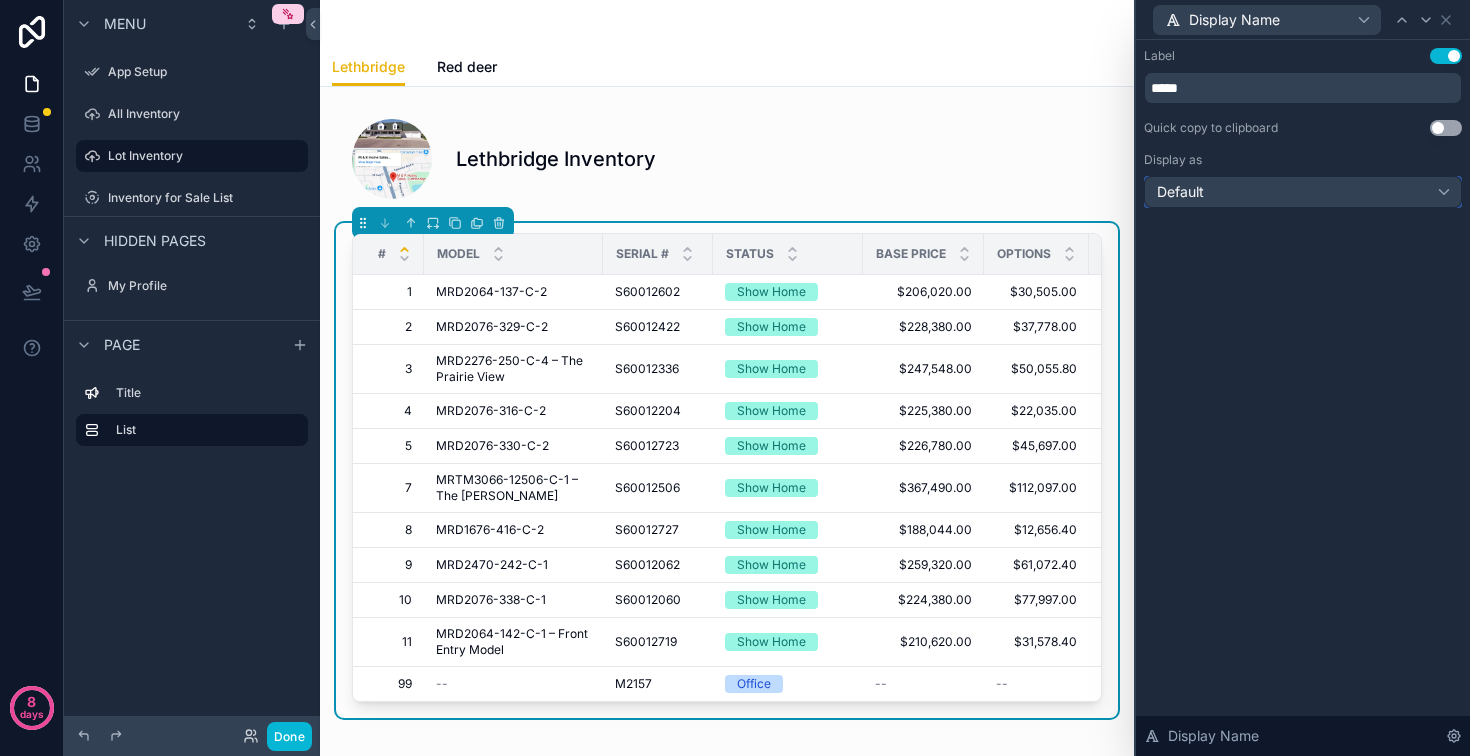 click on "Default" at bounding box center (1303, 192) 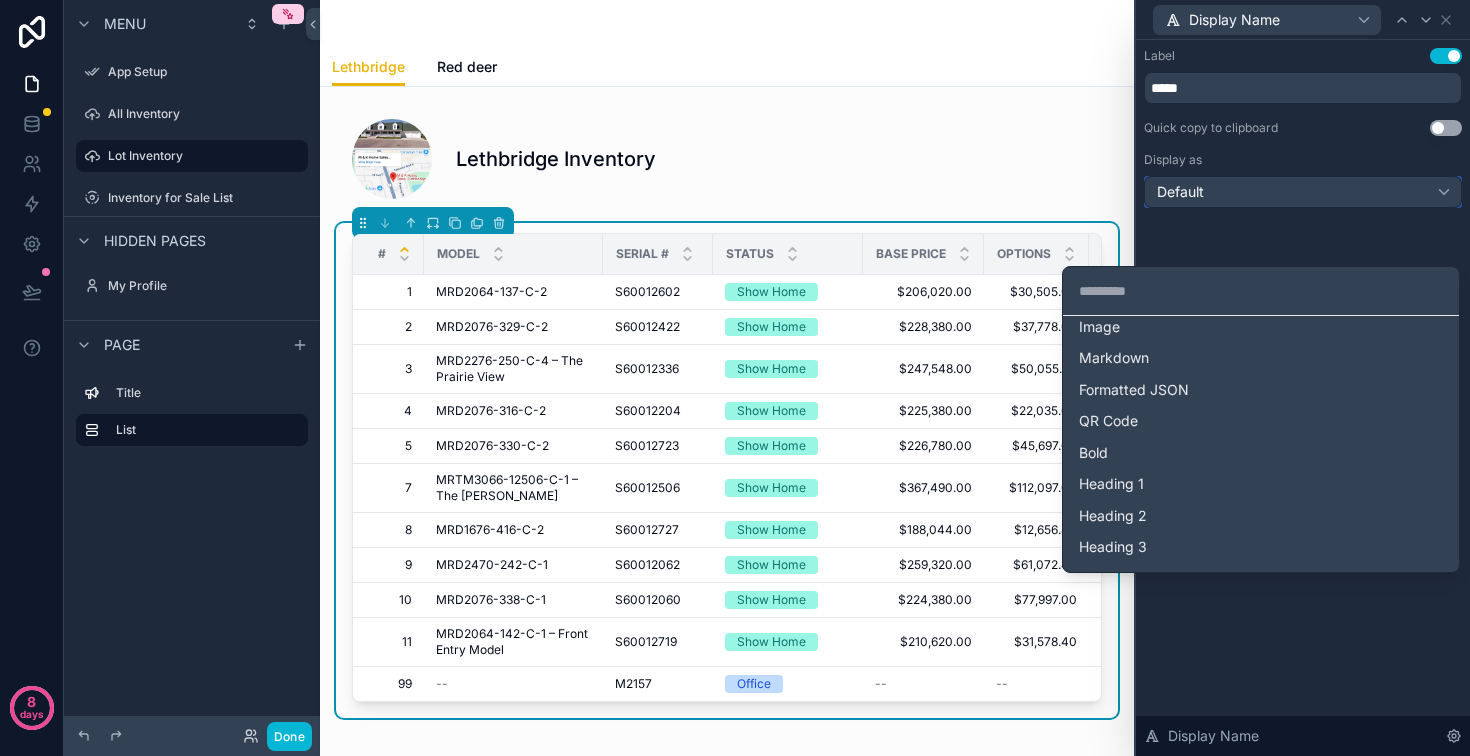 scroll, scrollTop: 126, scrollLeft: 0, axis: vertical 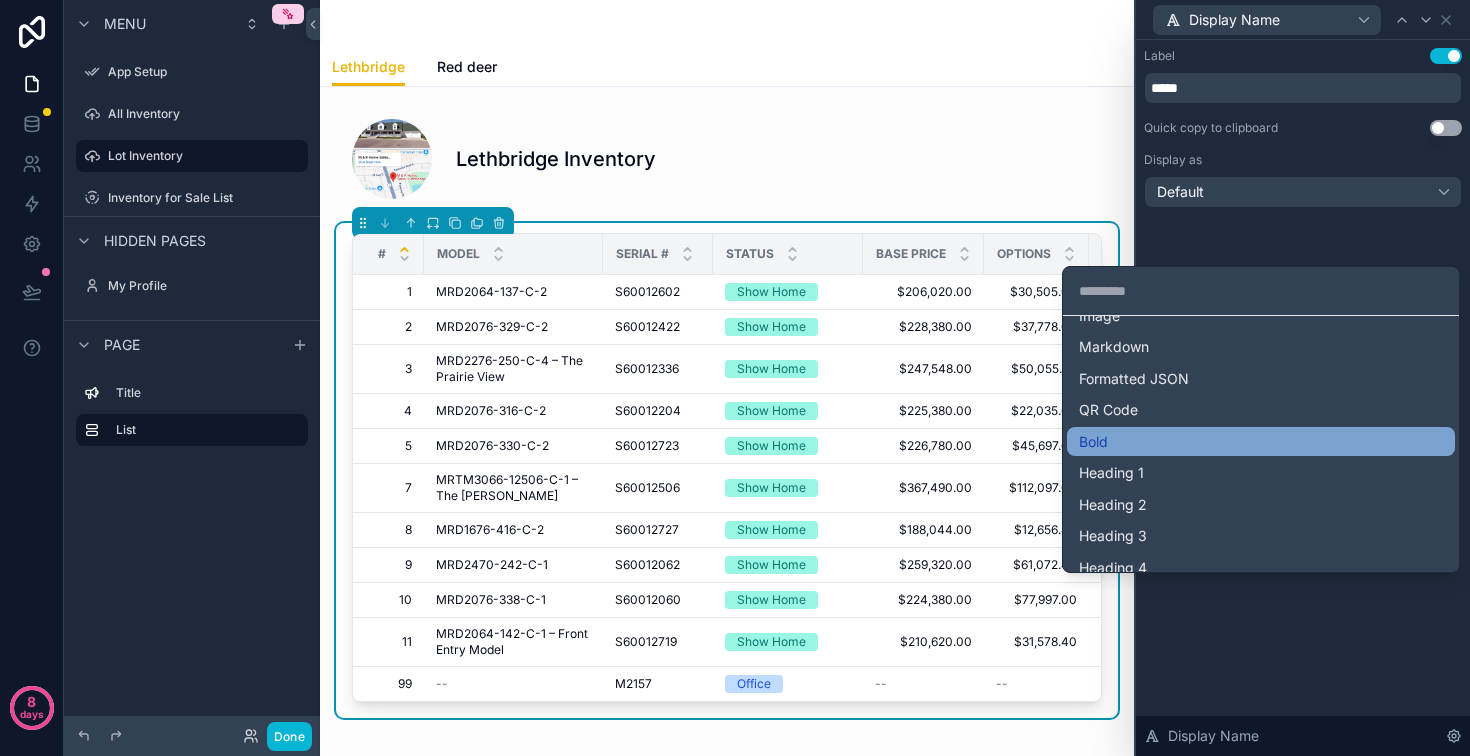 click on "Bold" at bounding box center [1261, 442] 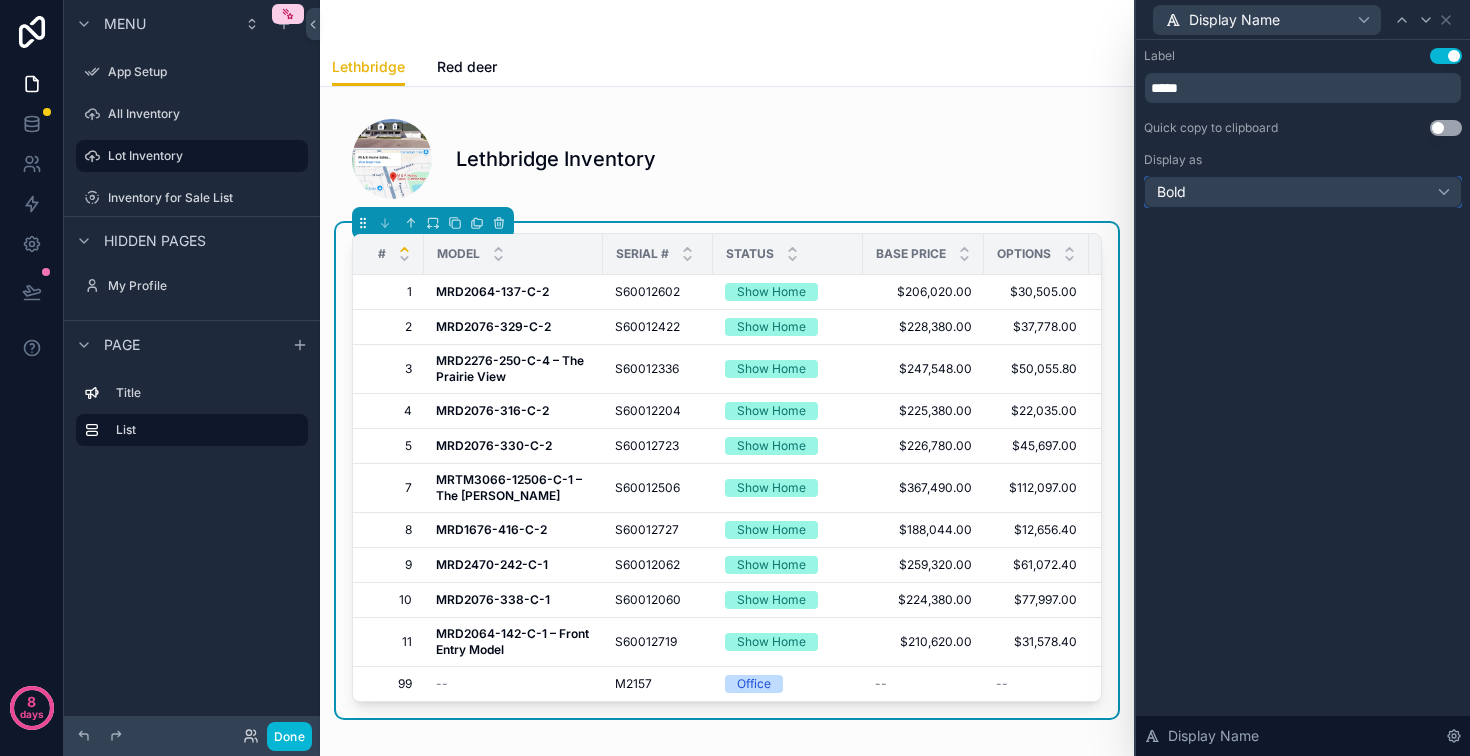 click on "Bold" at bounding box center [1303, 192] 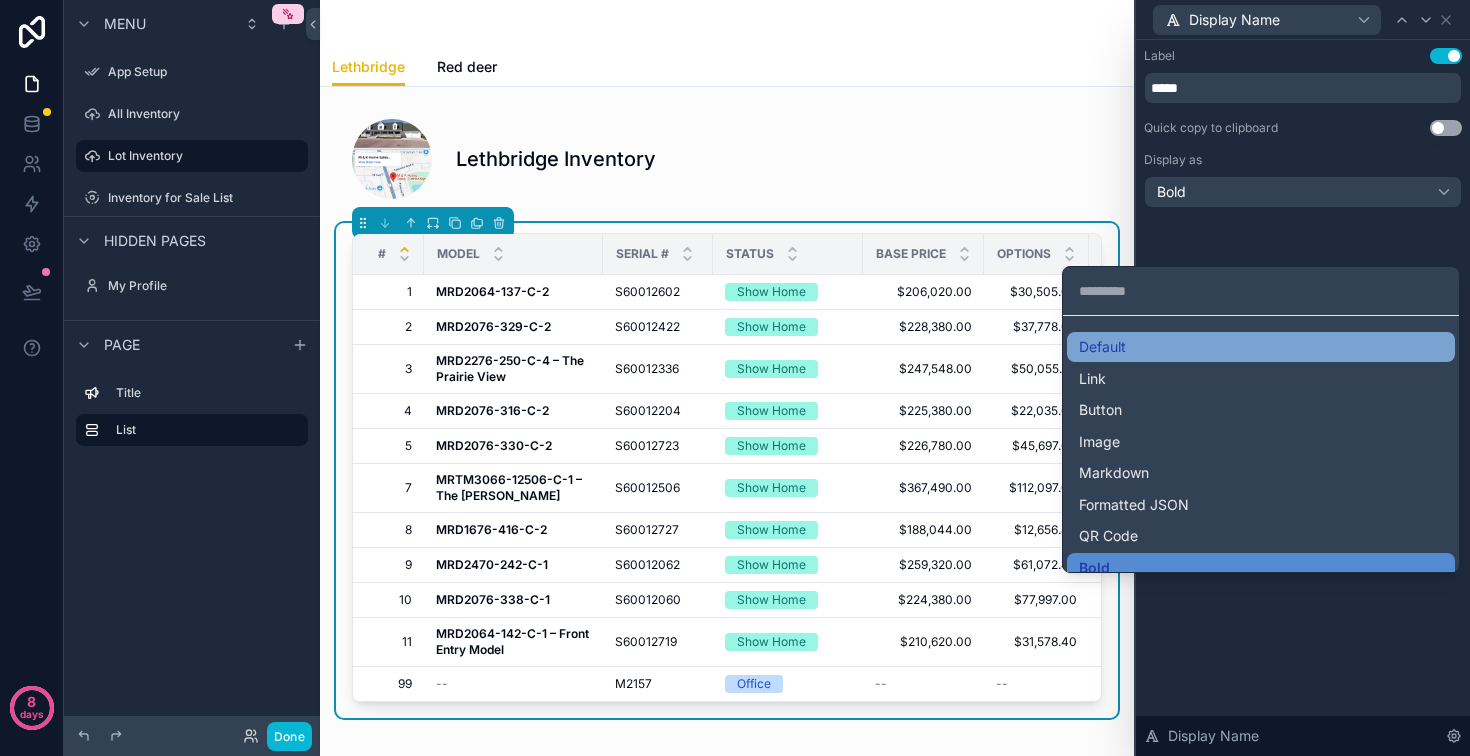 click on "Default" at bounding box center [1261, 347] 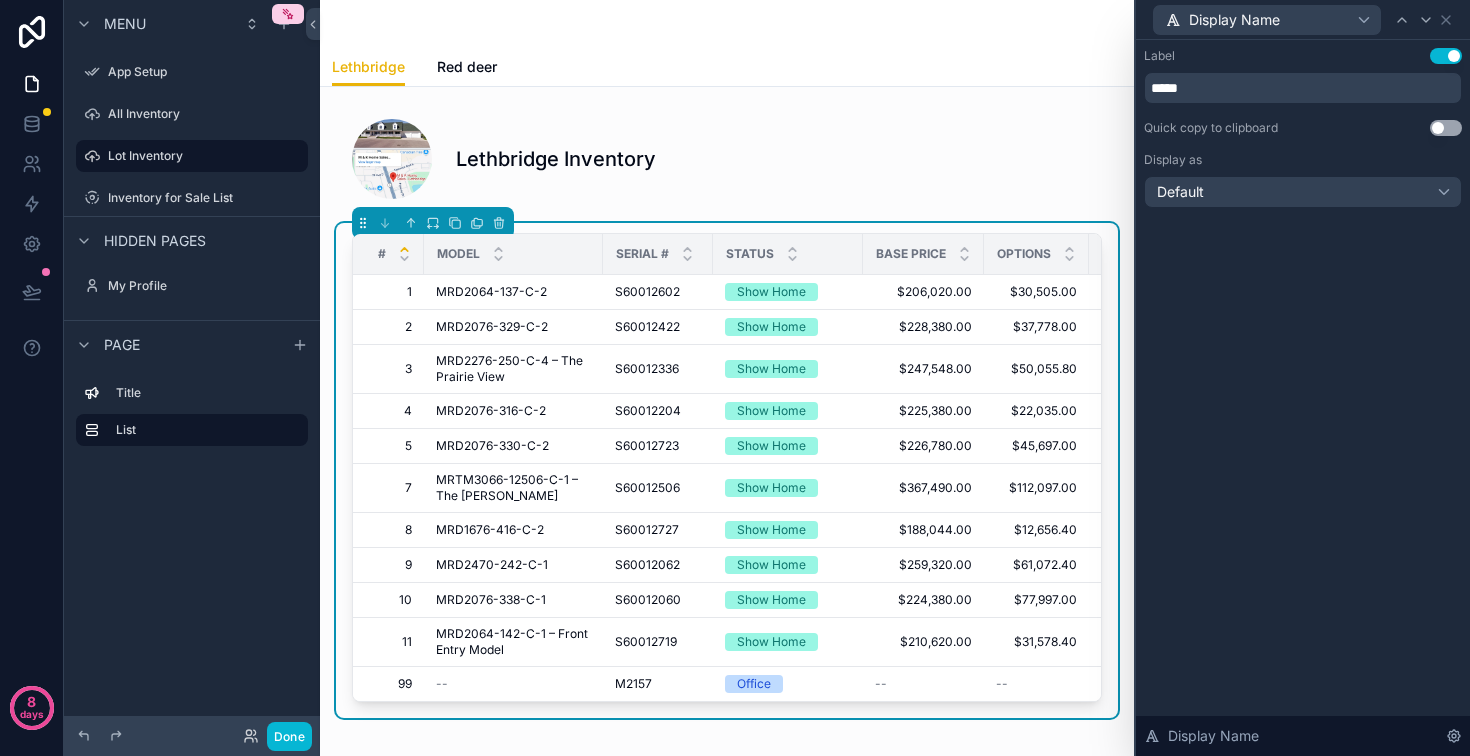 click on "Label Use setting ***** Quick copy to clipboard Use setting Display as Default" at bounding box center [1303, 128] 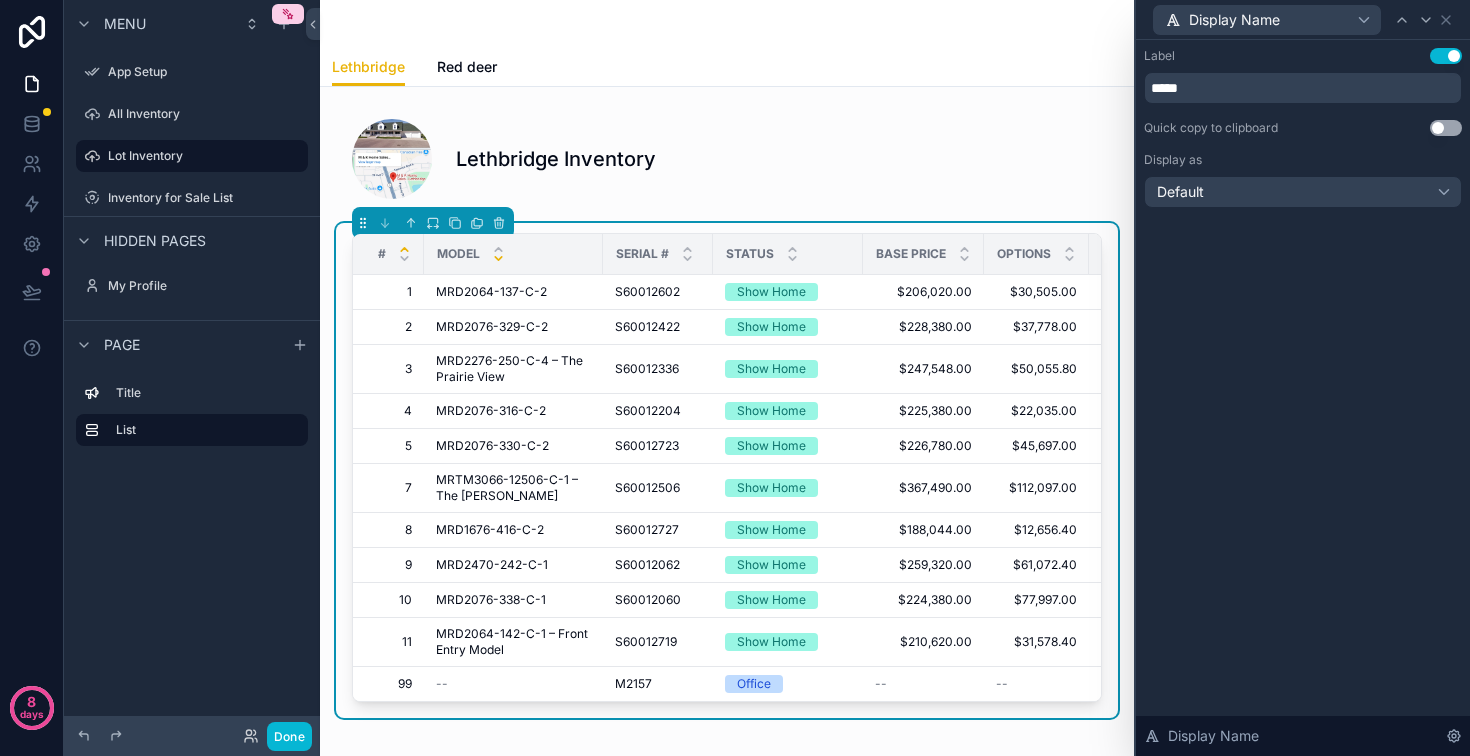 click 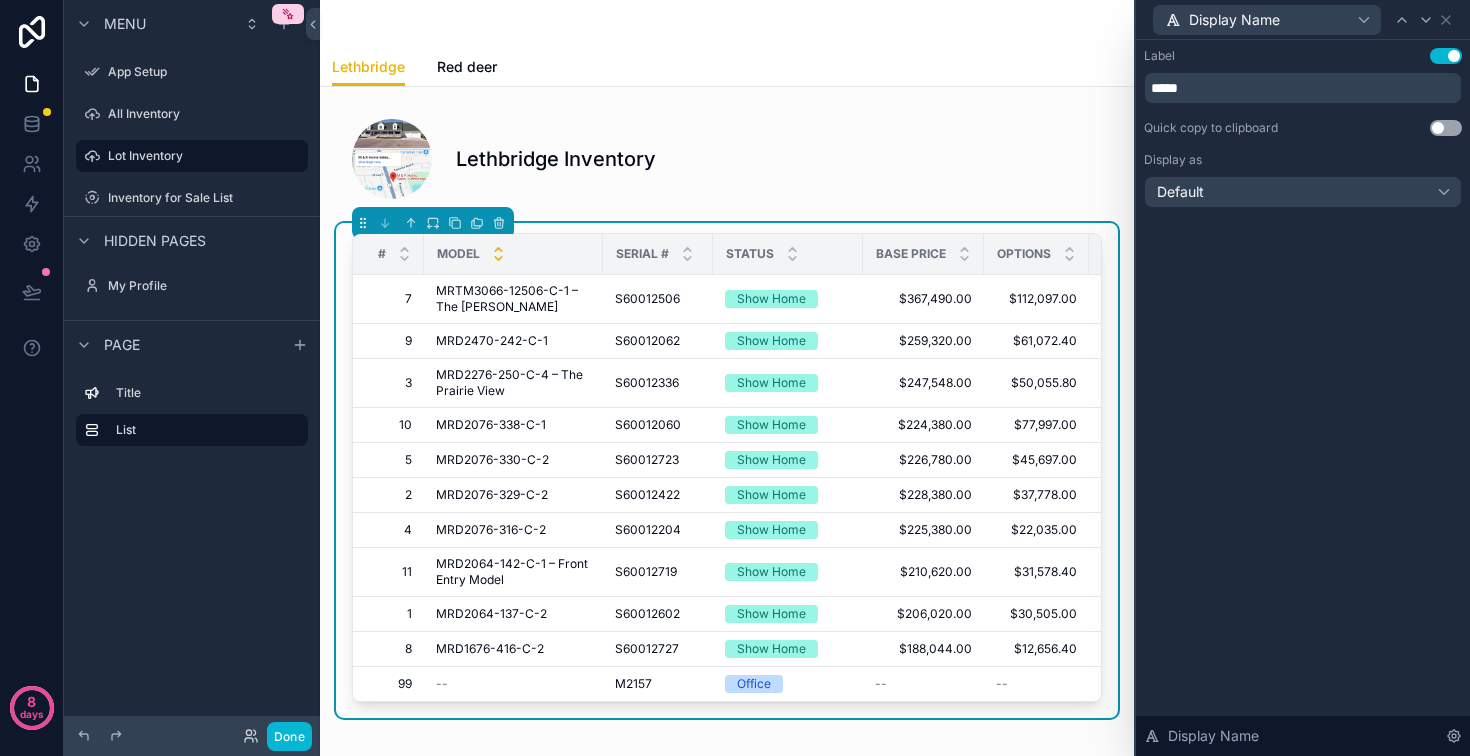 click 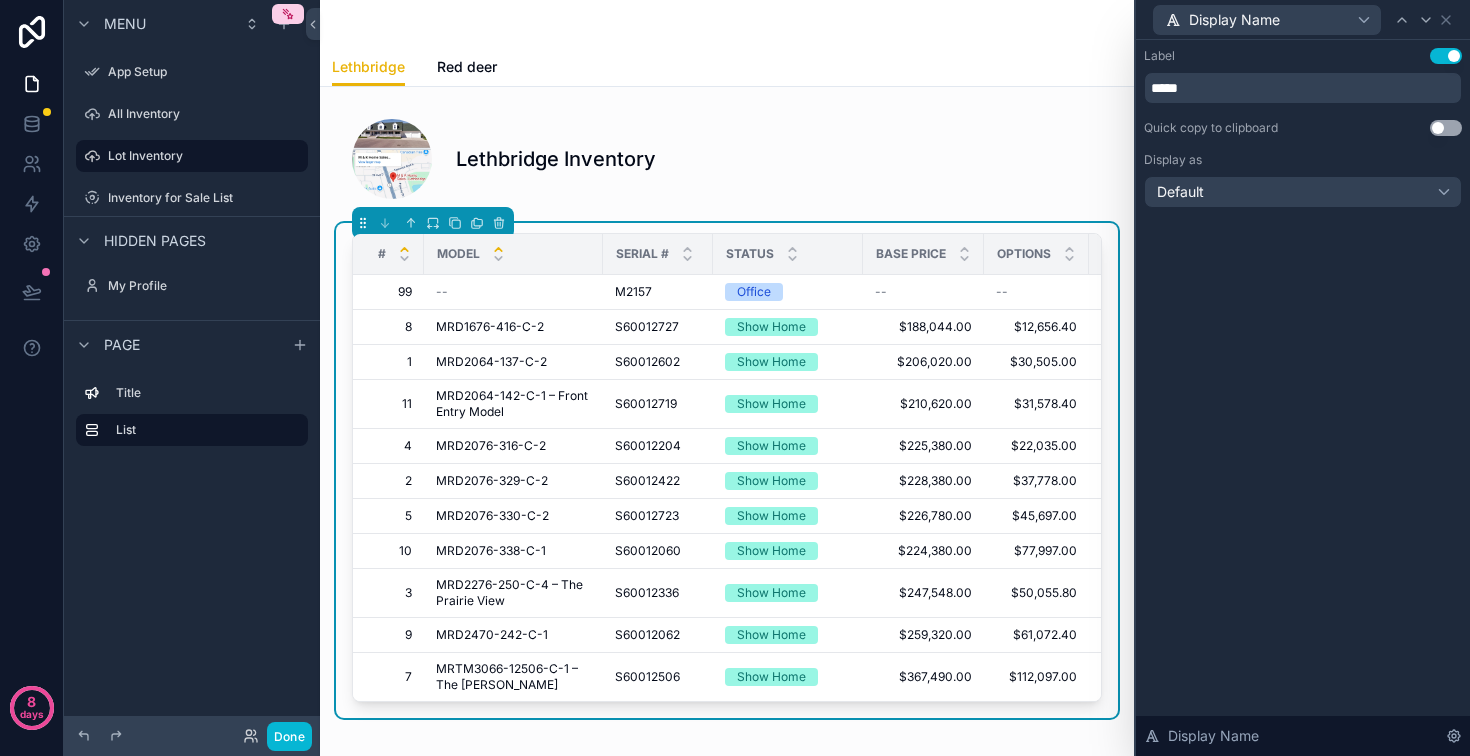 click 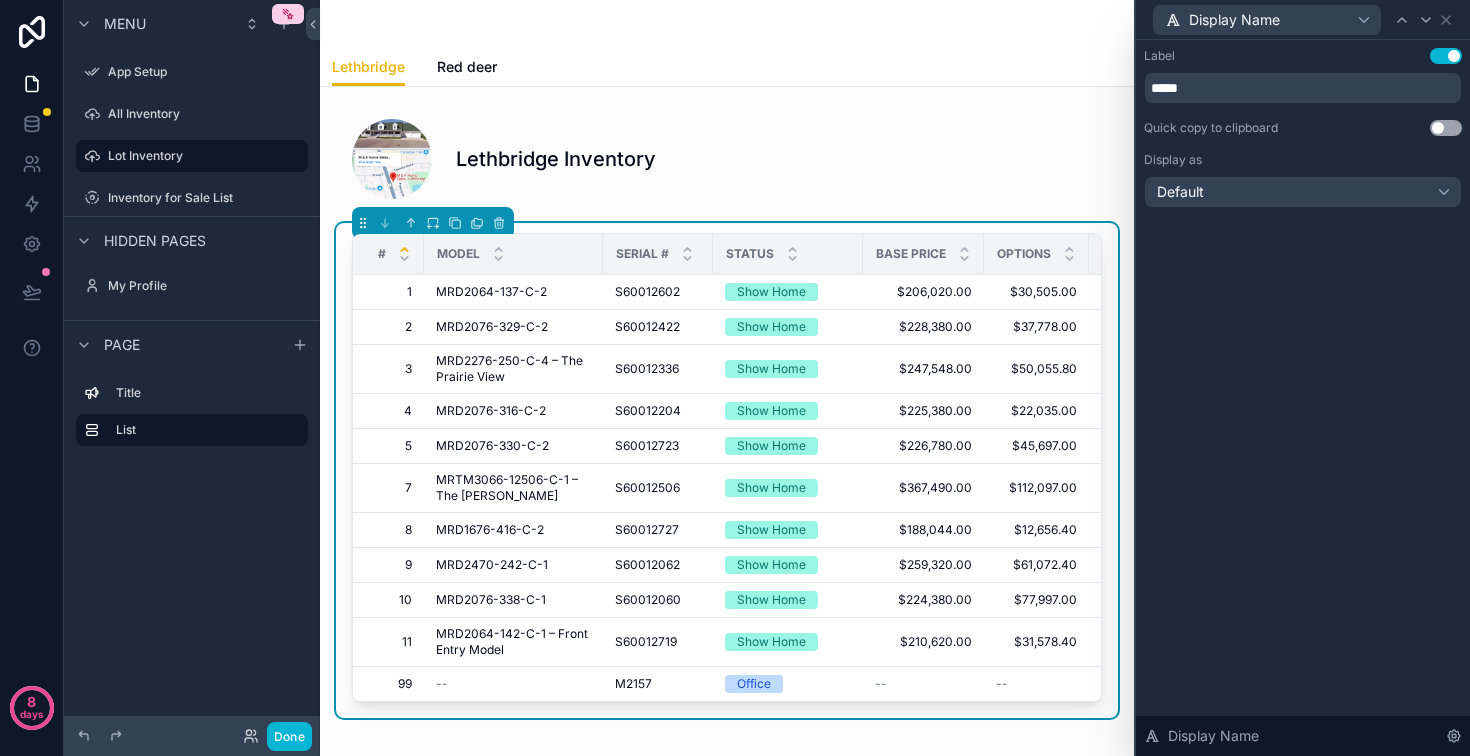 click on "Label Use setting ***** Quick copy to clipboard Use setting Display as Default Display Name" at bounding box center [1303, 398] 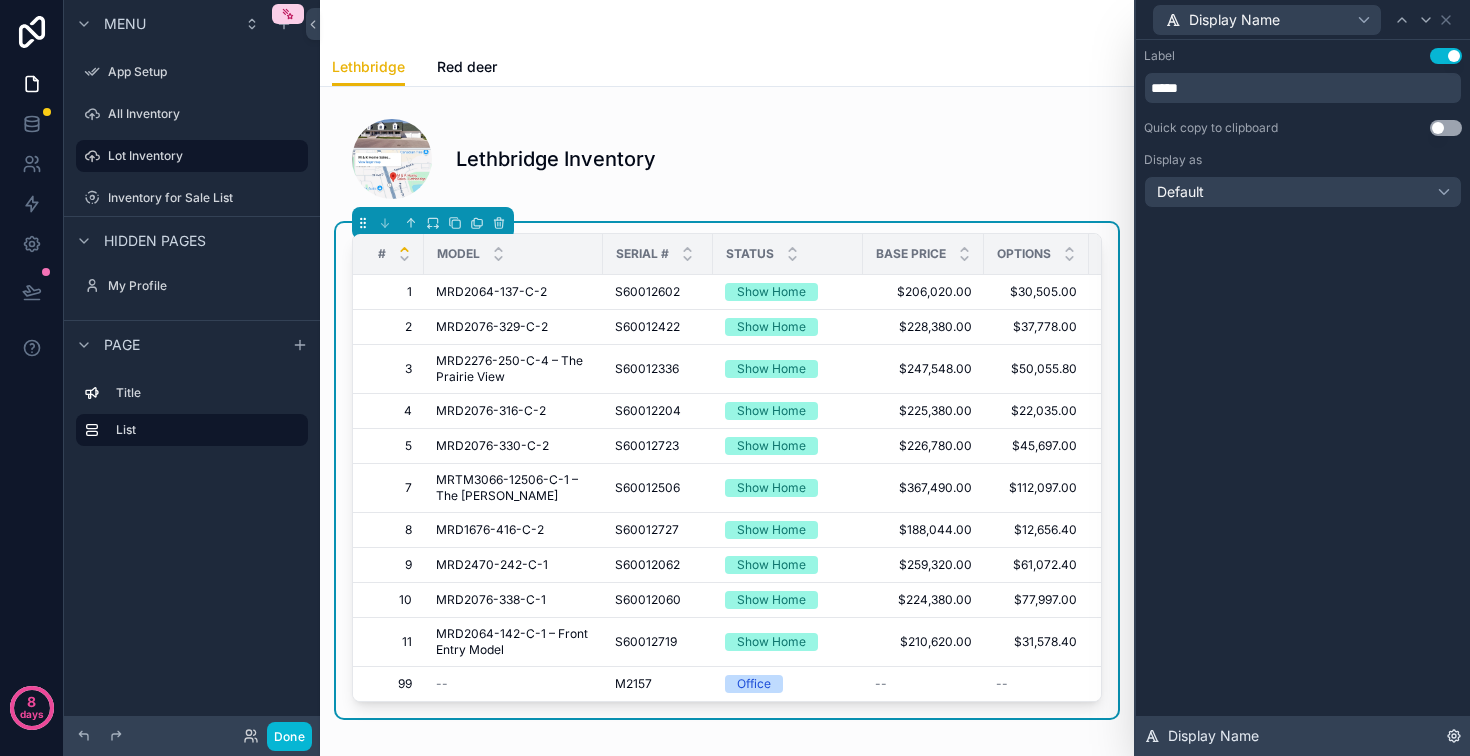 click 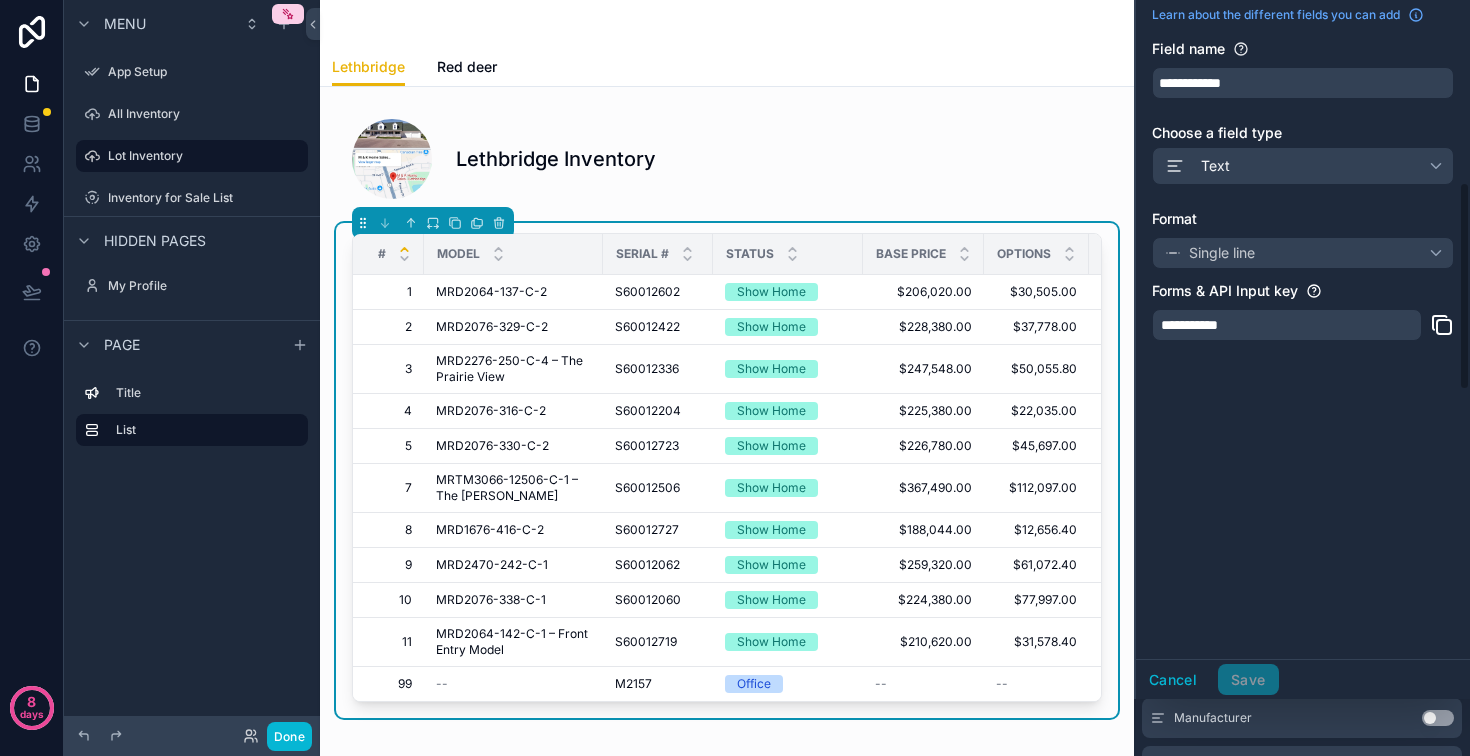 scroll, scrollTop: 0, scrollLeft: 0, axis: both 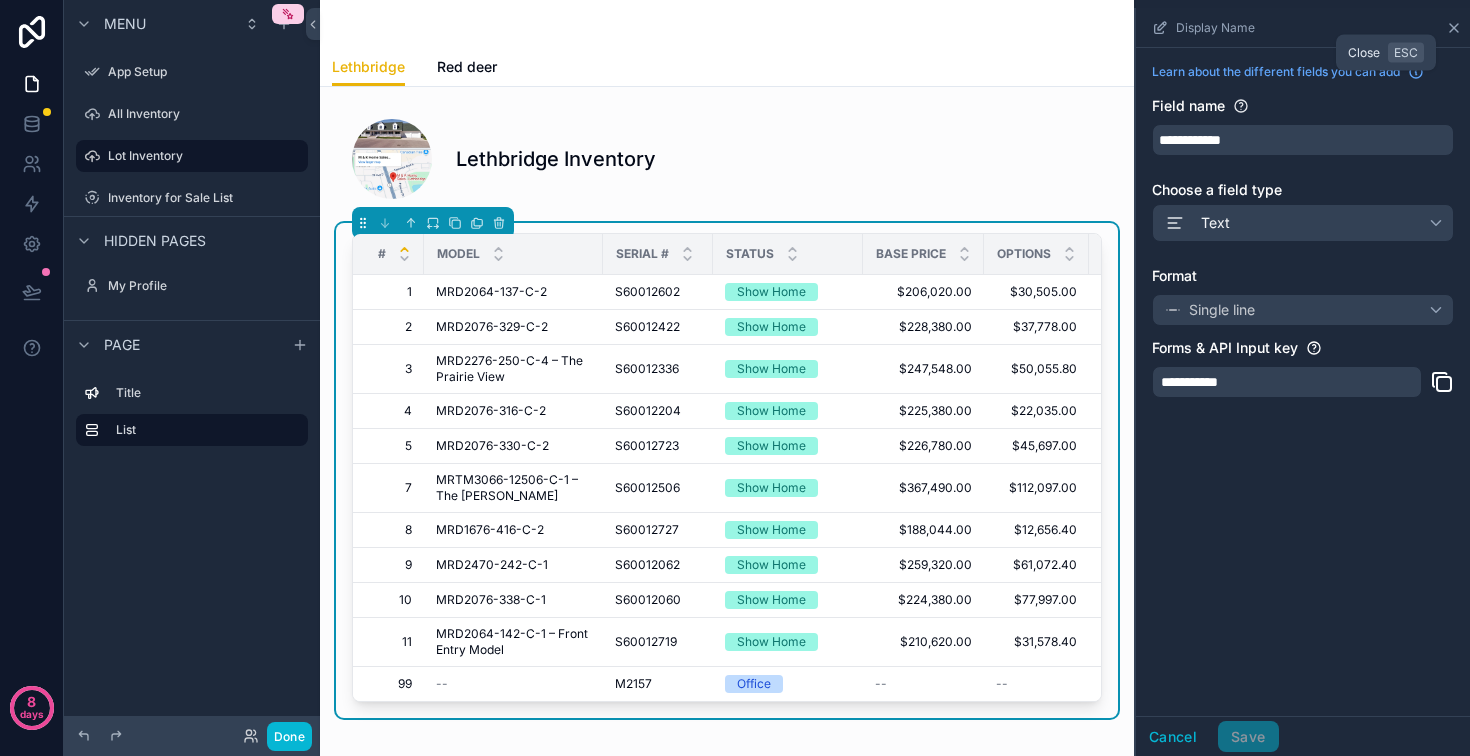 click 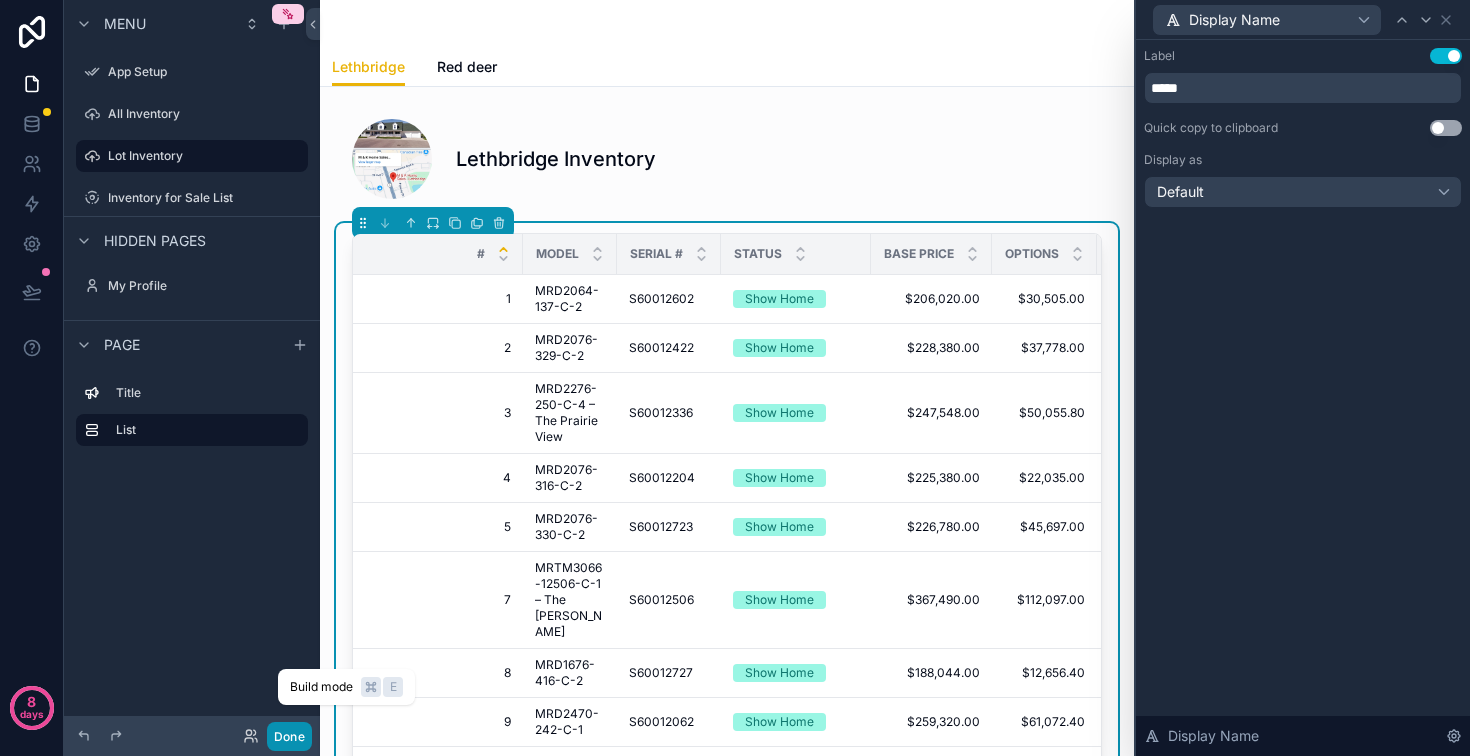 click on "Done" at bounding box center (289, 736) 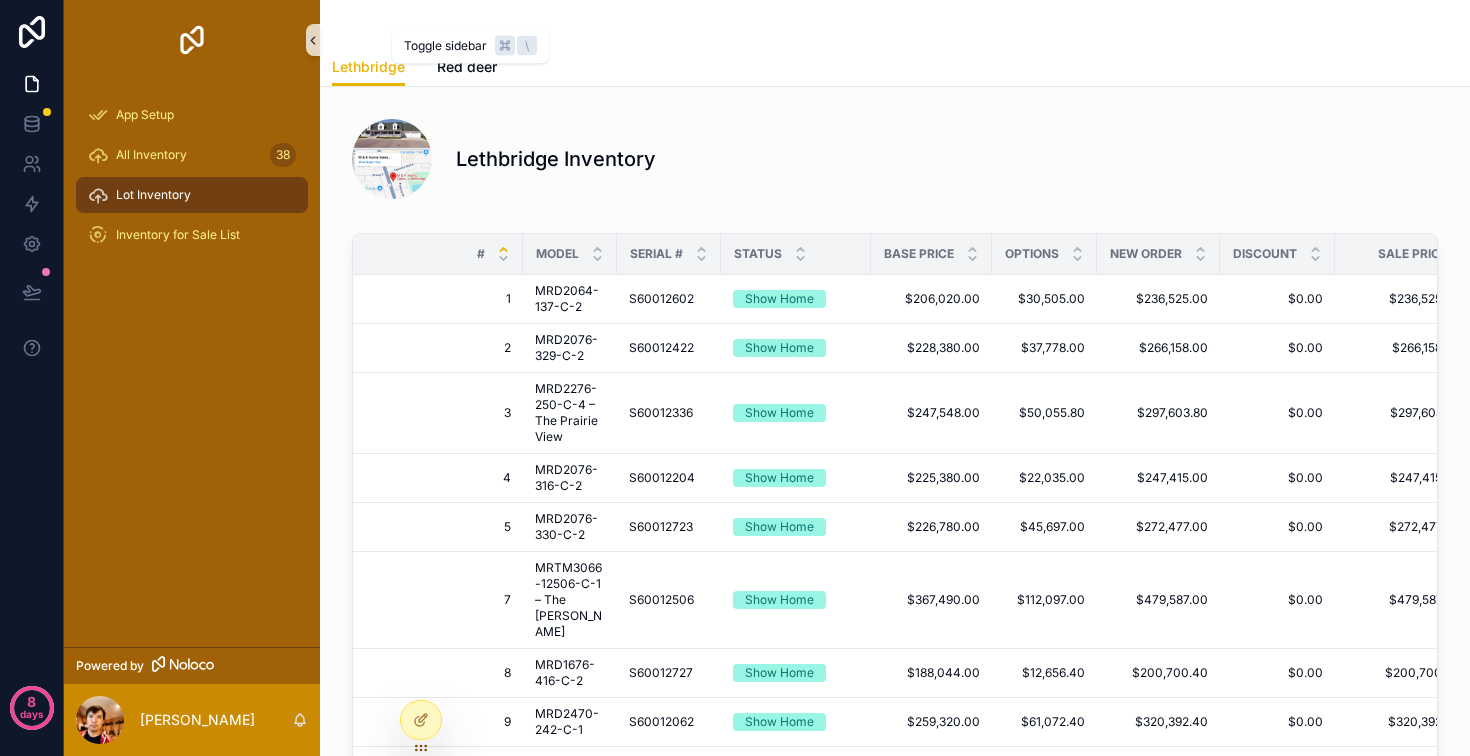 click 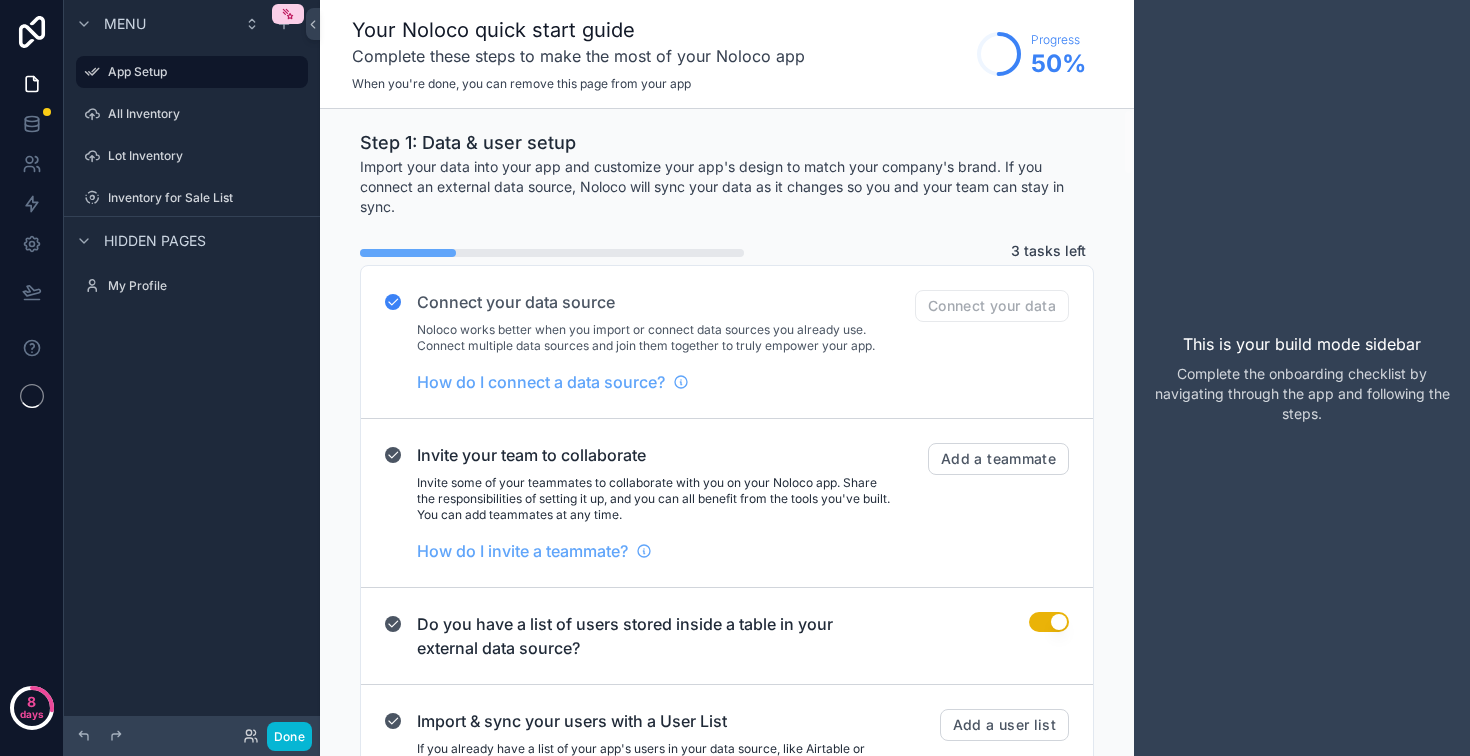 scroll, scrollTop: 0, scrollLeft: 0, axis: both 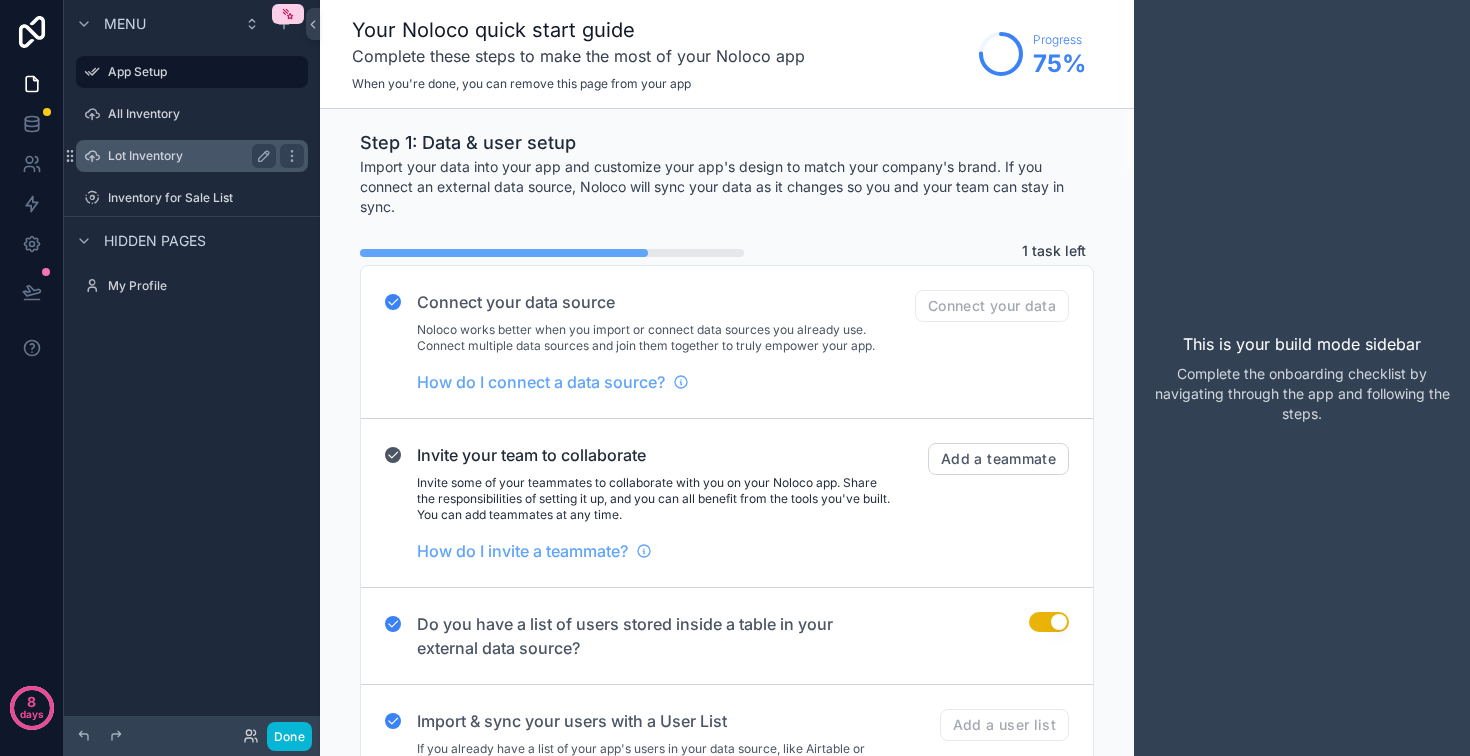 click on "Lot Inventory" at bounding box center (192, 156) 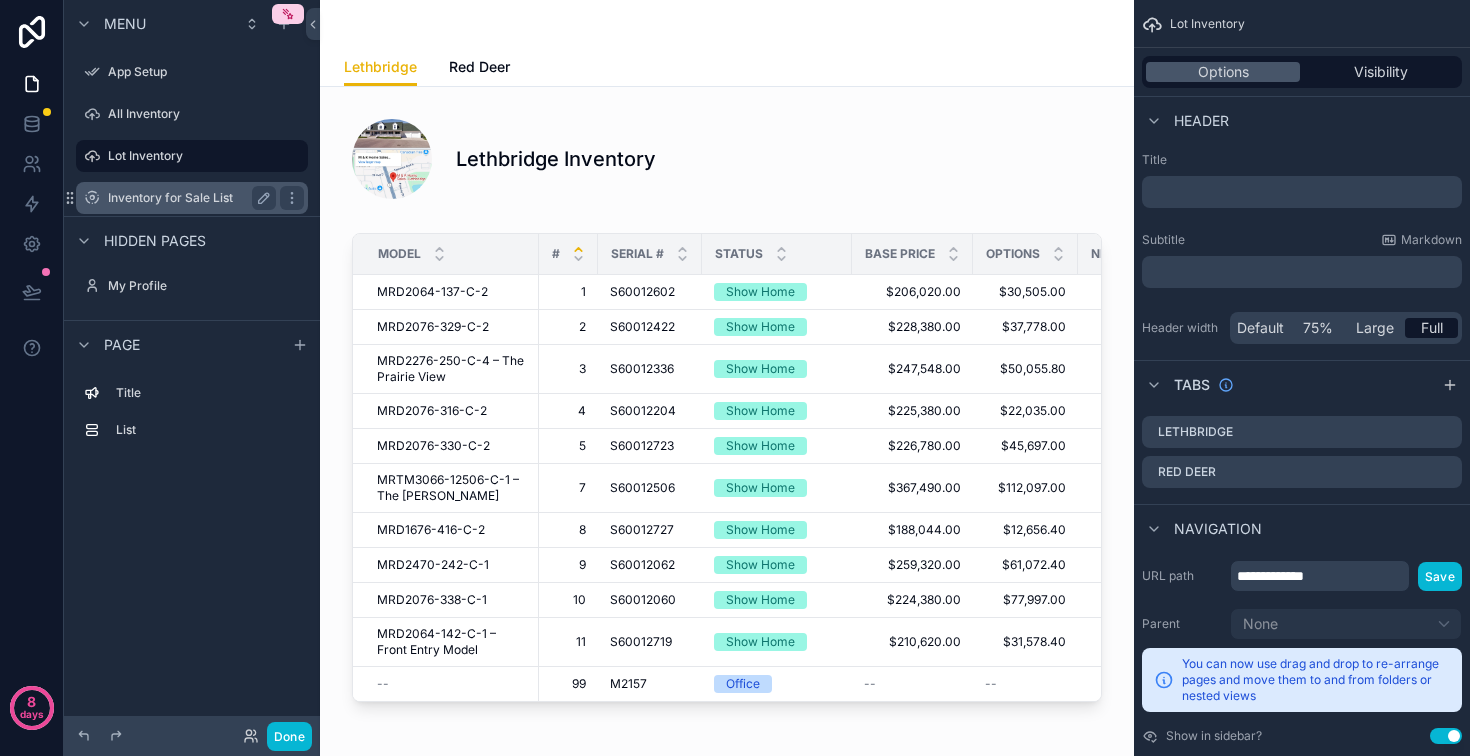 click on "Inventory for Sale List" at bounding box center [188, 198] 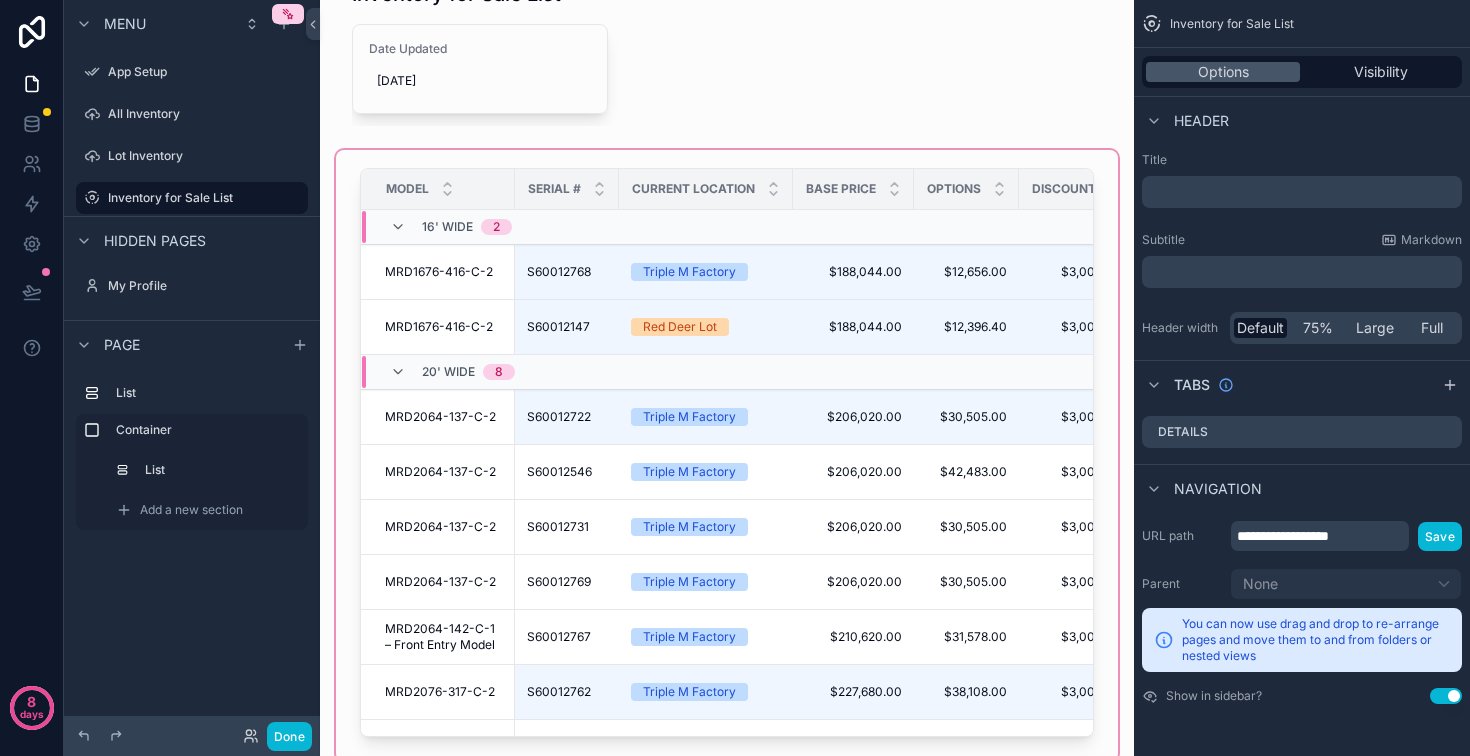 scroll, scrollTop: 47, scrollLeft: 0, axis: vertical 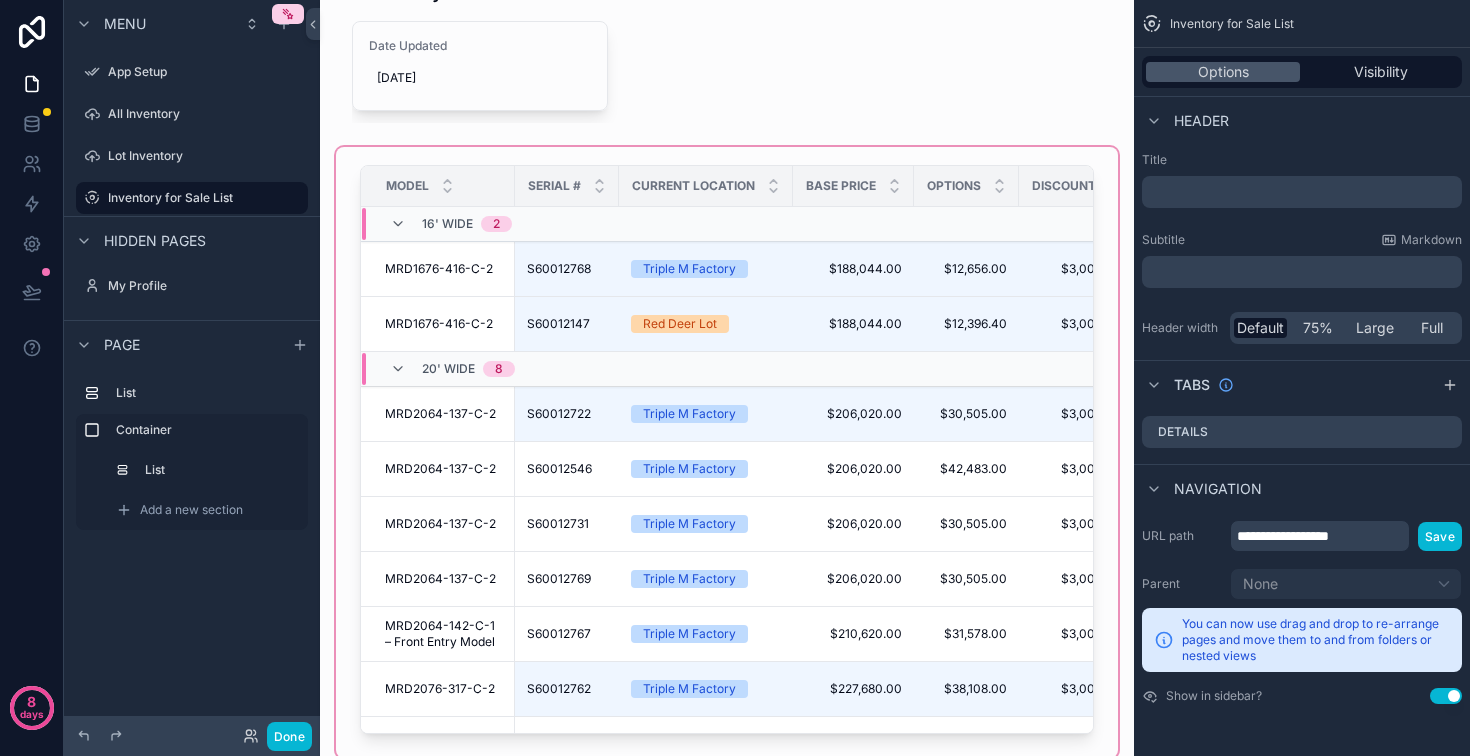 click at bounding box center [727, 452] 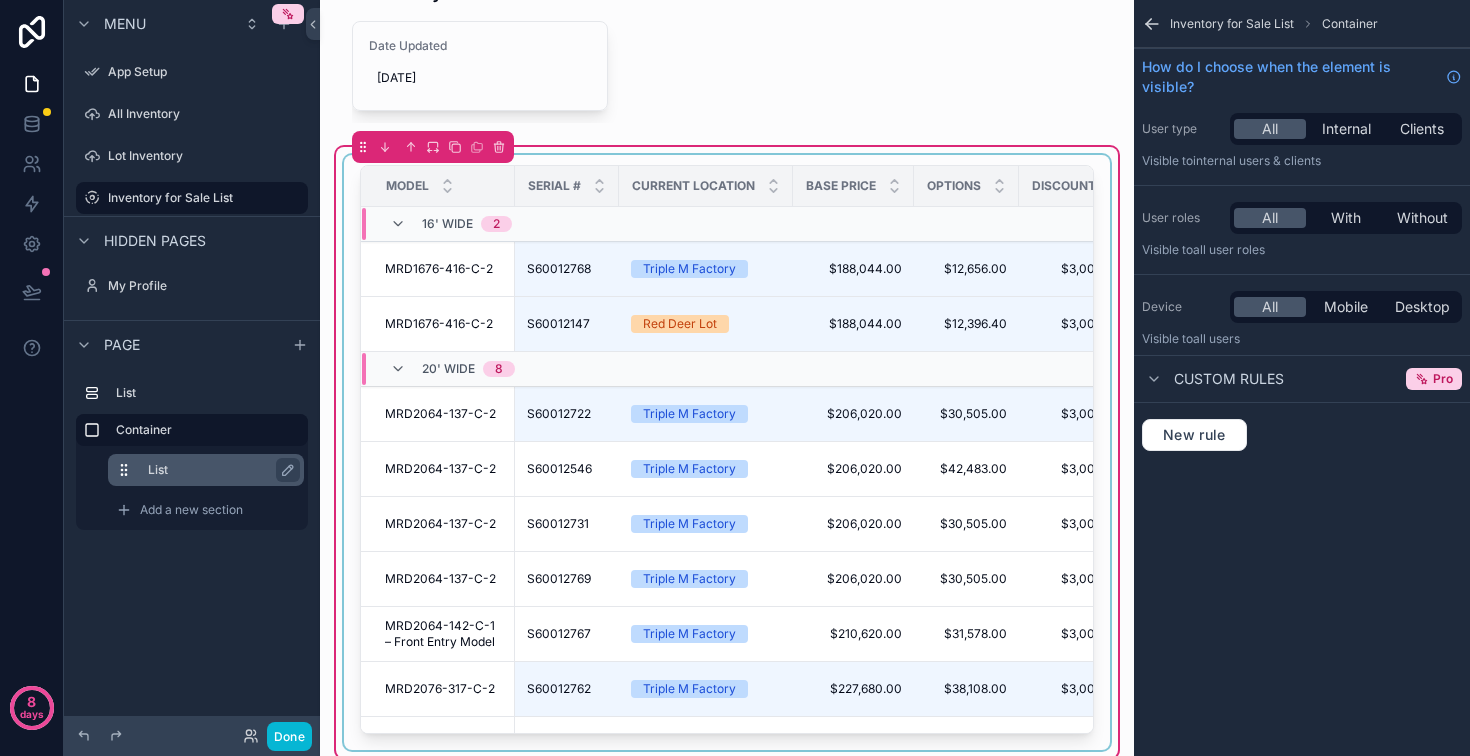 click on "List" at bounding box center (218, 470) 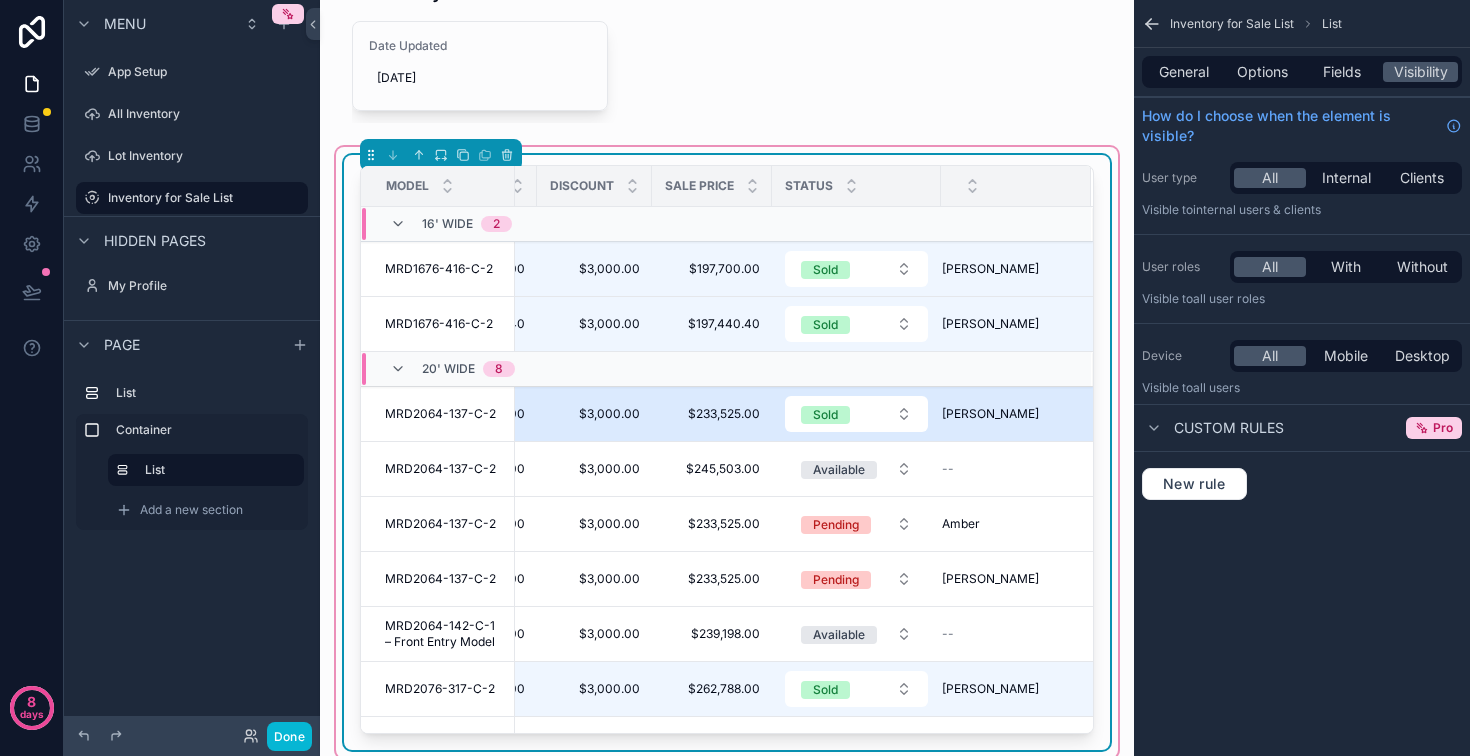 scroll, scrollTop: 0, scrollLeft: 609, axis: horizontal 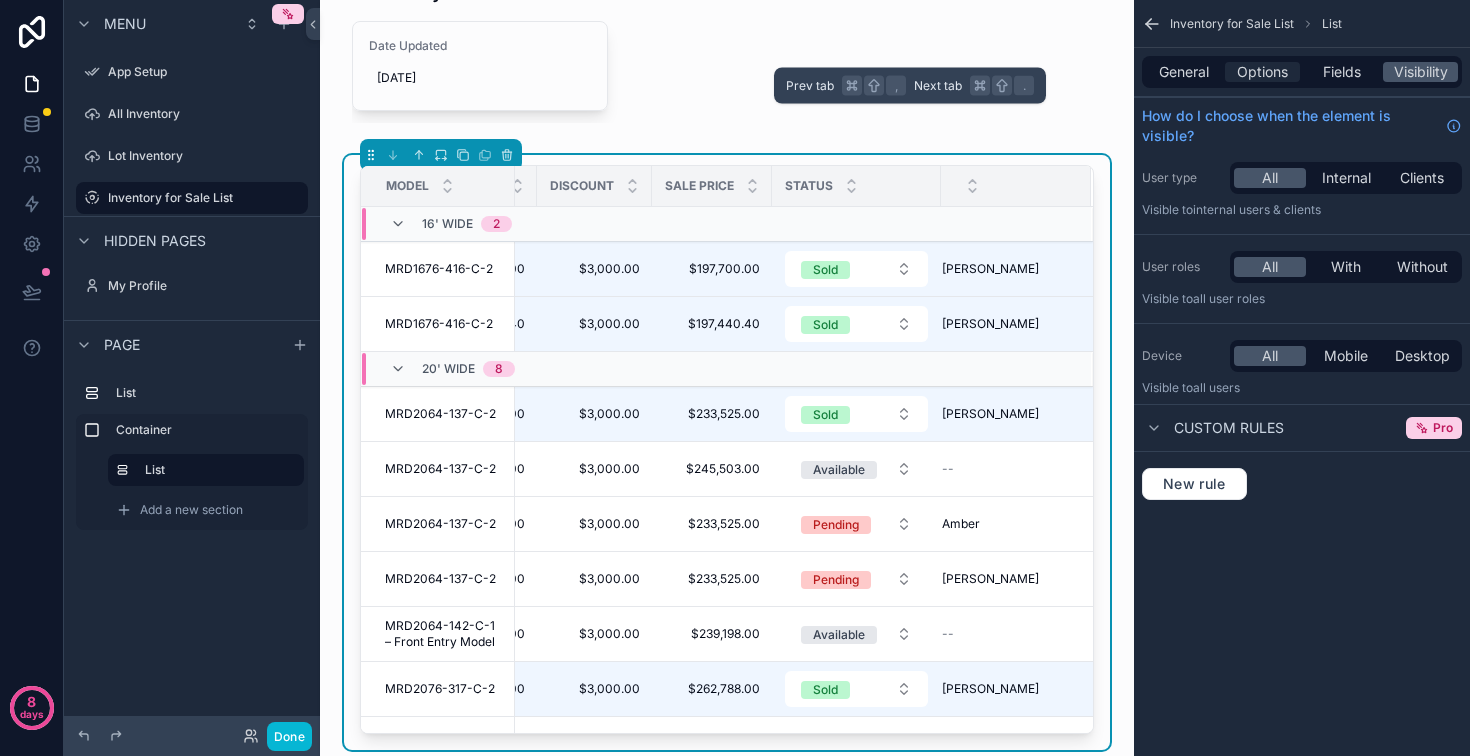 click on "Options" at bounding box center (1262, 72) 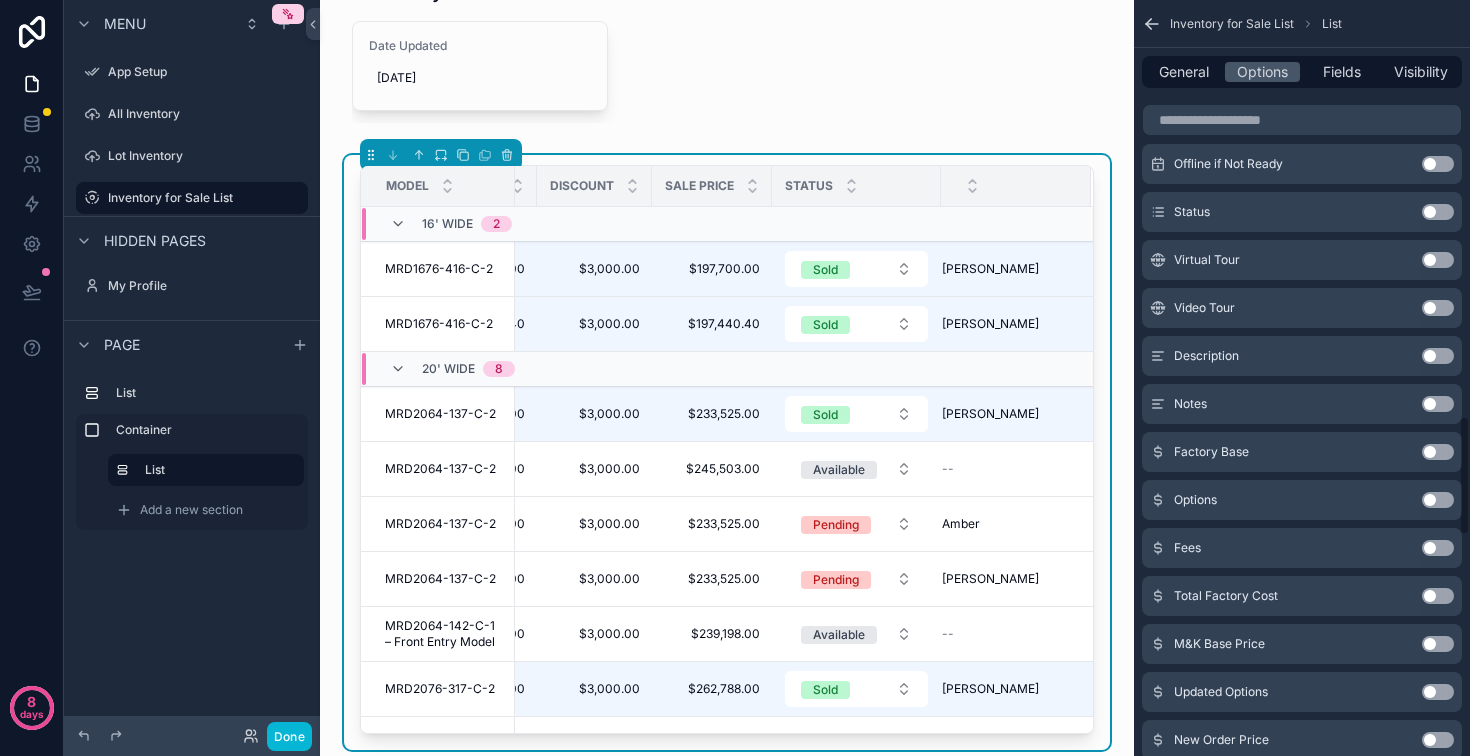 scroll, scrollTop: 2597, scrollLeft: 0, axis: vertical 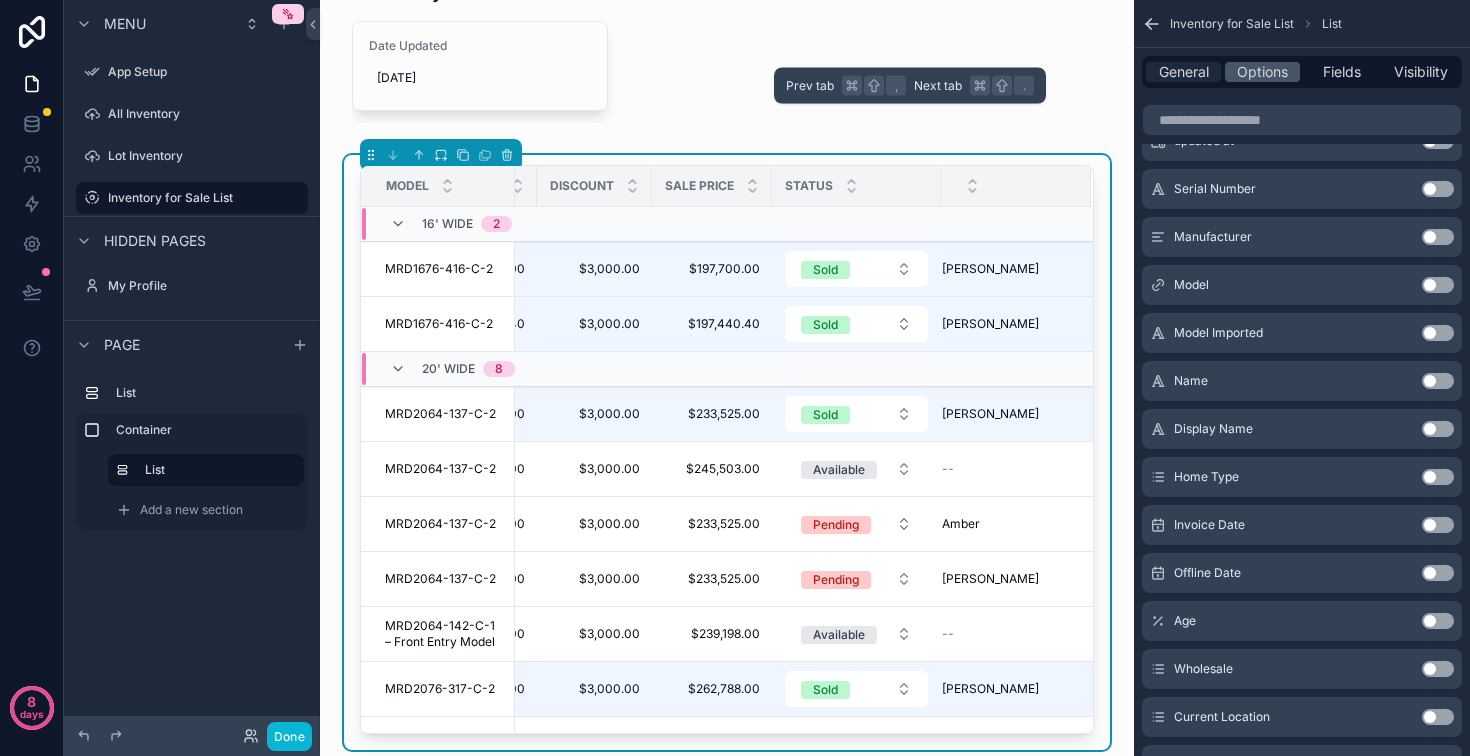 click on "General" at bounding box center (1184, 72) 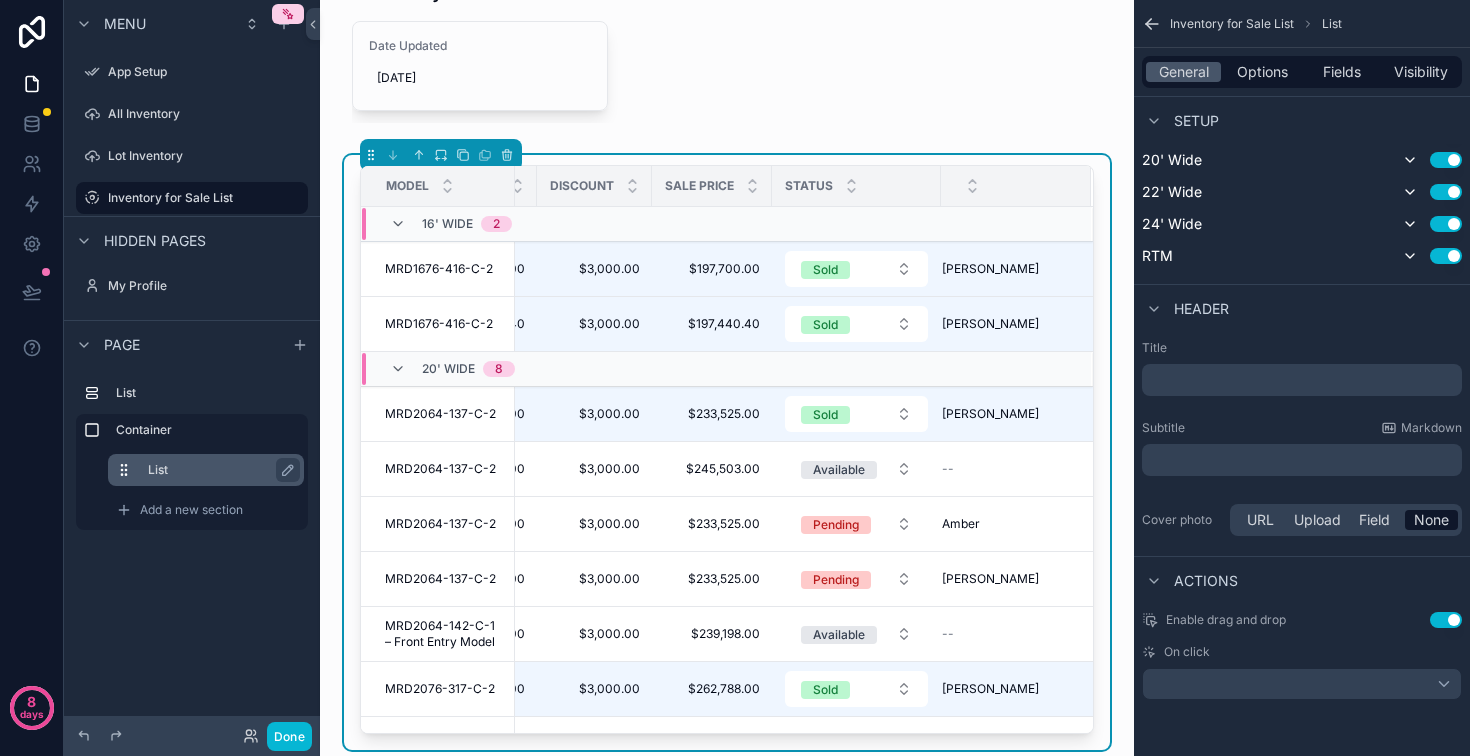 click on "List" at bounding box center (222, 470) 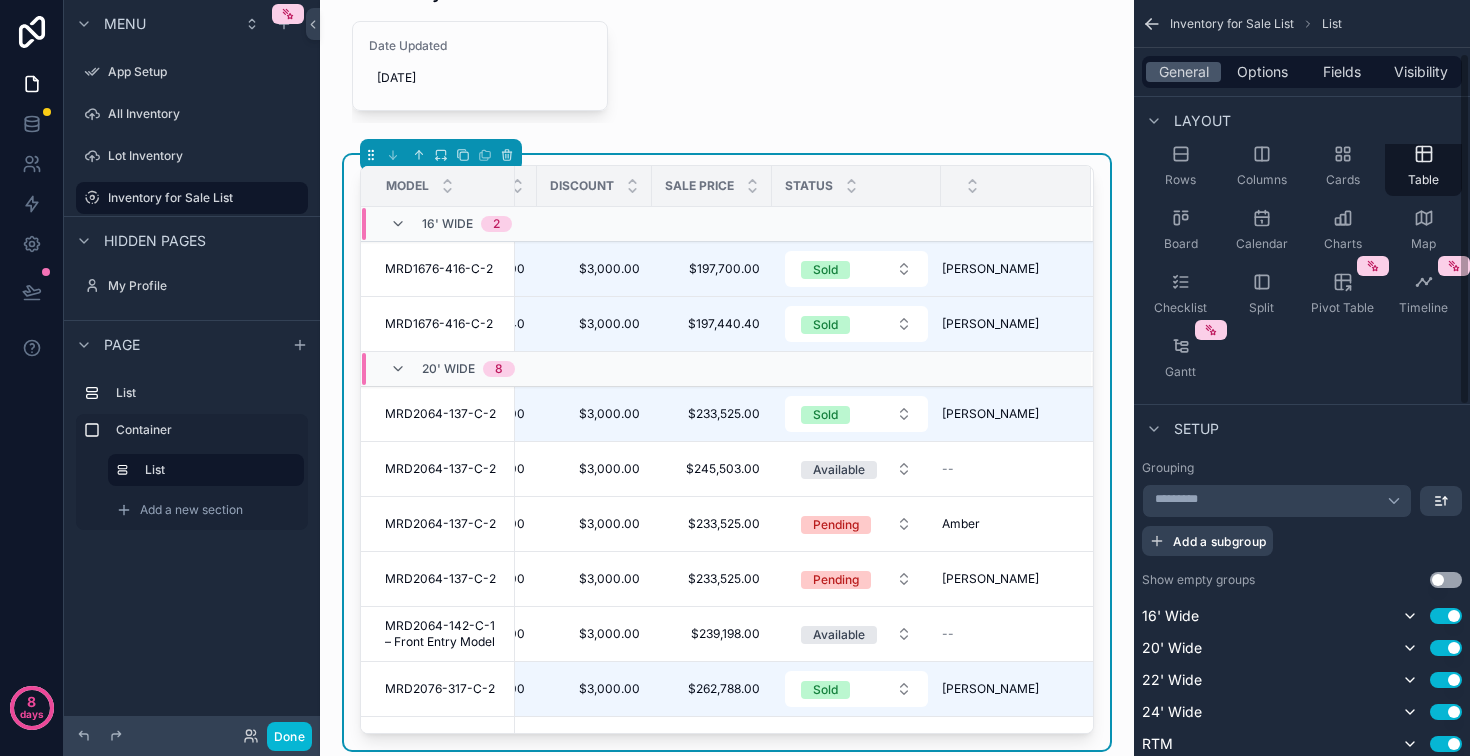 scroll, scrollTop: 110, scrollLeft: 0, axis: vertical 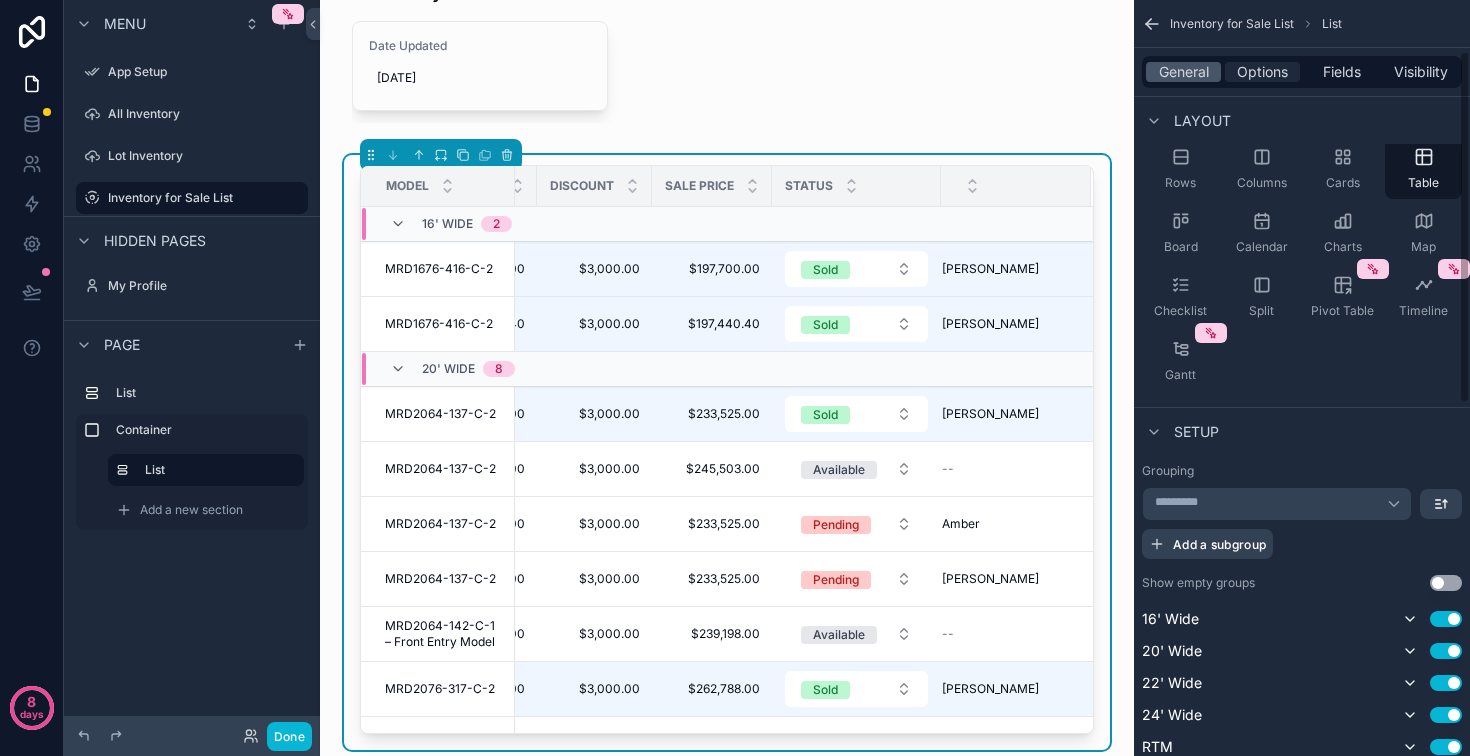click on "Options" at bounding box center (1262, 72) 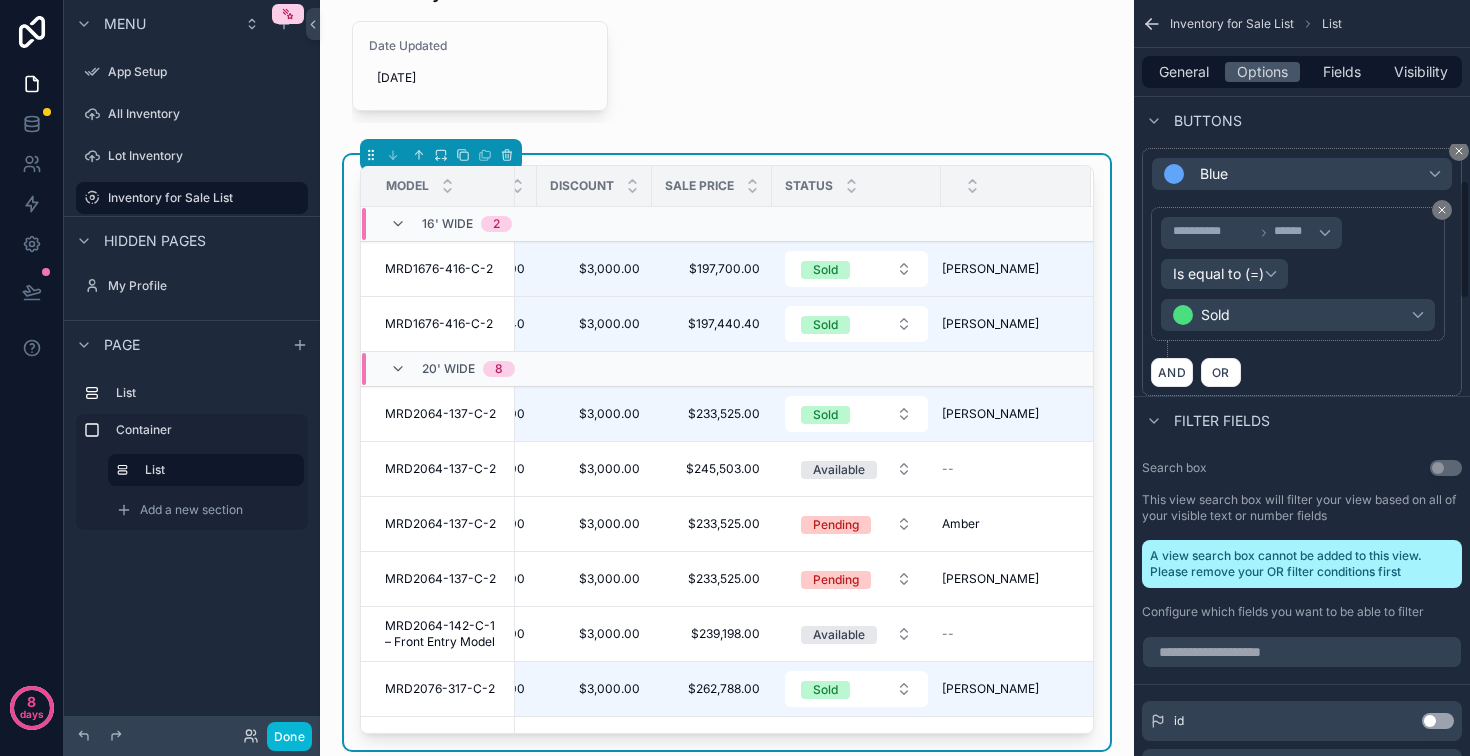 scroll, scrollTop: 1196, scrollLeft: 0, axis: vertical 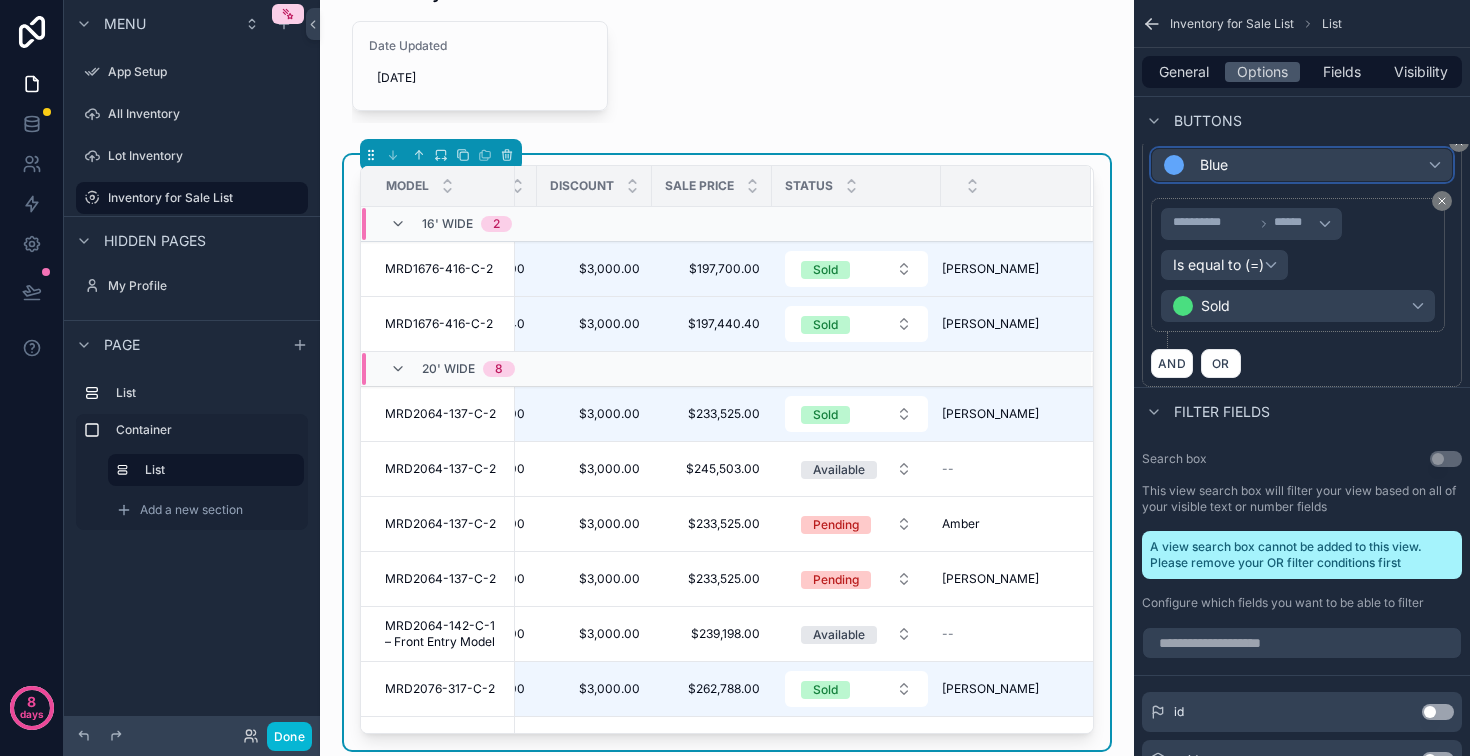click on "Blue" at bounding box center (1302, 165) 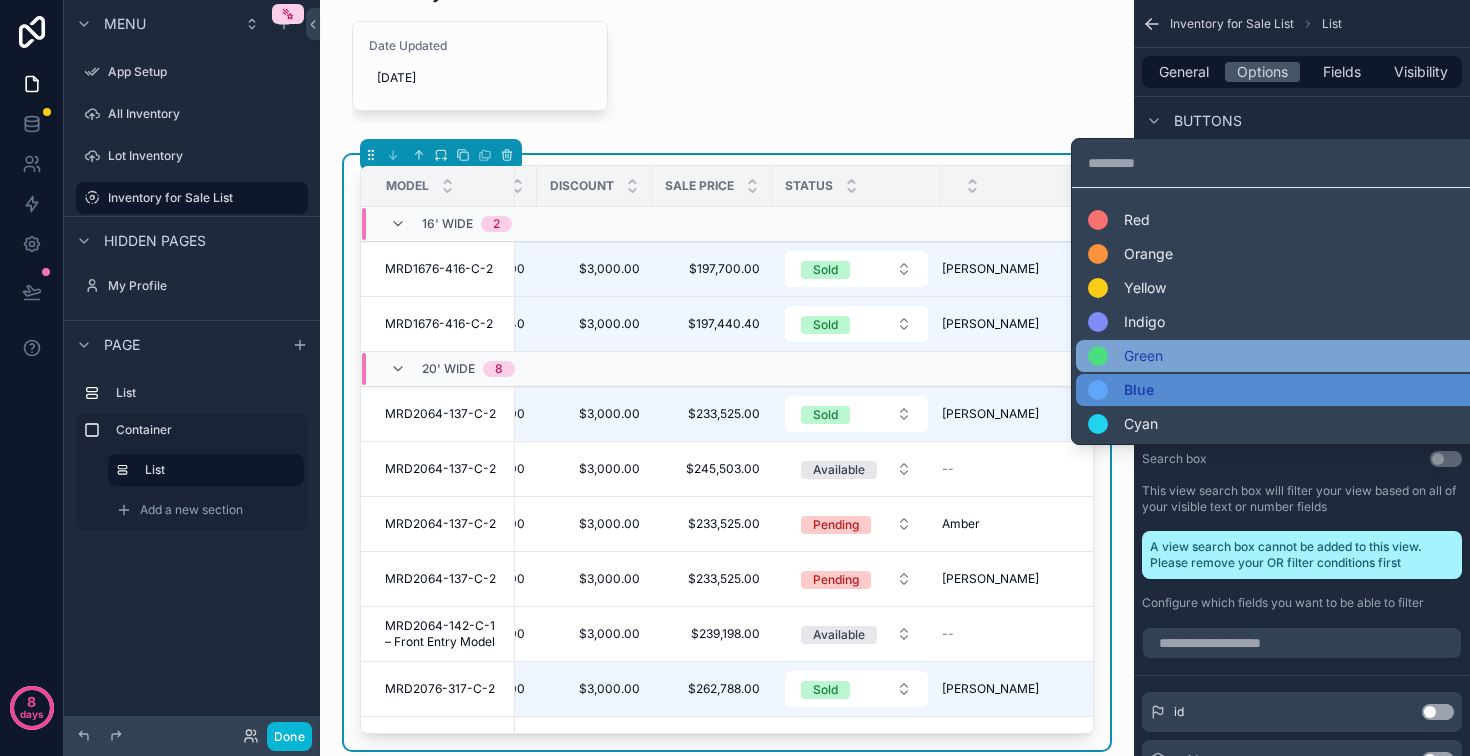 click on "Green" at bounding box center (1284, 356) 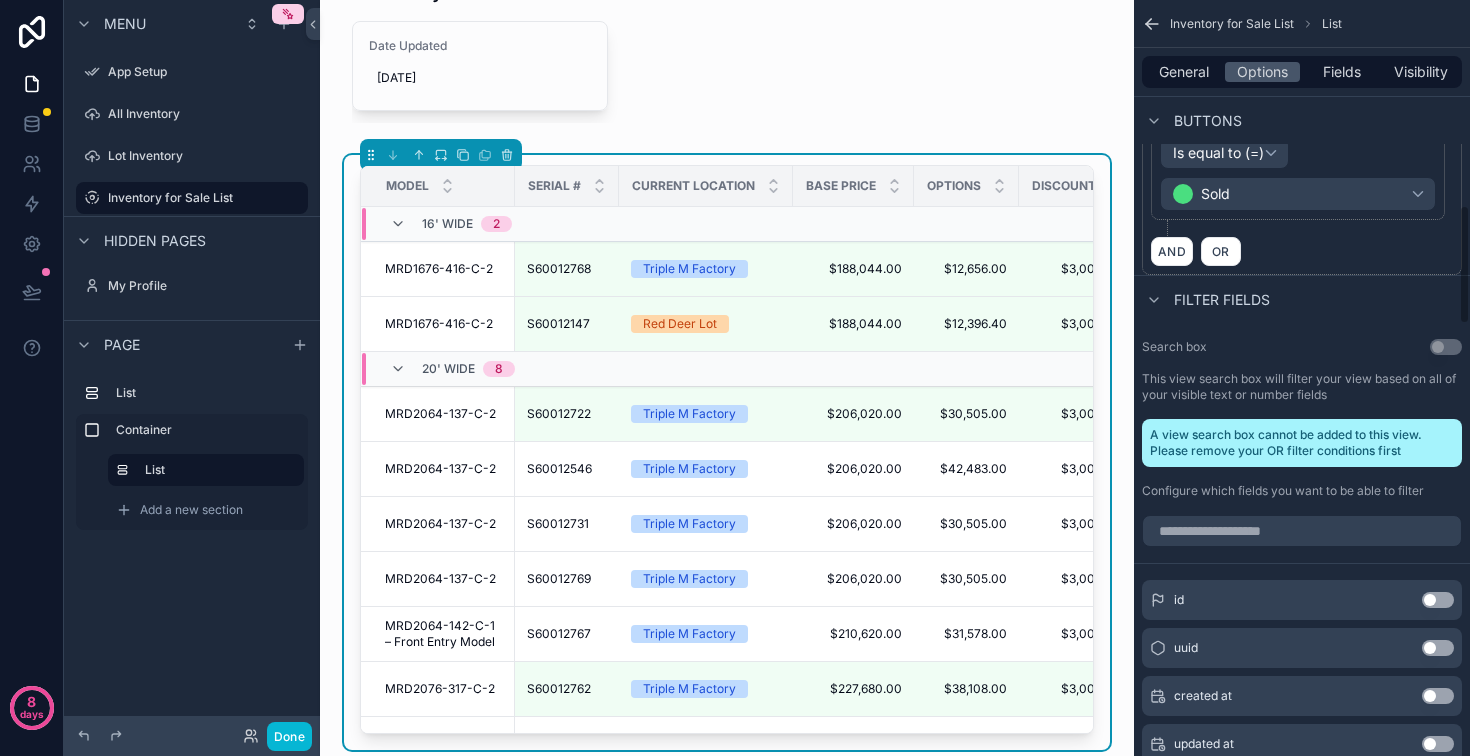 scroll, scrollTop: 1330, scrollLeft: 0, axis: vertical 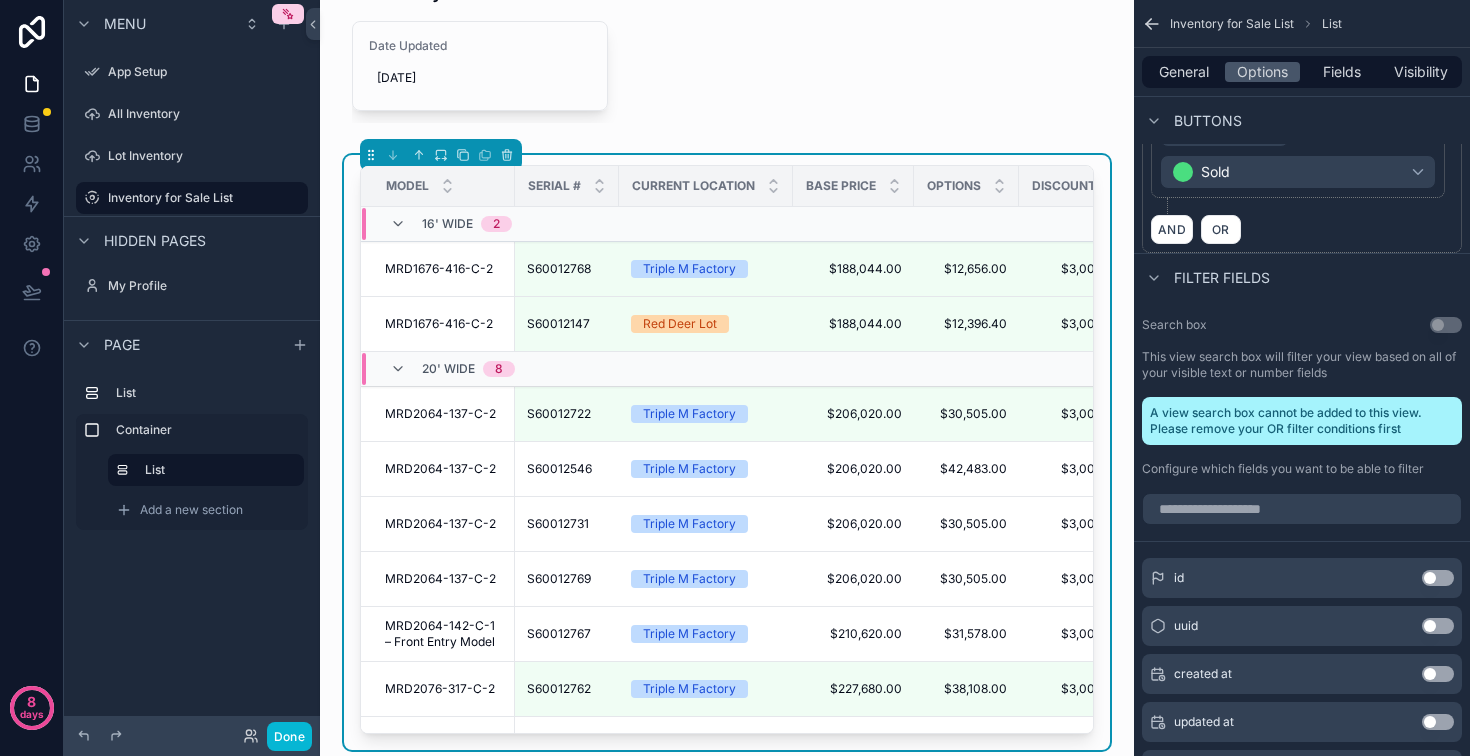 click 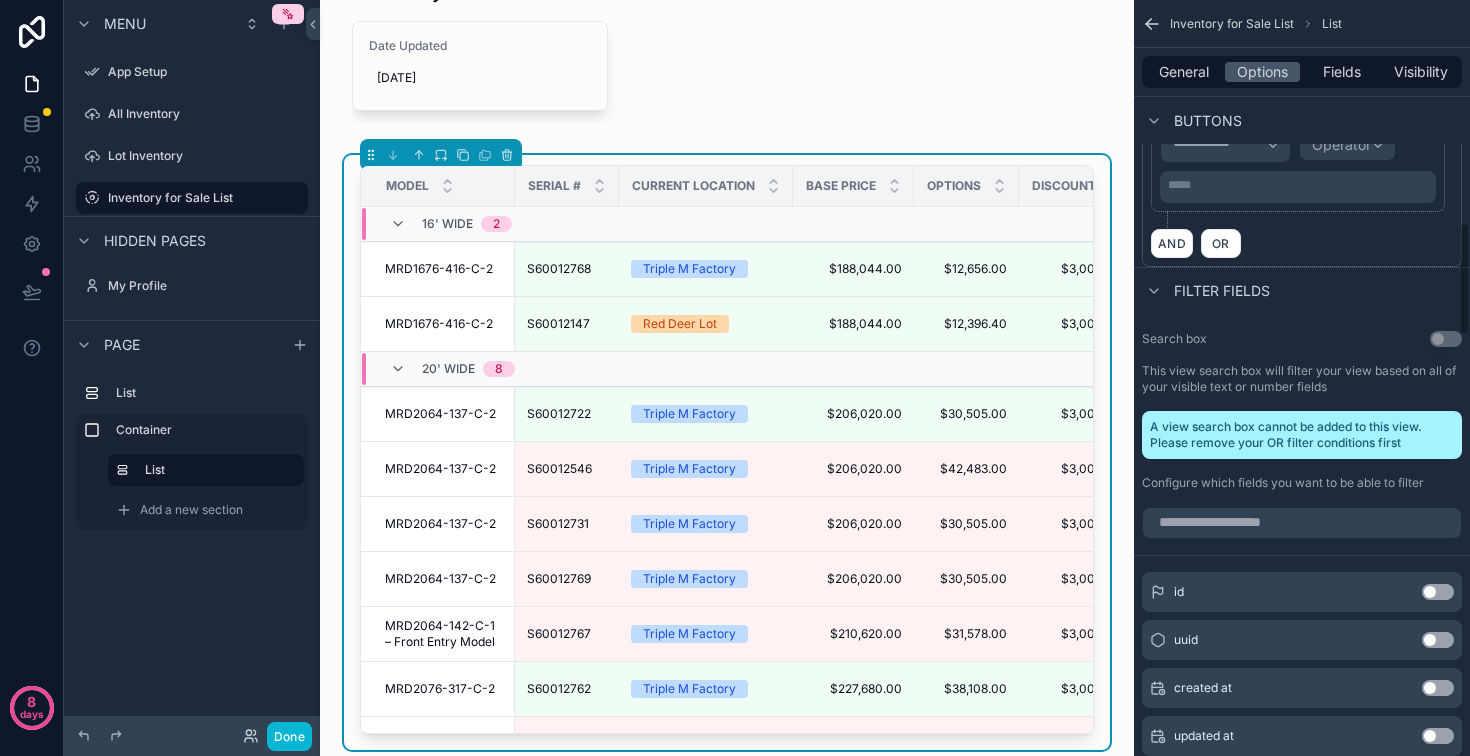 scroll, scrollTop: 1533, scrollLeft: 0, axis: vertical 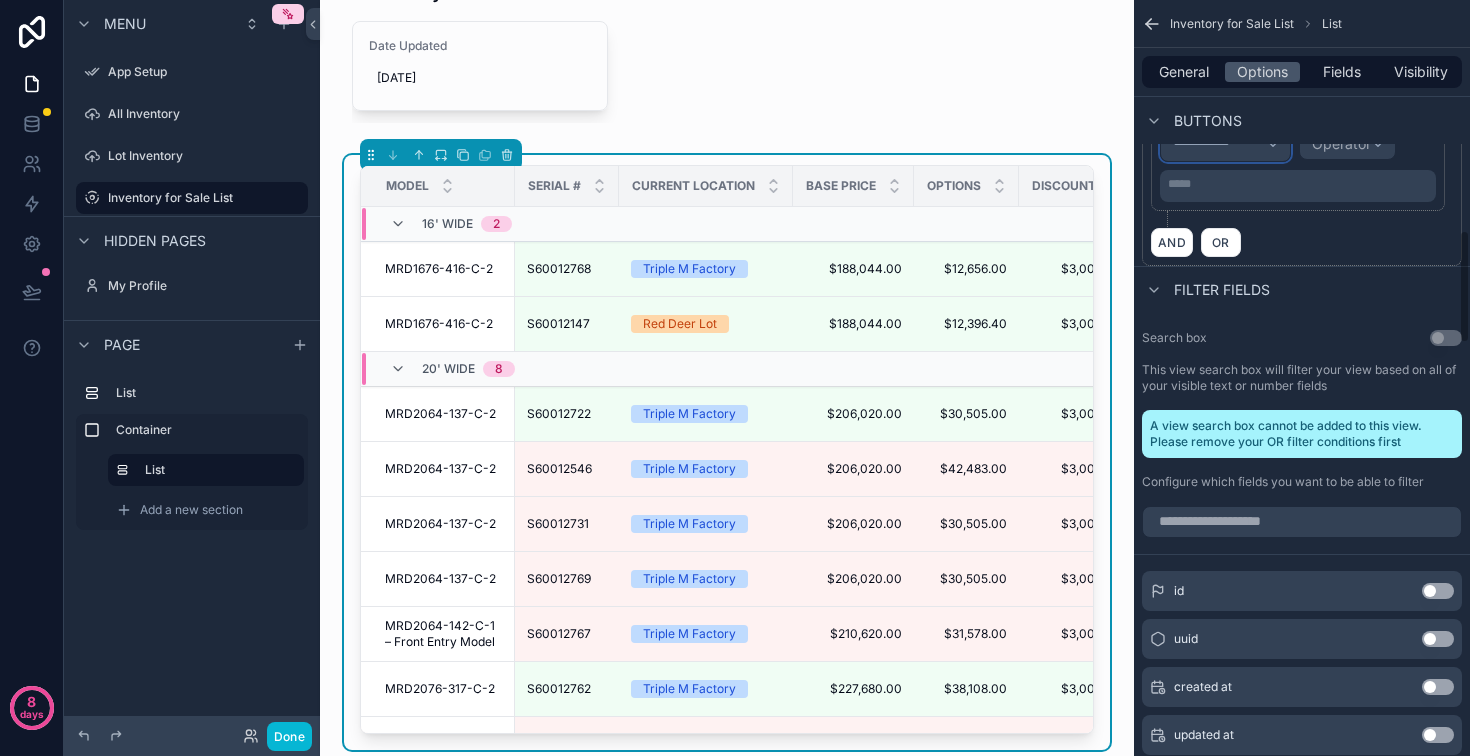 click on "**********" at bounding box center (1219, 144) 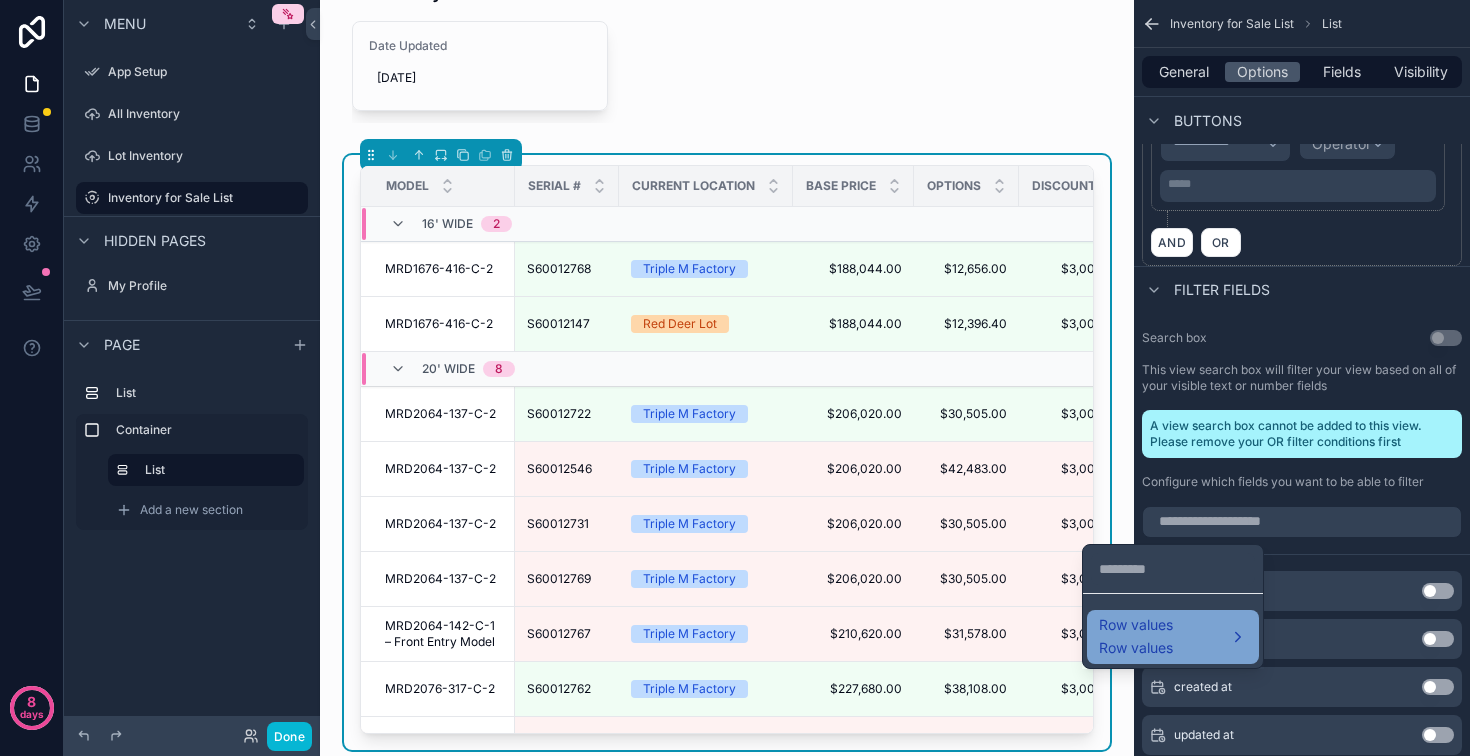 click on "Row values Row values" at bounding box center [1173, 637] 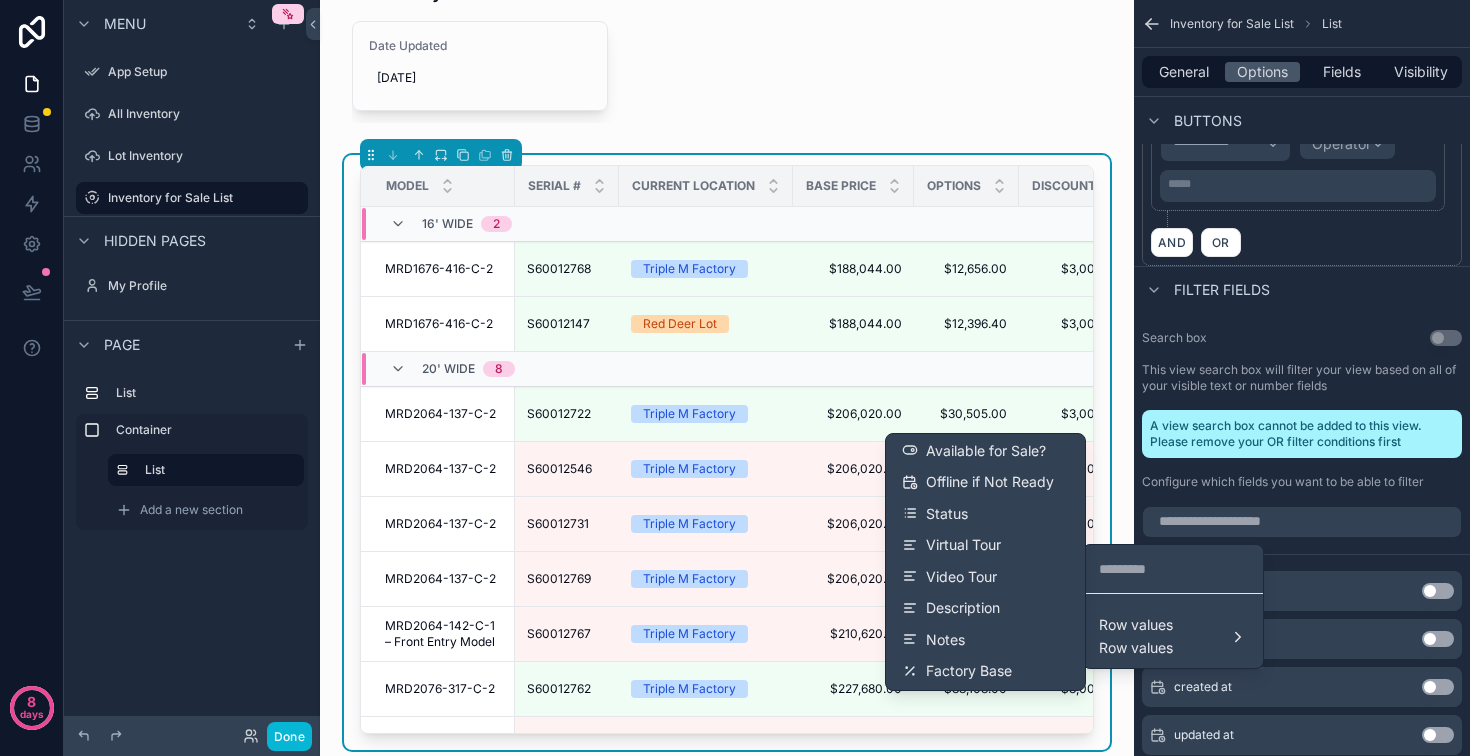 scroll, scrollTop: 454, scrollLeft: 0, axis: vertical 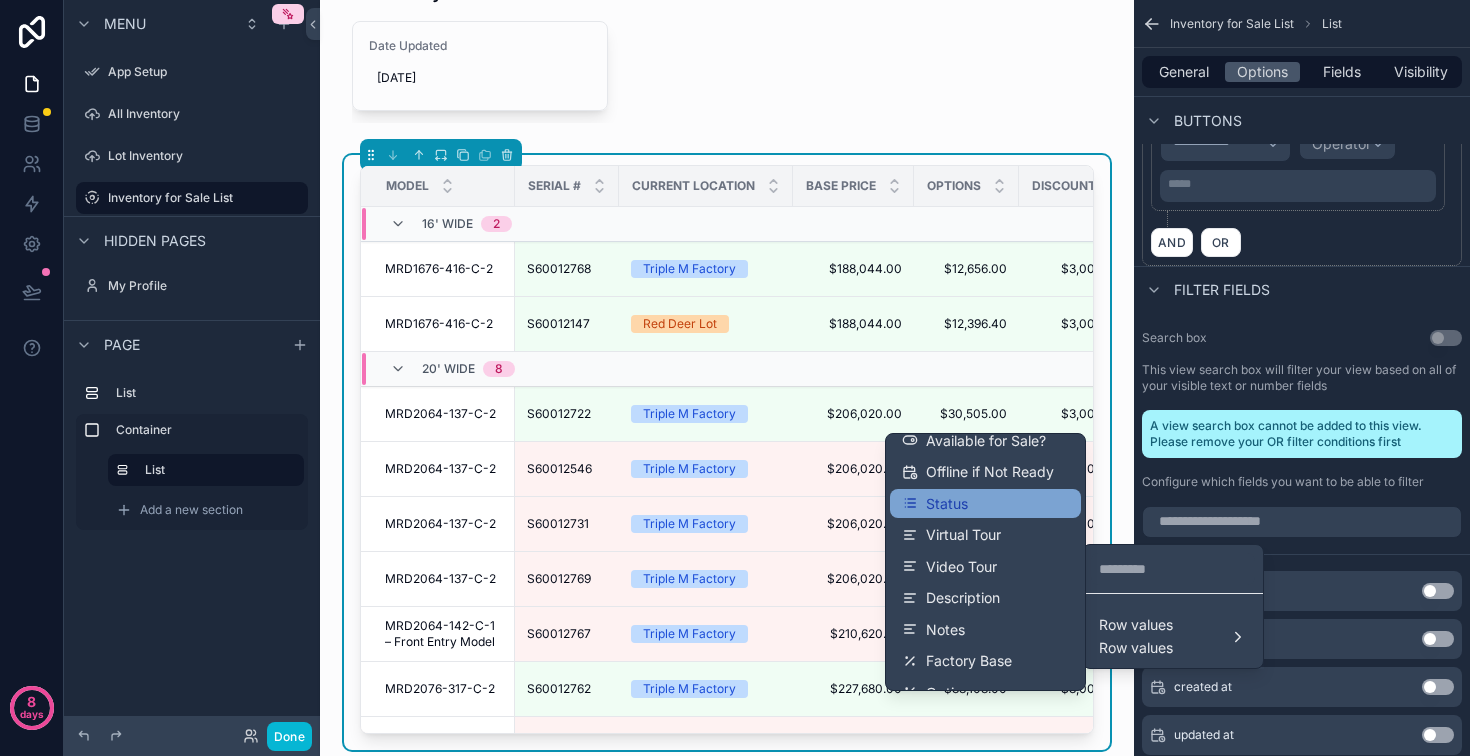 click on "Status" at bounding box center [985, 504] 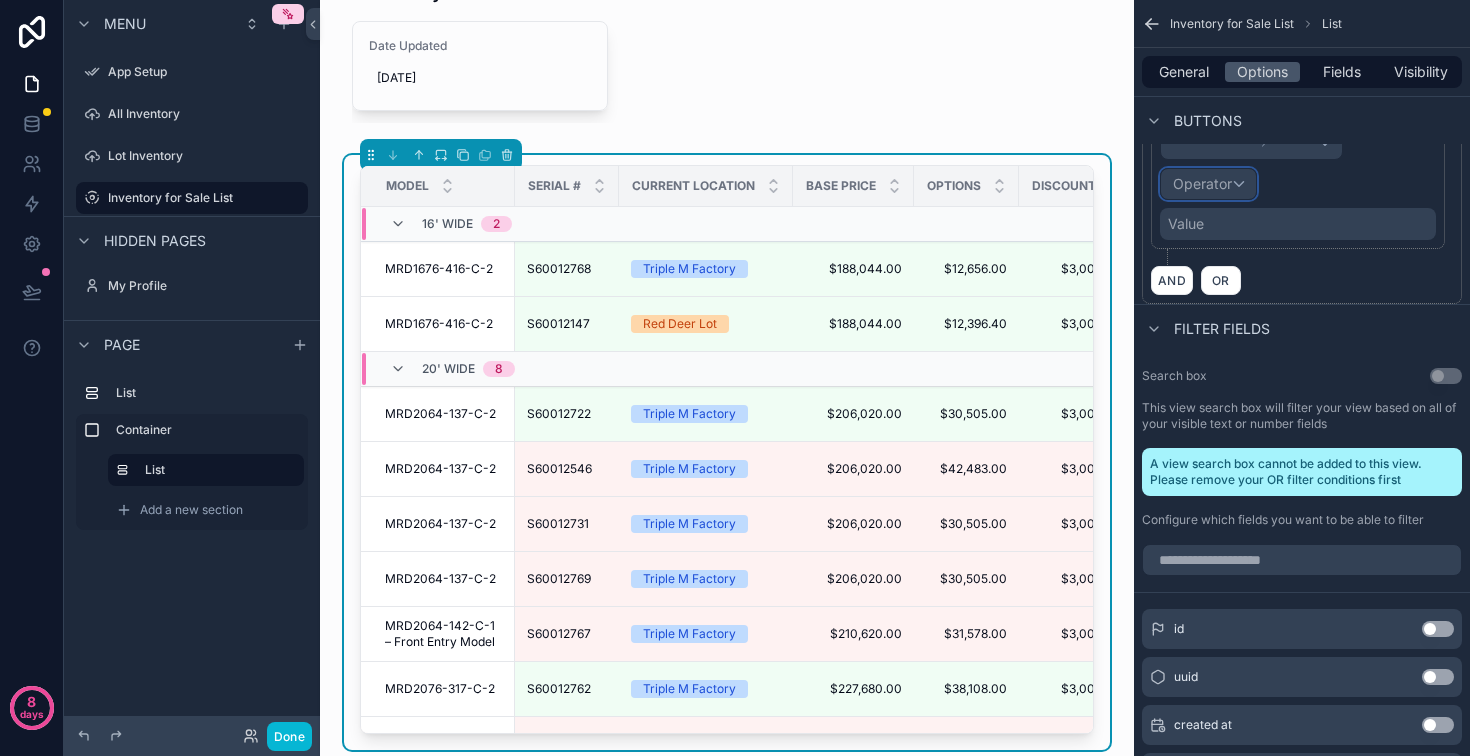 click on "Operator" at bounding box center [1202, 183] 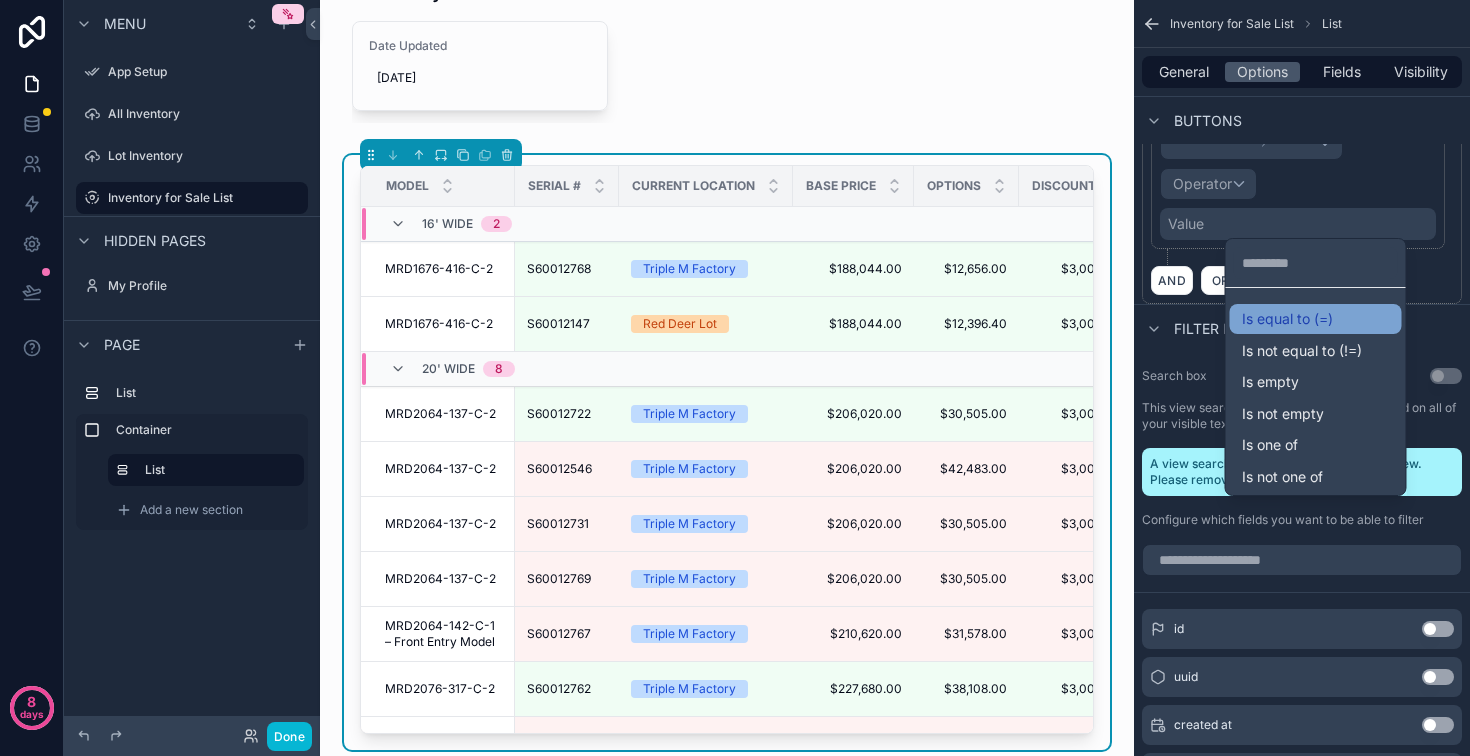 click on "Is equal to (=)" at bounding box center [1316, 319] 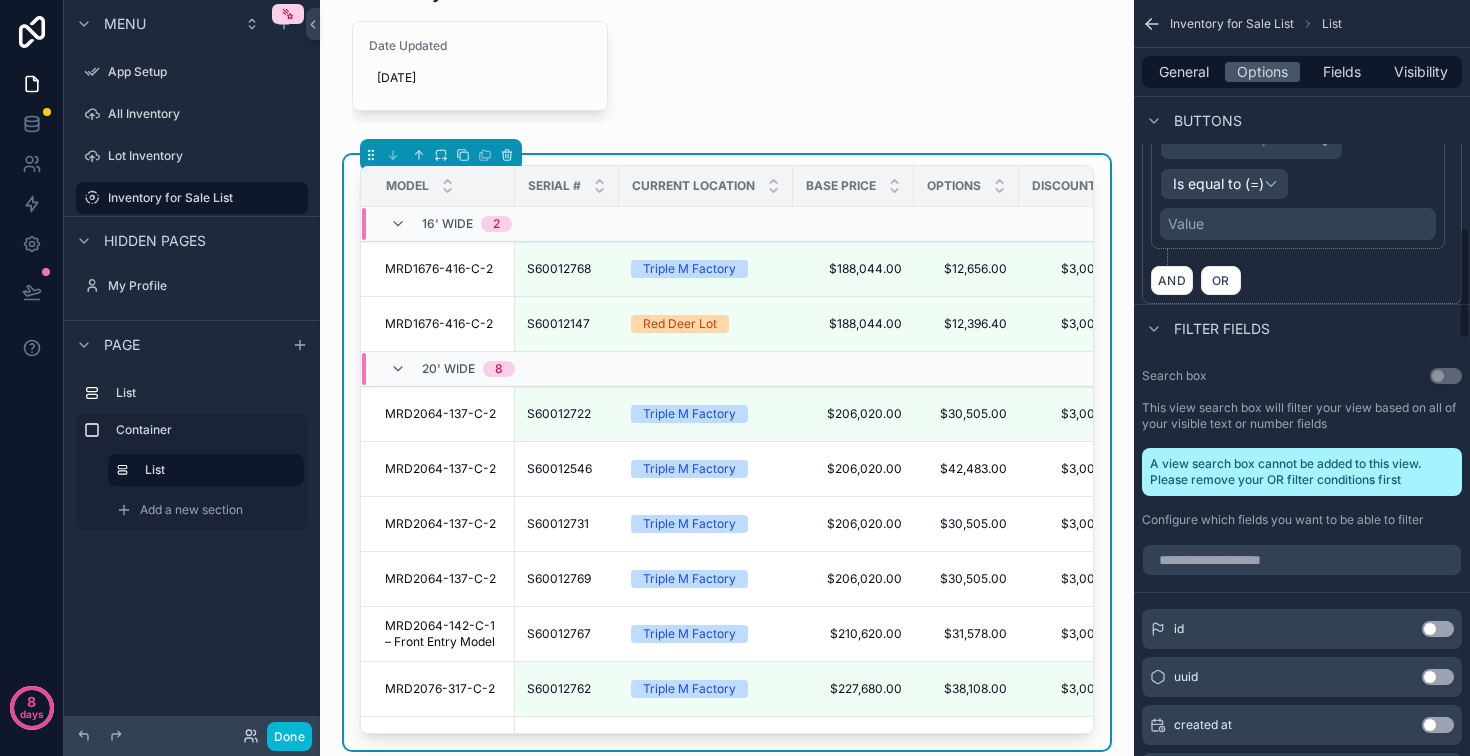 click on "Value" at bounding box center [1298, 224] 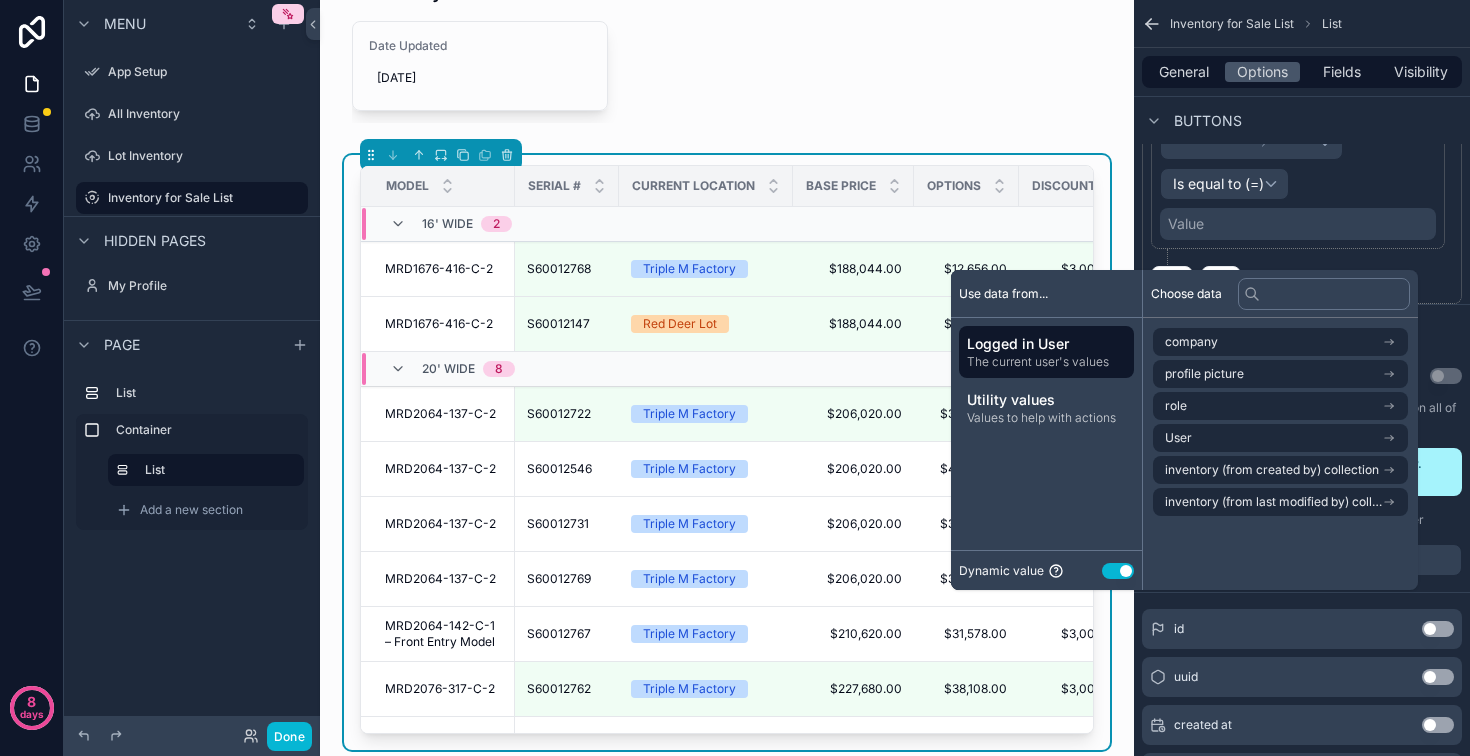 click on "Use setting" at bounding box center (1118, 571) 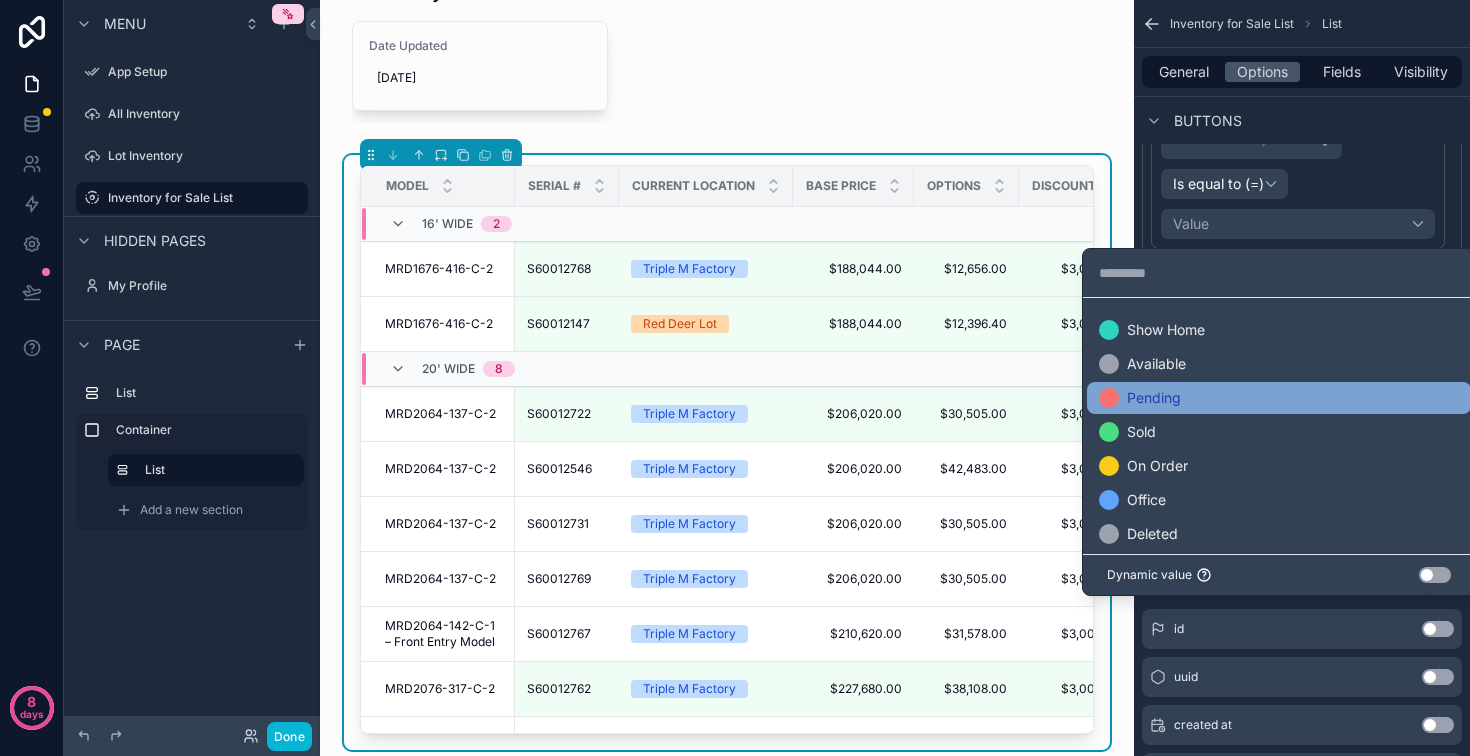 click on "Pending" at bounding box center (1279, 398) 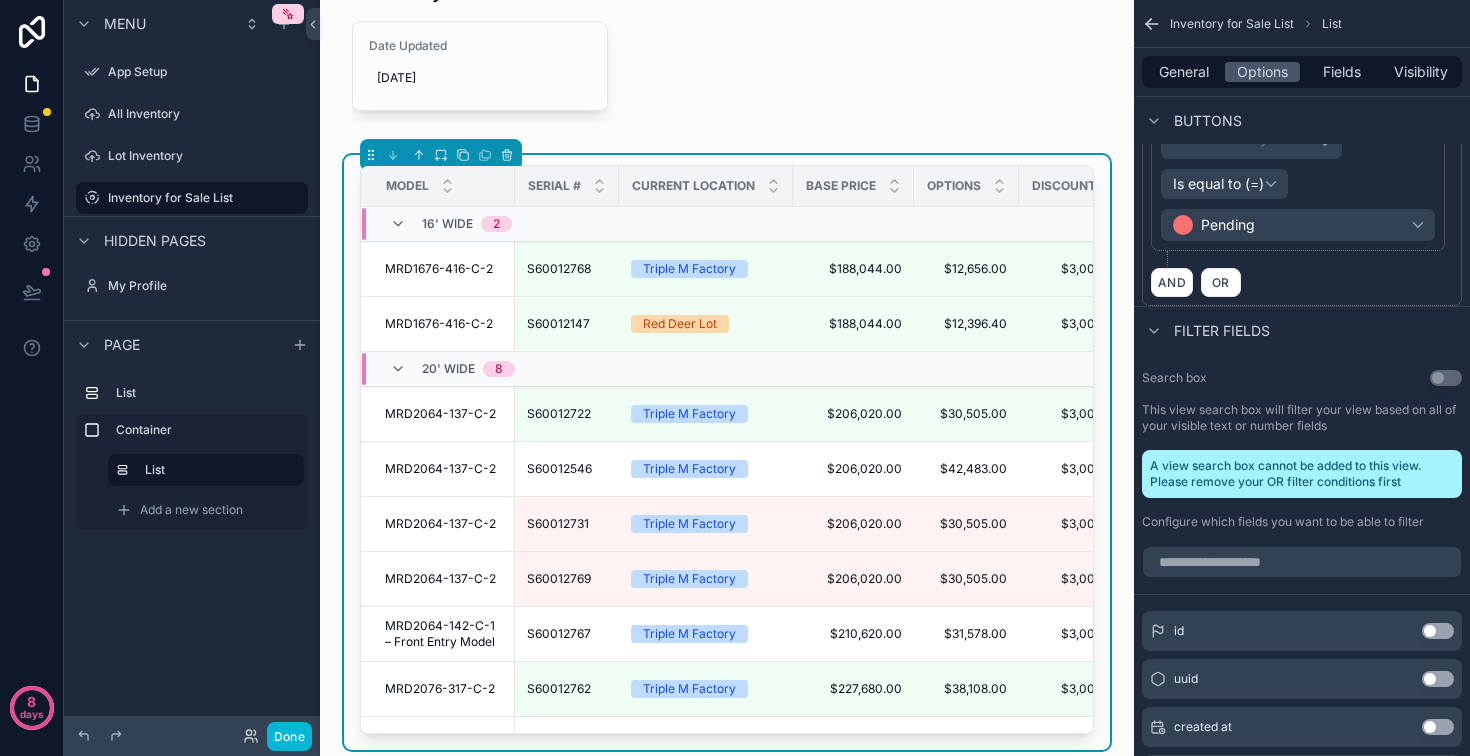 click on "**********" at bounding box center (1302, 182) 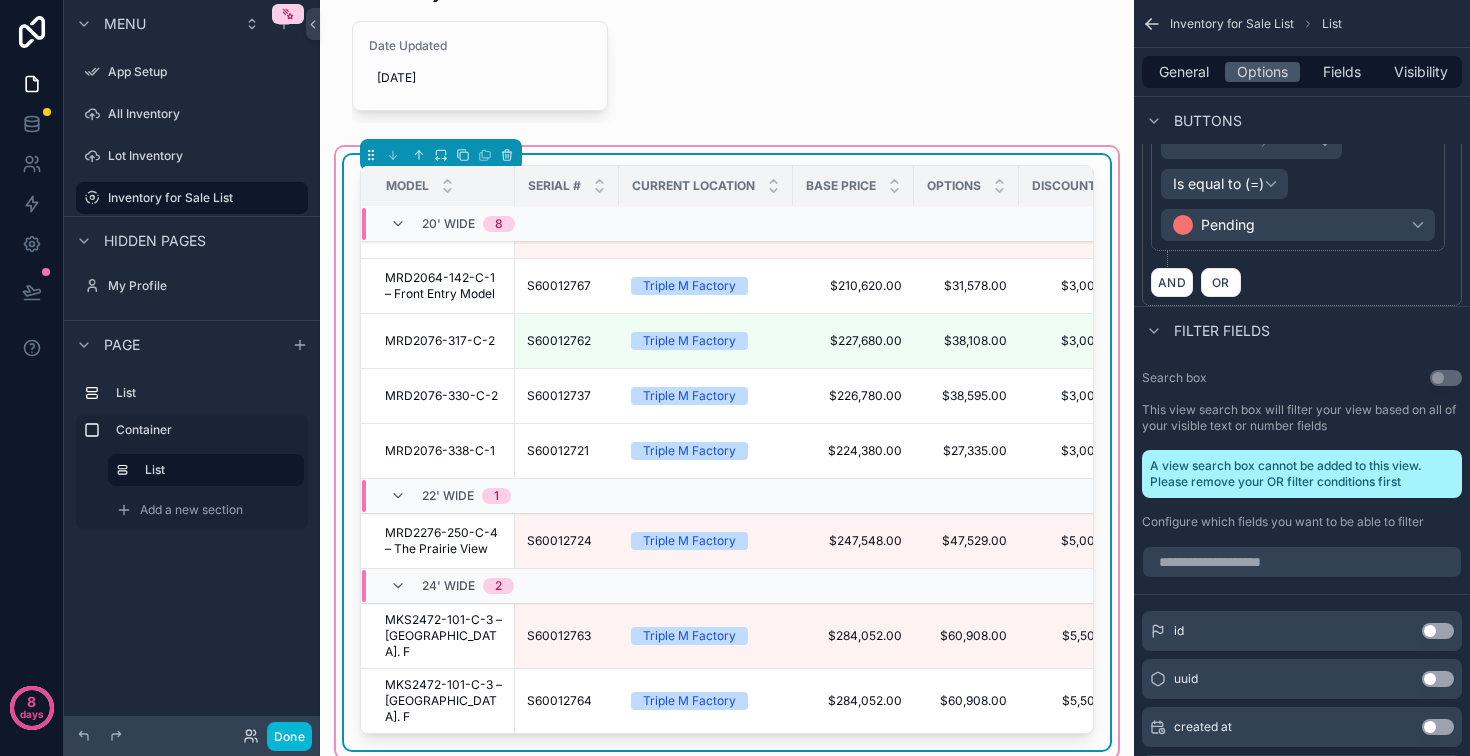 scroll, scrollTop: 599, scrollLeft: 0, axis: vertical 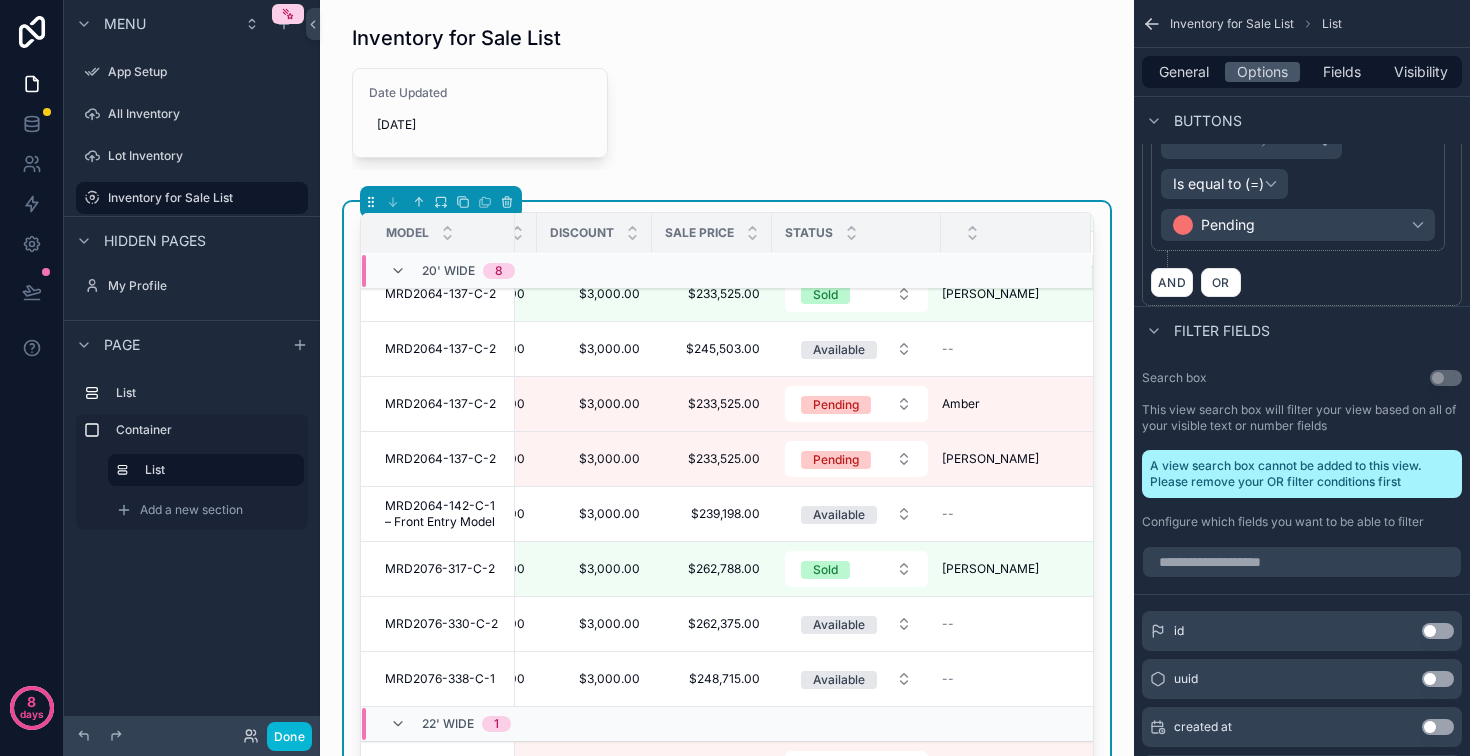 click on "Sold" at bounding box center (1298, -31) 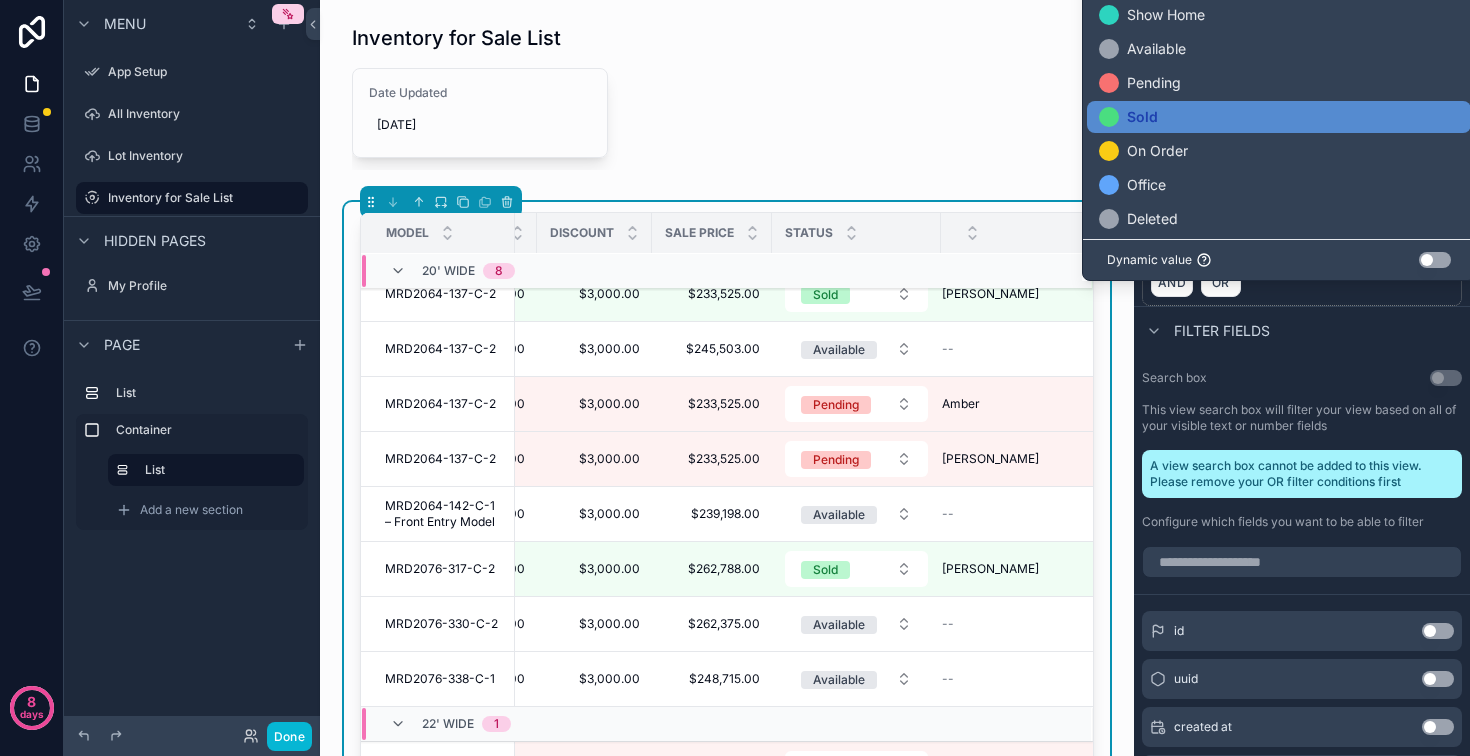click at bounding box center [735, 378] 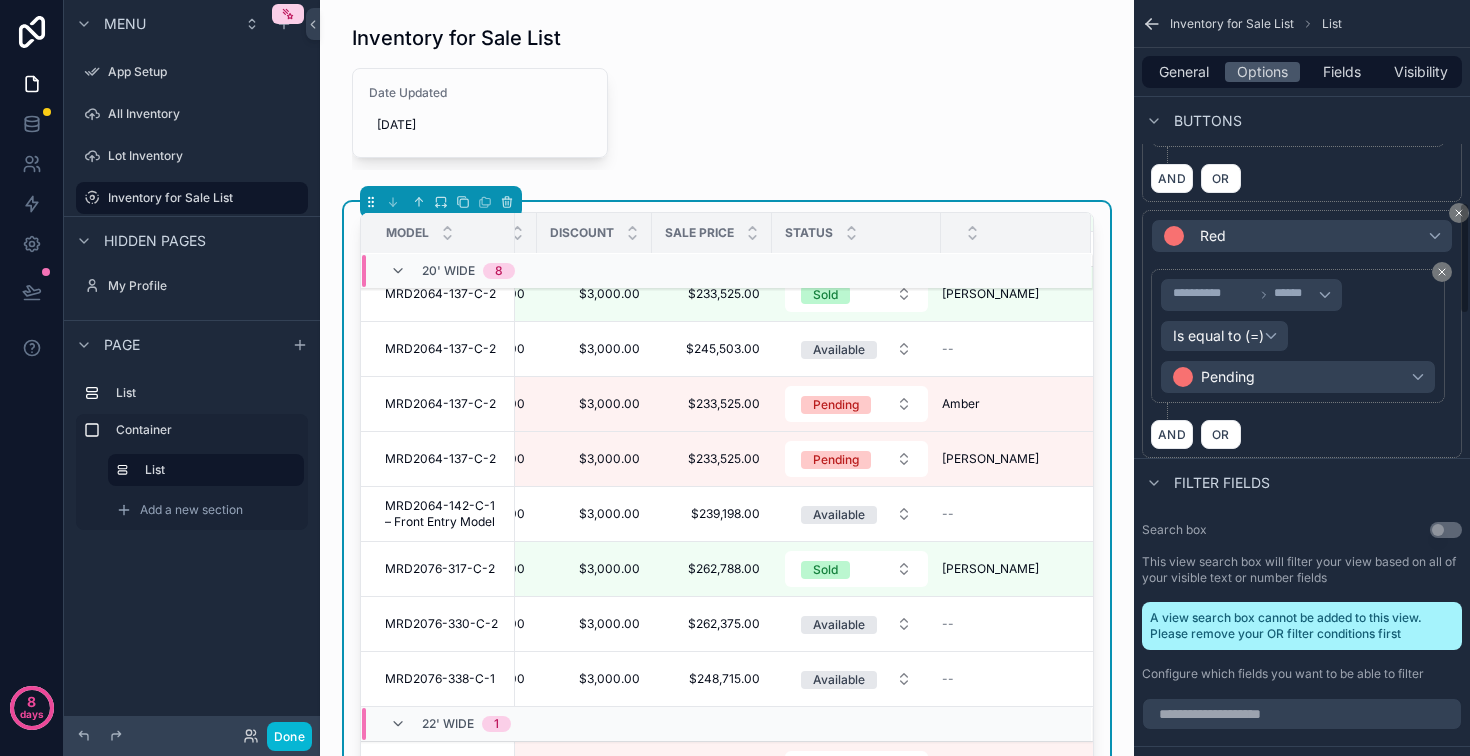 scroll, scrollTop: 1366, scrollLeft: 0, axis: vertical 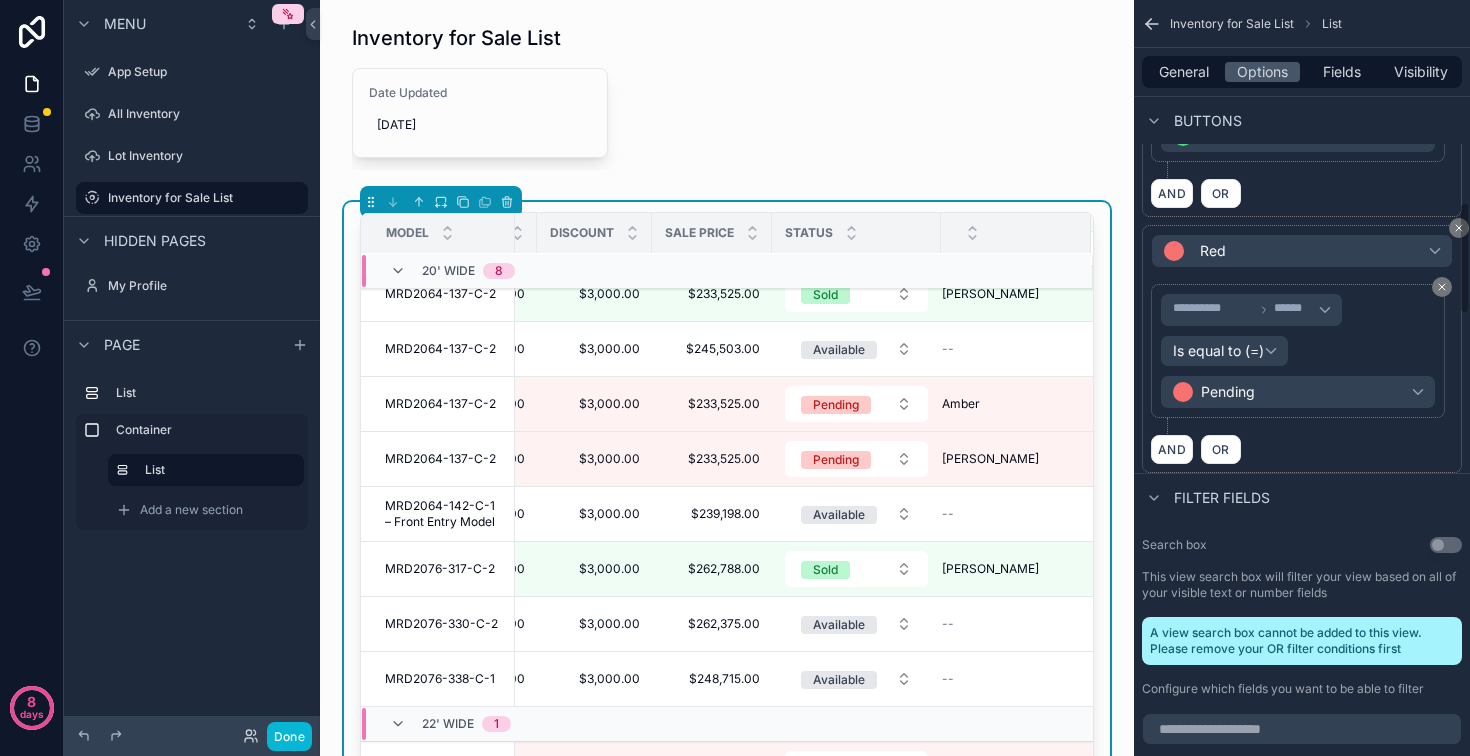 click on "Green" at bounding box center (1302, -5) 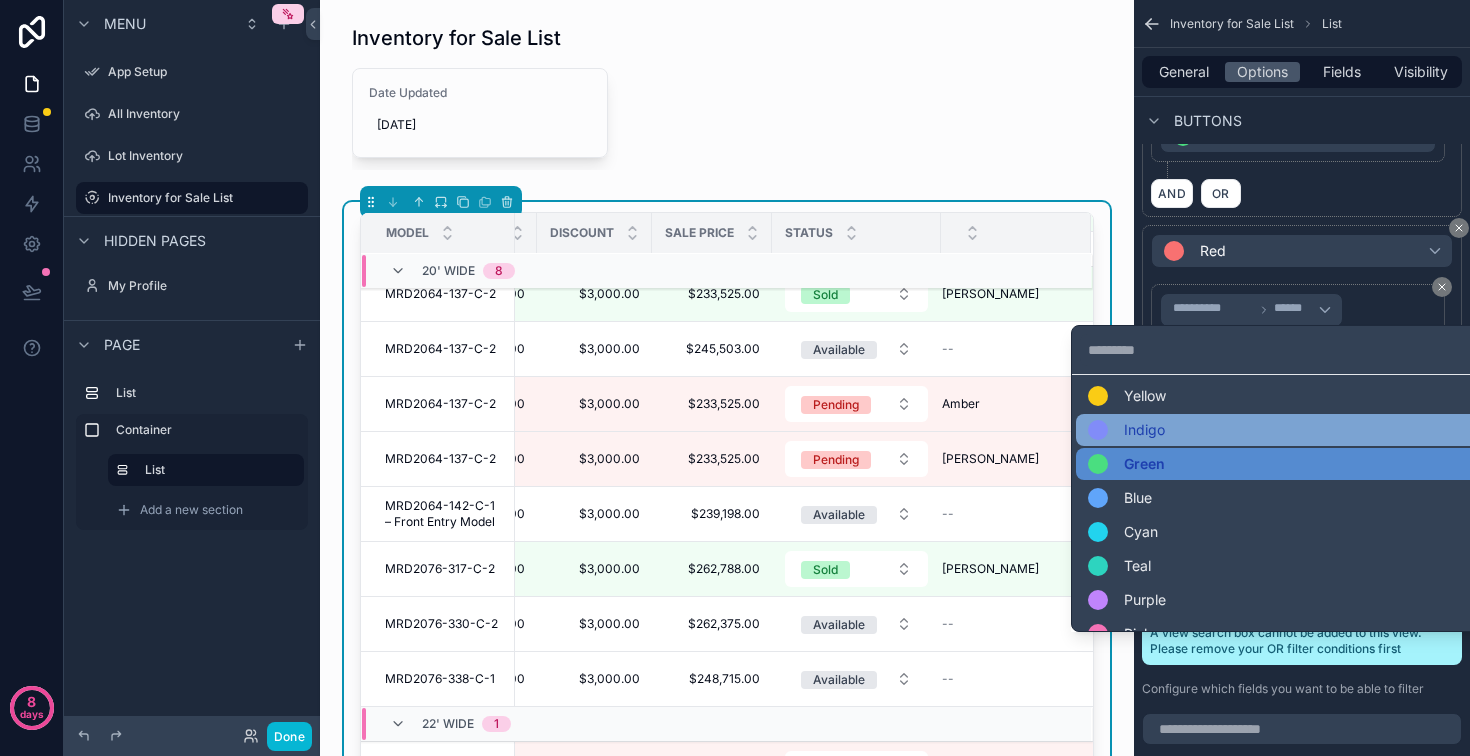 scroll, scrollTop: 0, scrollLeft: 0, axis: both 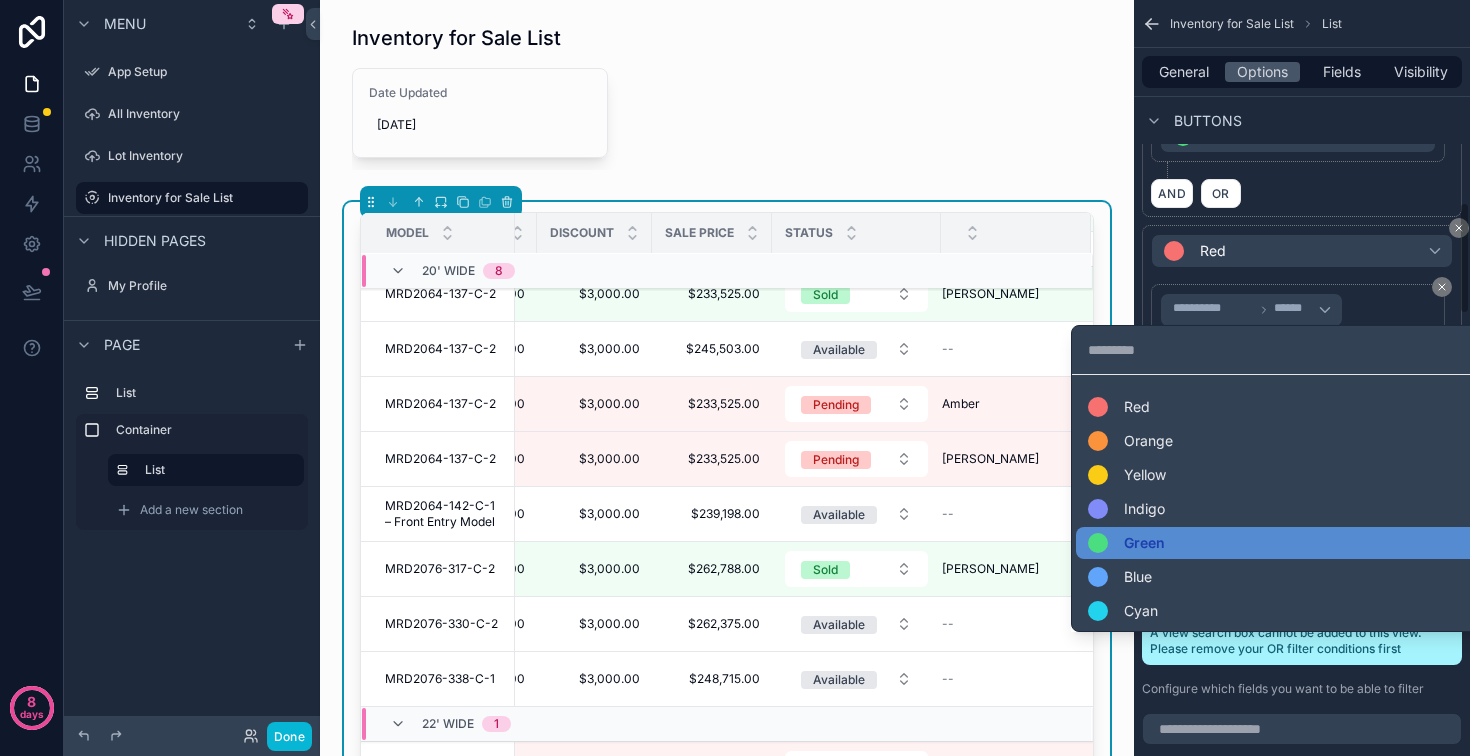 click at bounding box center (735, 378) 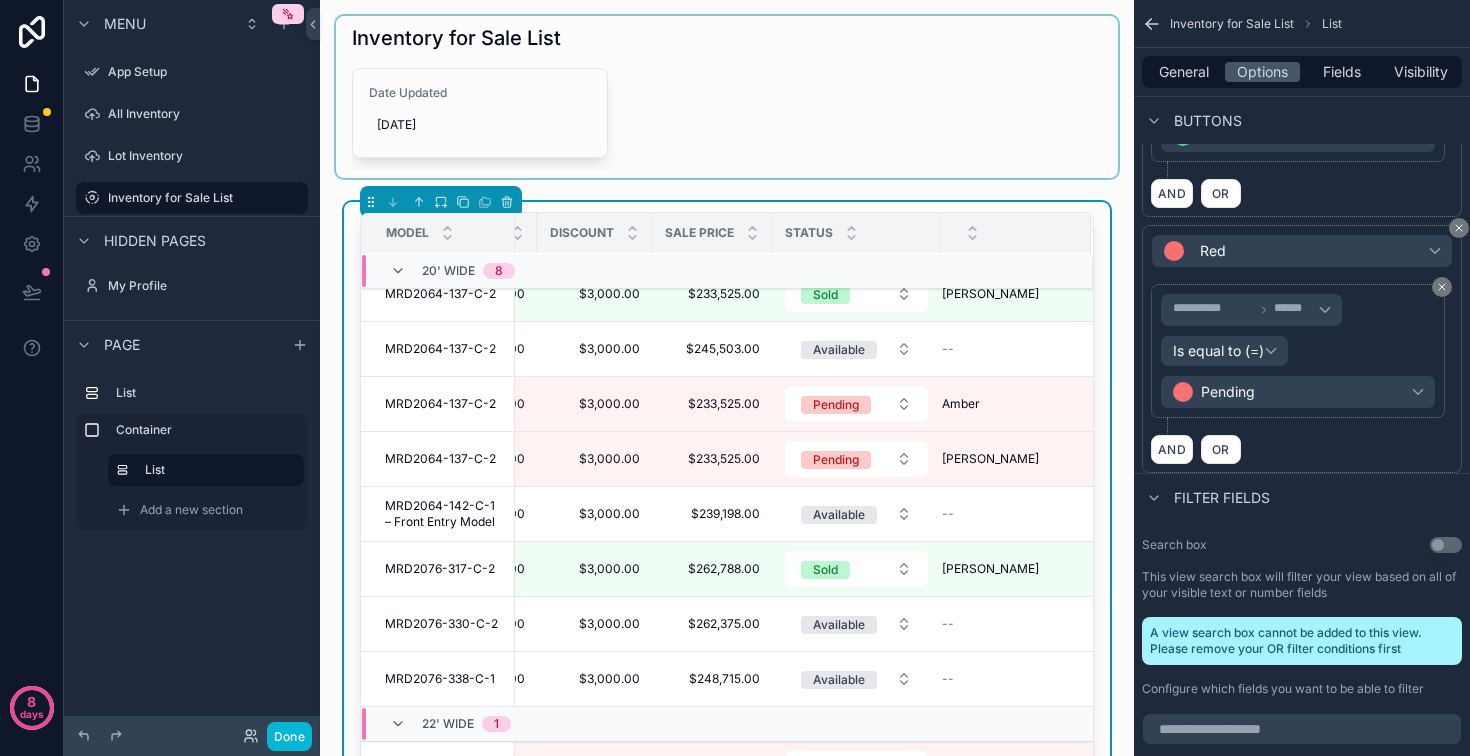 click at bounding box center [727, 97] 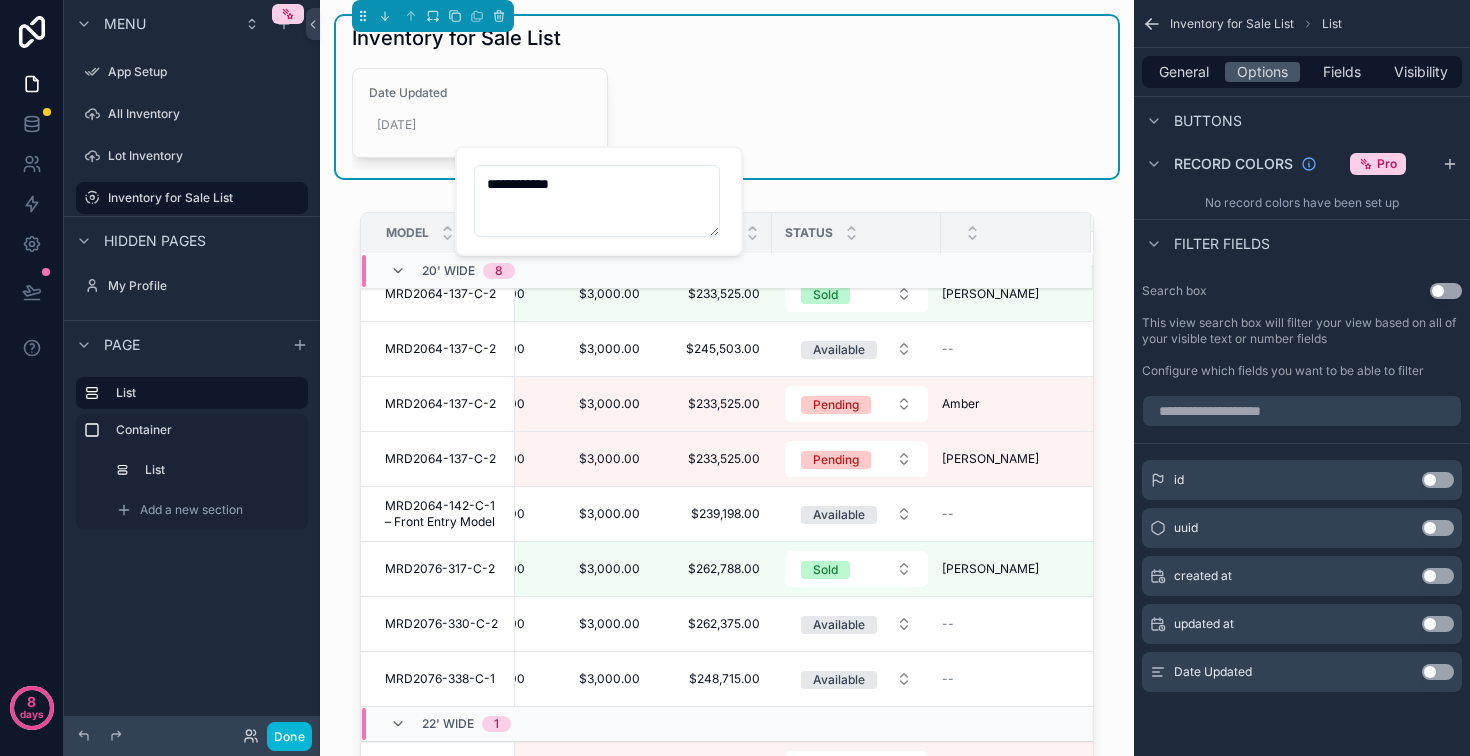 click on "**********" at bounding box center (597, 201) 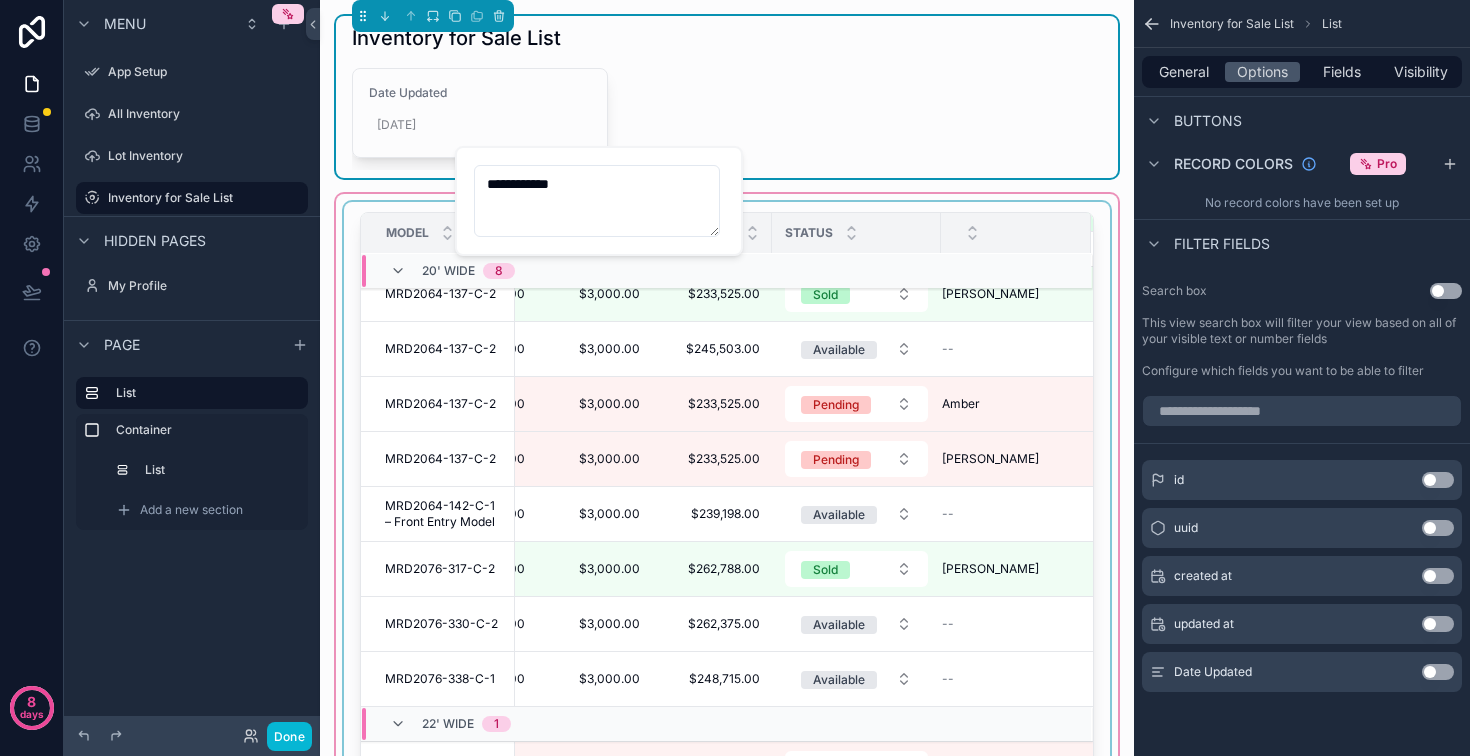 type on "**********" 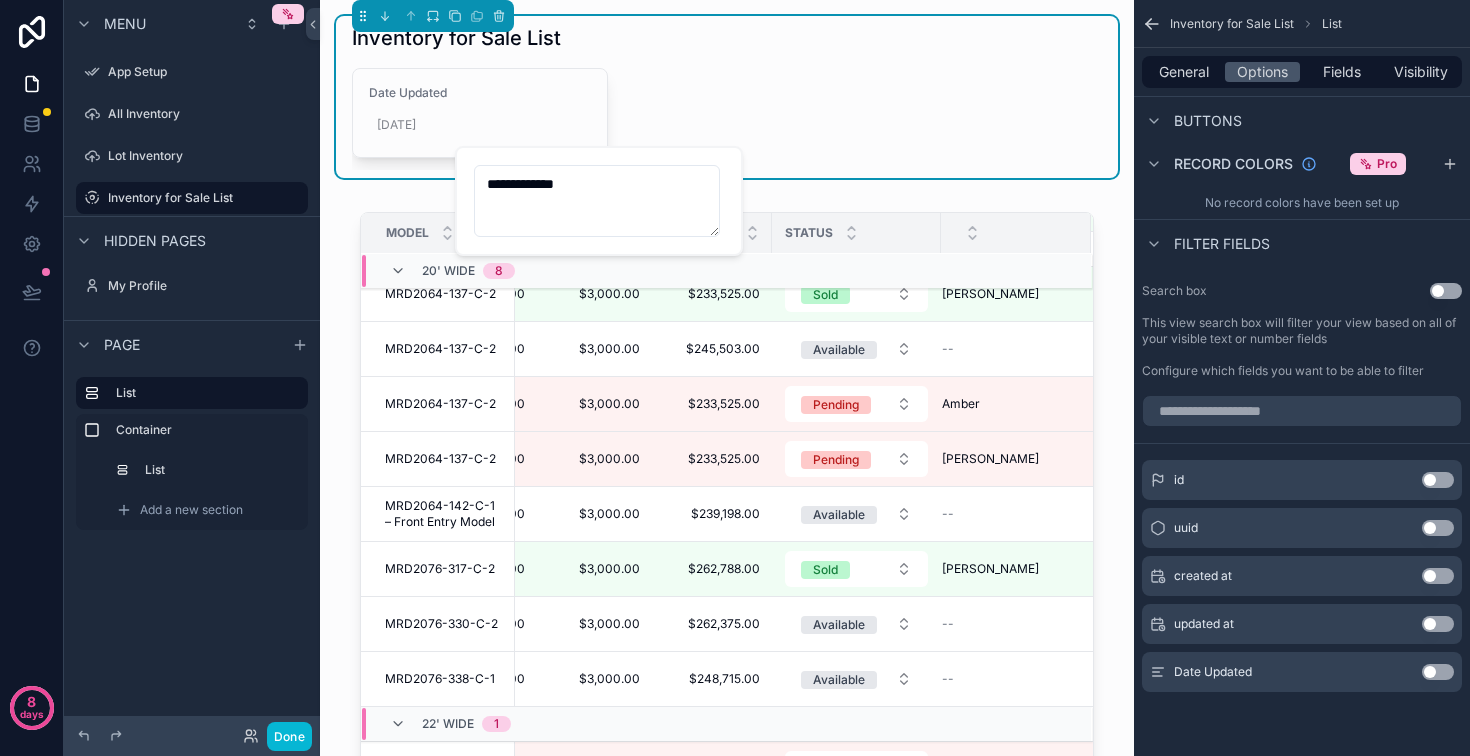click 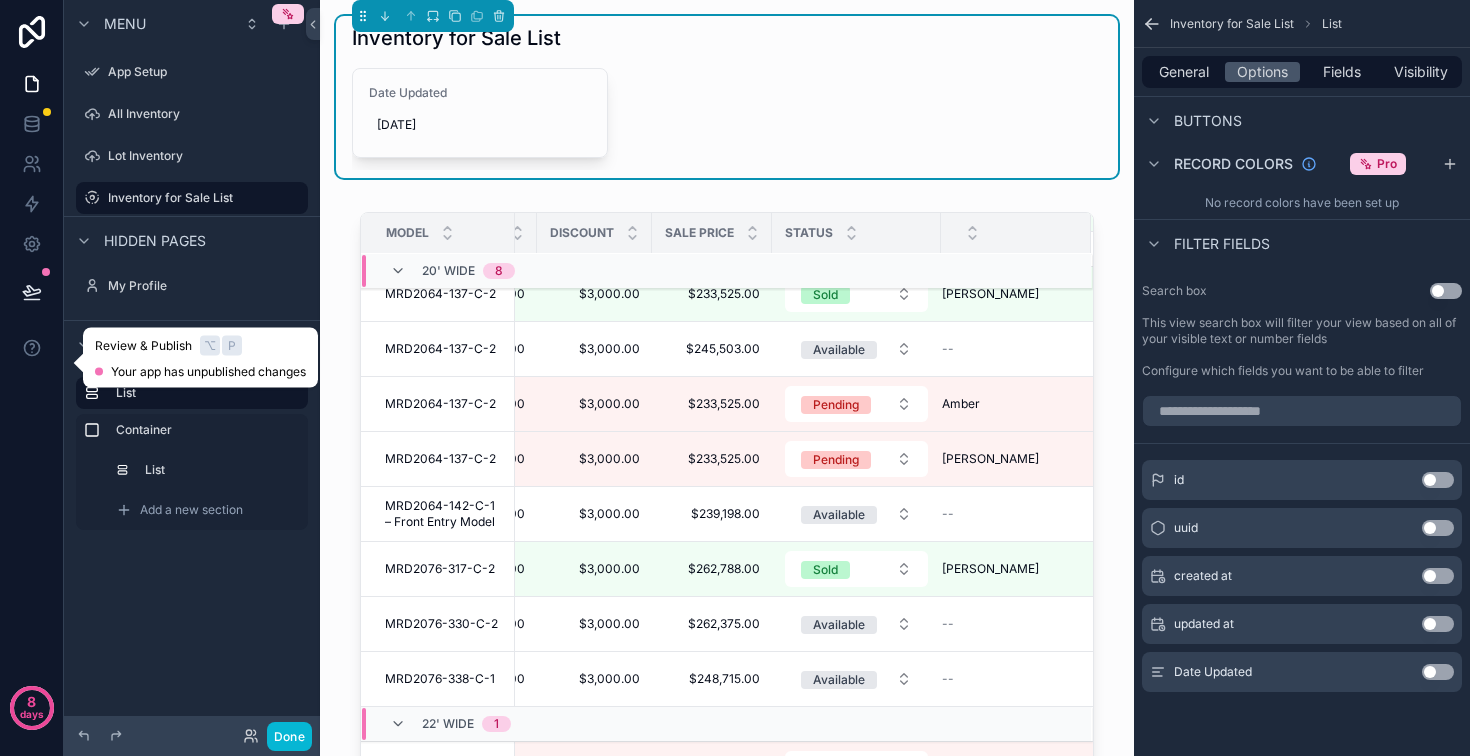 click 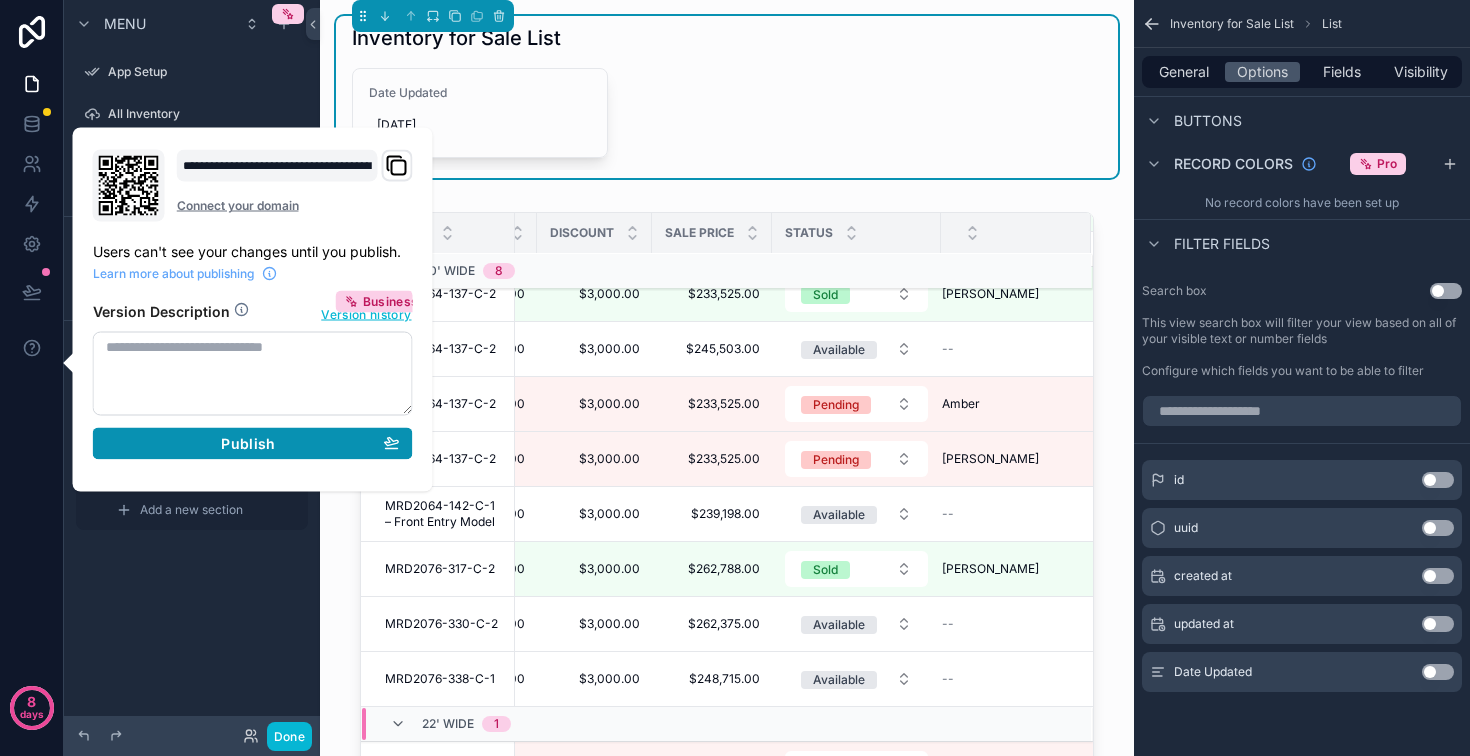 click on "Publish" at bounding box center [253, 444] 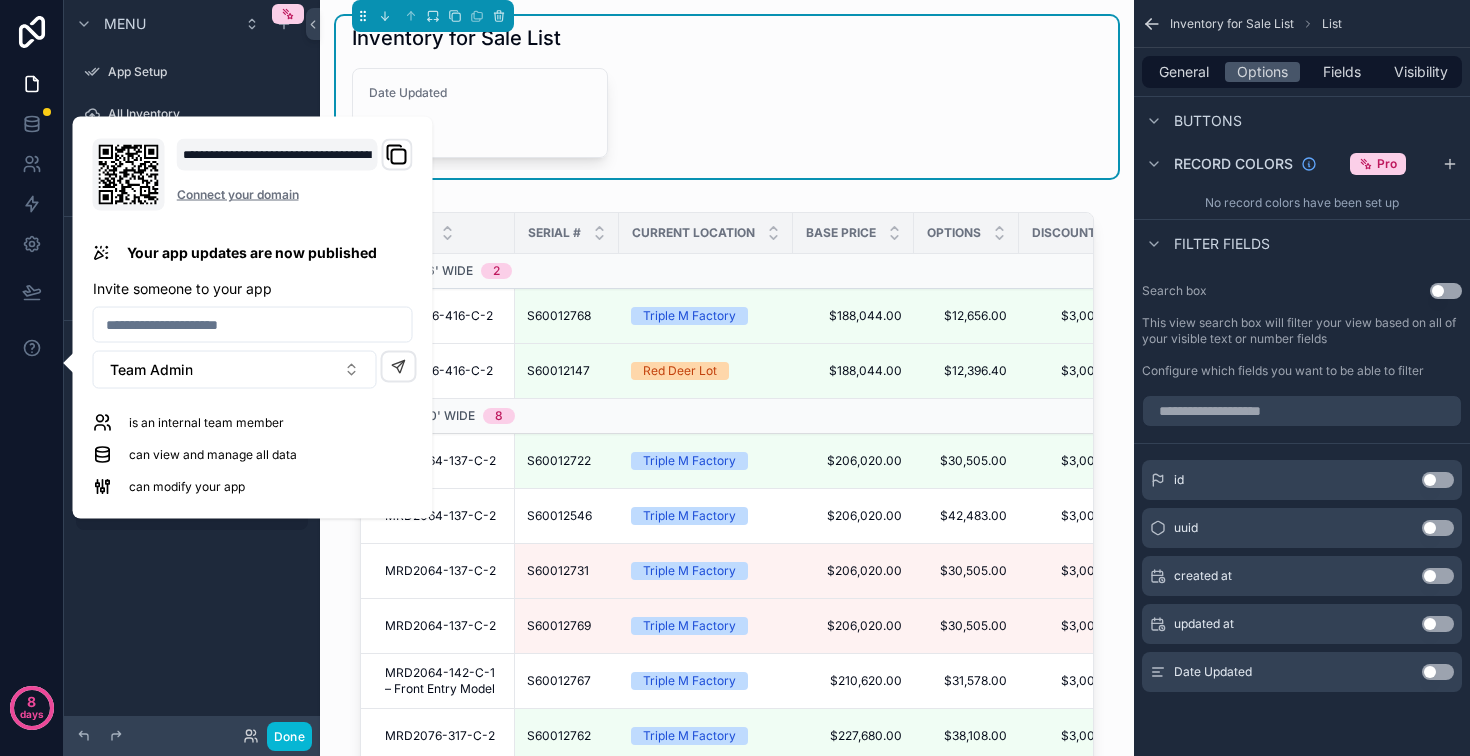 click on "Menu" at bounding box center (192, 24) 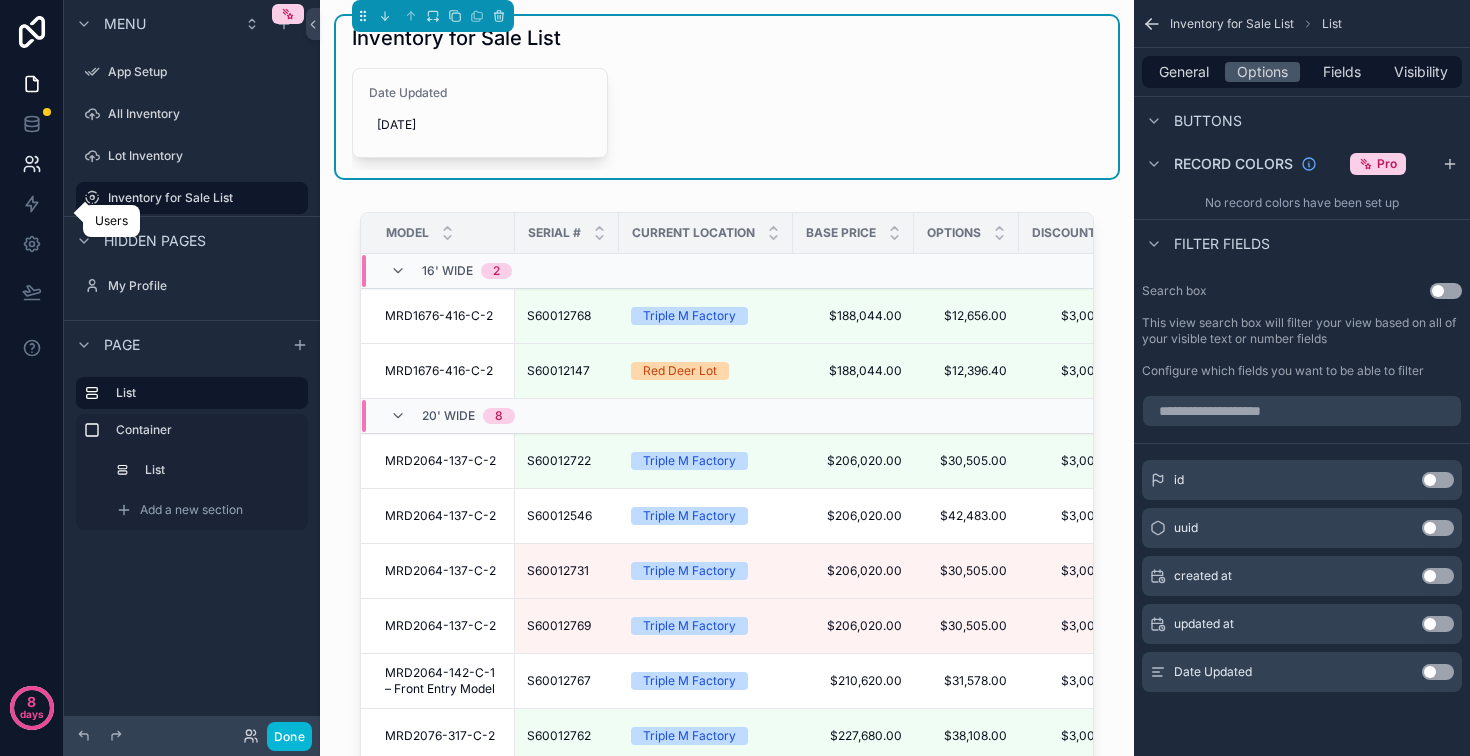 click at bounding box center [31, 164] 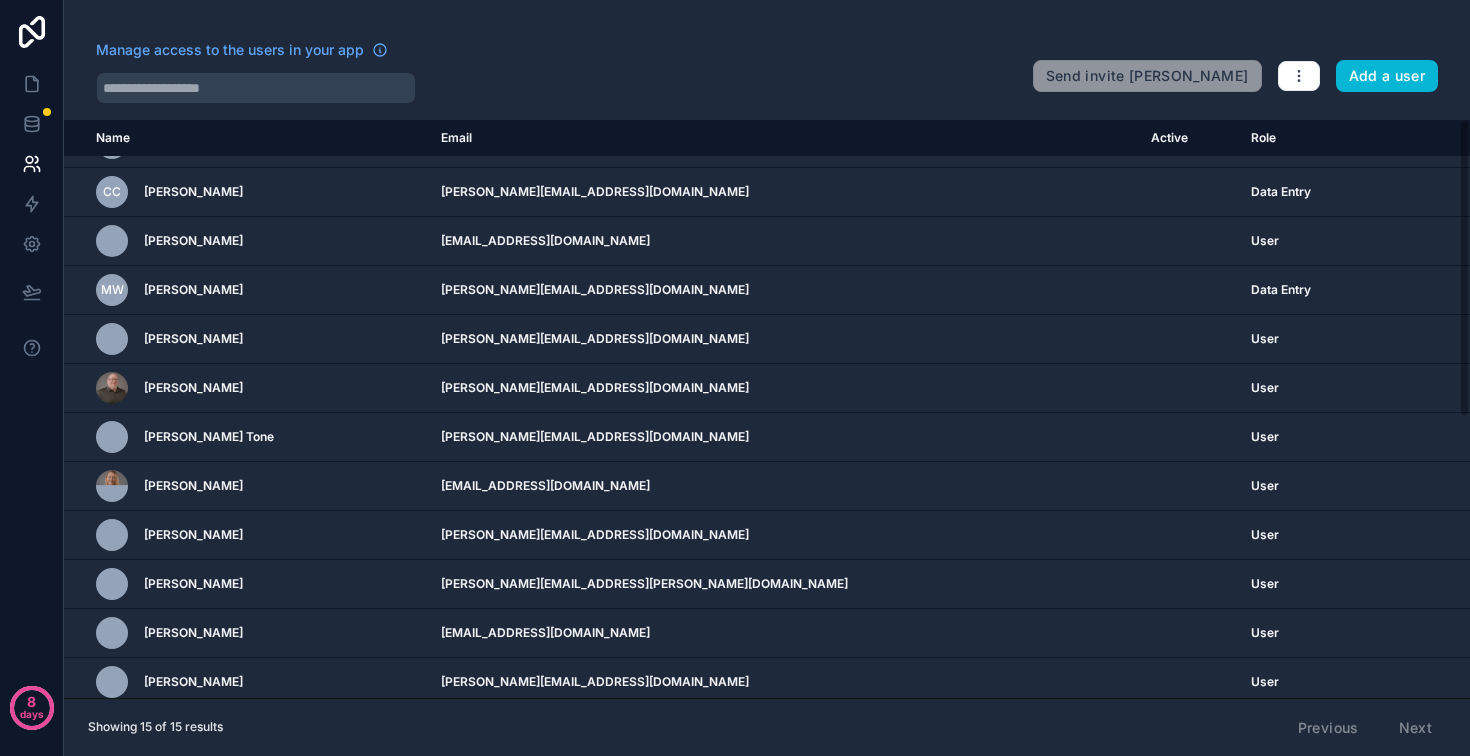 scroll, scrollTop: 0, scrollLeft: 0, axis: both 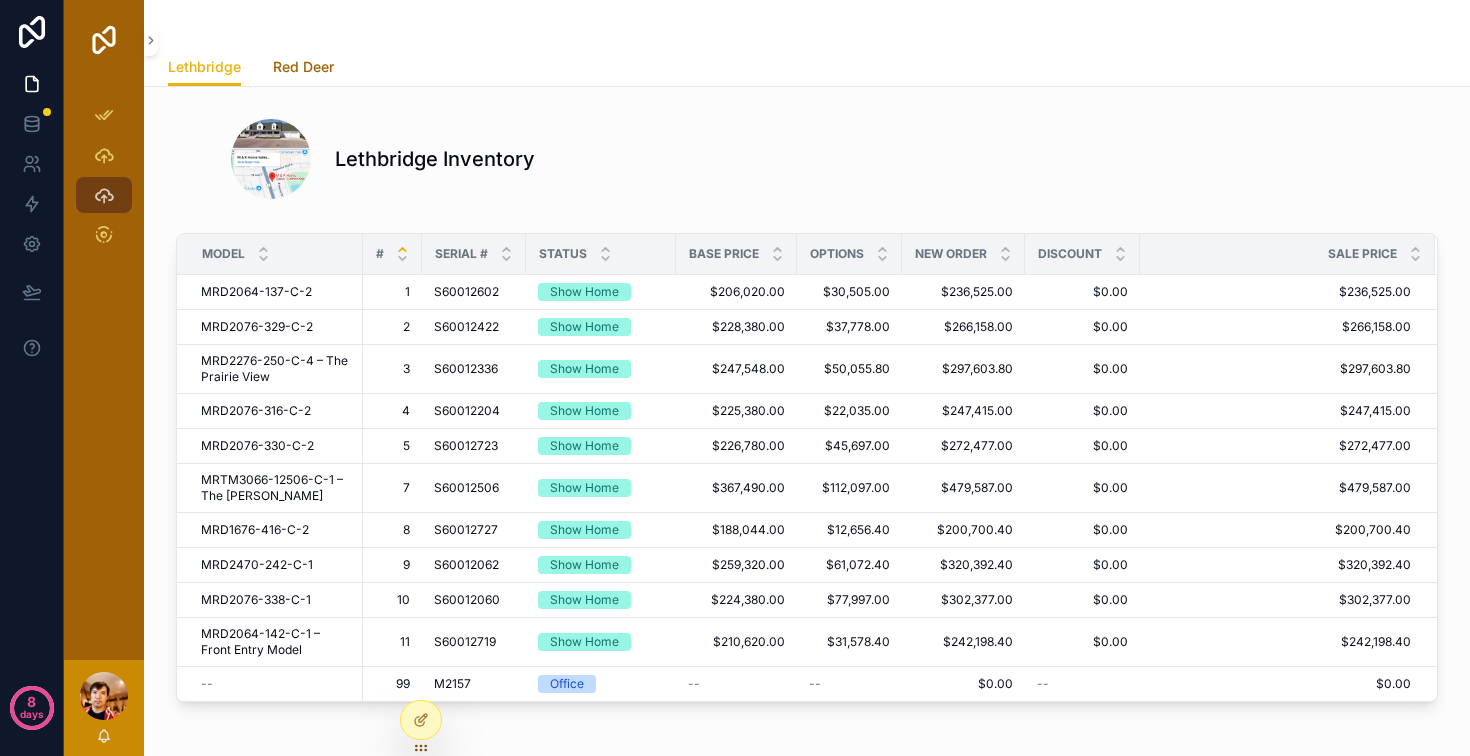 click on "Red Deer" at bounding box center [303, 67] 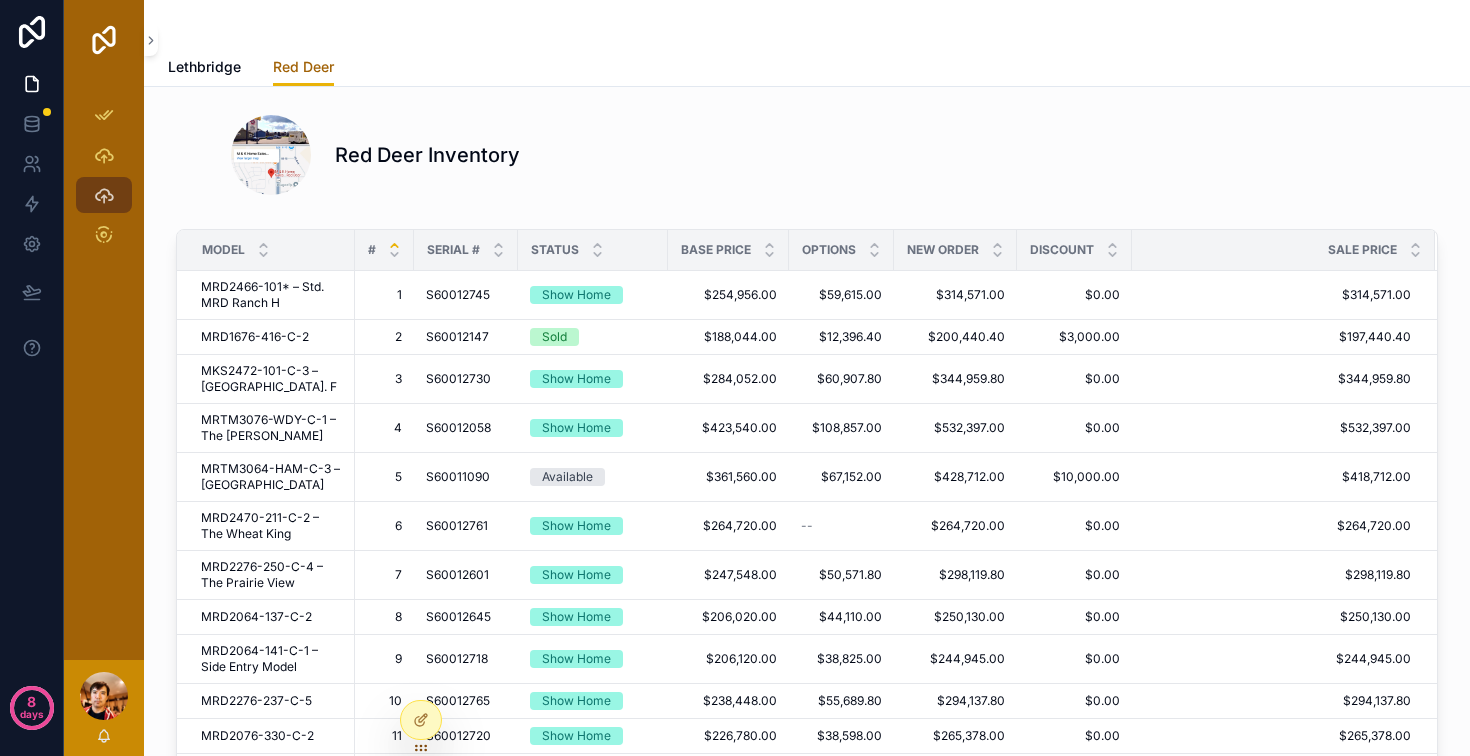 scroll, scrollTop: 0, scrollLeft: 0, axis: both 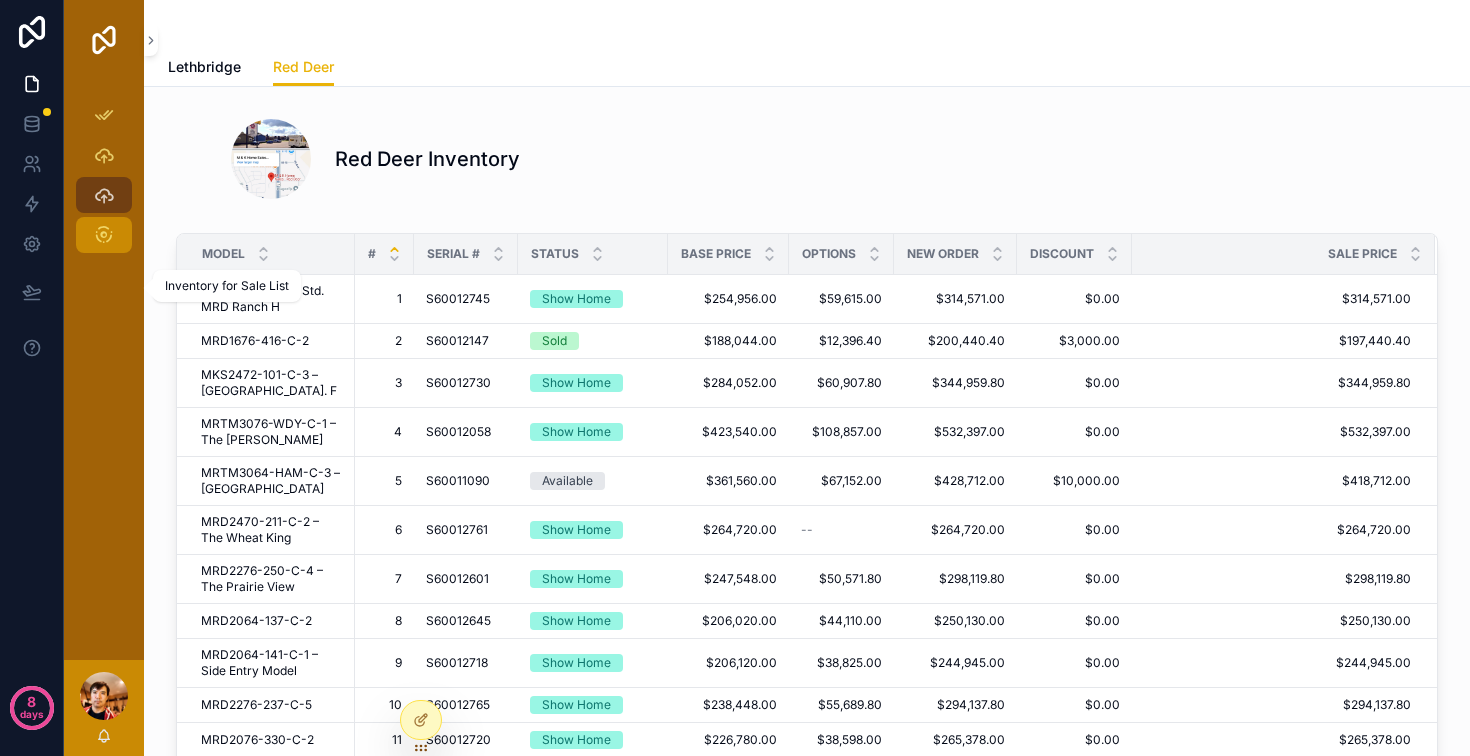 click at bounding box center [104, 235] 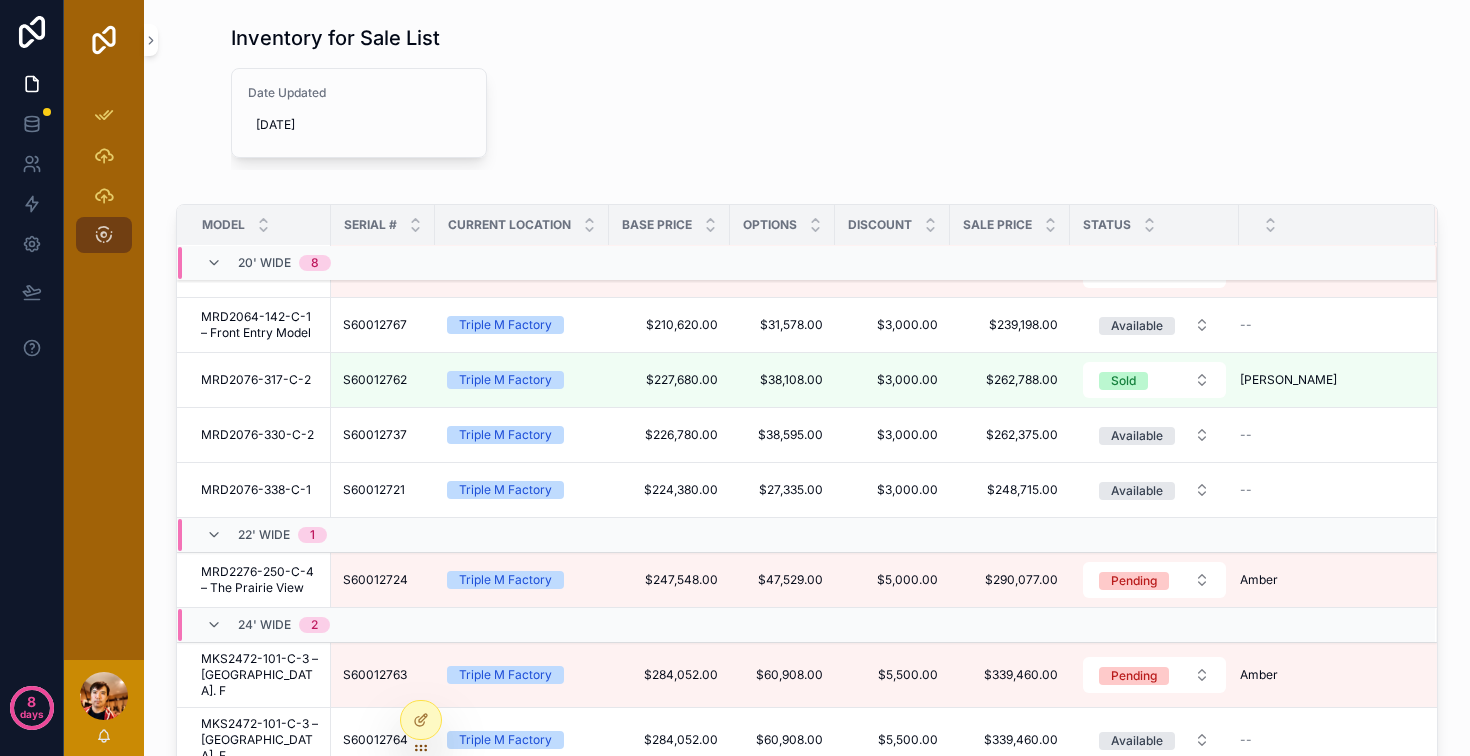 scroll, scrollTop: 597, scrollLeft: 0, axis: vertical 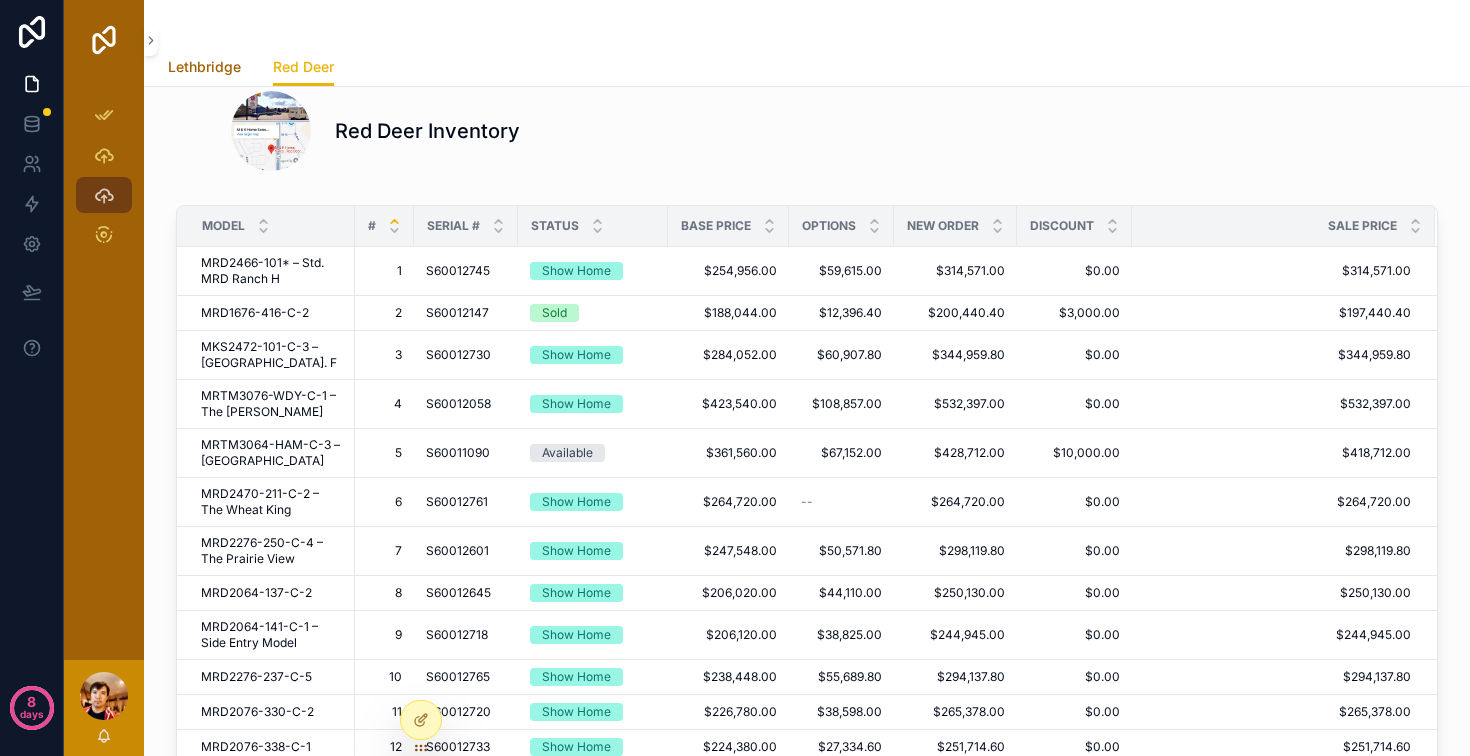 click on "Lethbridge" at bounding box center (204, 69) 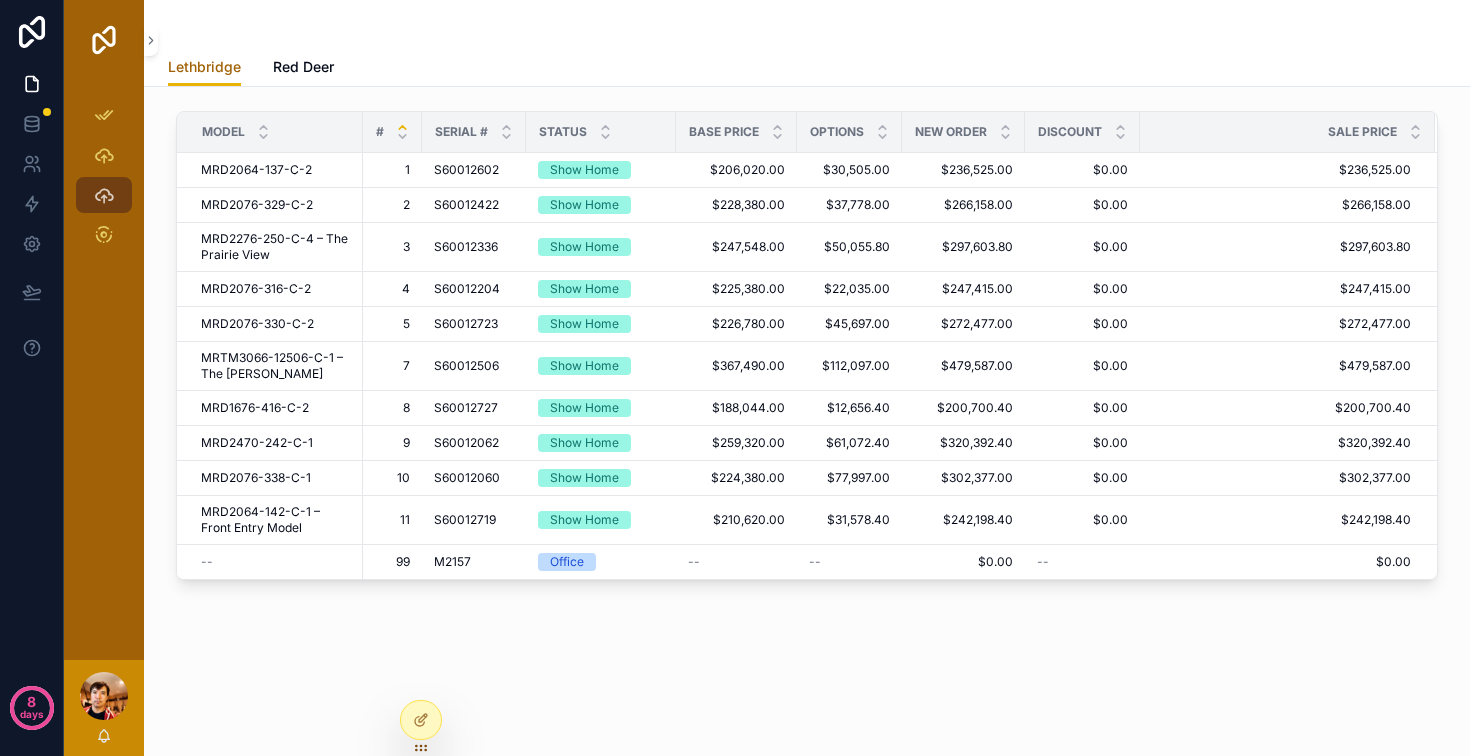 scroll, scrollTop: 243, scrollLeft: 0, axis: vertical 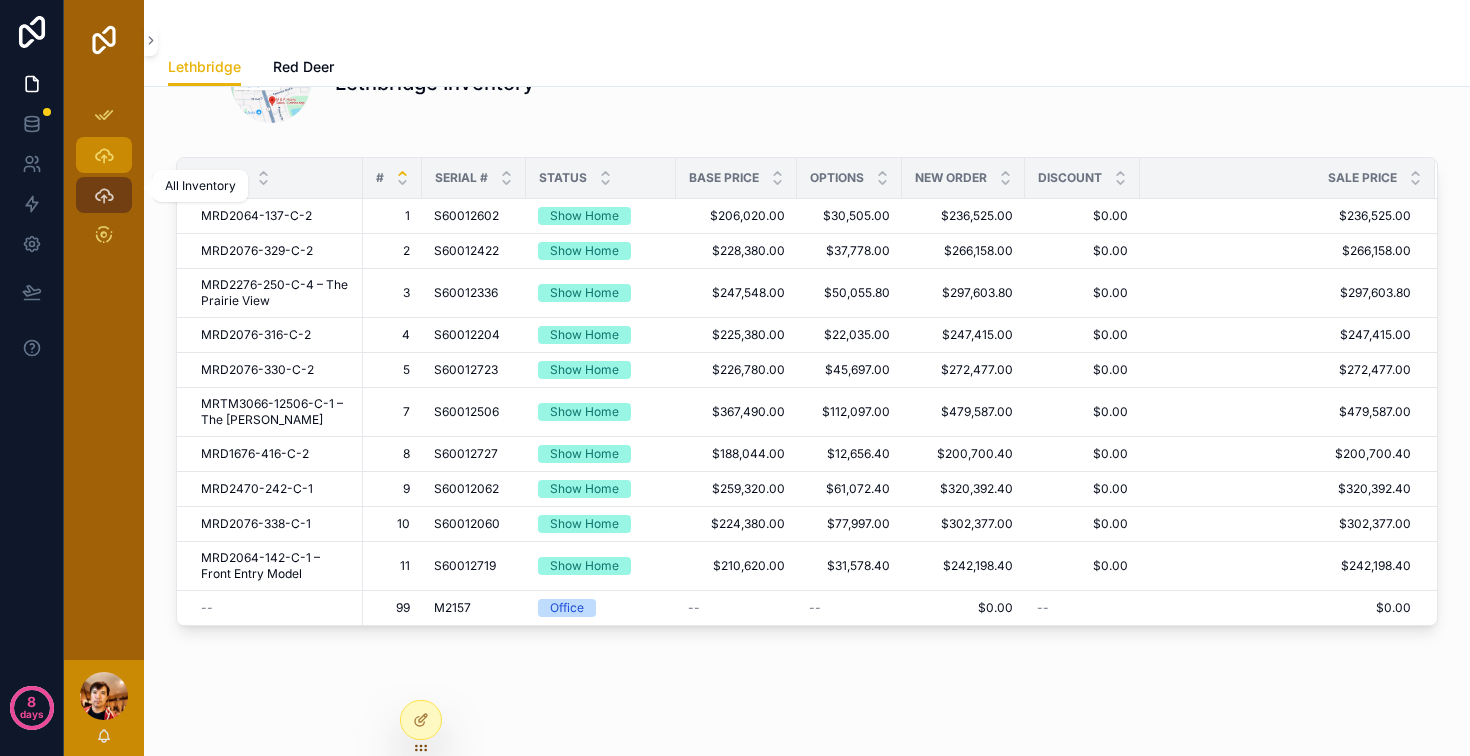 click at bounding box center (104, 155) 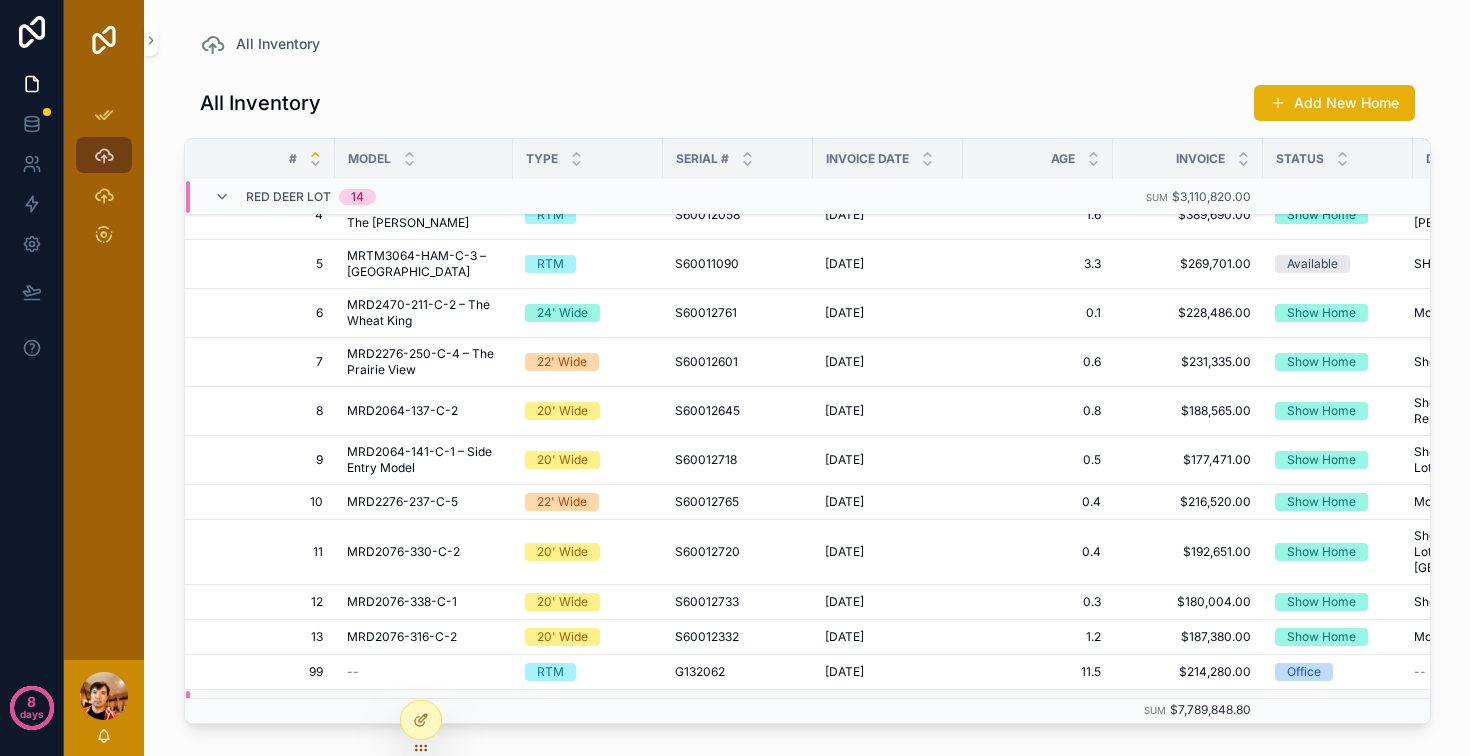 scroll, scrollTop: 301, scrollLeft: 0, axis: vertical 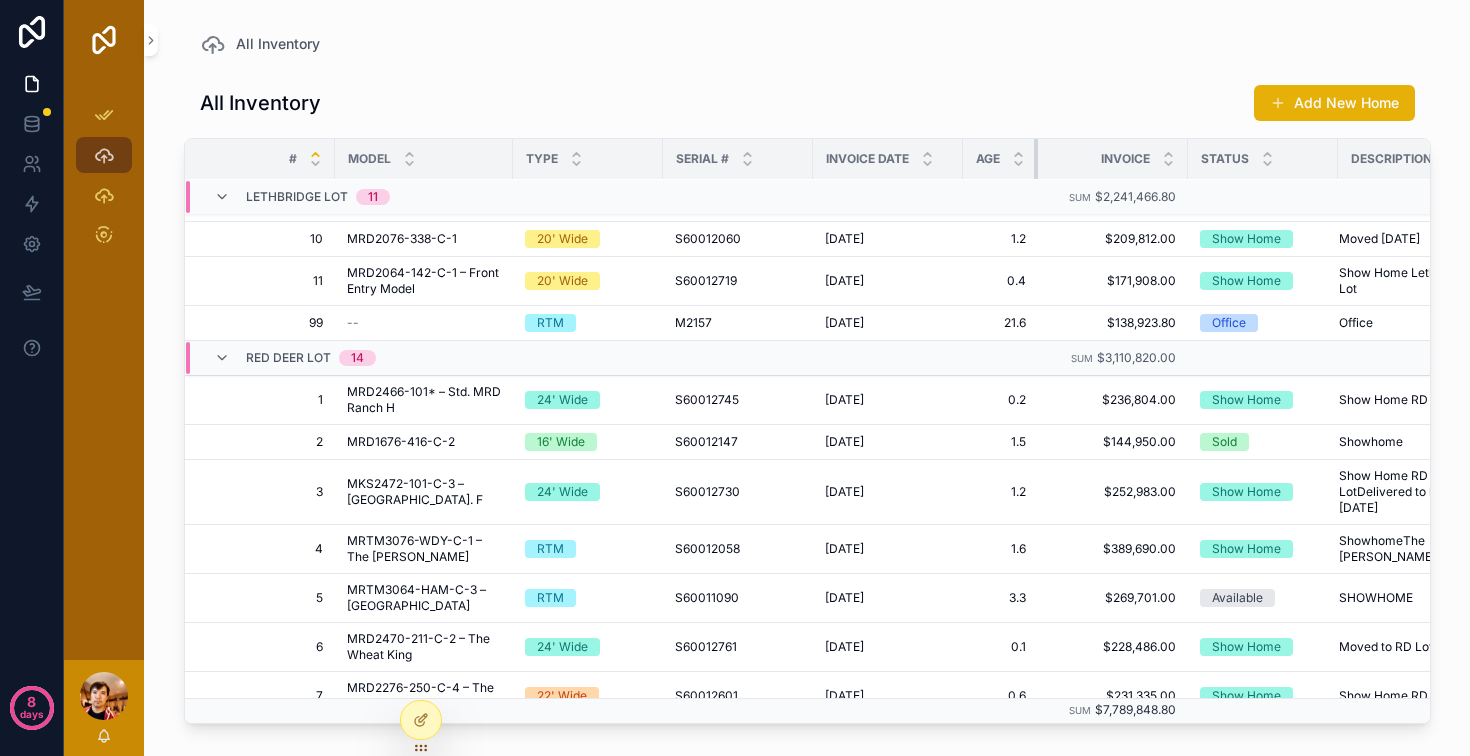 drag, startPoint x: 1145, startPoint y: 188, endPoint x: 1045, endPoint y: 195, distance: 100.2447 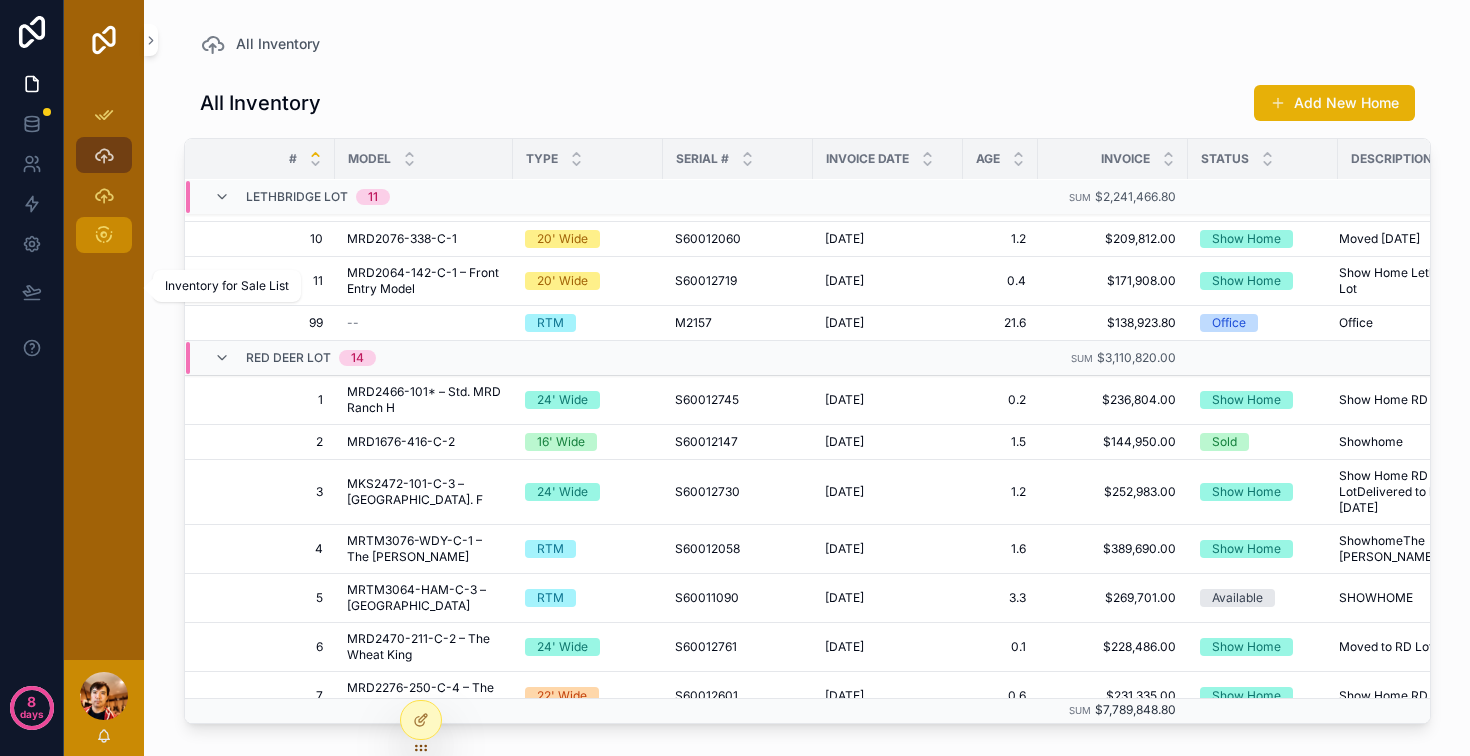 click at bounding box center (104, 235) 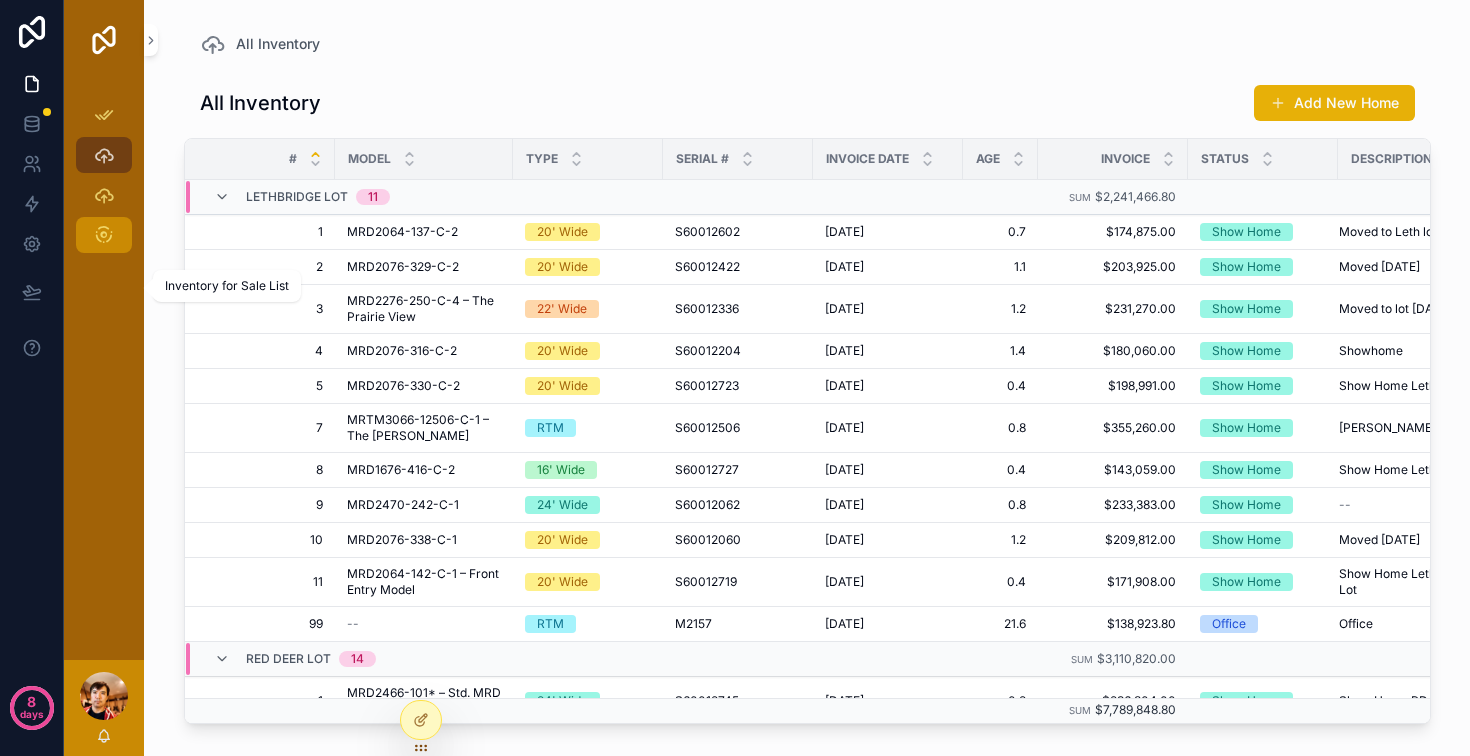click at bounding box center (104, 235) 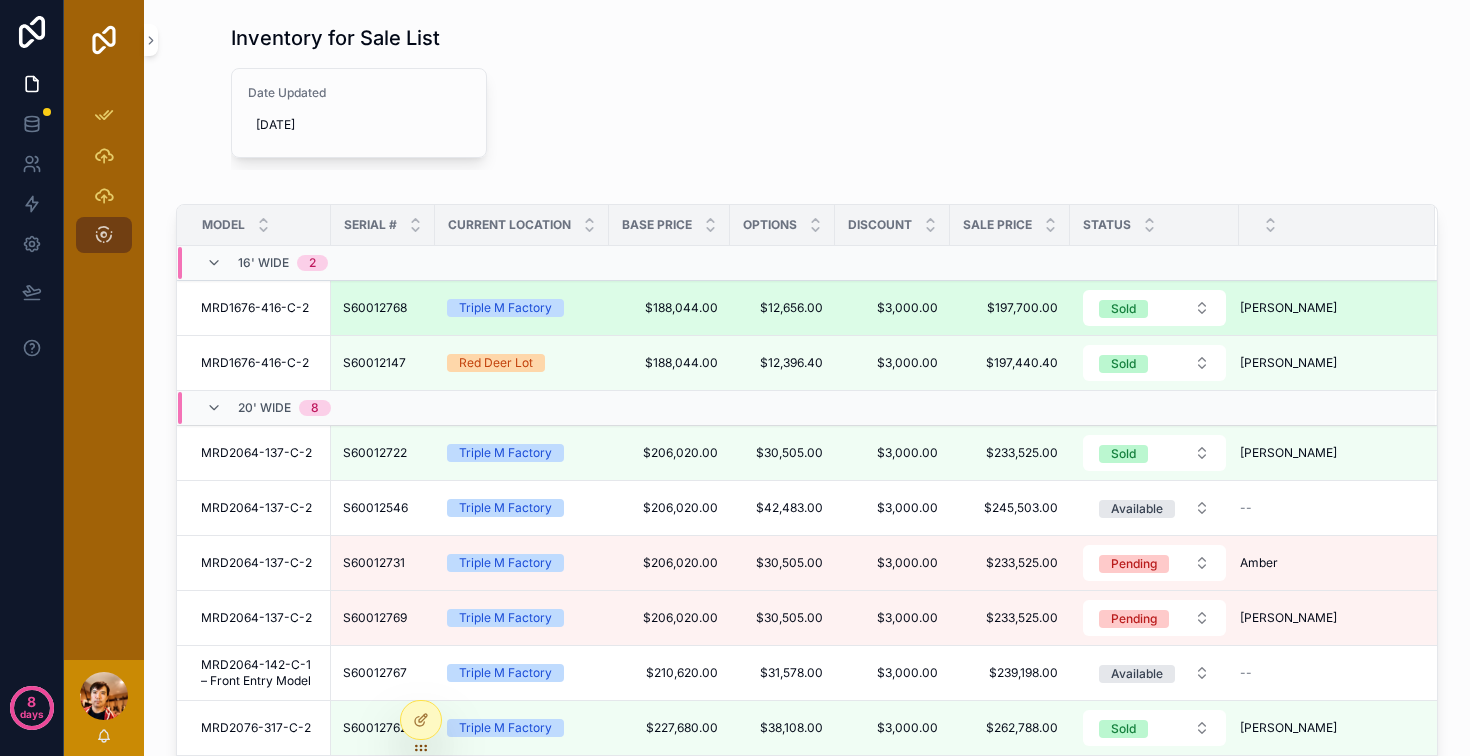 scroll, scrollTop: 0, scrollLeft: 0, axis: both 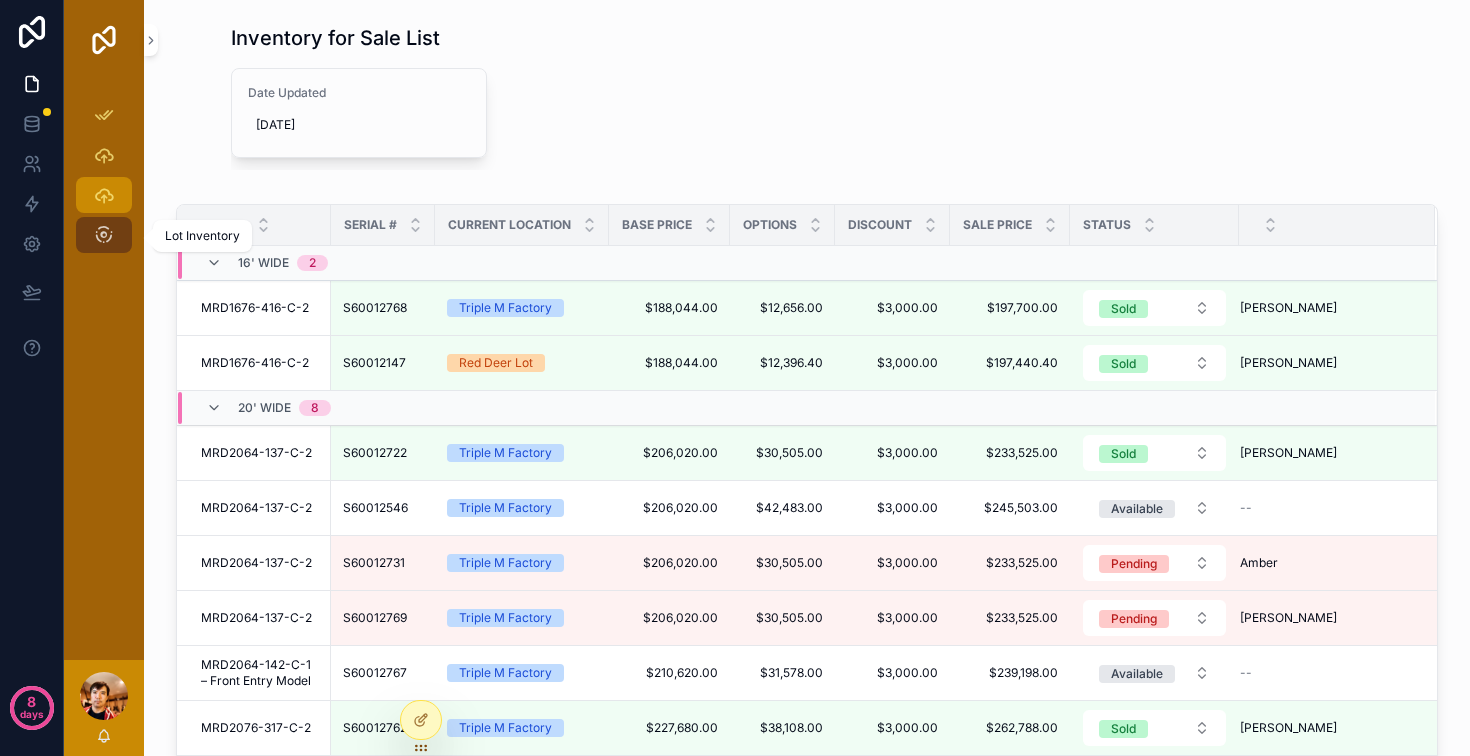 click at bounding box center (104, 195) 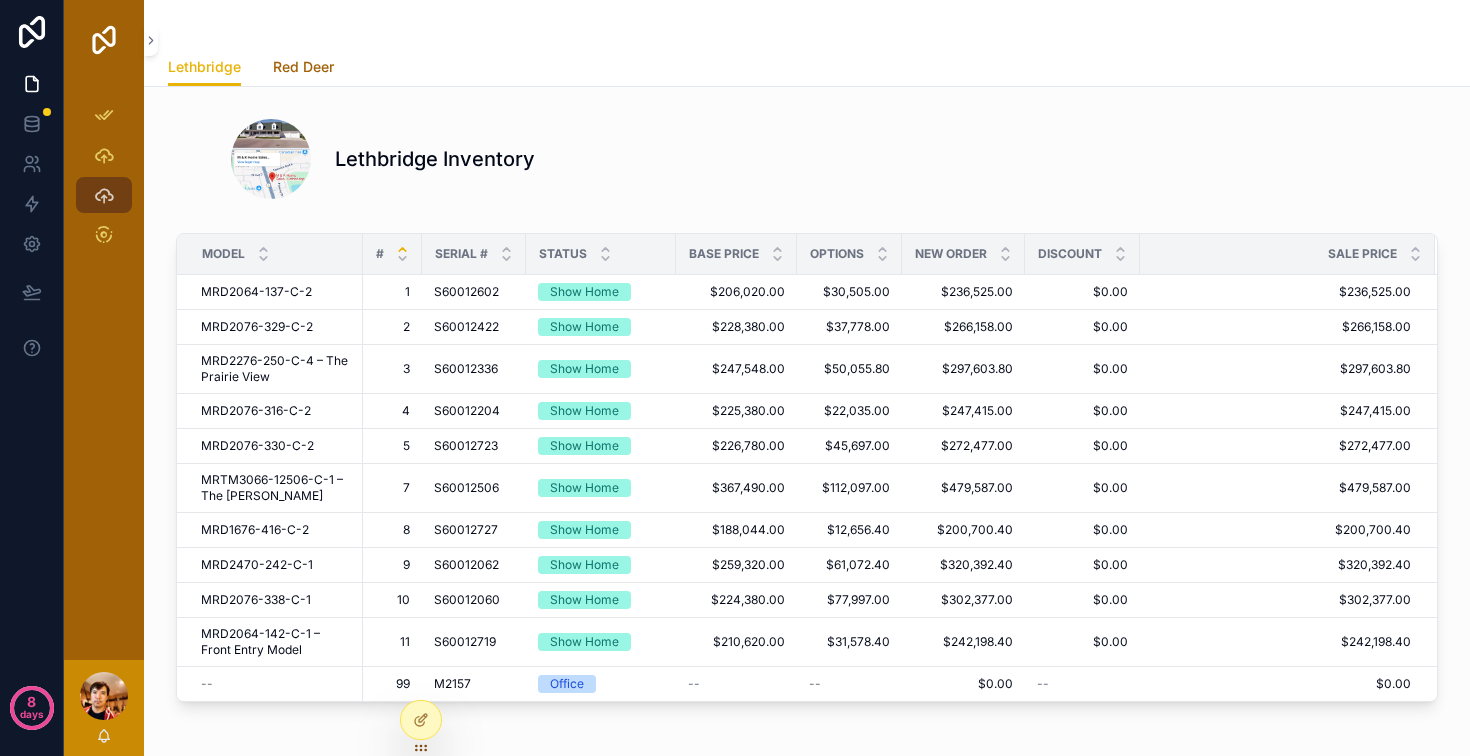 click on "Red Deer" at bounding box center (303, 67) 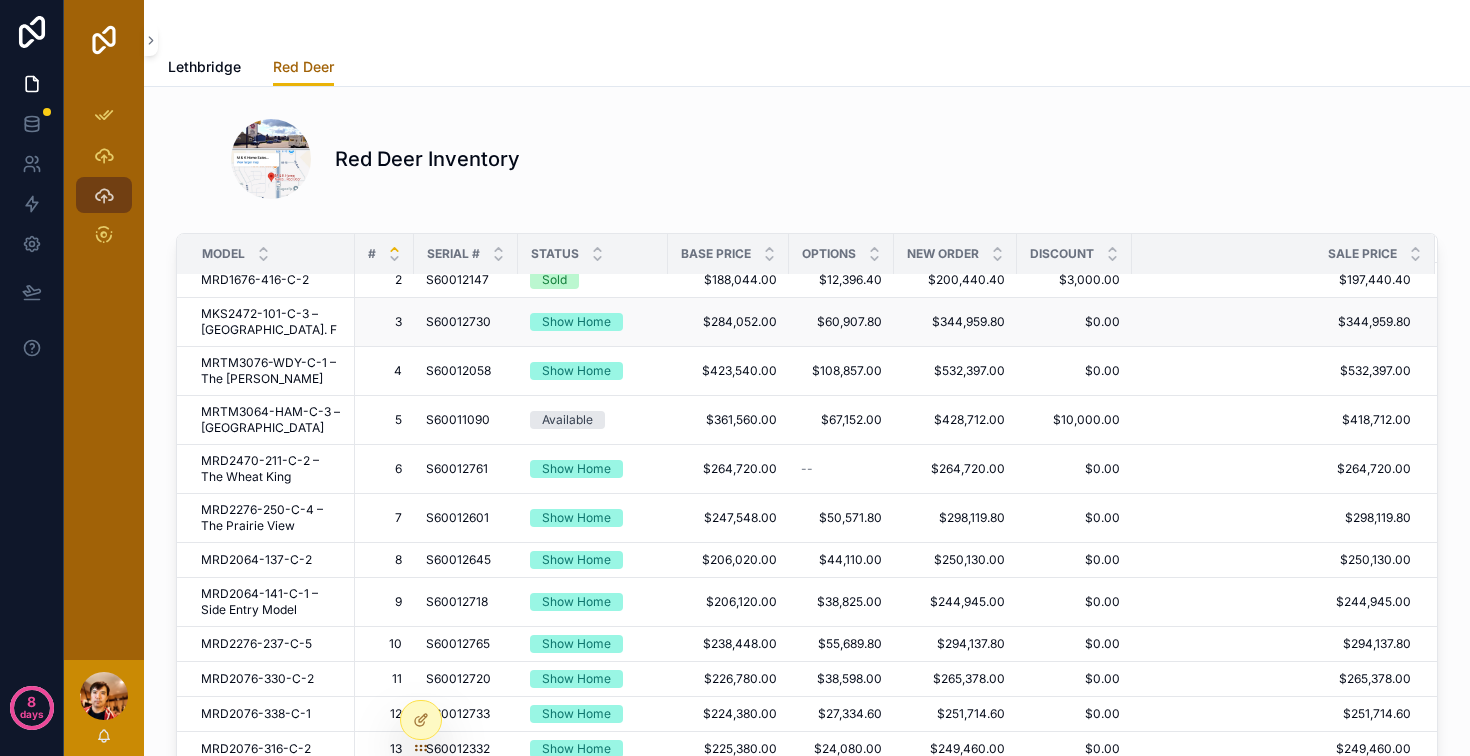 scroll, scrollTop: 0, scrollLeft: 0, axis: both 